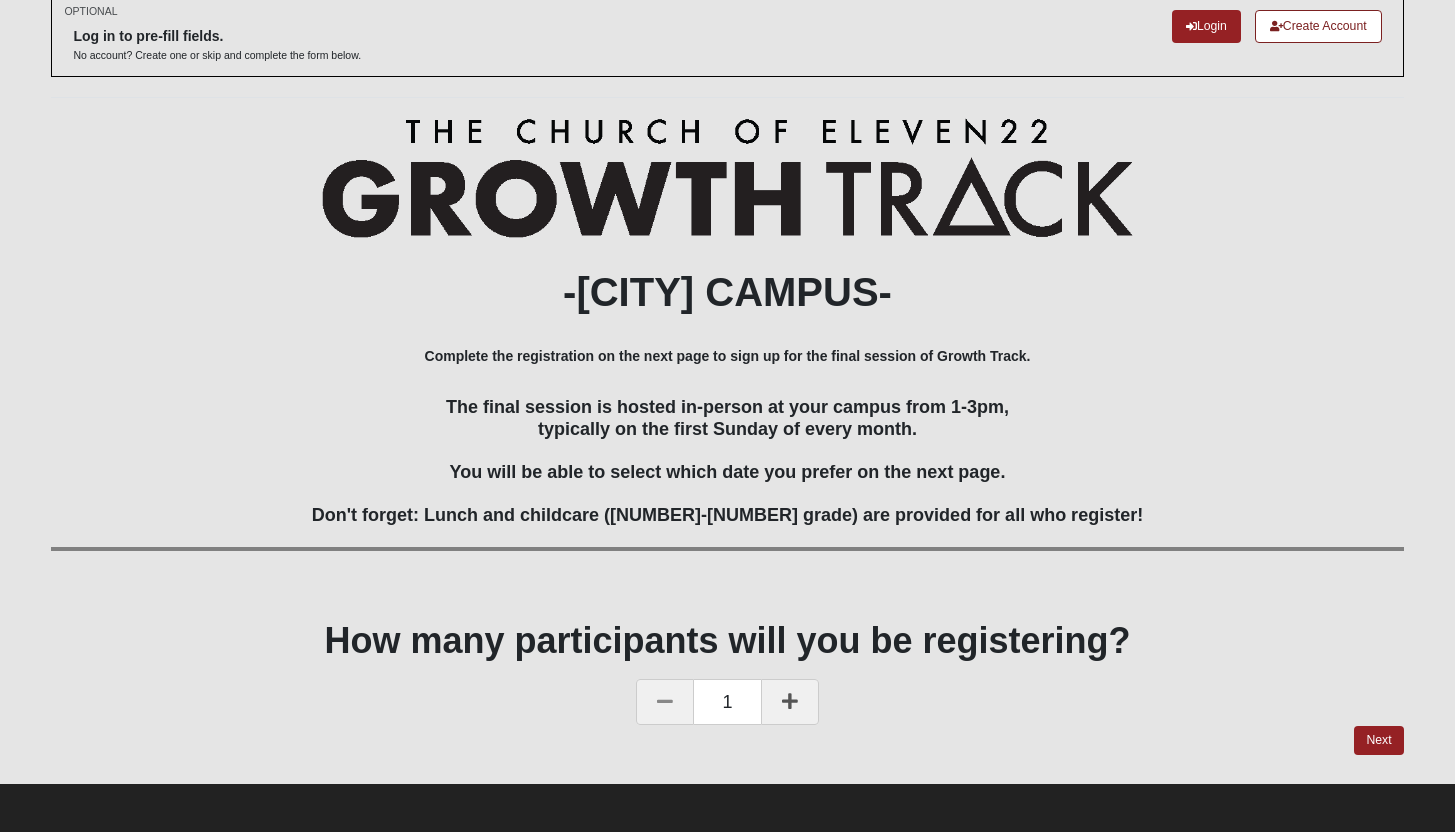 scroll, scrollTop: 114, scrollLeft: 0, axis: vertical 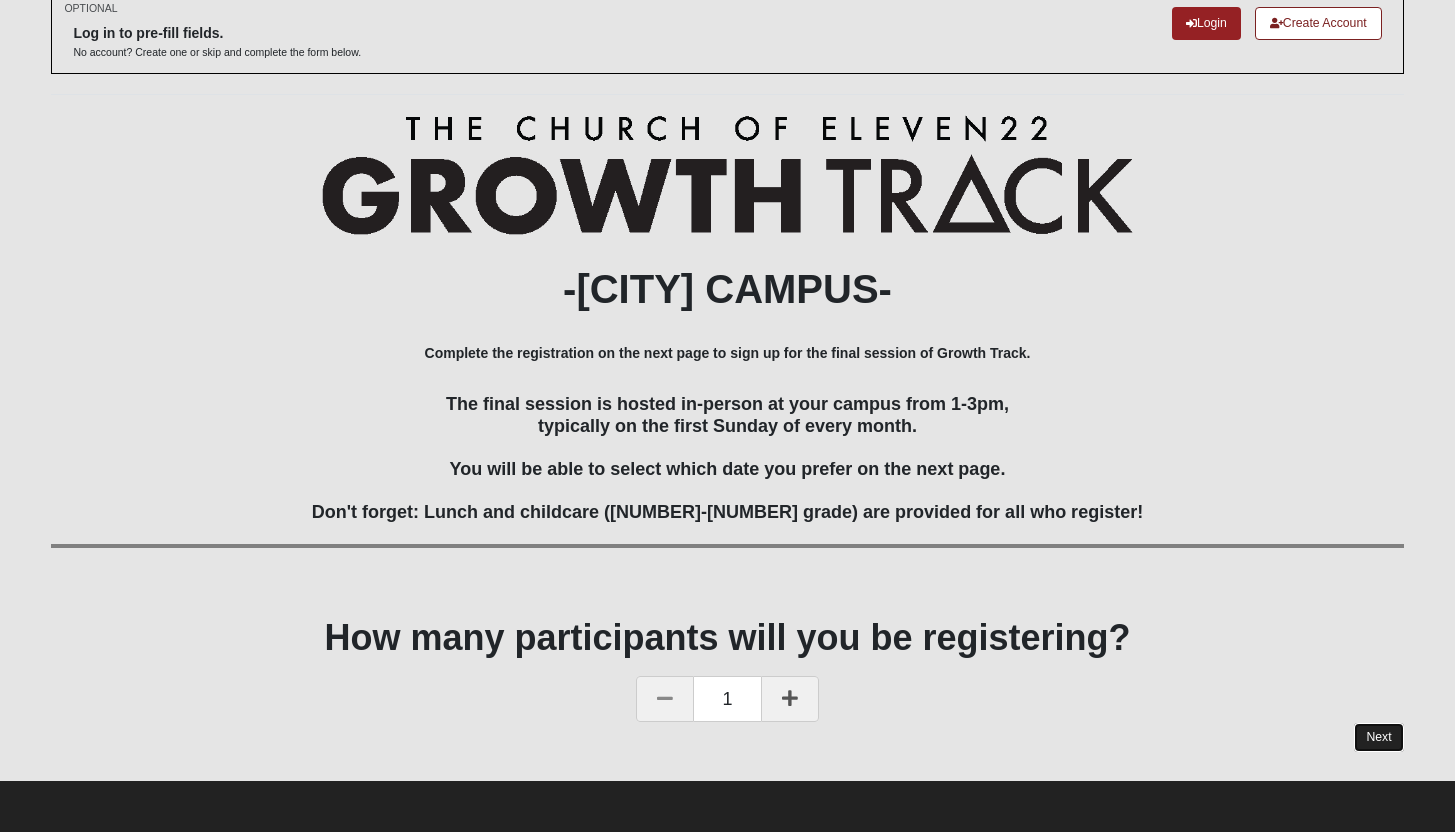 click on "Next" at bounding box center (1378, 737) 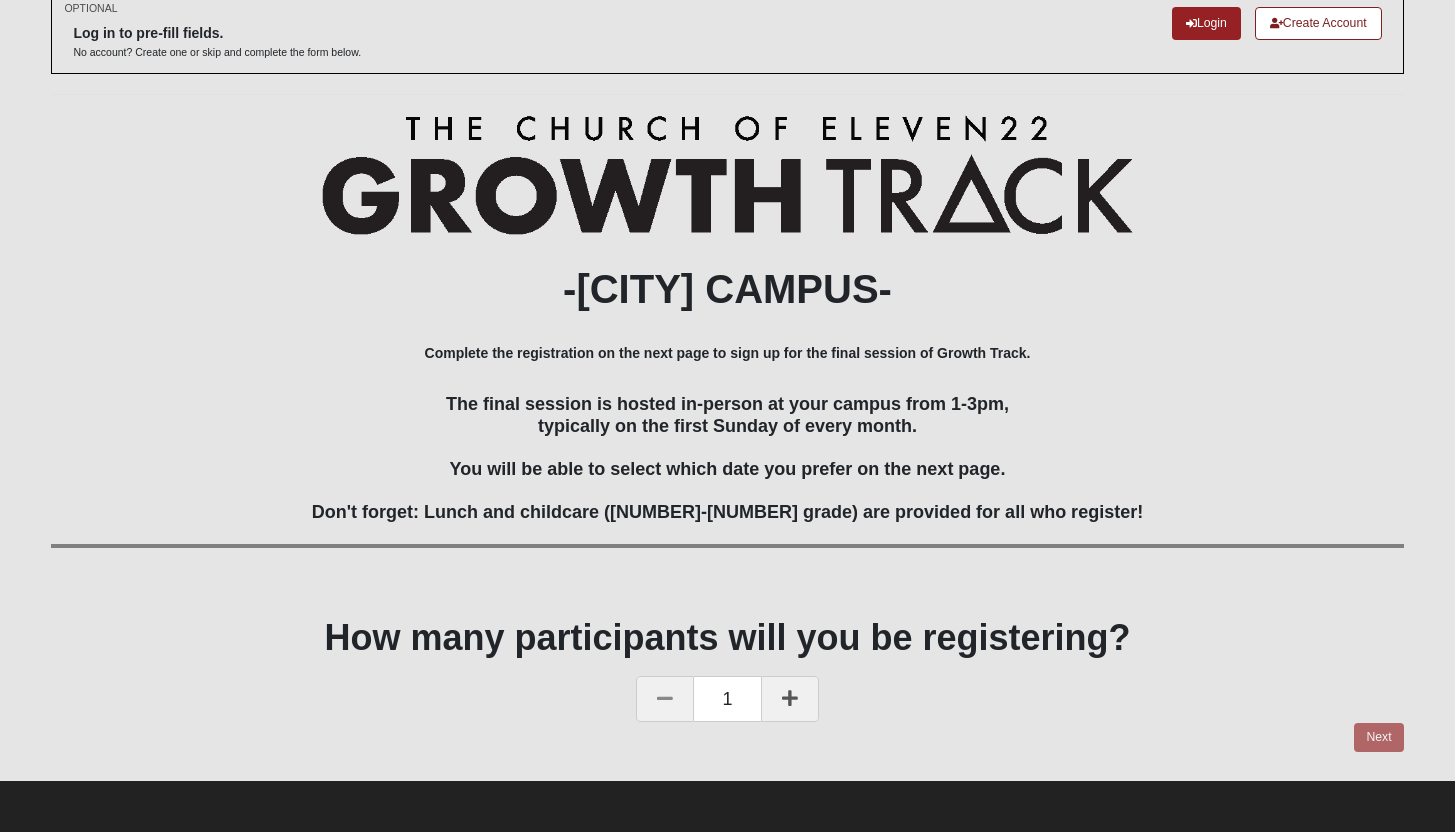scroll, scrollTop: 0, scrollLeft: 0, axis: both 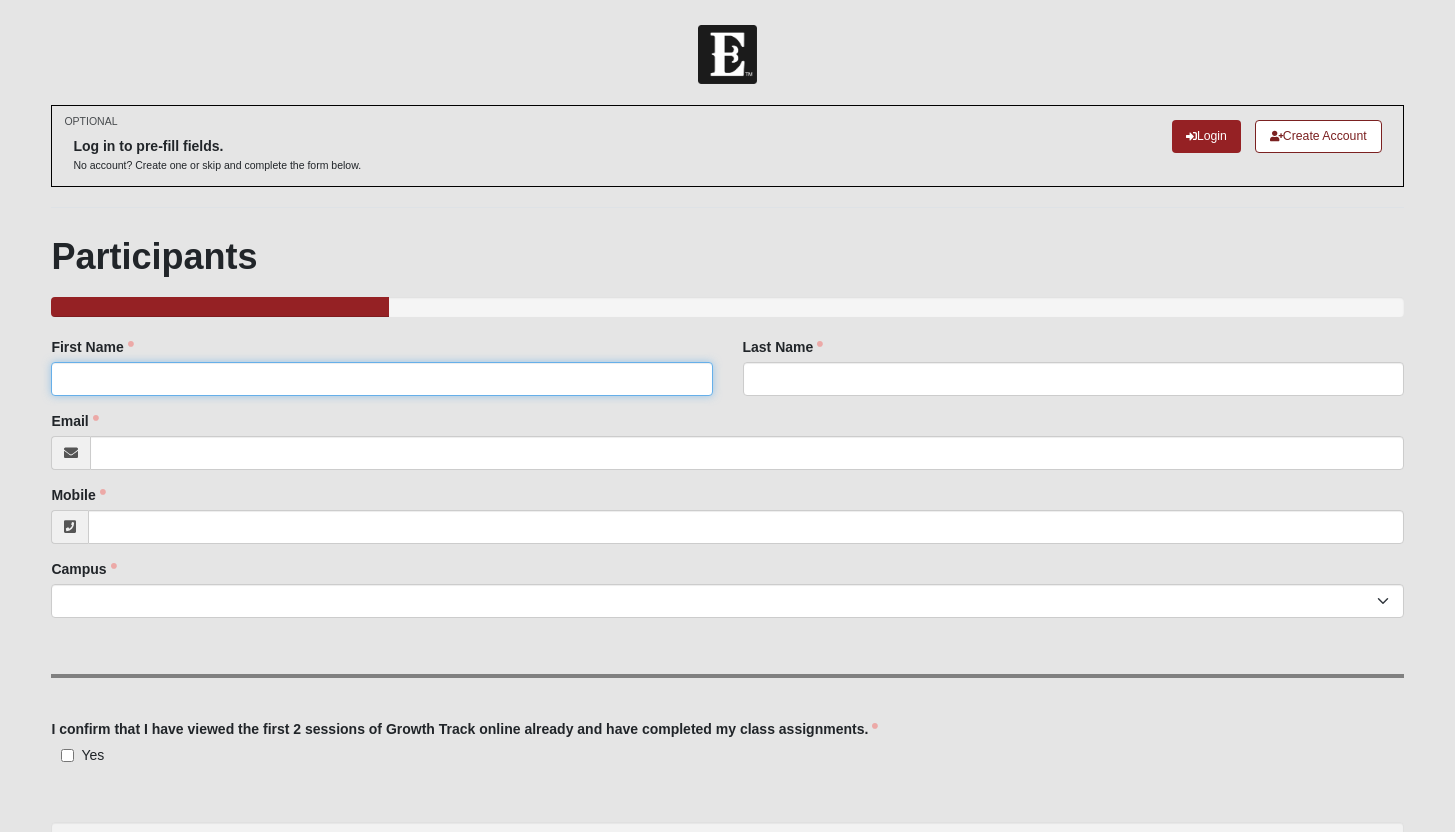 click on "First Name" at bounding box center [381, 379] 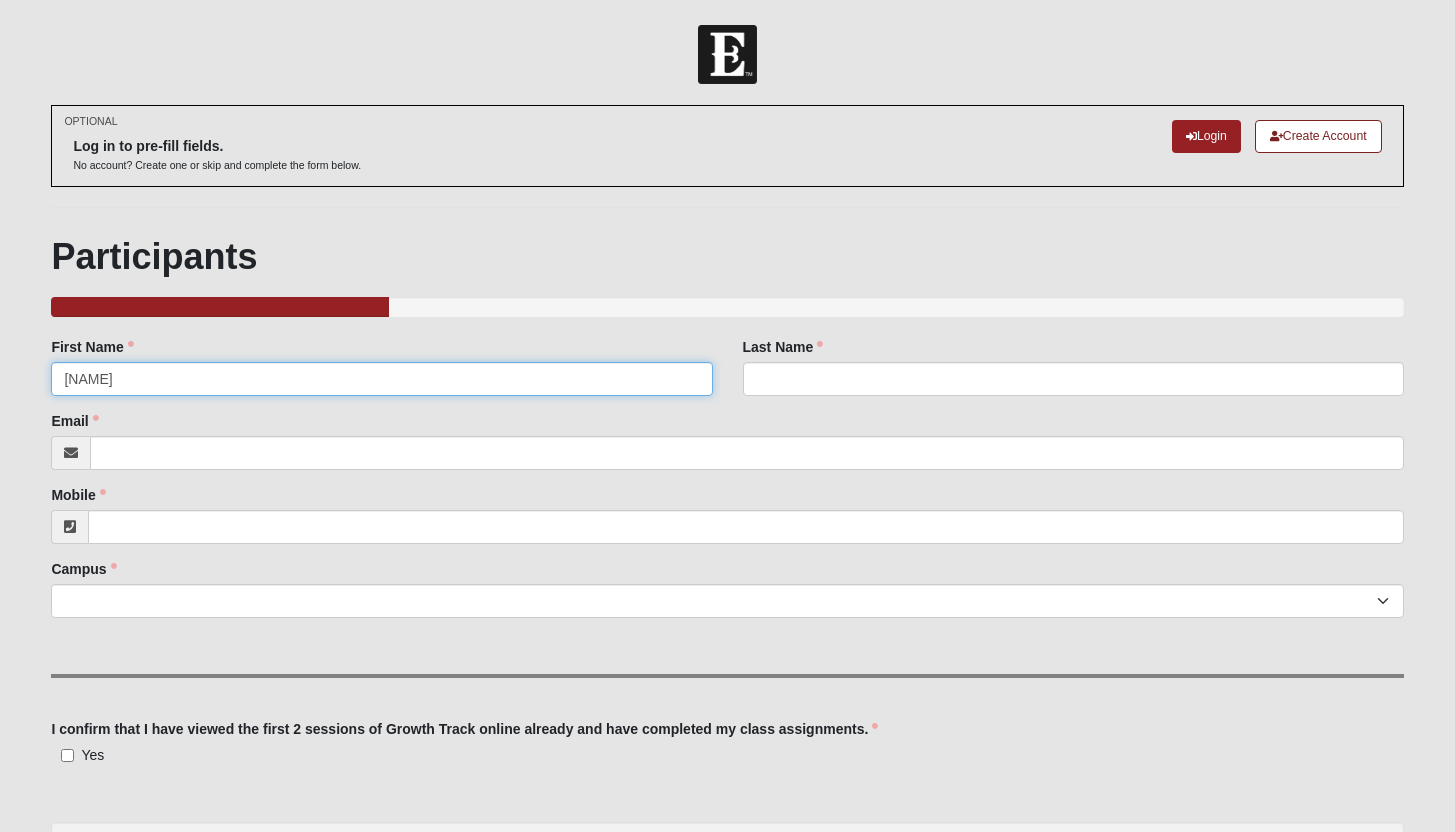 type on "Zachary" 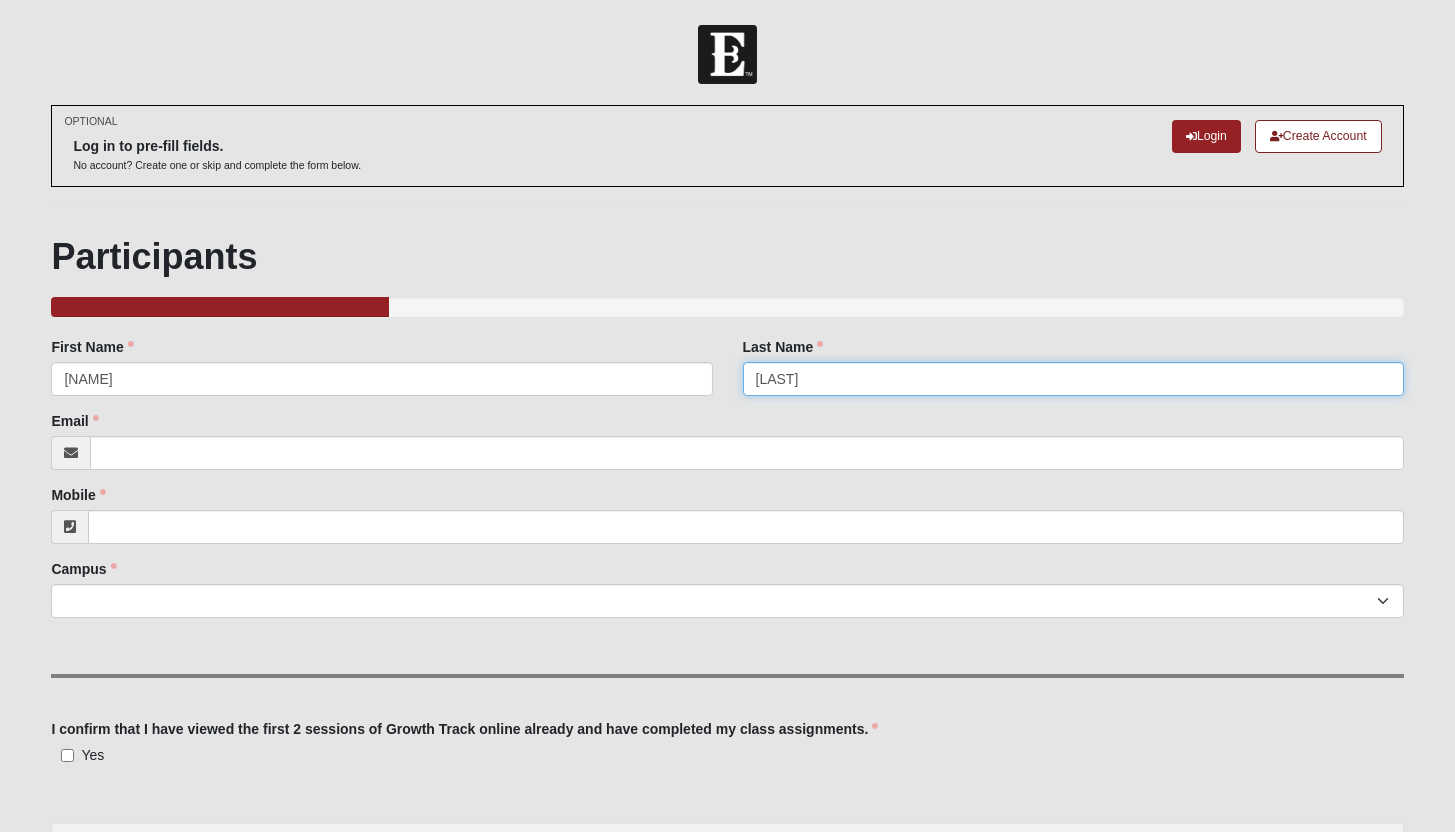 type on "Higdon" 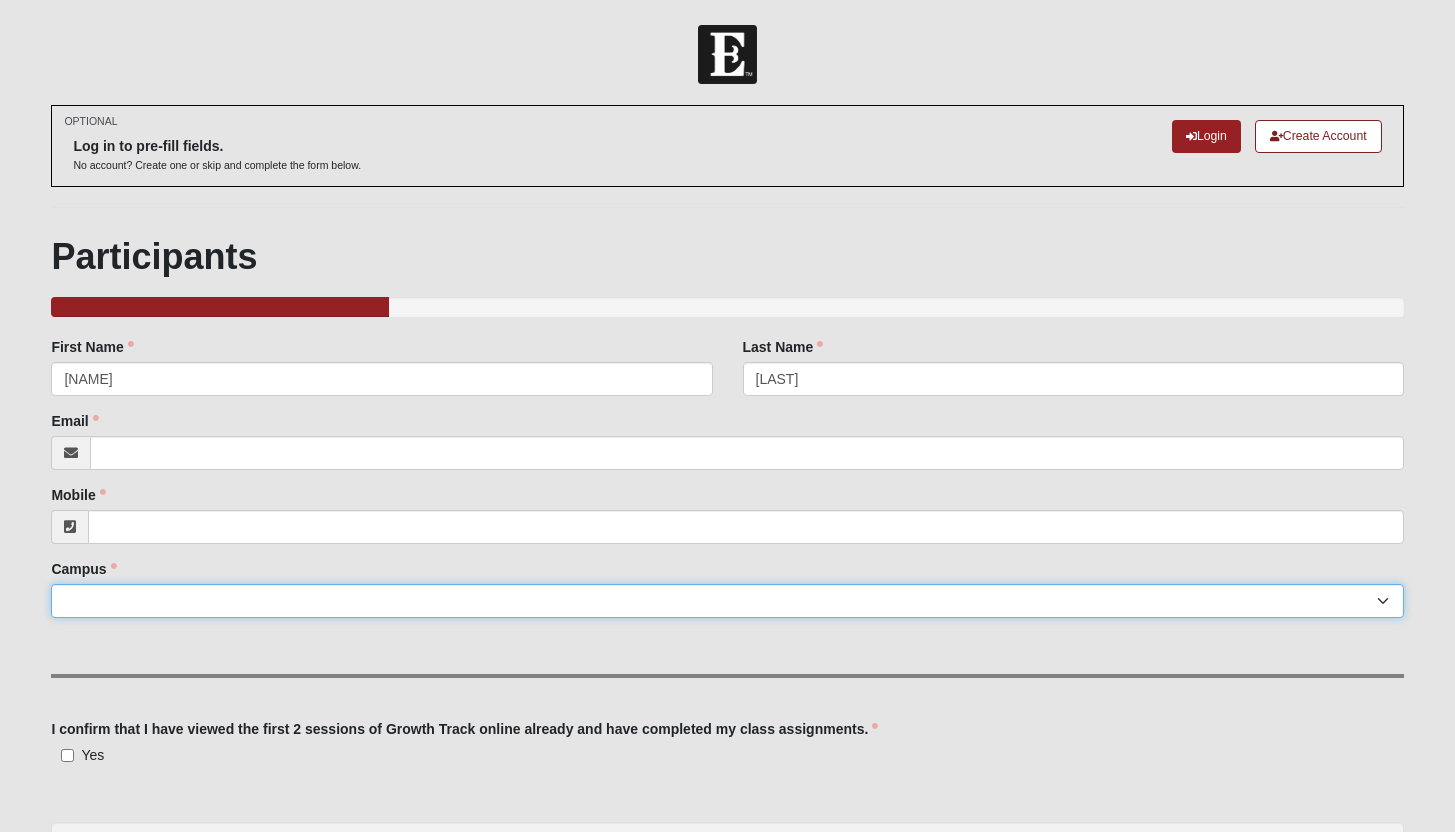click on "Arlington
Baymeadows
Eleven22 Online
Fleming Island
Jesup
Mandarin
North Jax
Orange Park
Outpost
Palatka (Coming Soon)
Ponte Vedra
San Pablo
St. Johns
St. Augustine (Coming Soon)
Wildlight
NONE" at bounding box center (727, 601) 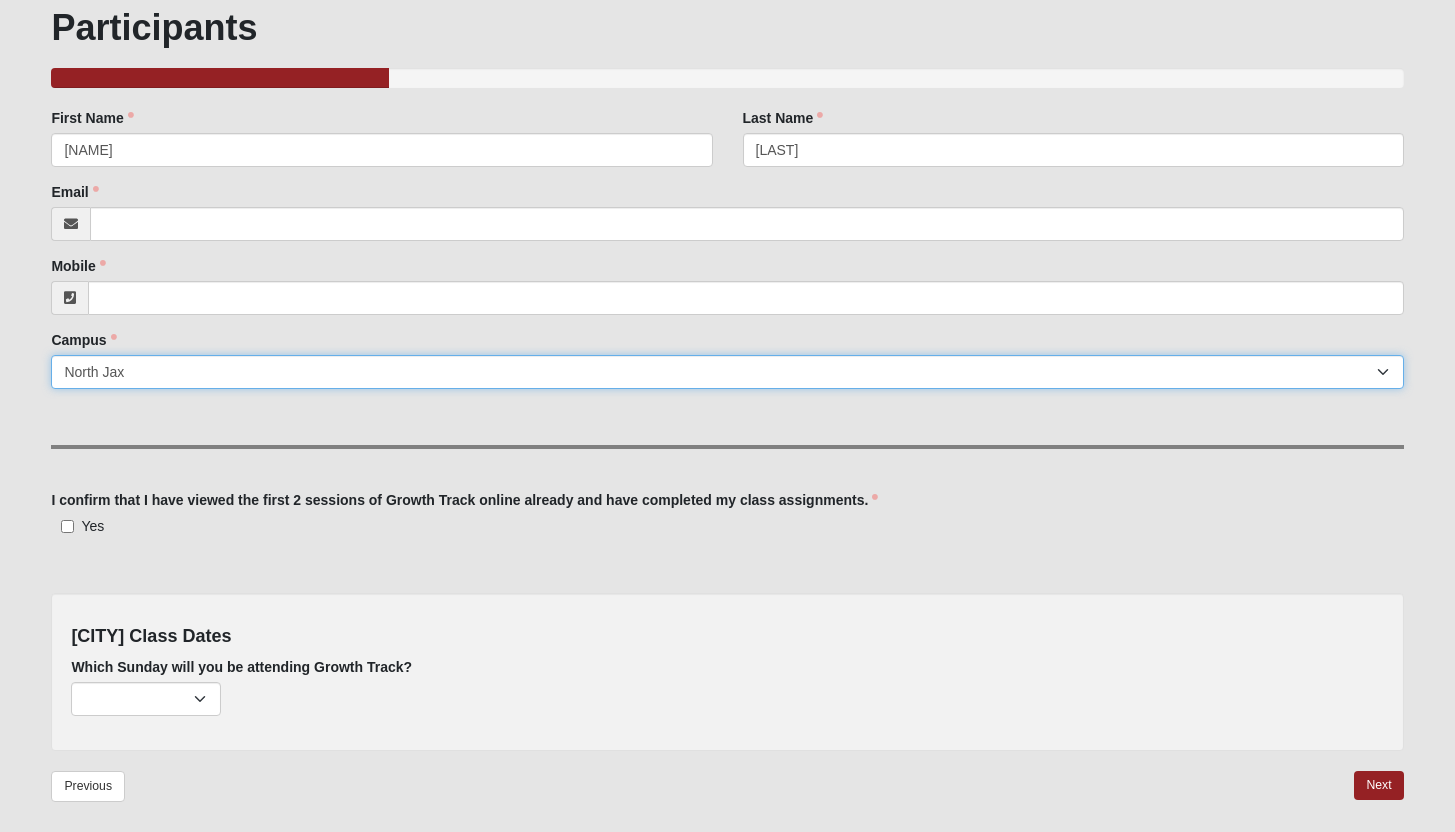 scroll, scrollTop: 242, scrollLeft: 0, axis: vertical 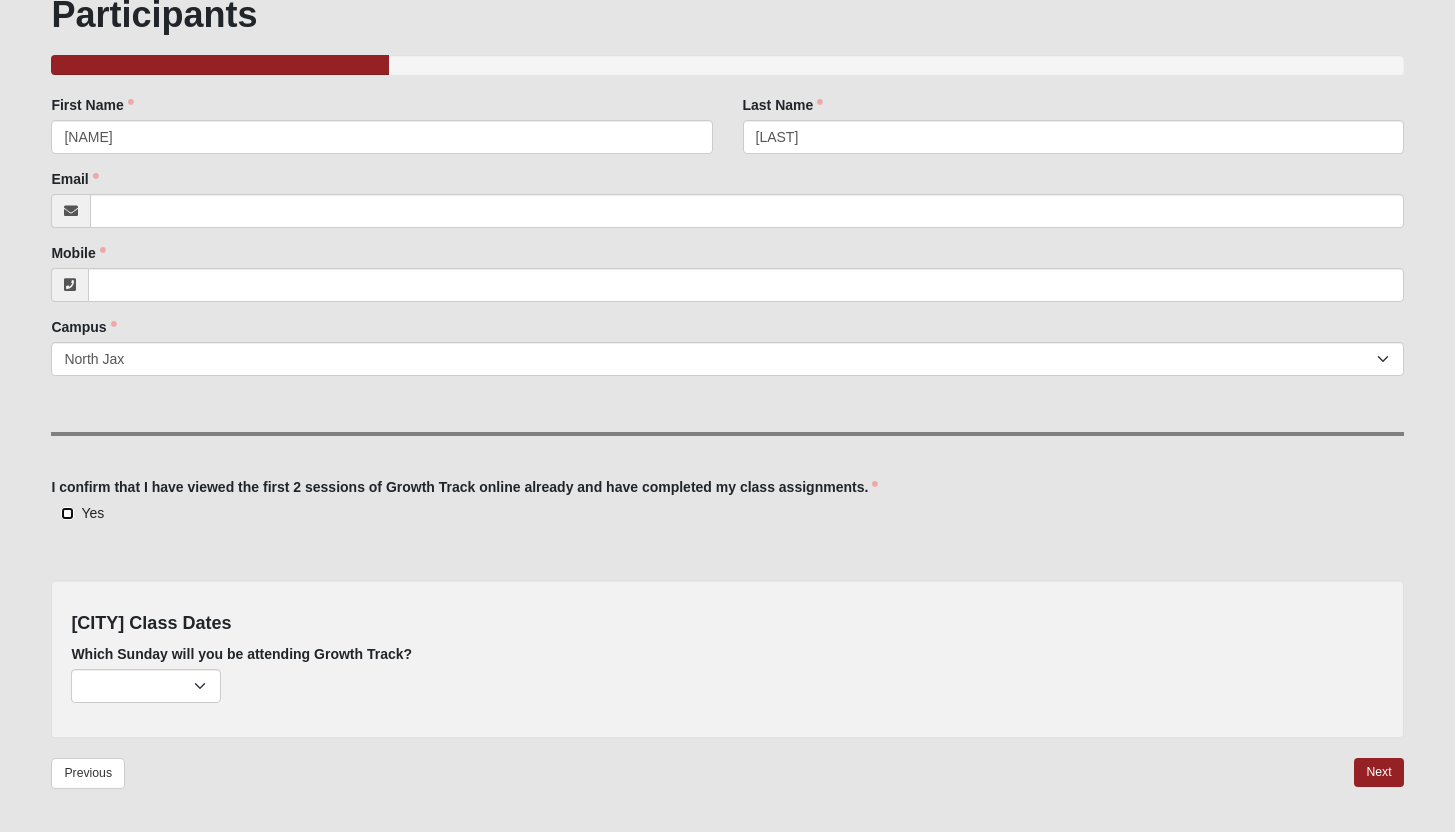 click on "Yes" at bounding box center (67, 513) 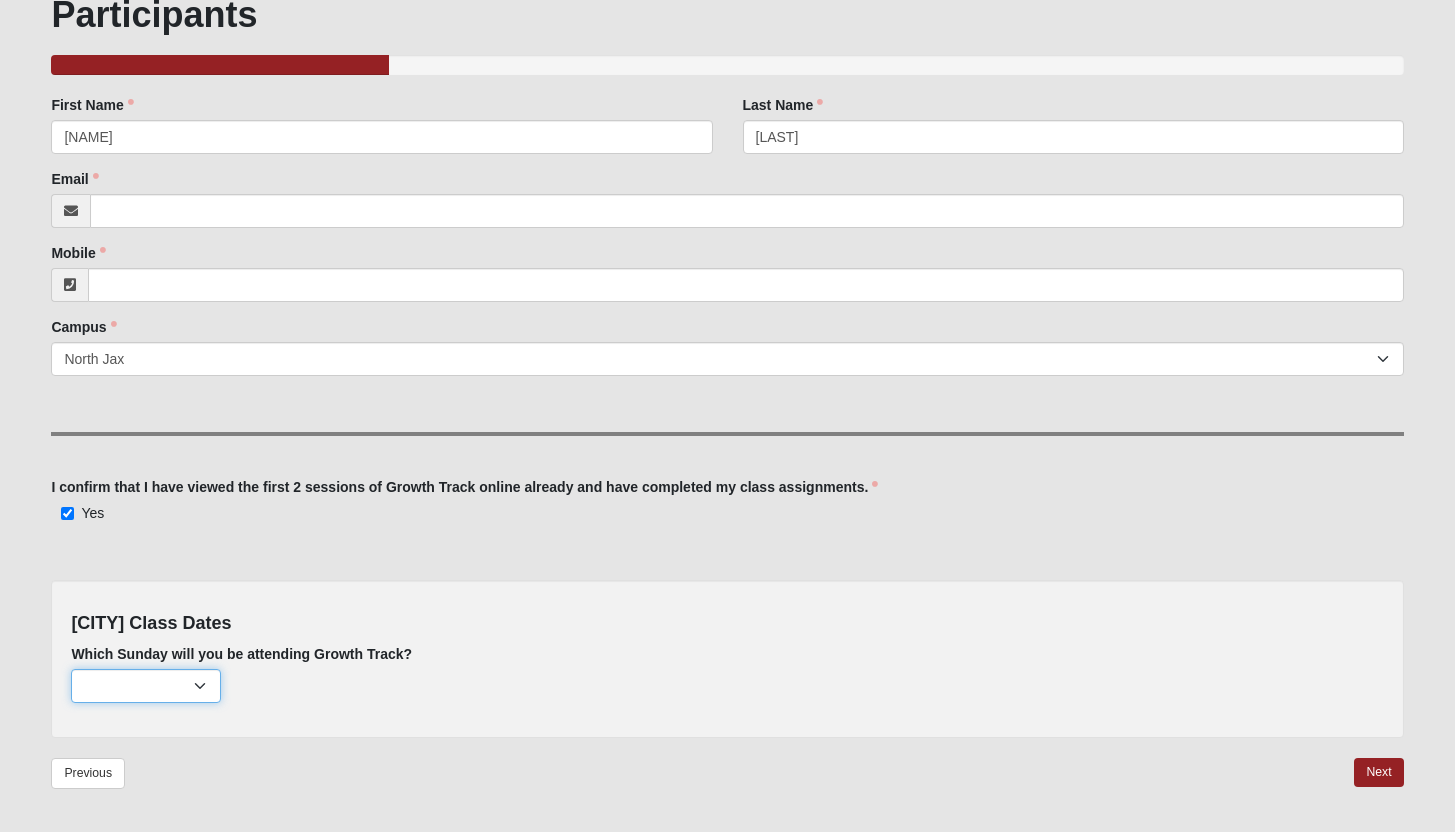 click on "February 2nd (none remaining)
March 2nd (none remaining)
April 6th (none remaining)
May 4th (none remaining)
May 11th (none remaining)
May 25th (none remaining)
June 1st (none remaining)
July 13th (none remaining)
August 3rd (55 remaining)
September 7th (60 remaining)
October 5th (60 remaining)
November 2nd (60 remaining)
December 7th (60 remaining)" at bounding box center (146, 686) 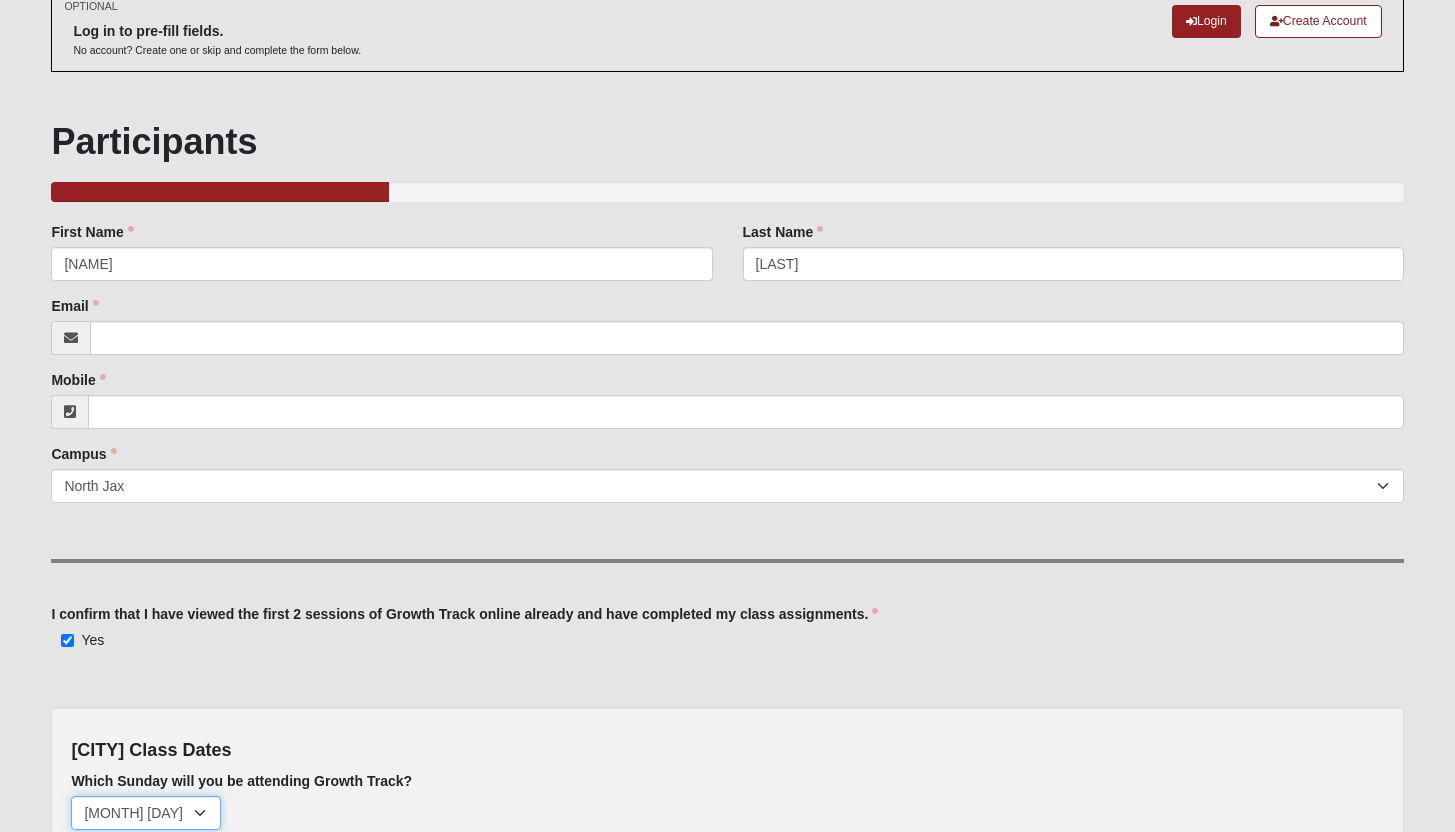 scroll, scrollTop: 61, scrollLeft: 0, axis: vertical 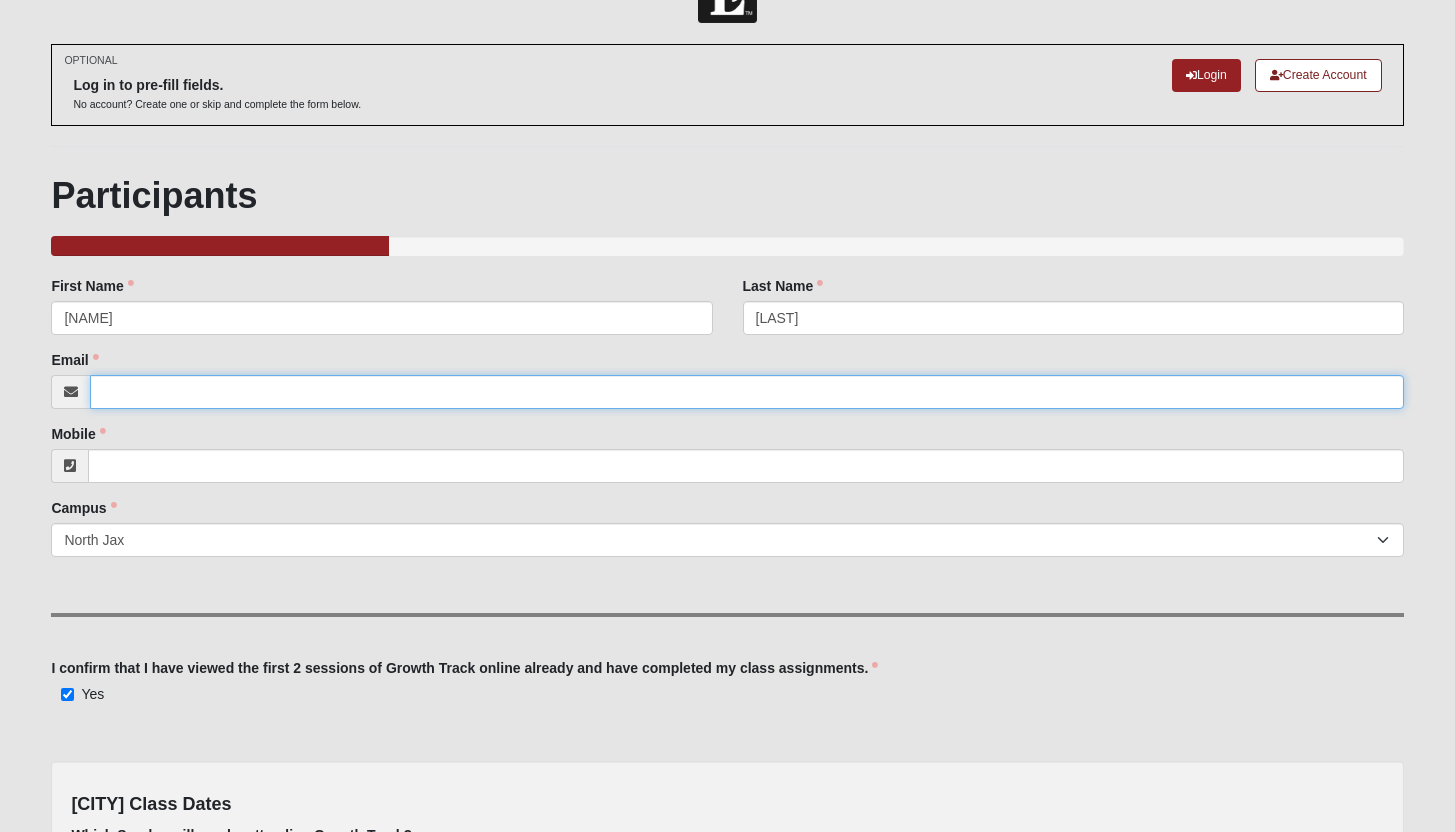click on "Email" at bounding box center (746, 392) 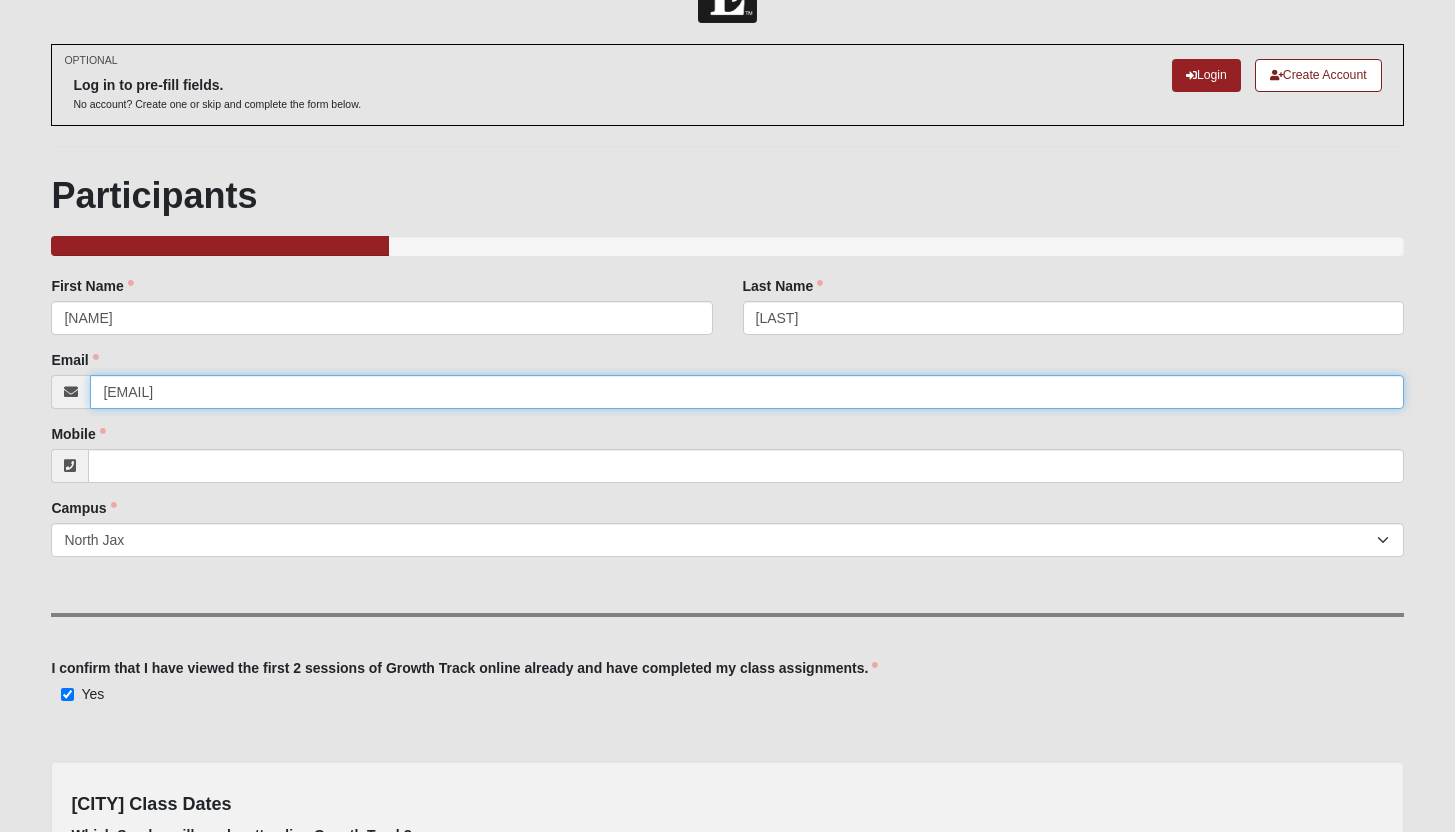 type on "zhigdon05@icloud.com" 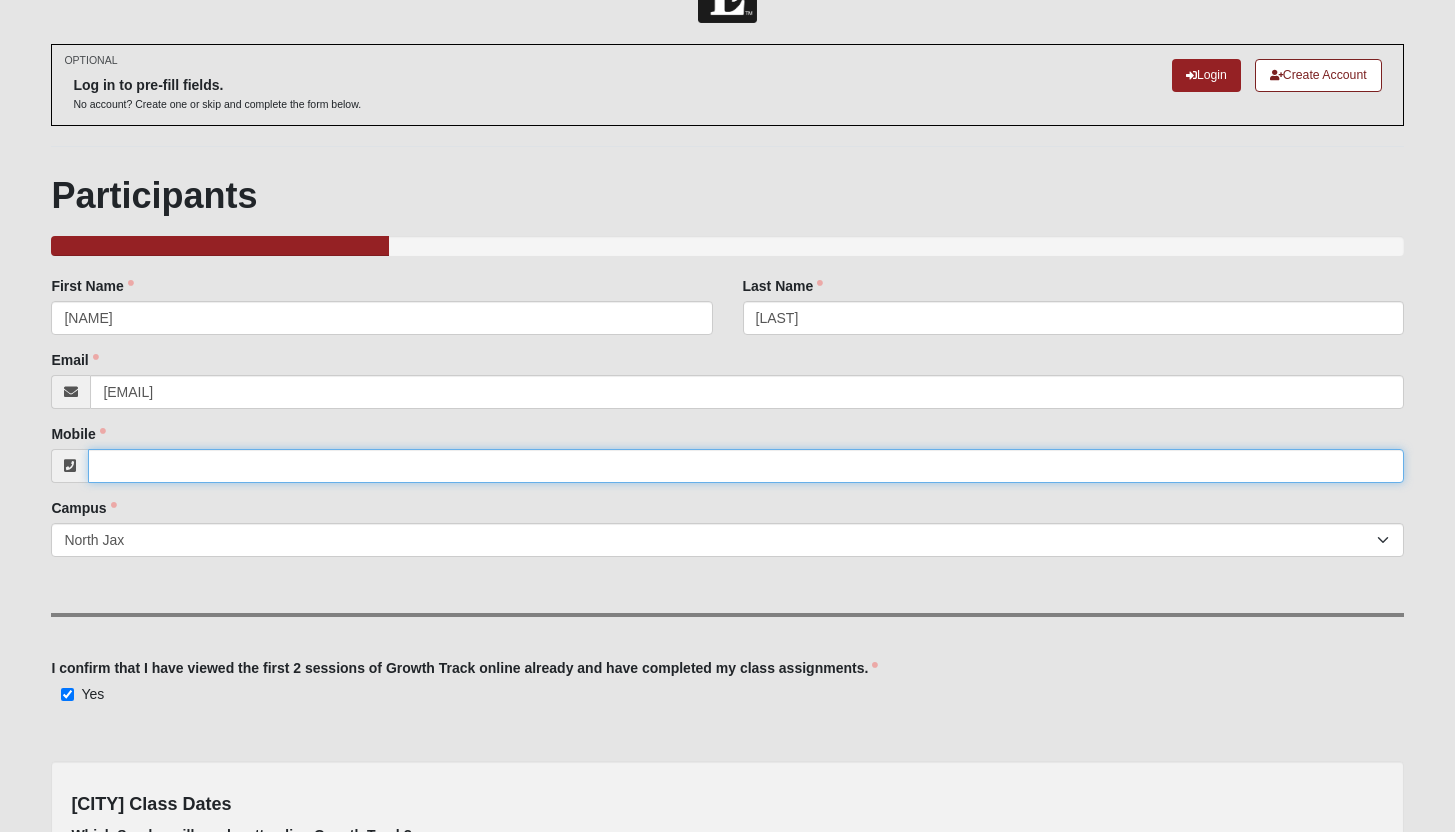 click on "Mobile" at bounding box center (745, 466) 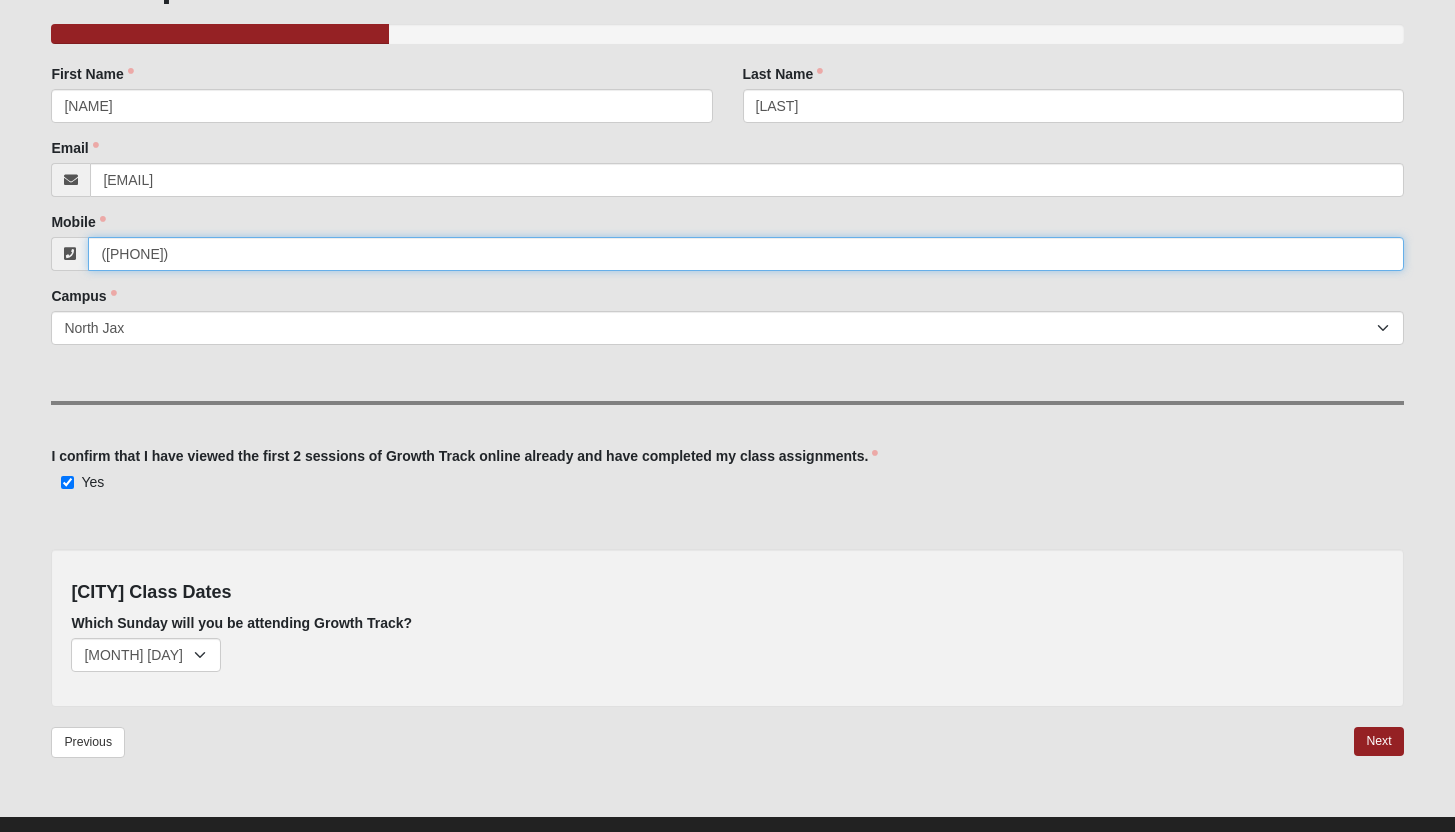 scroll, scrollTop: 309, scrollLeft: 0, axis: vertical 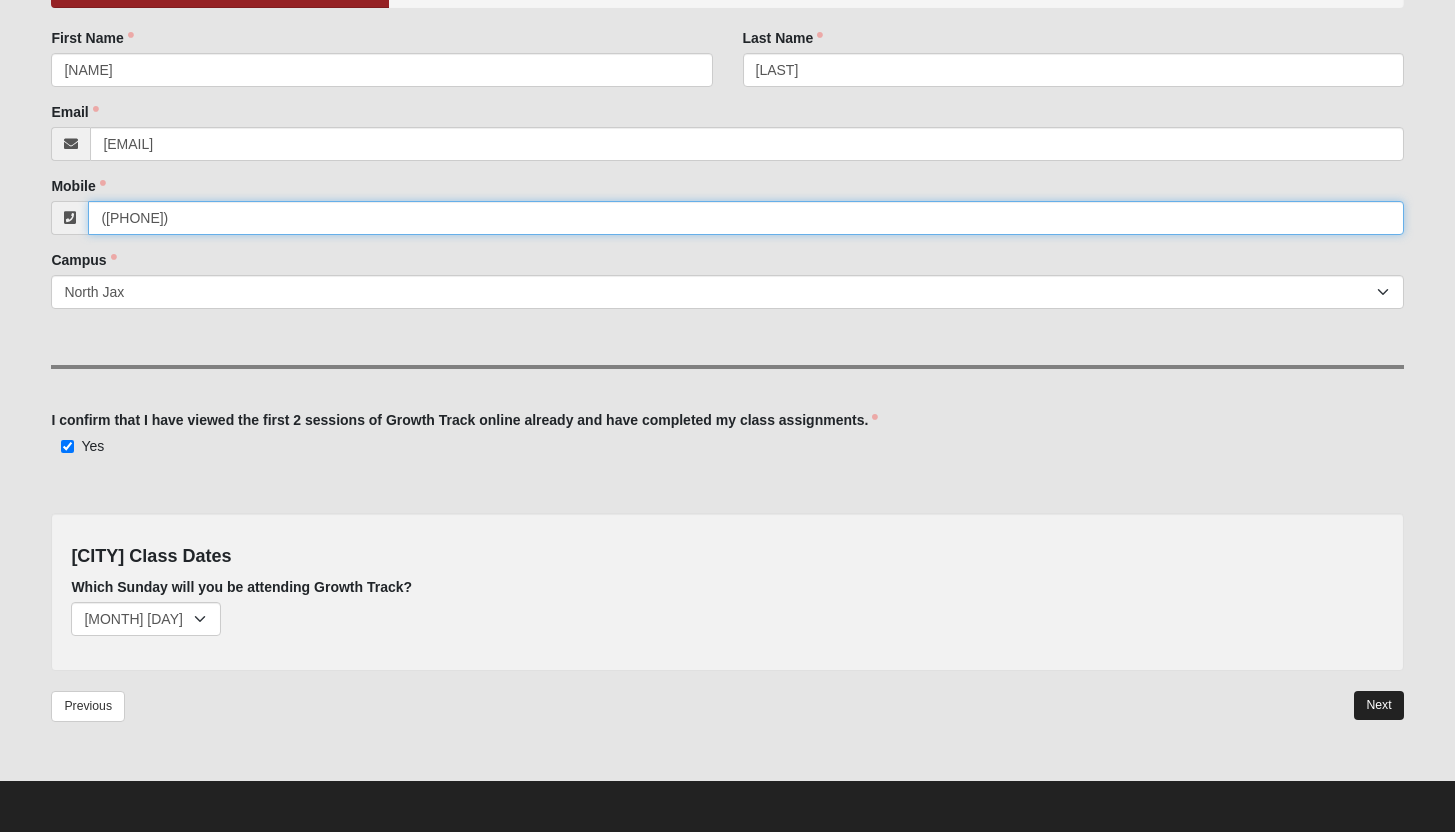 type on "(904) 252-4445" 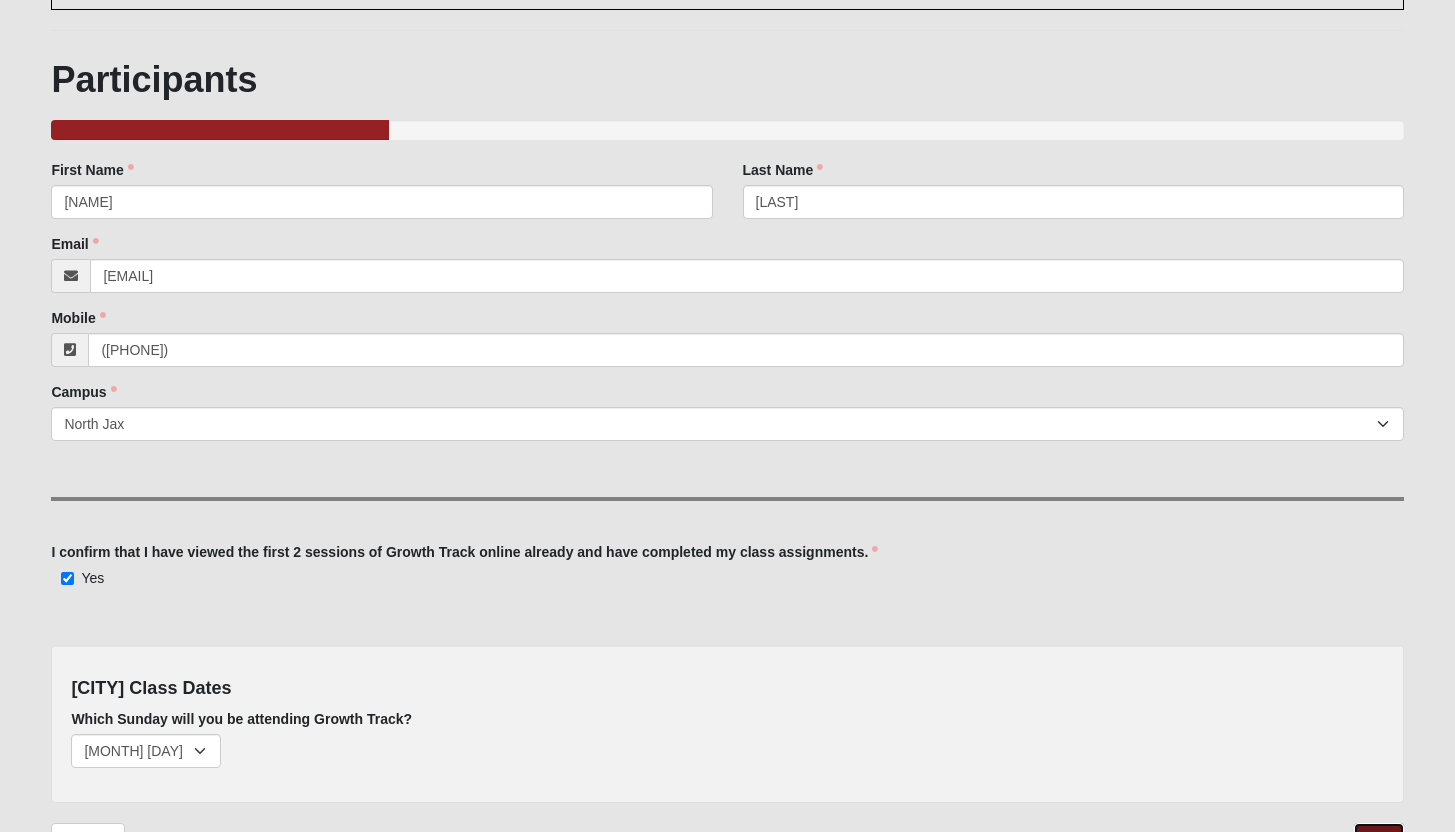 scroll, scrollTop: 309, scrollLeft: 0, axis: vertical 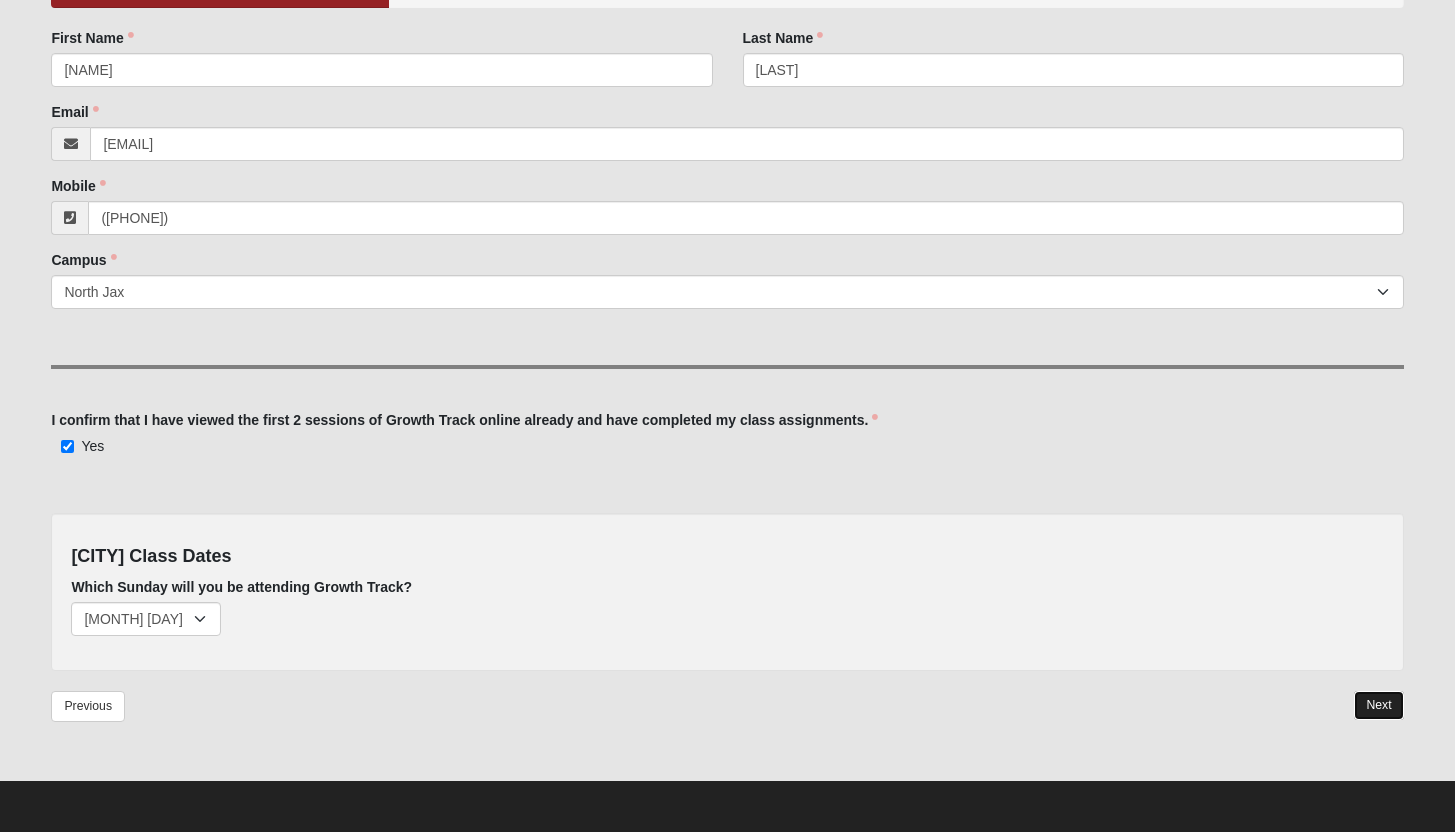 click on "Next" at bounding box center [1378, 705] 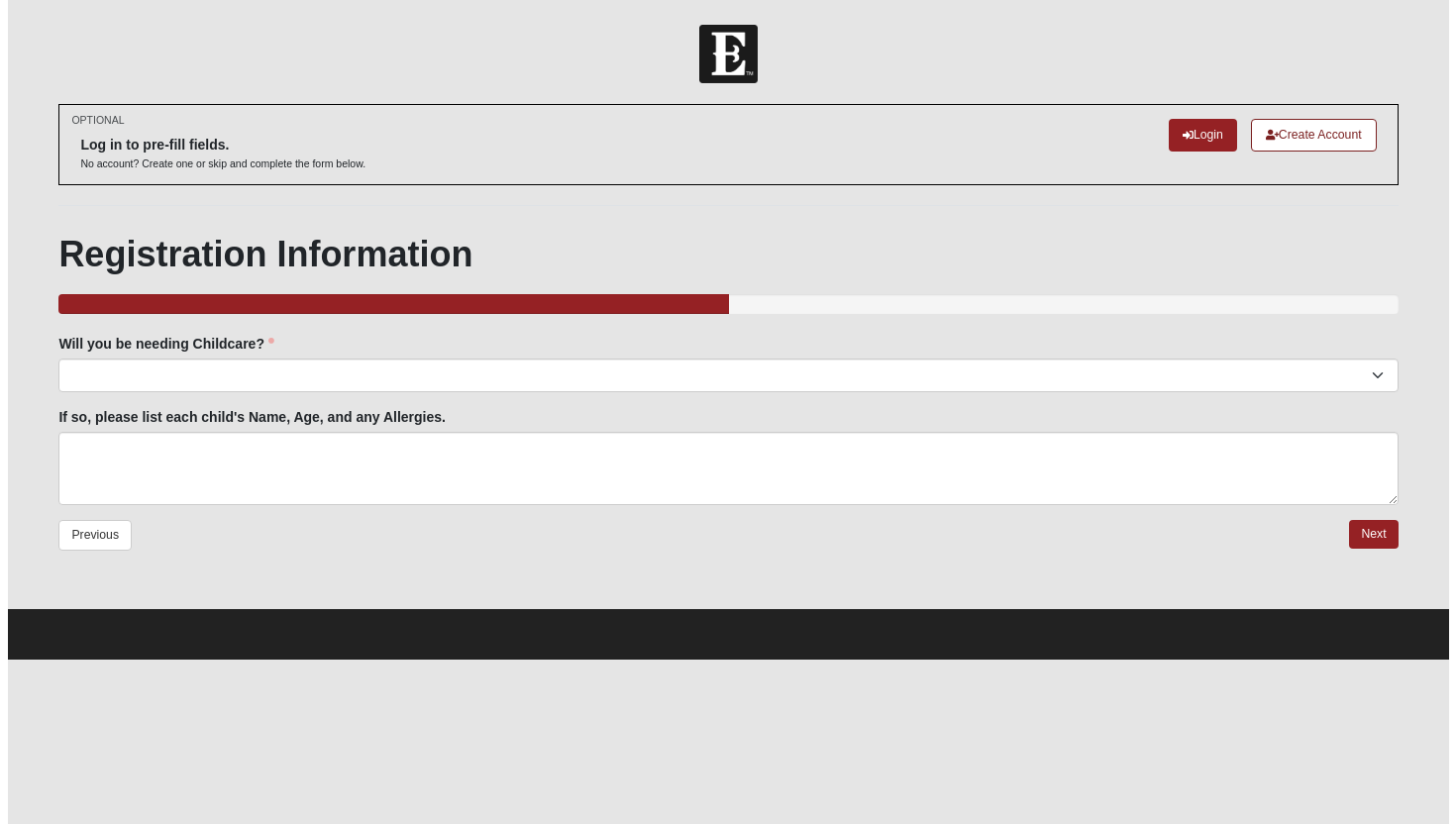 scroll, scrollTop: 0, scrollLeft: 0, axis: both 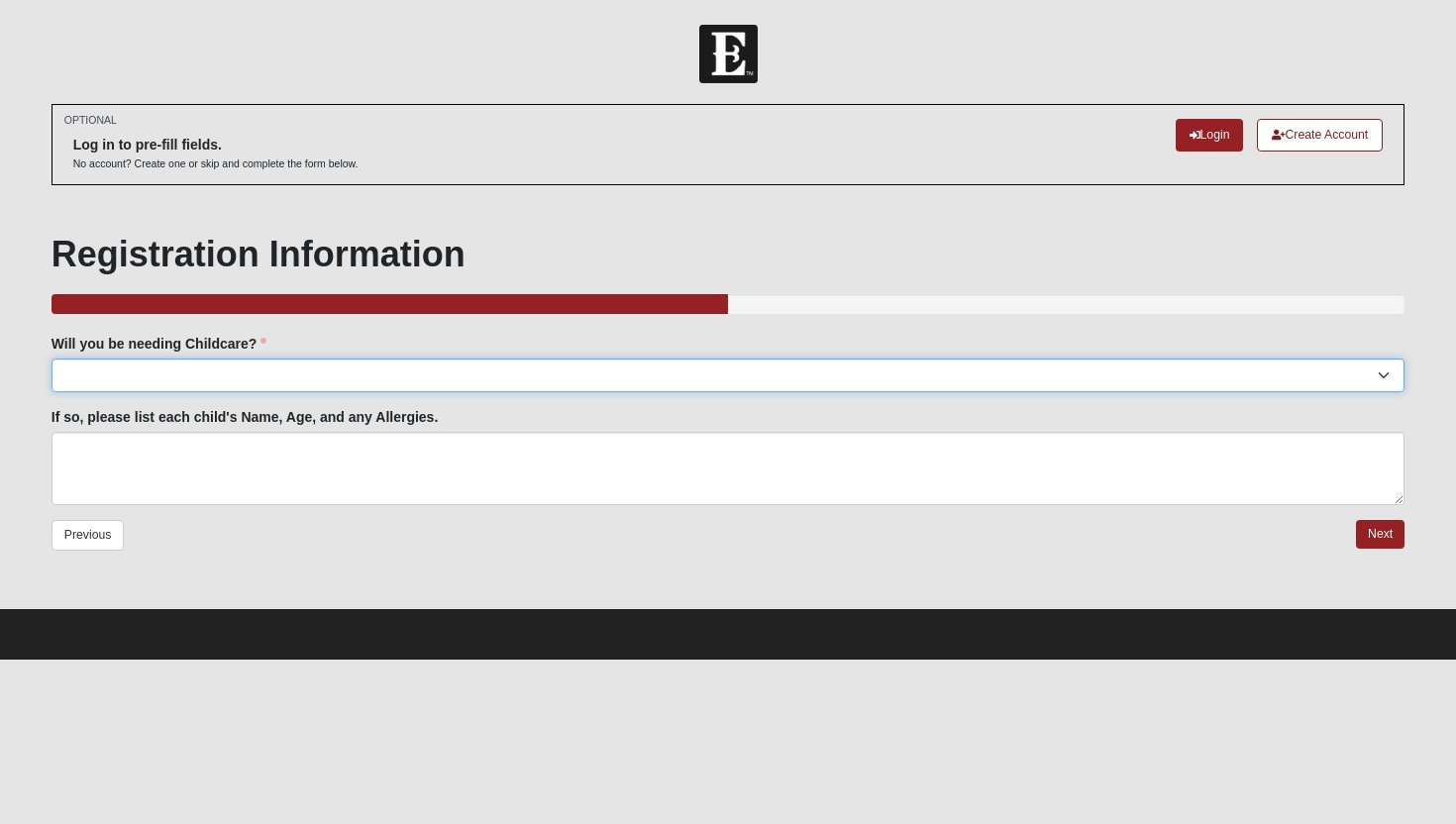click on "Yes
No" at bounding box center (728, 375) 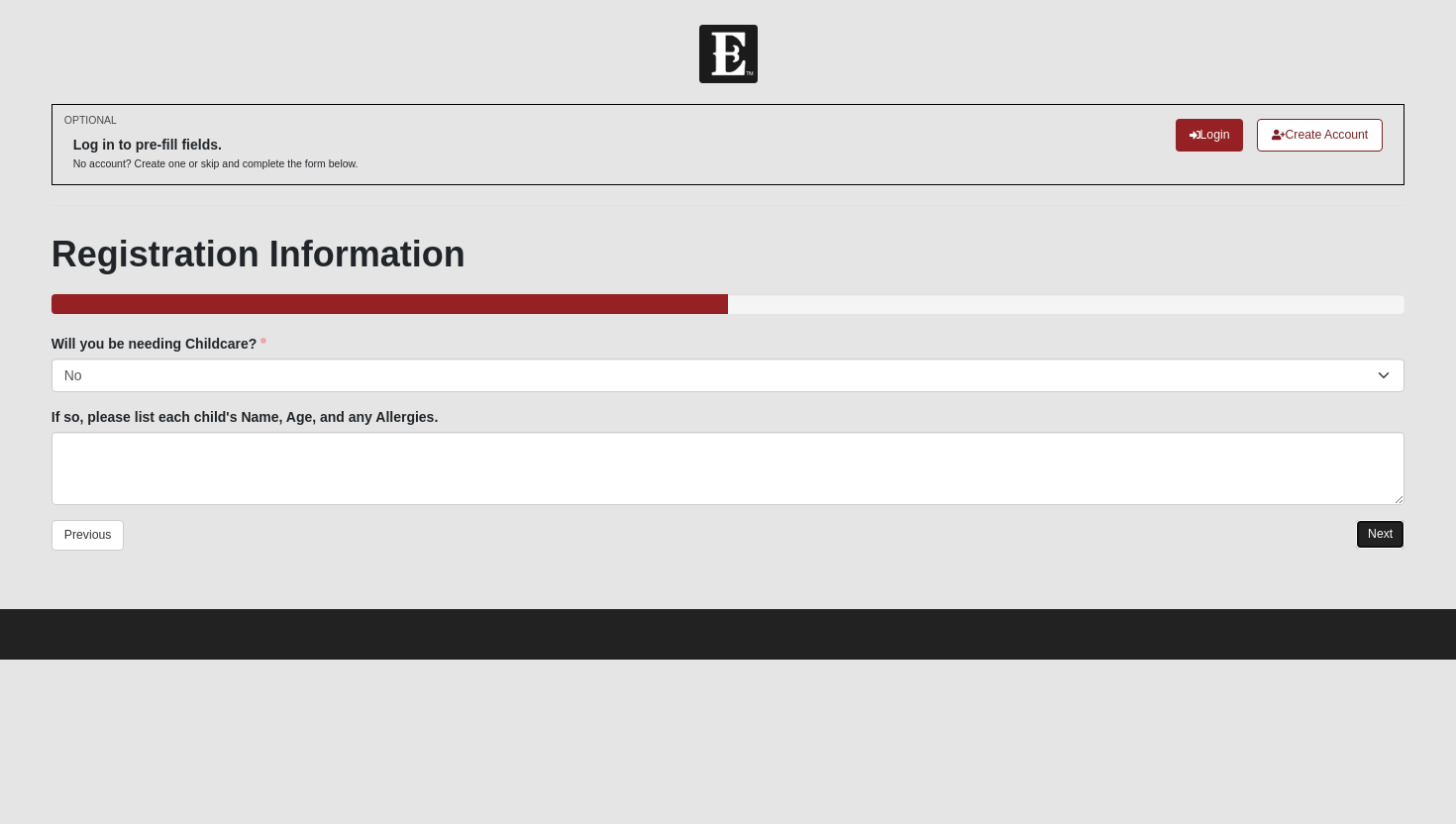 click on "Next" at bounding box center [1380, 534] 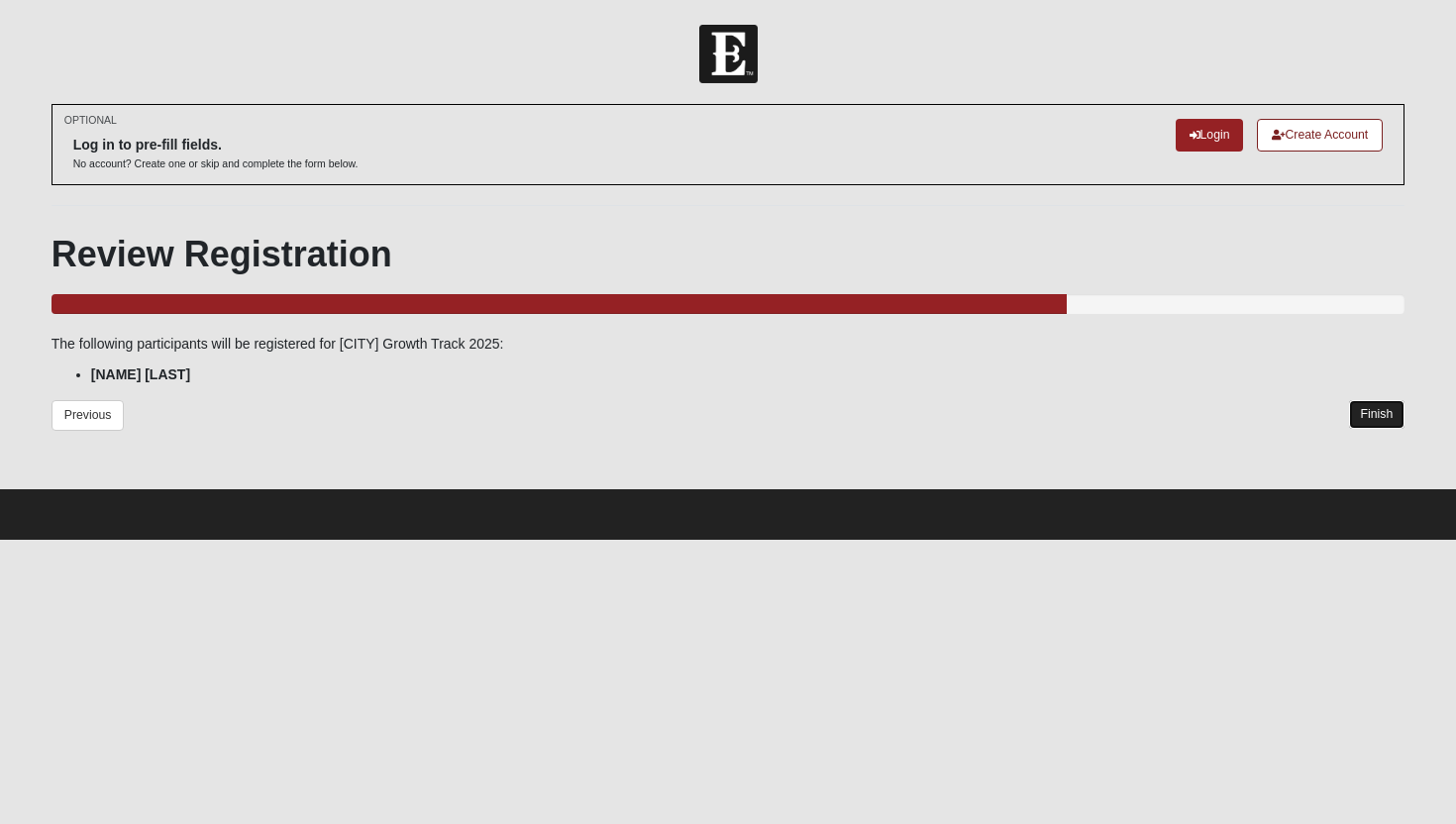 click on "Finish" at bounding box center [1377, 414] 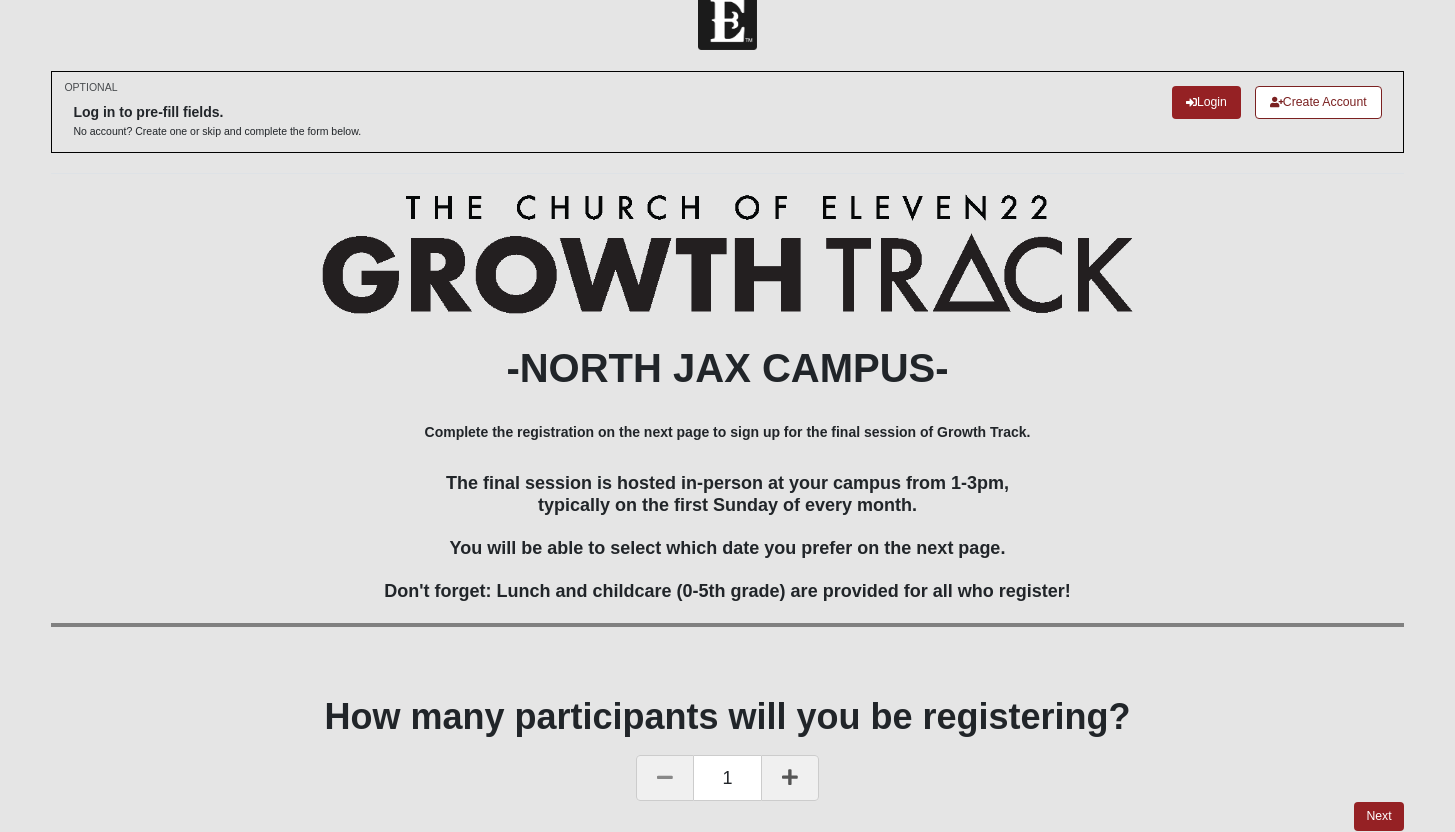 scroll, scrollTop: 114, scrollLeft: 0, axis: vertical 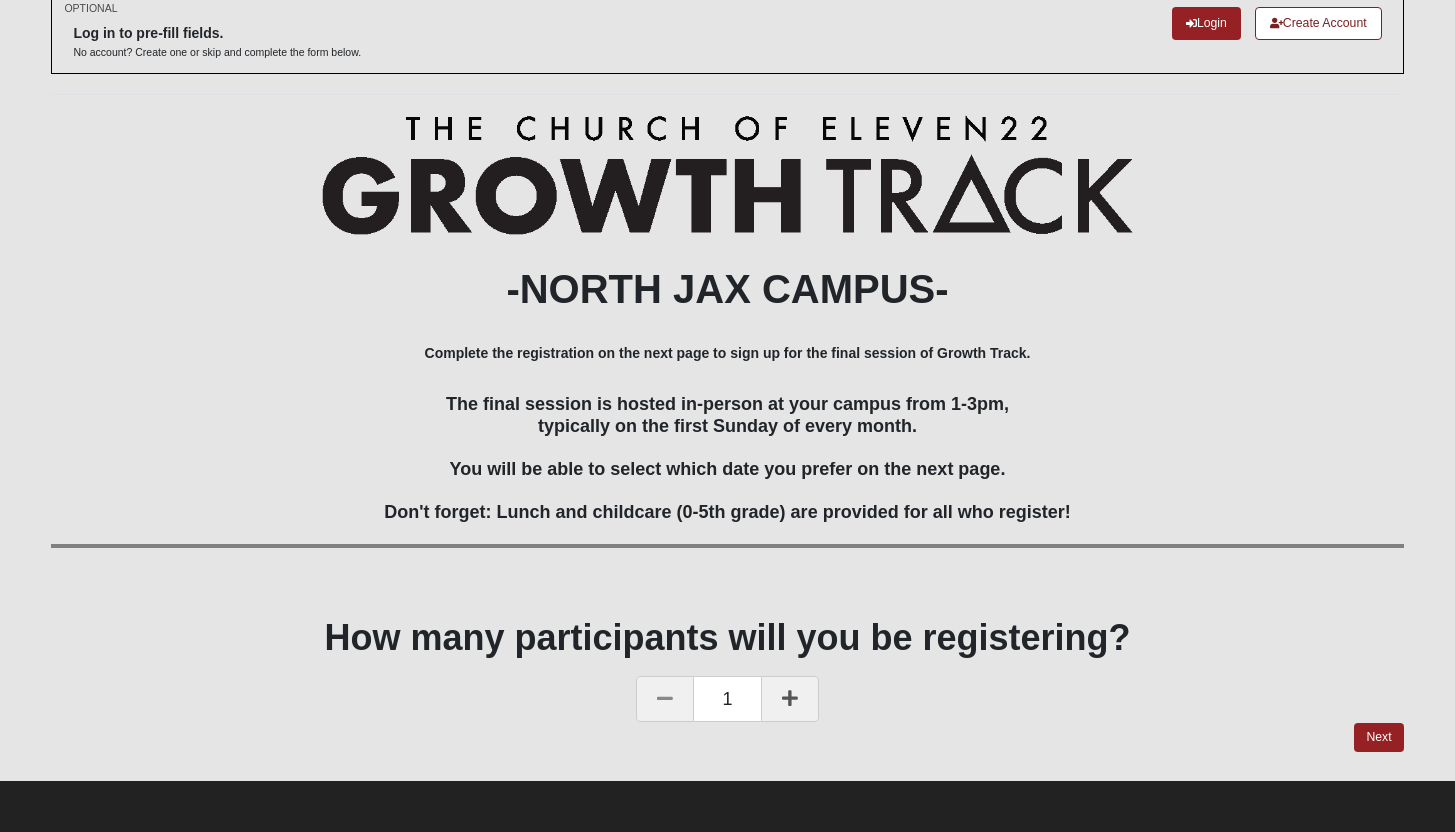 click at bounding box center (790, 698) 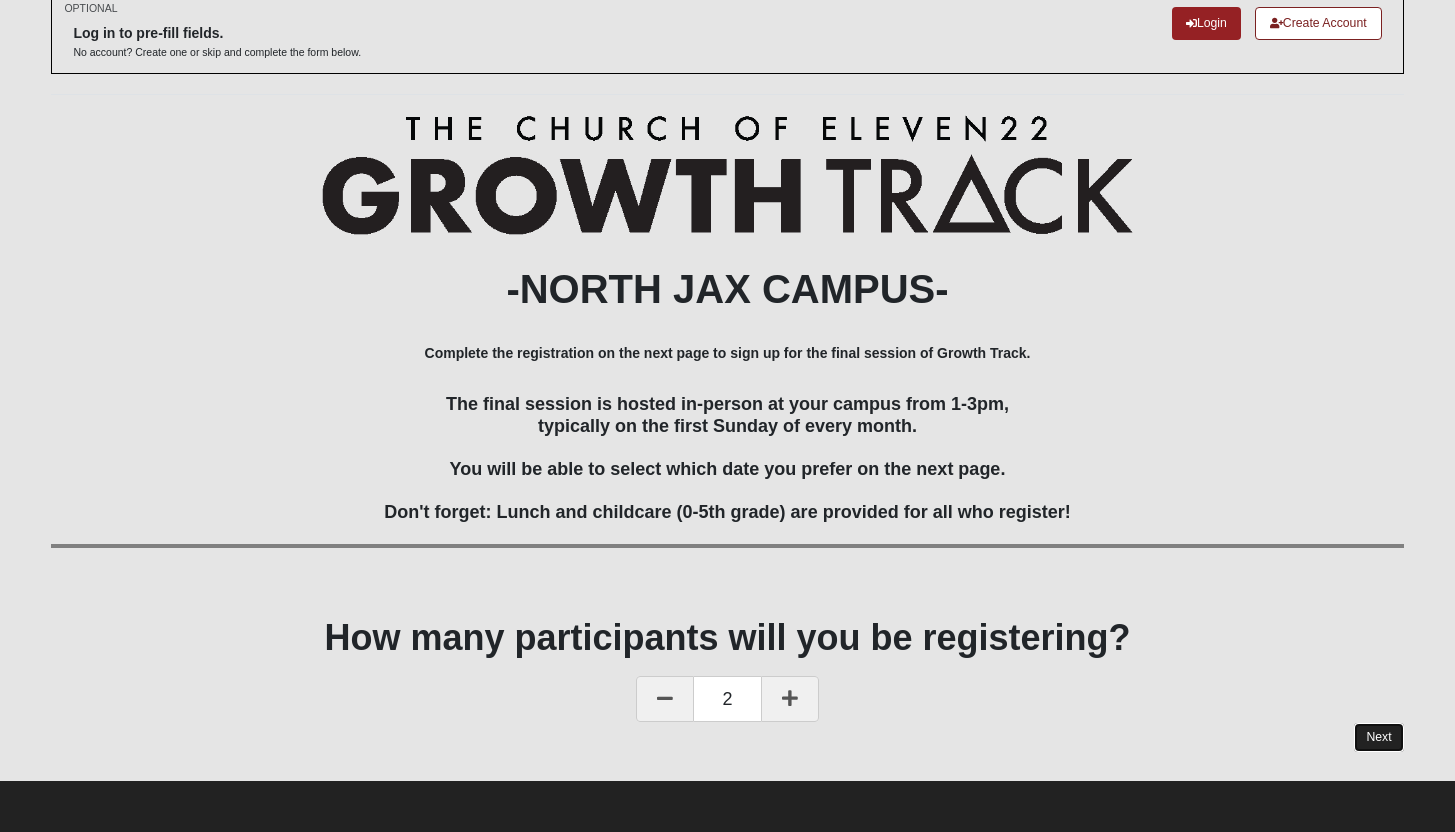 click on "Next" at bounding box center (1378, 737) 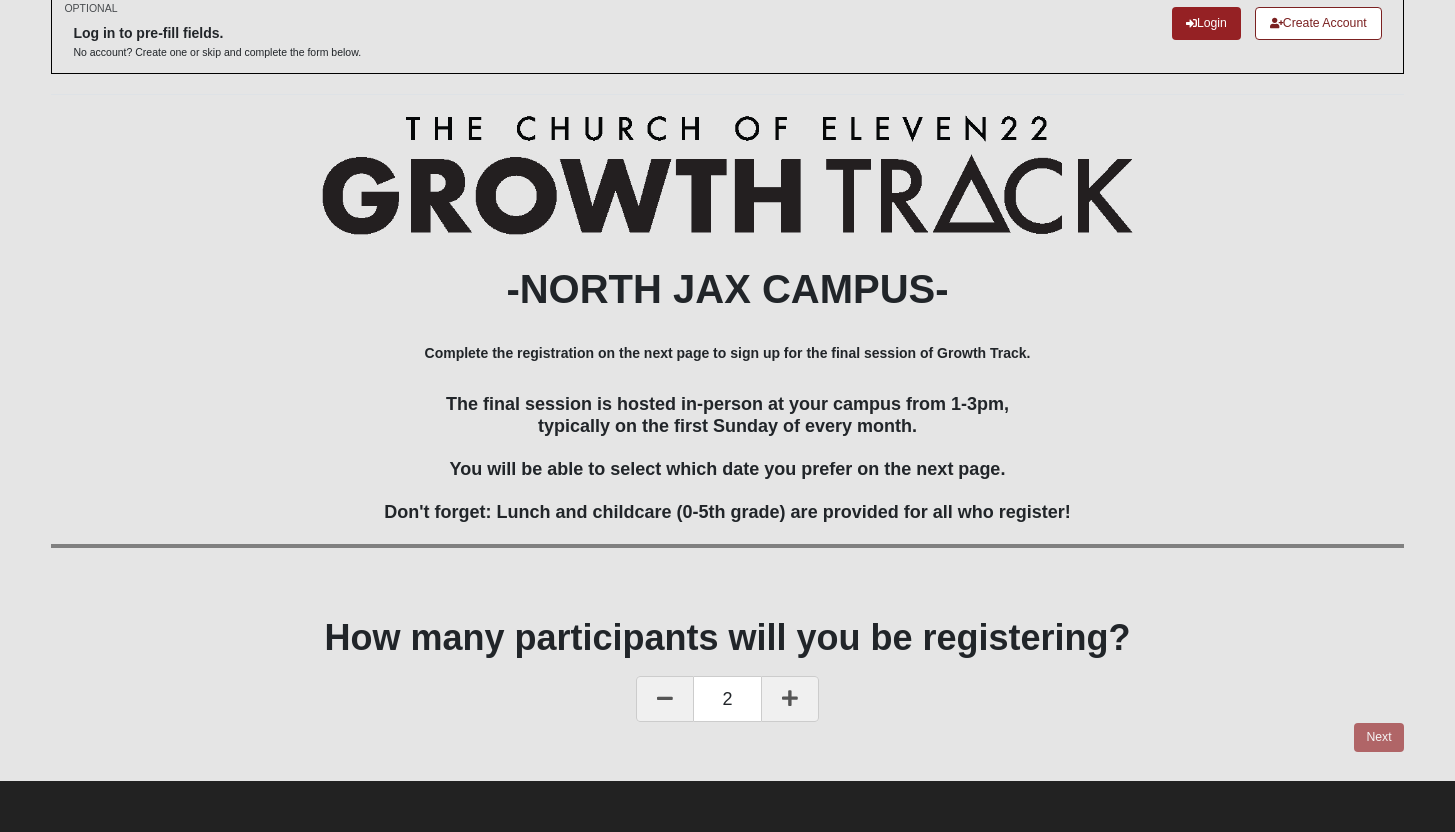 scroll, scrollTop: 0, scrollLeft: 0, axis: both 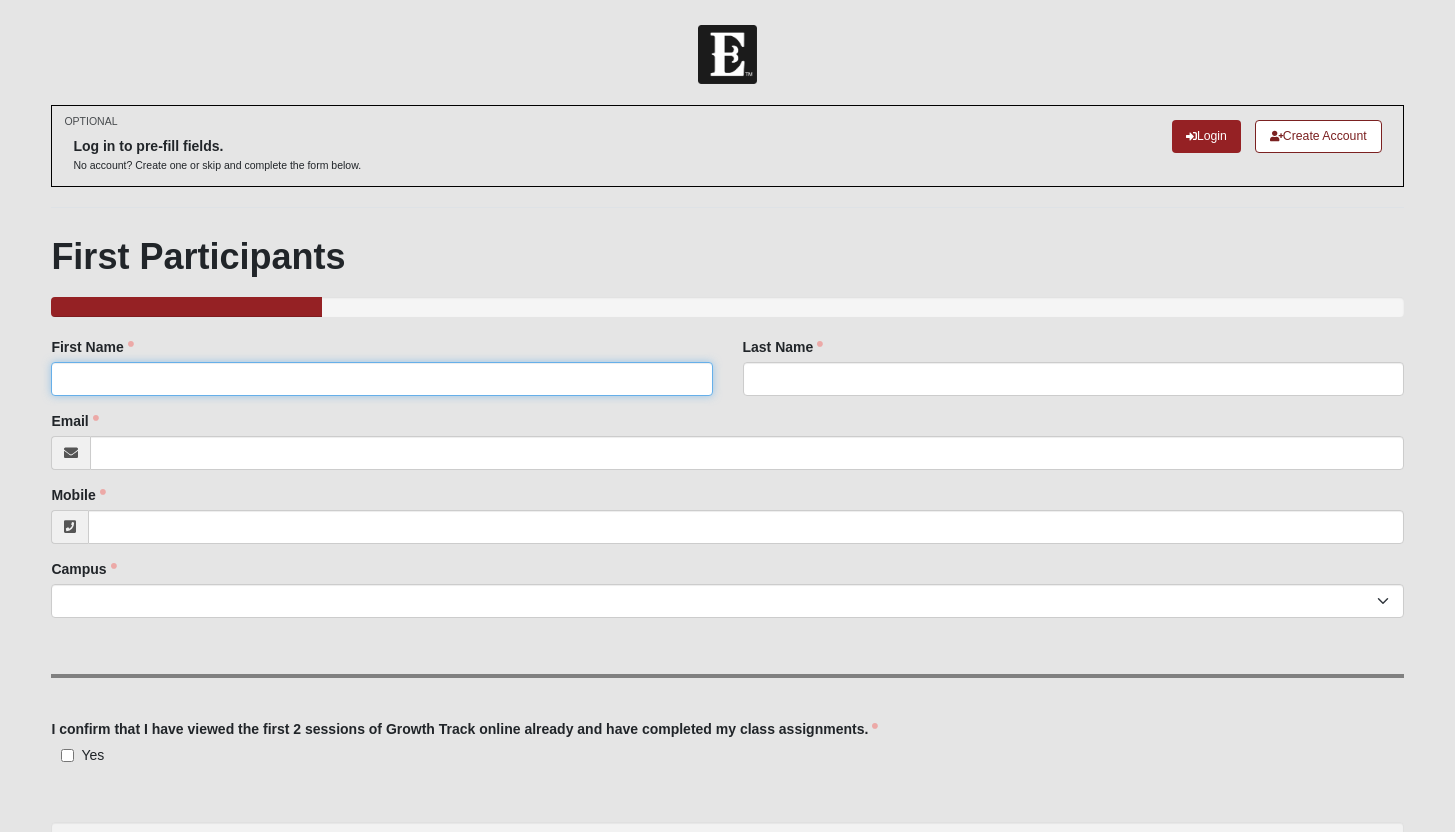 click on "First Name" at bounding box center (381, 379) 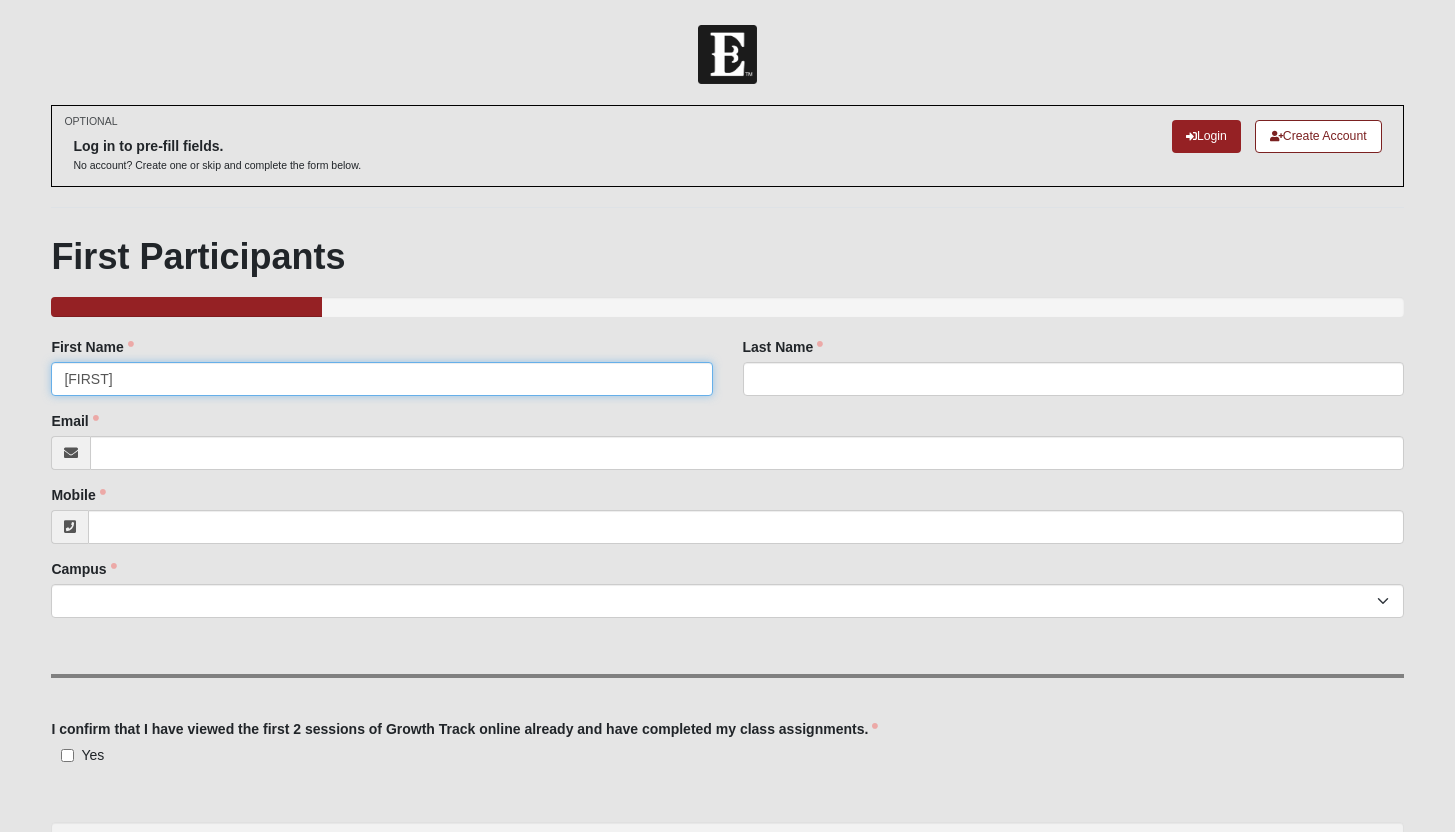 type on "[FIRST]" 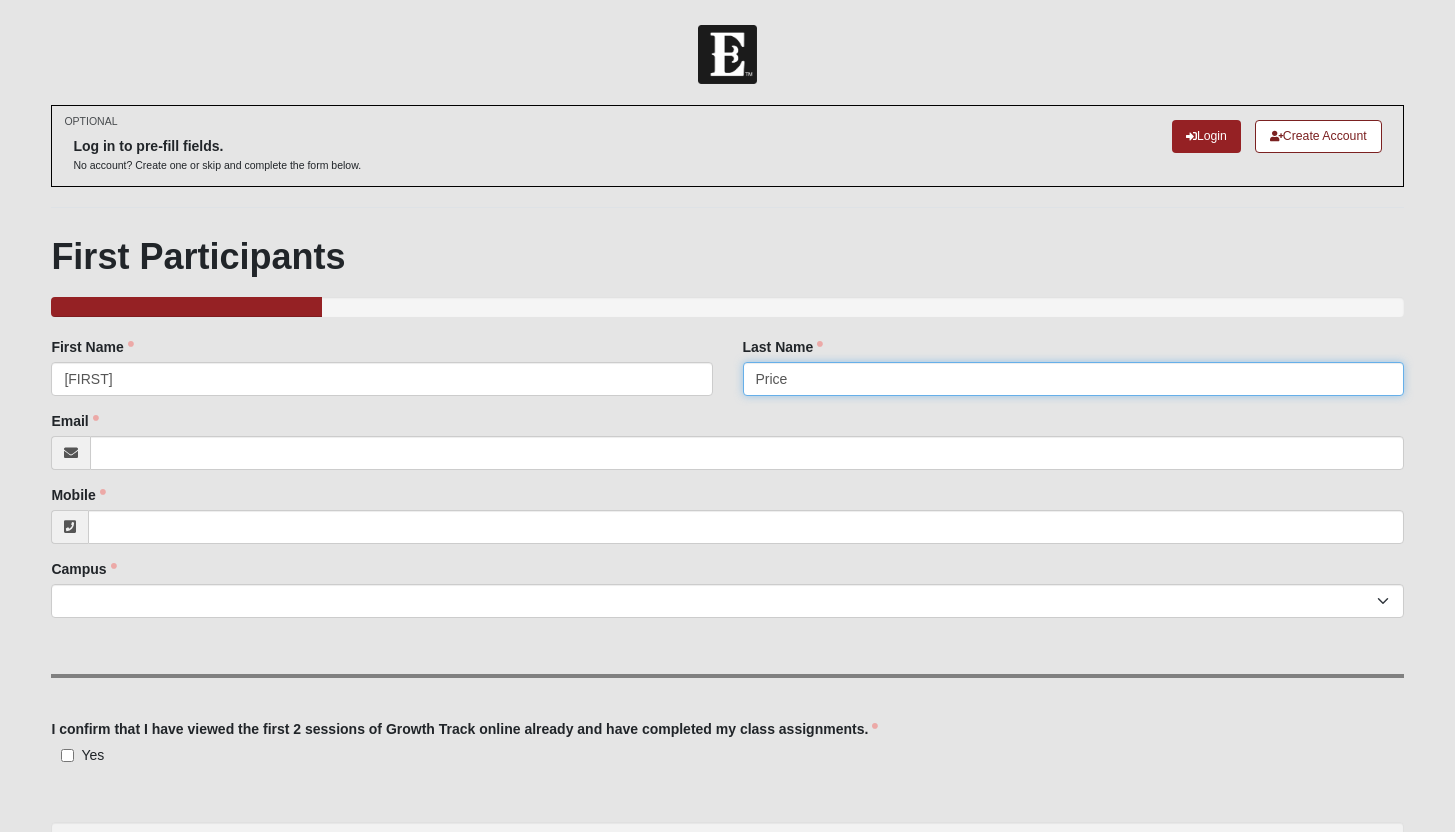 type on "Price" 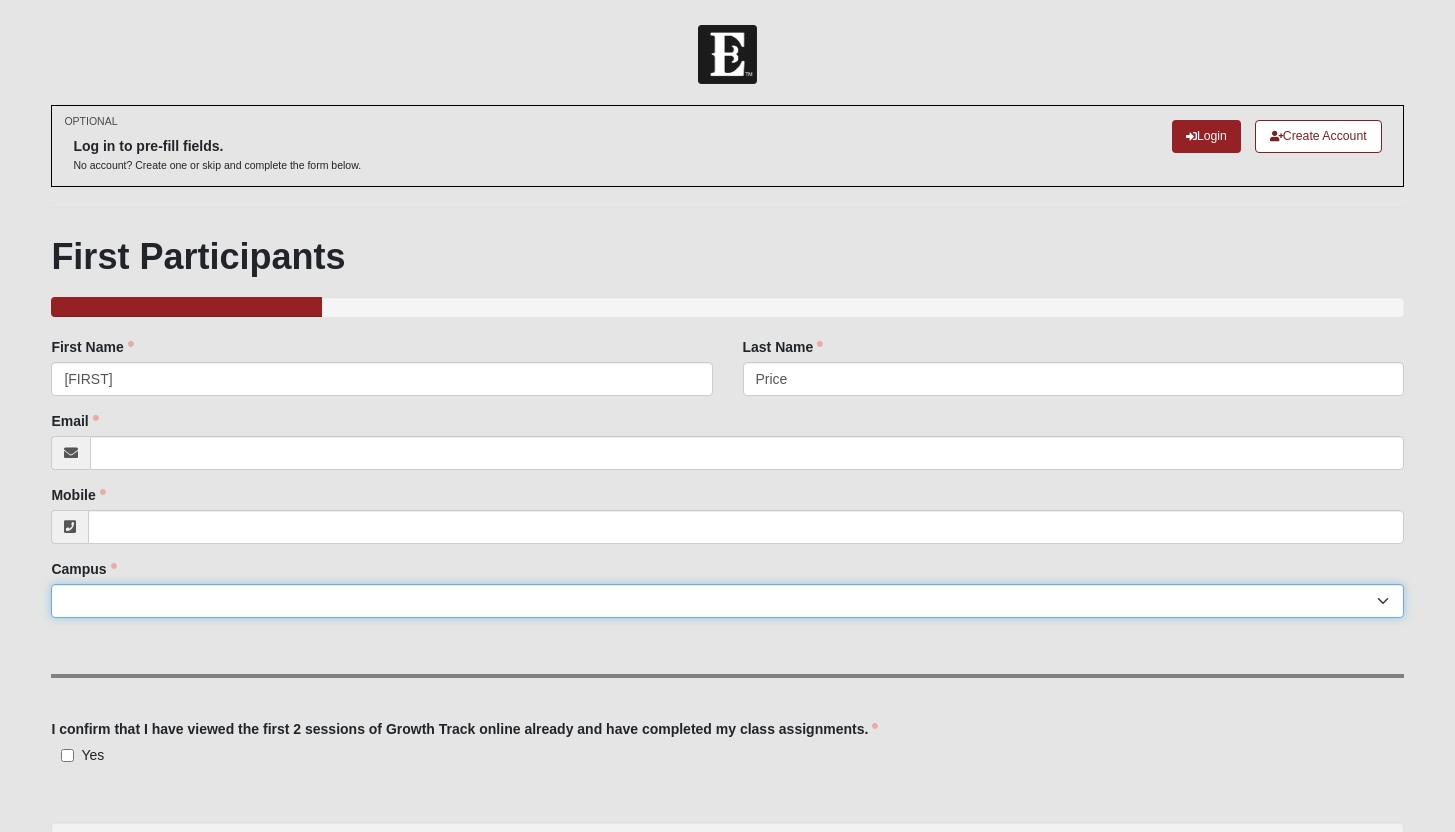 select on "15" 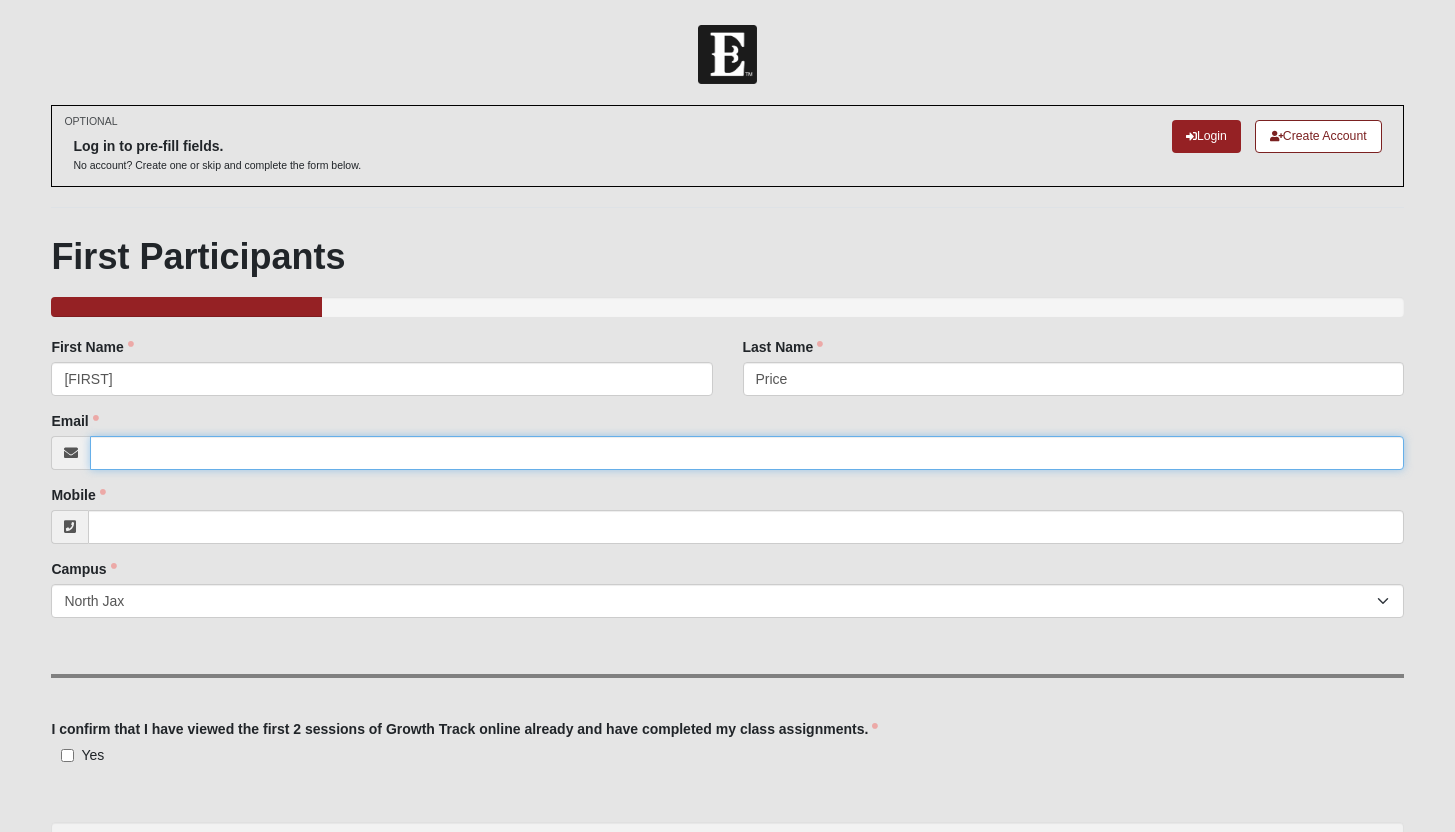 click on "Email" at bounding box center (746, 453) 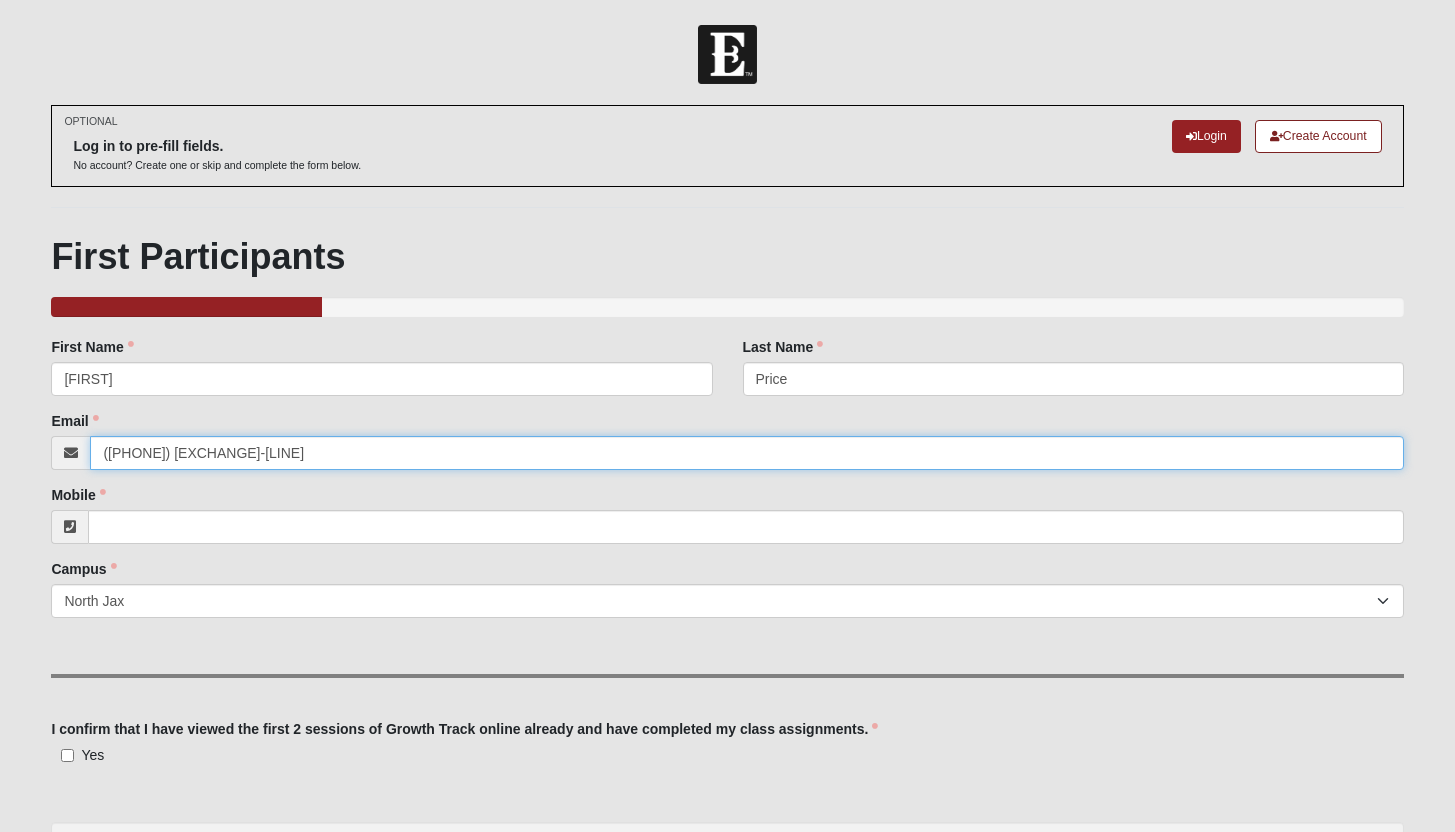 click on "(904) 402-3207" at bounding box center (746, 453) 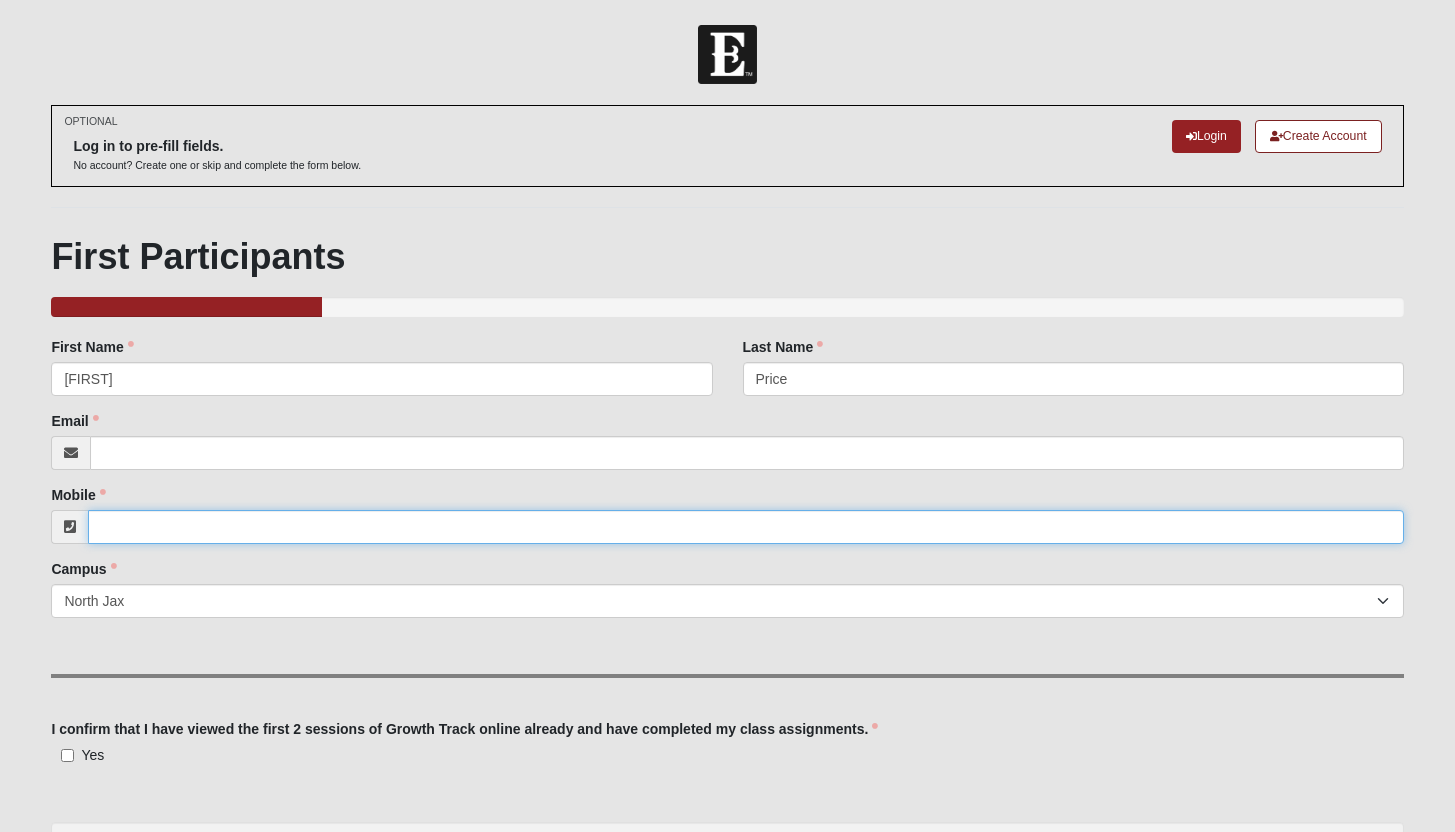 click on "Mobile" at bounding box center (745, 527) 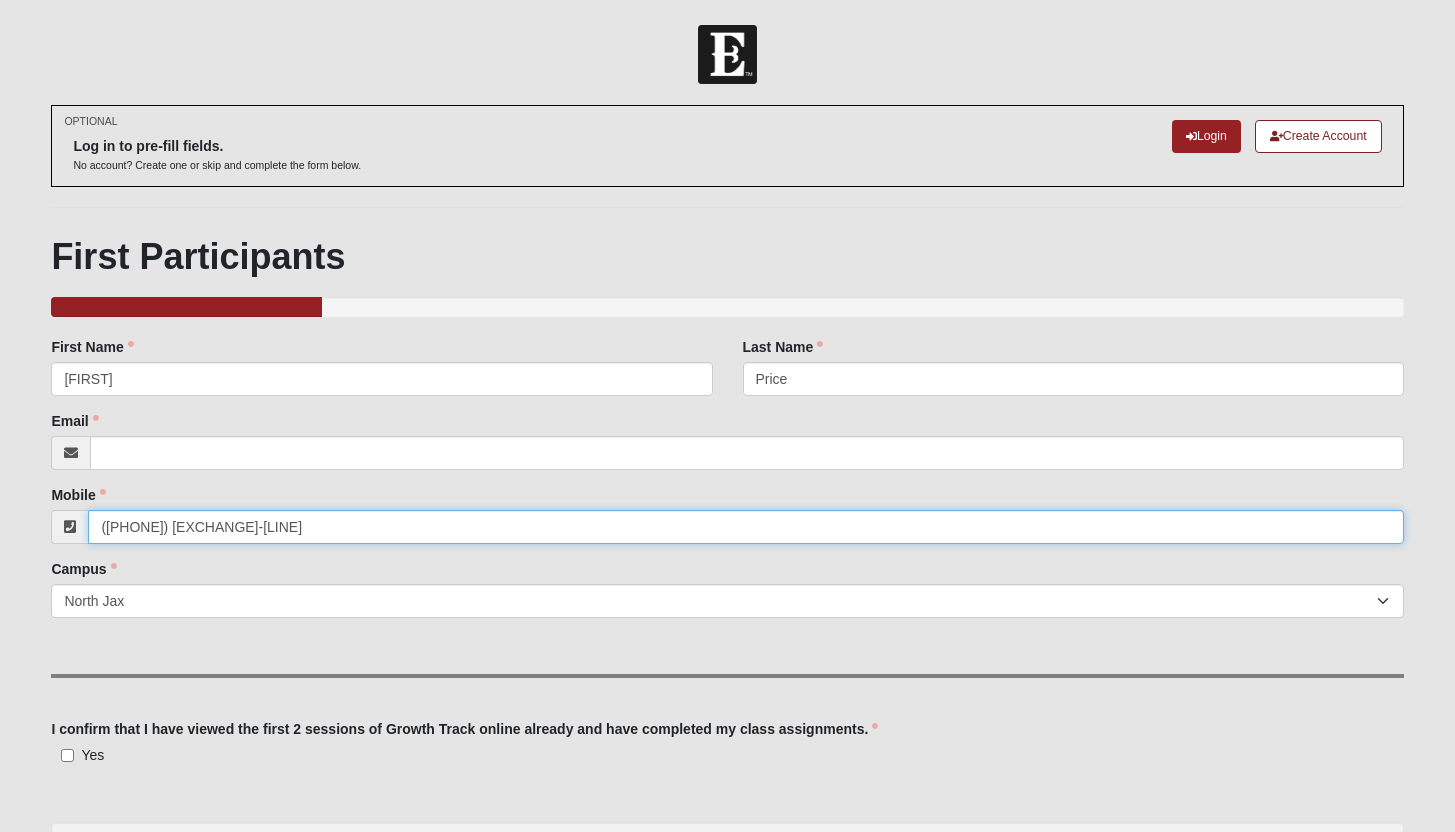 type on "(904) 402-3207" 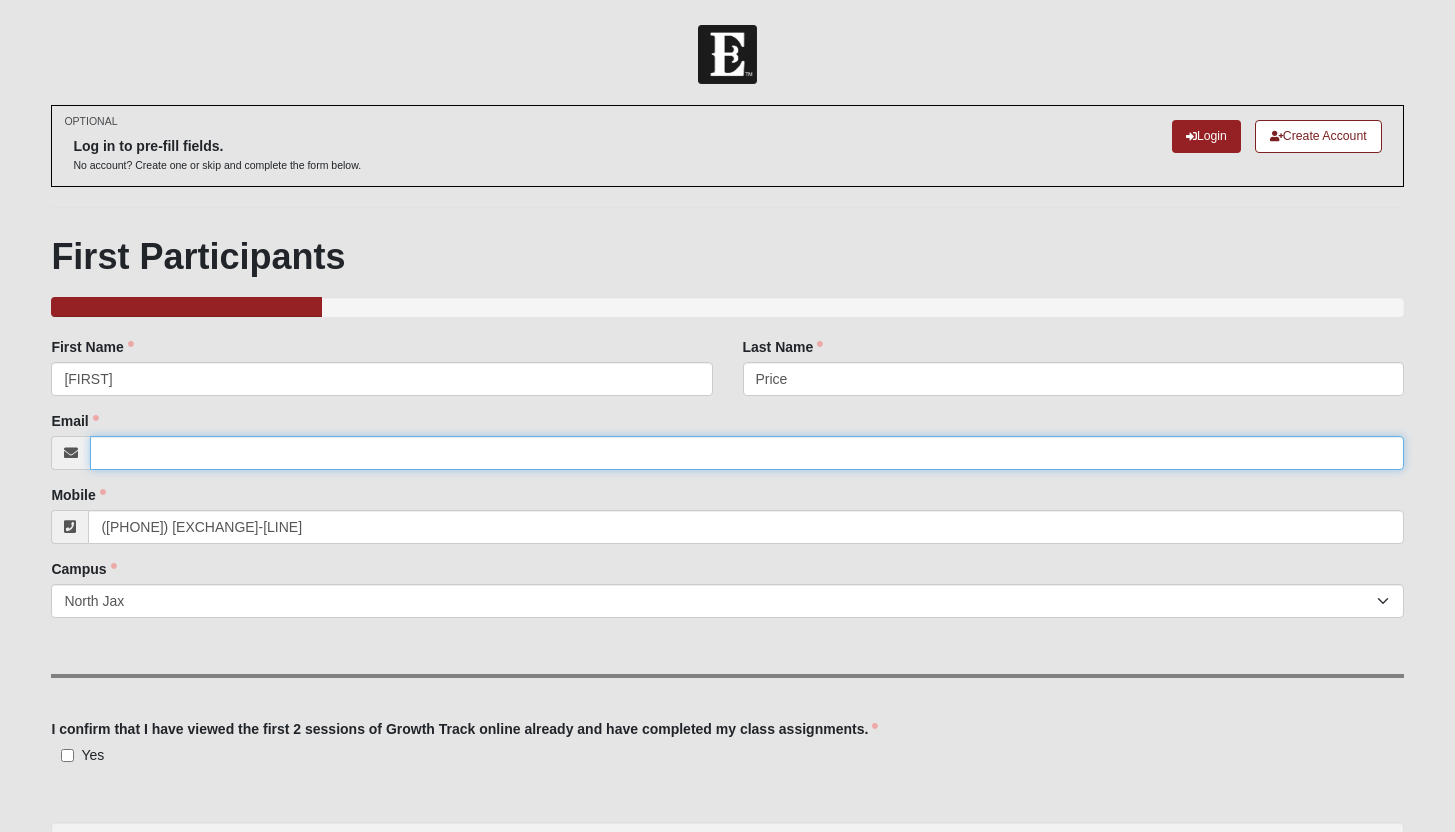 click on "Email" at bounding box center [746, 453] 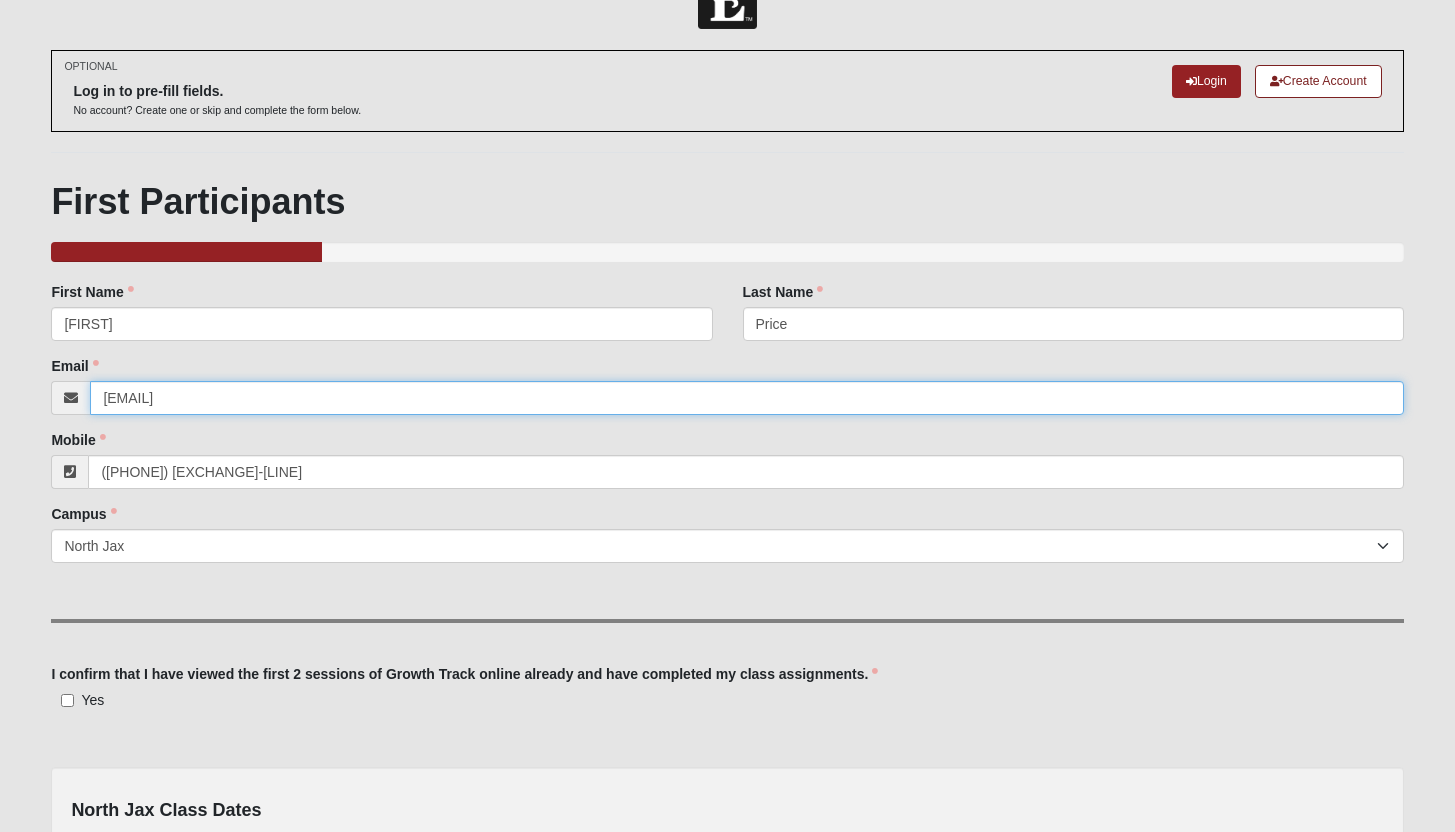 scroll, scrollTop: 309, scrollLeft: 0, axis: vertical 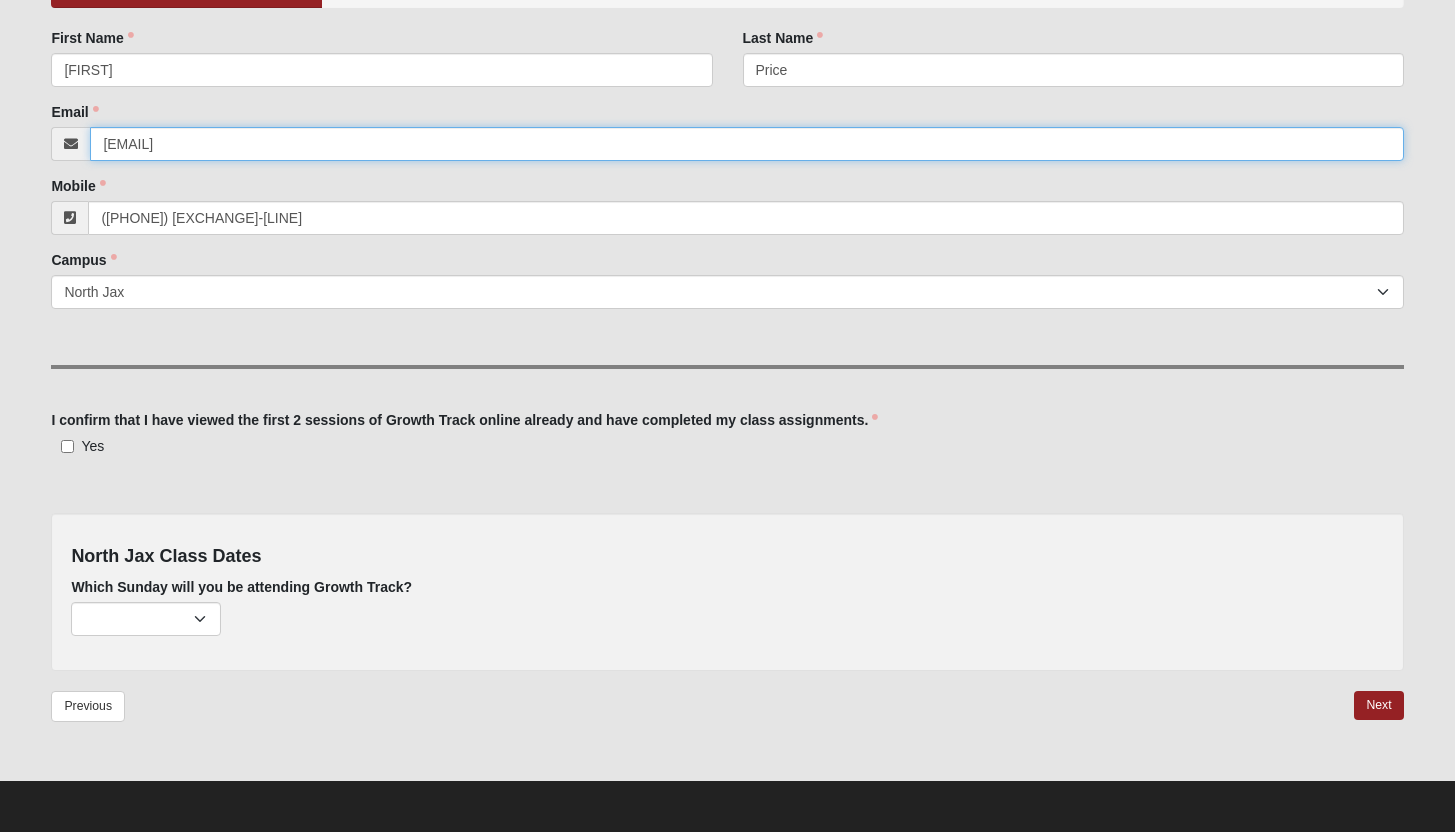 type on "pricer32@me.com" 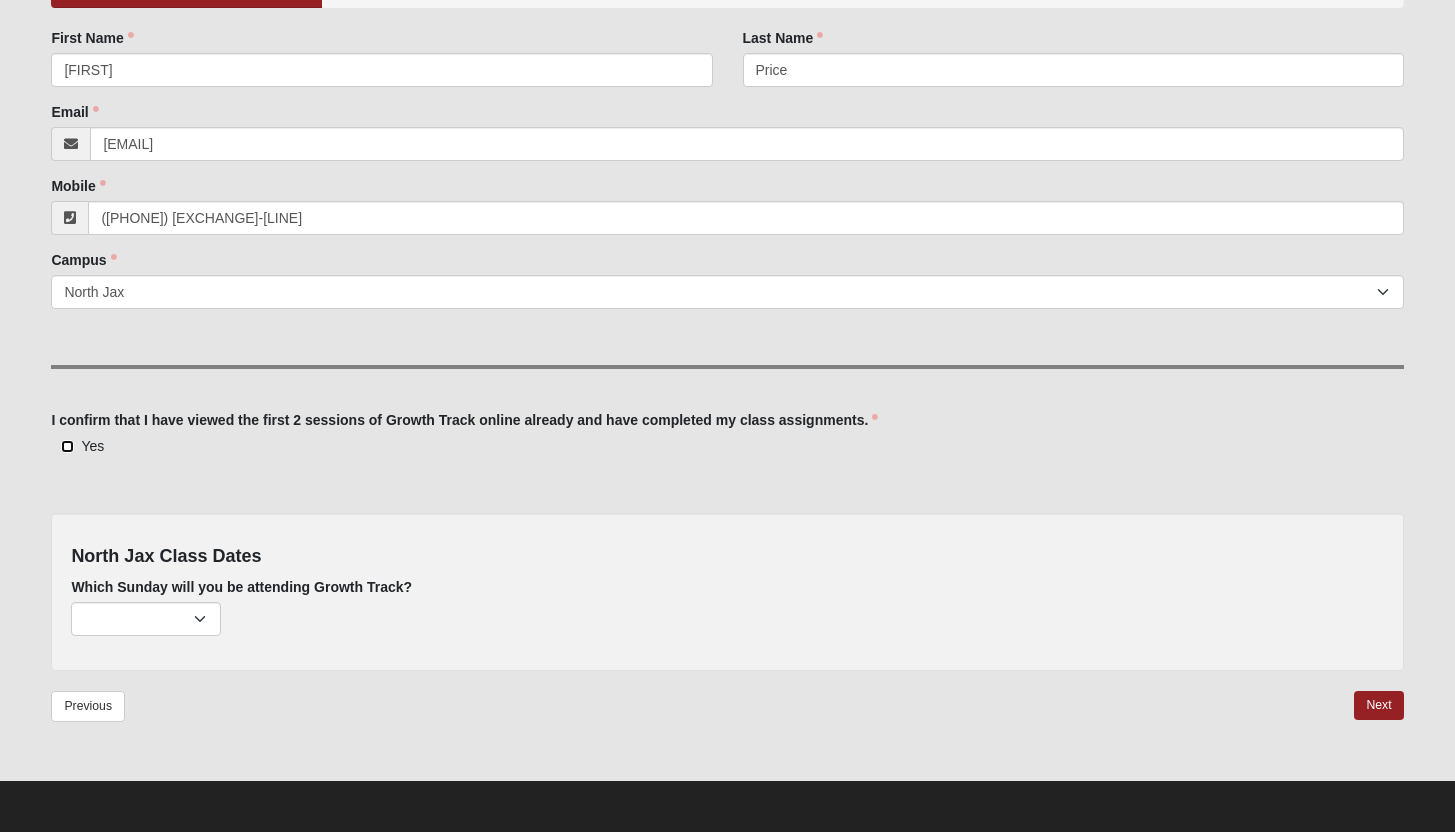 click on "Yes" at bounding box center [67, 446] 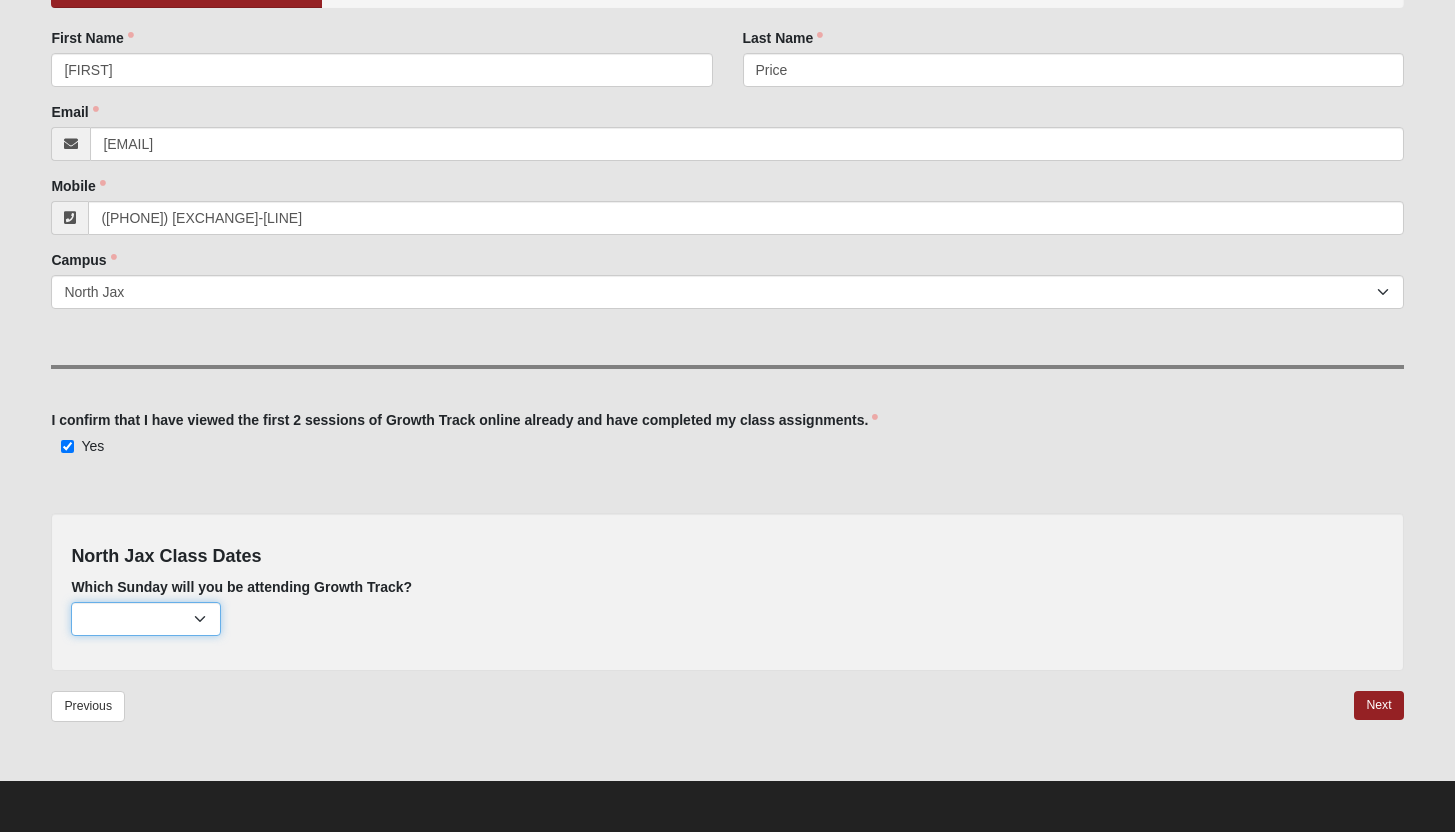 click on "February 2nd (none remaining)
March 2nd (none remaining)
April 6th (none remaining)
May 4th (none remaining)
May 11th (none remaining)
May 25th (none remaining)
June 1st (none remaining)
July 13th (none remaining)
August 3rd (54 remaining)
September 7th (60 remaining)
October 5th (60 remaining)
November 2nd (60 remaining)
December 7th (60 remaining)" at bounding box center [146, 619] 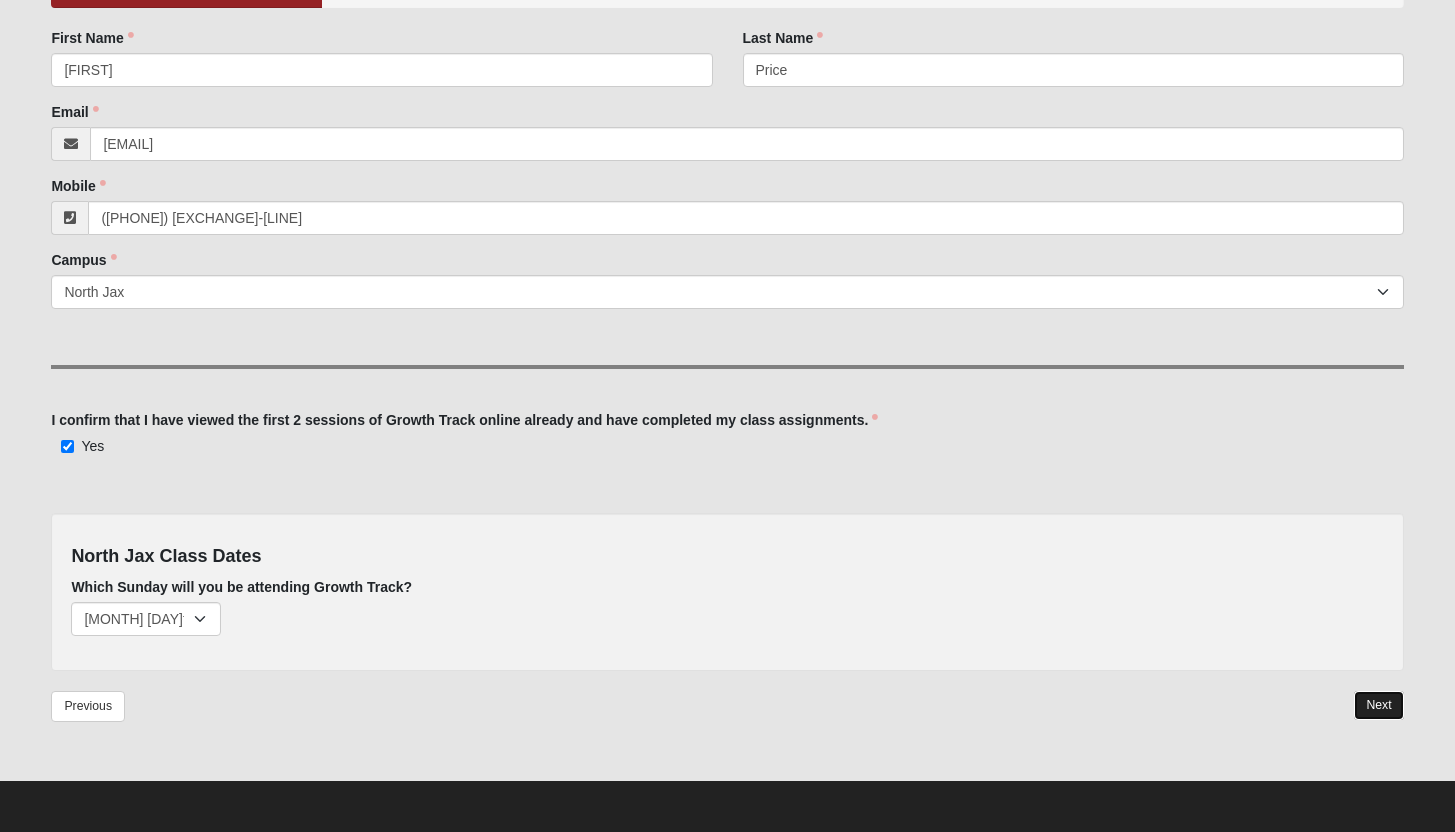 click on "Next" at bounding box center (1378, 705) 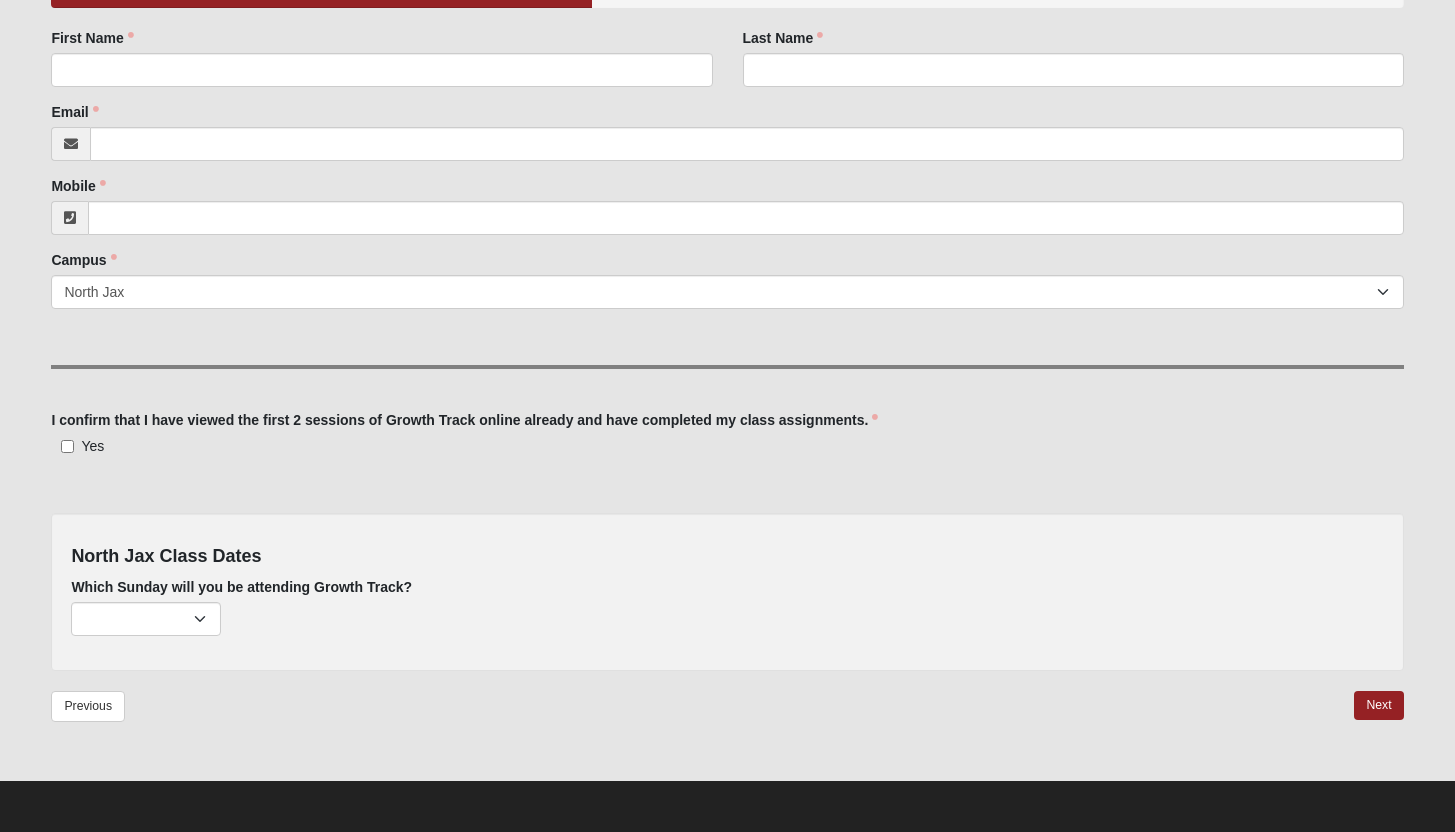 scroll, scrollTop: 0, scrollLeft: 0, axis: both 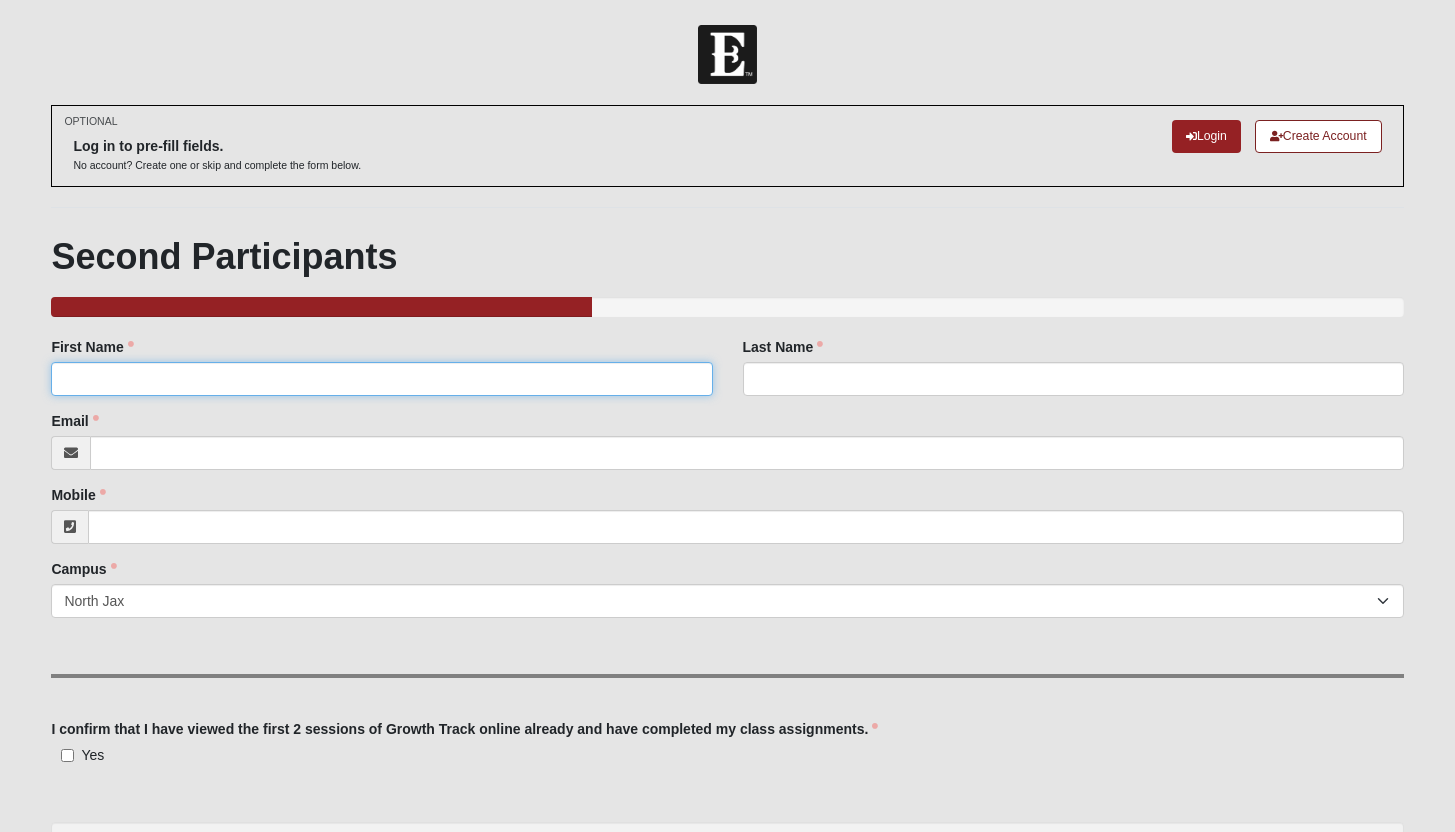 click on "First Name" at bounding box center (381, 379) 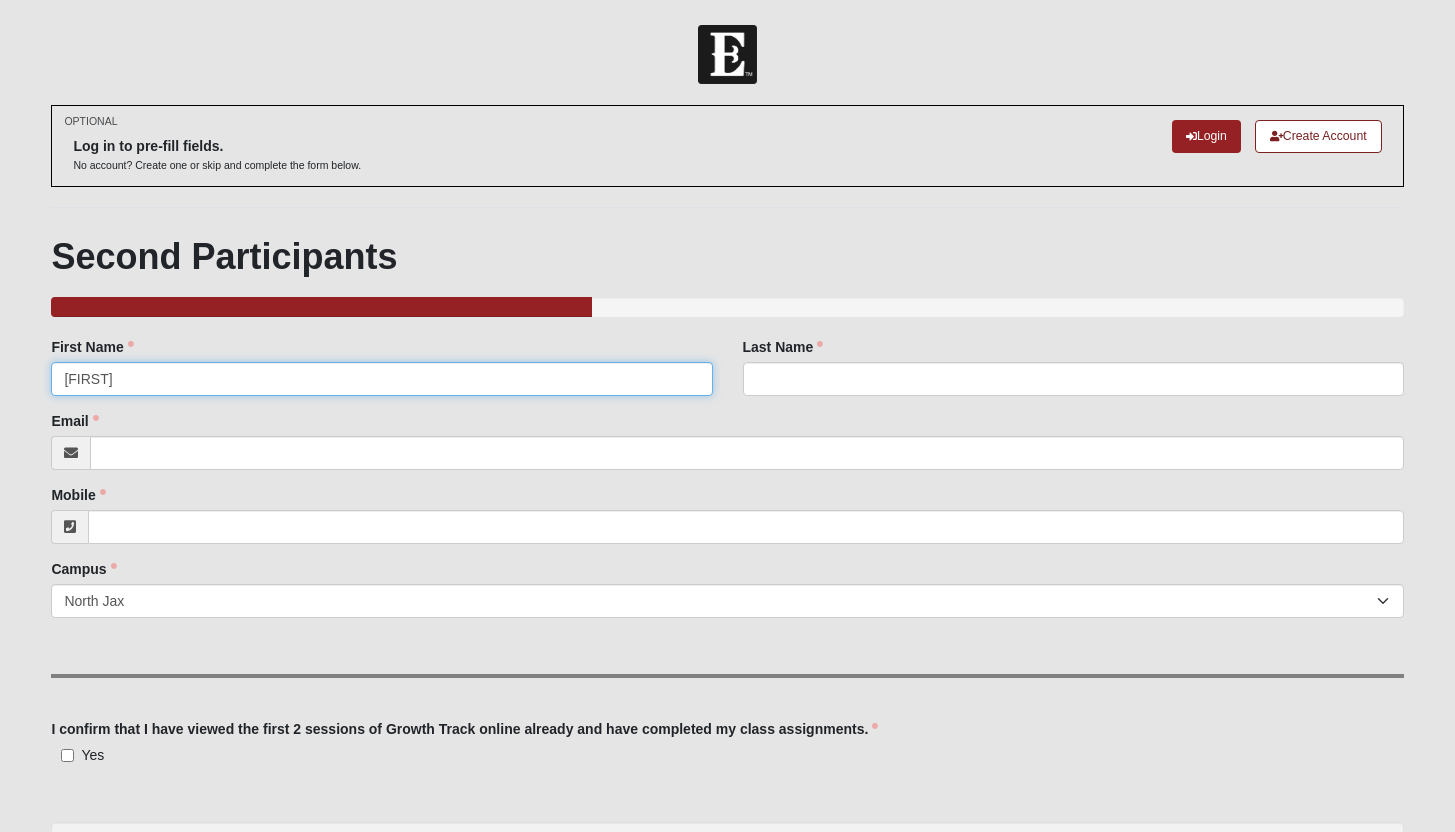 type on "Sabrina" 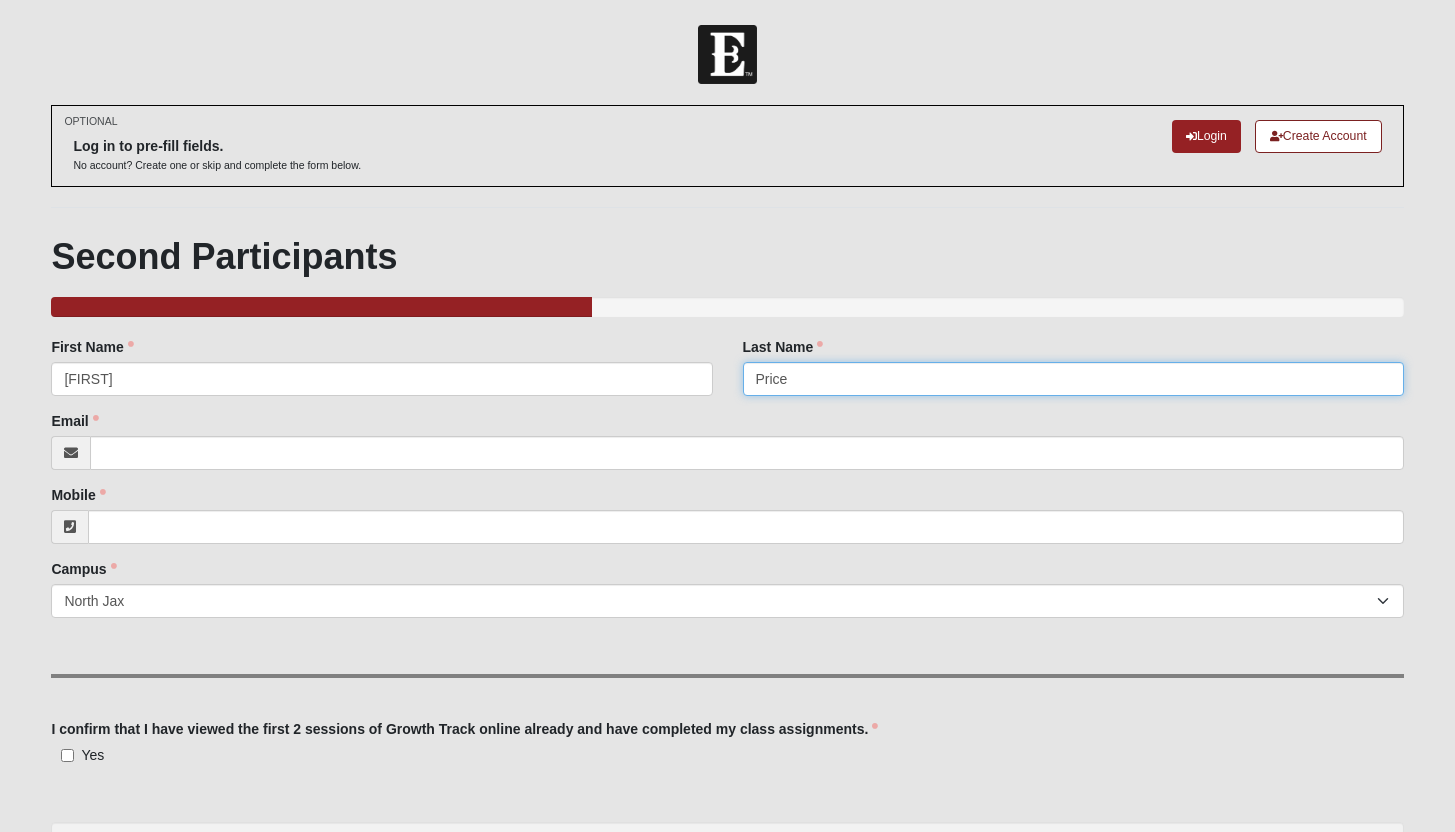 type on "Price" 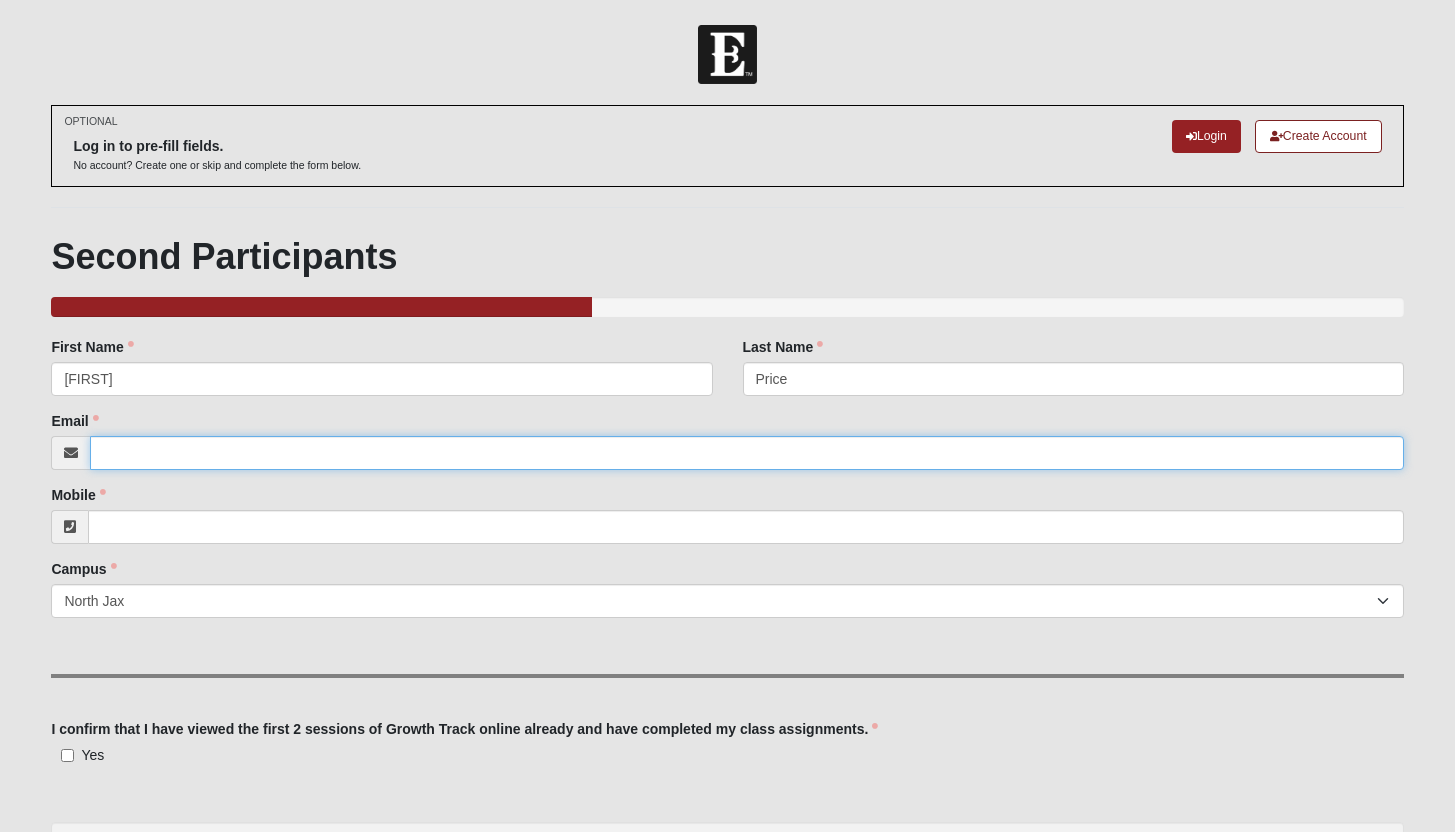 click on "Email" at bounding box center [746, 453] 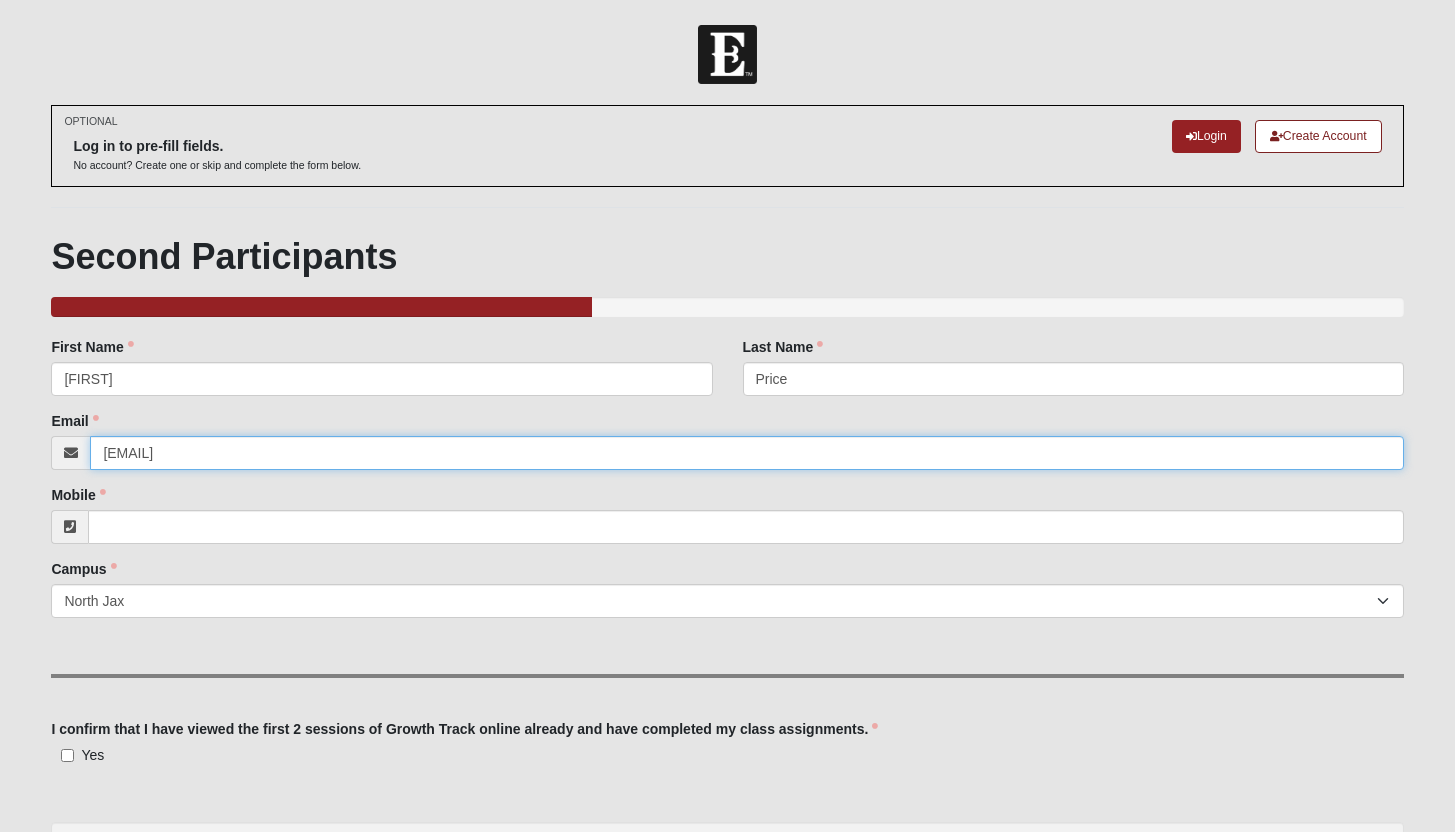 type on "Sprice944@yahoo.com" 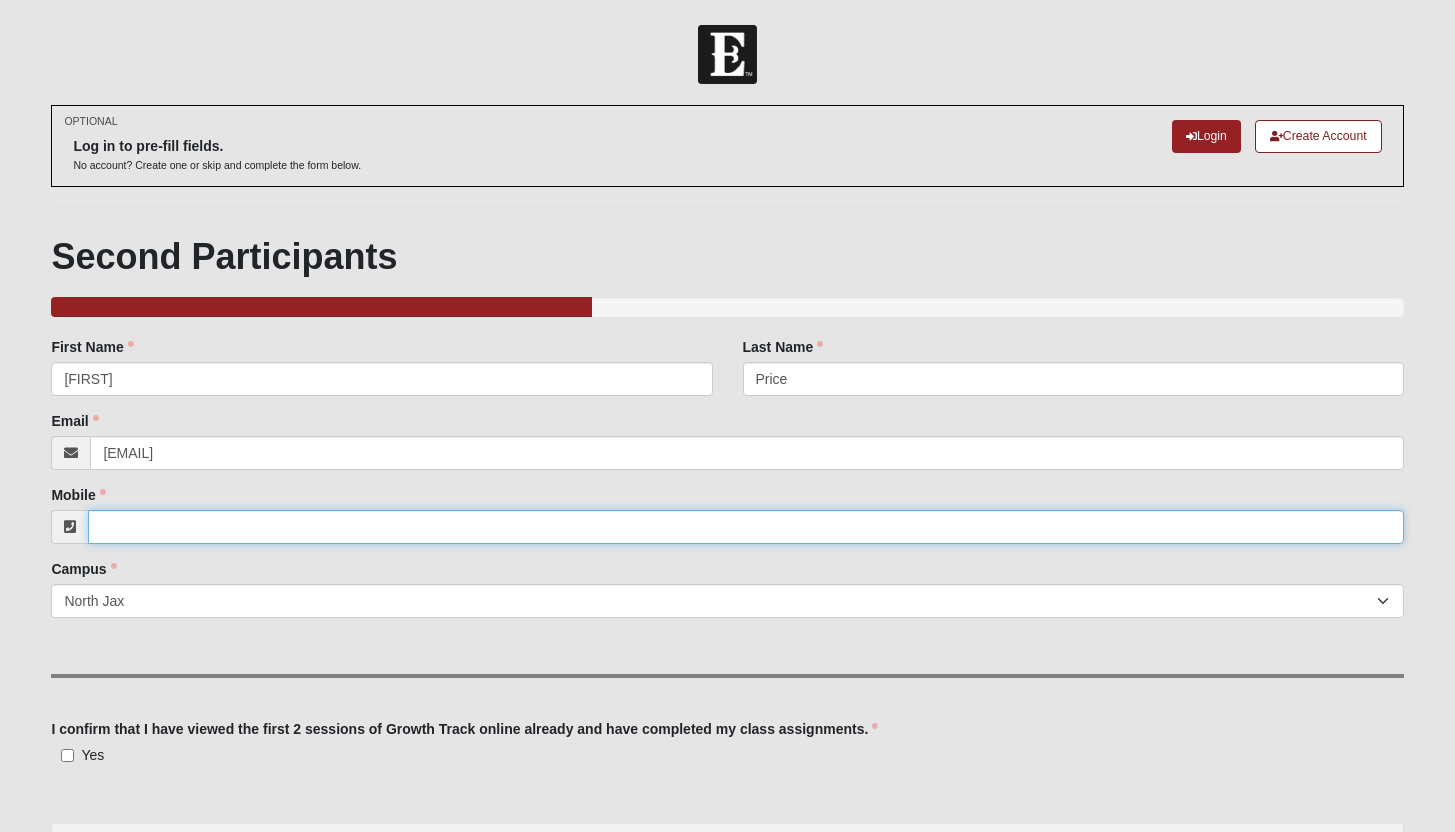 click on "Mobile" at bounding box center (745, 527) 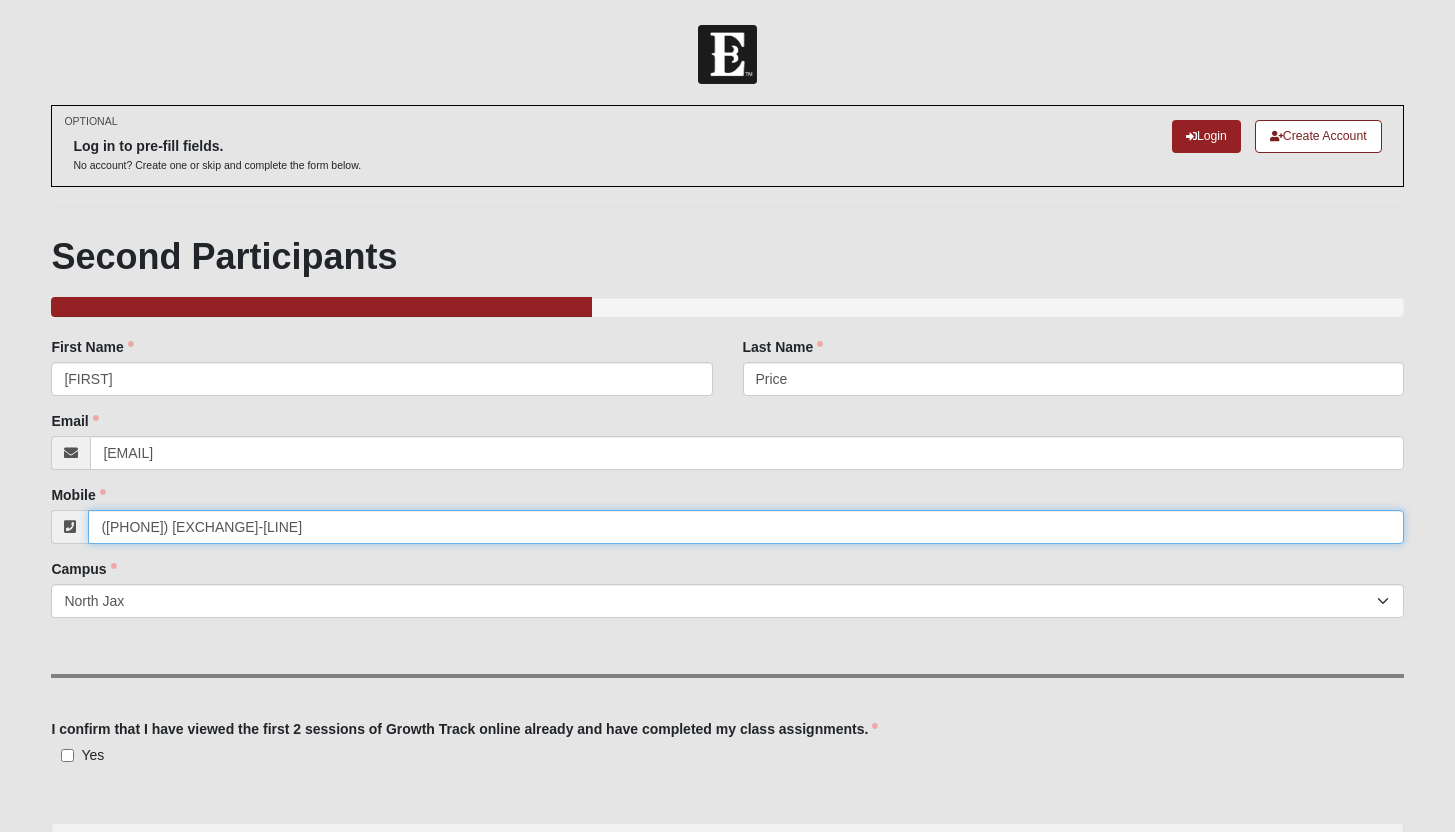 type on "(904) 327-1717" 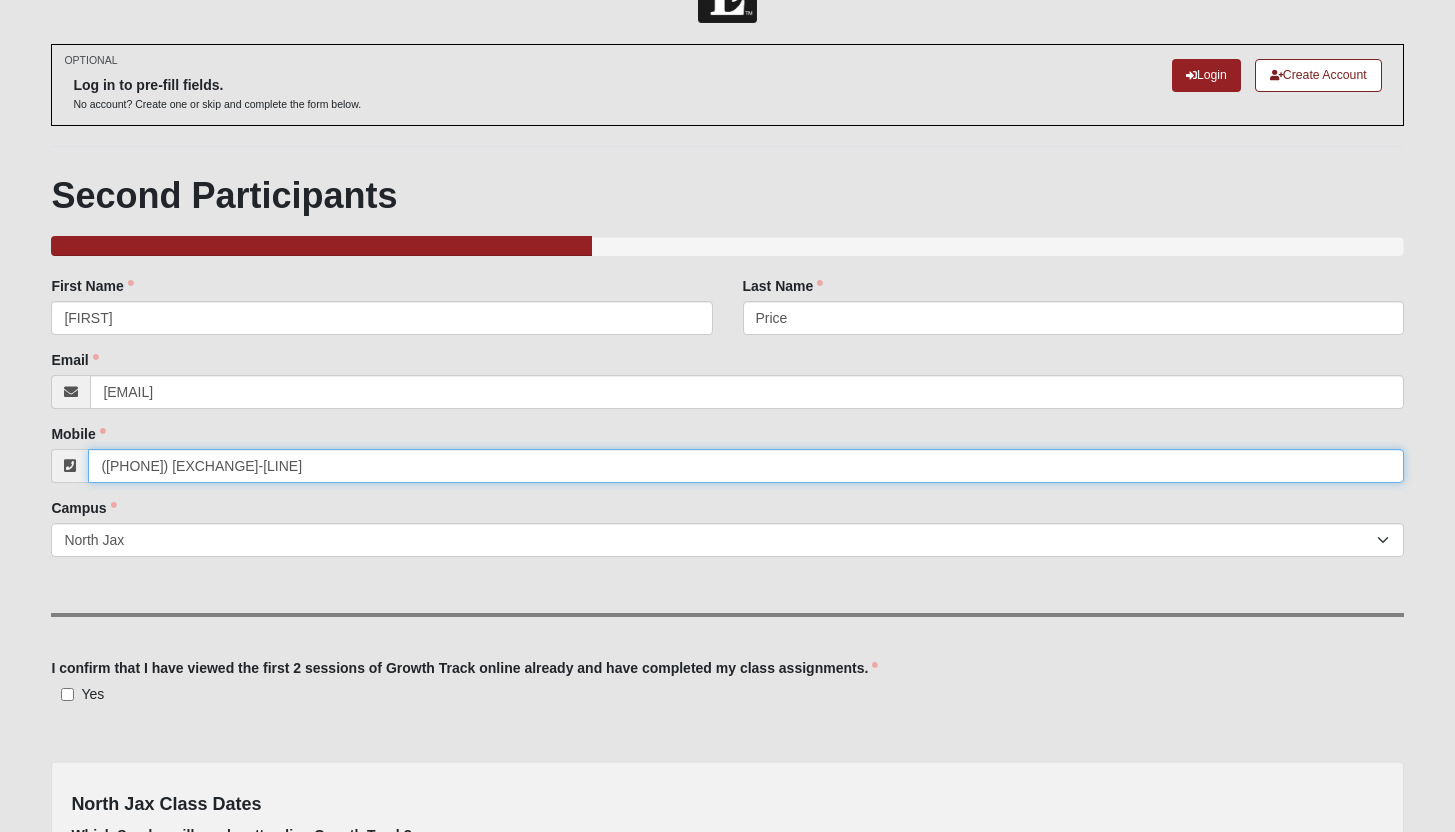 scroll, scrollTop: 151, scrollLeft: 0, axis: vertical 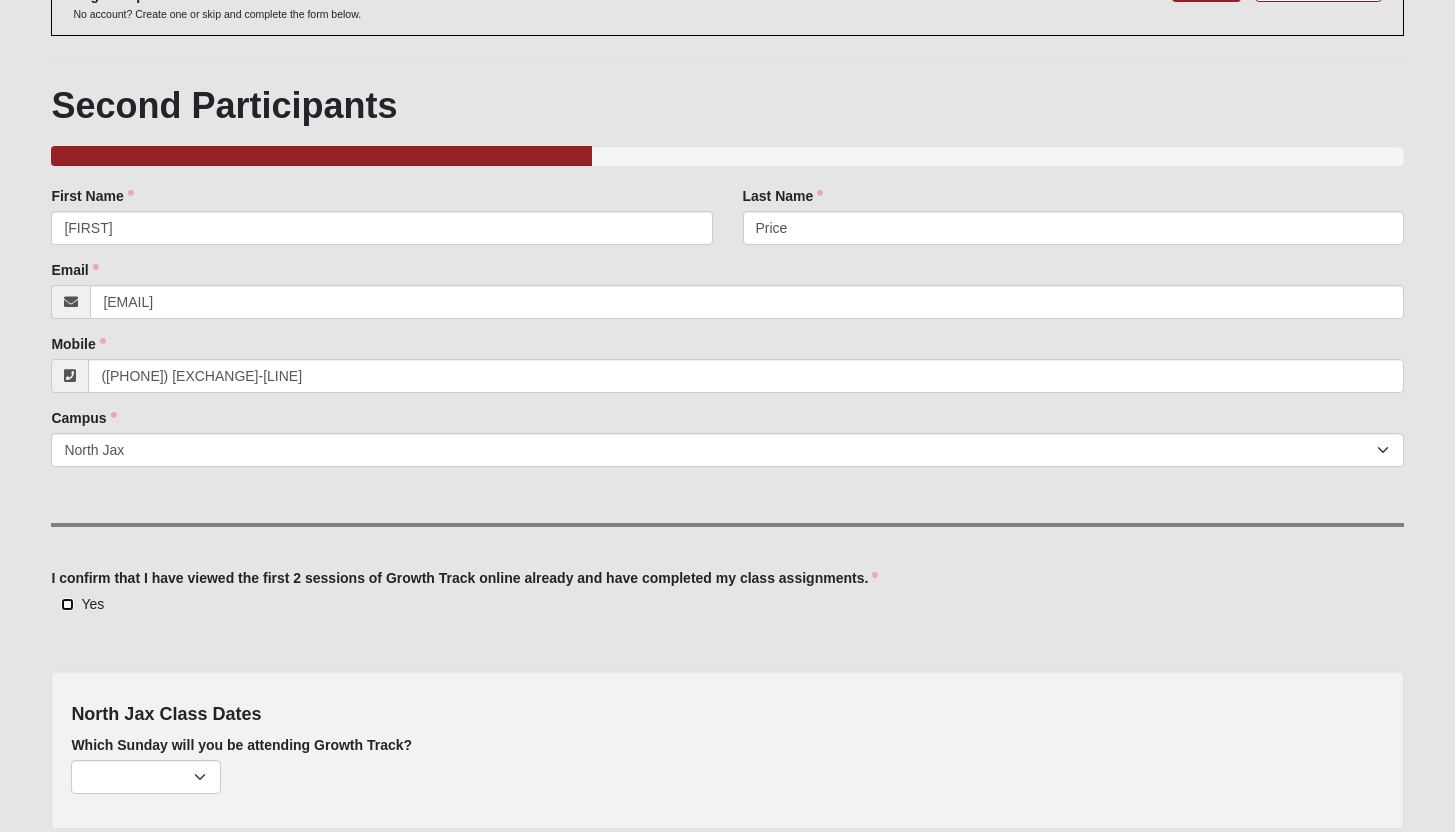click on "Yes" at bounding box center [67, 604] 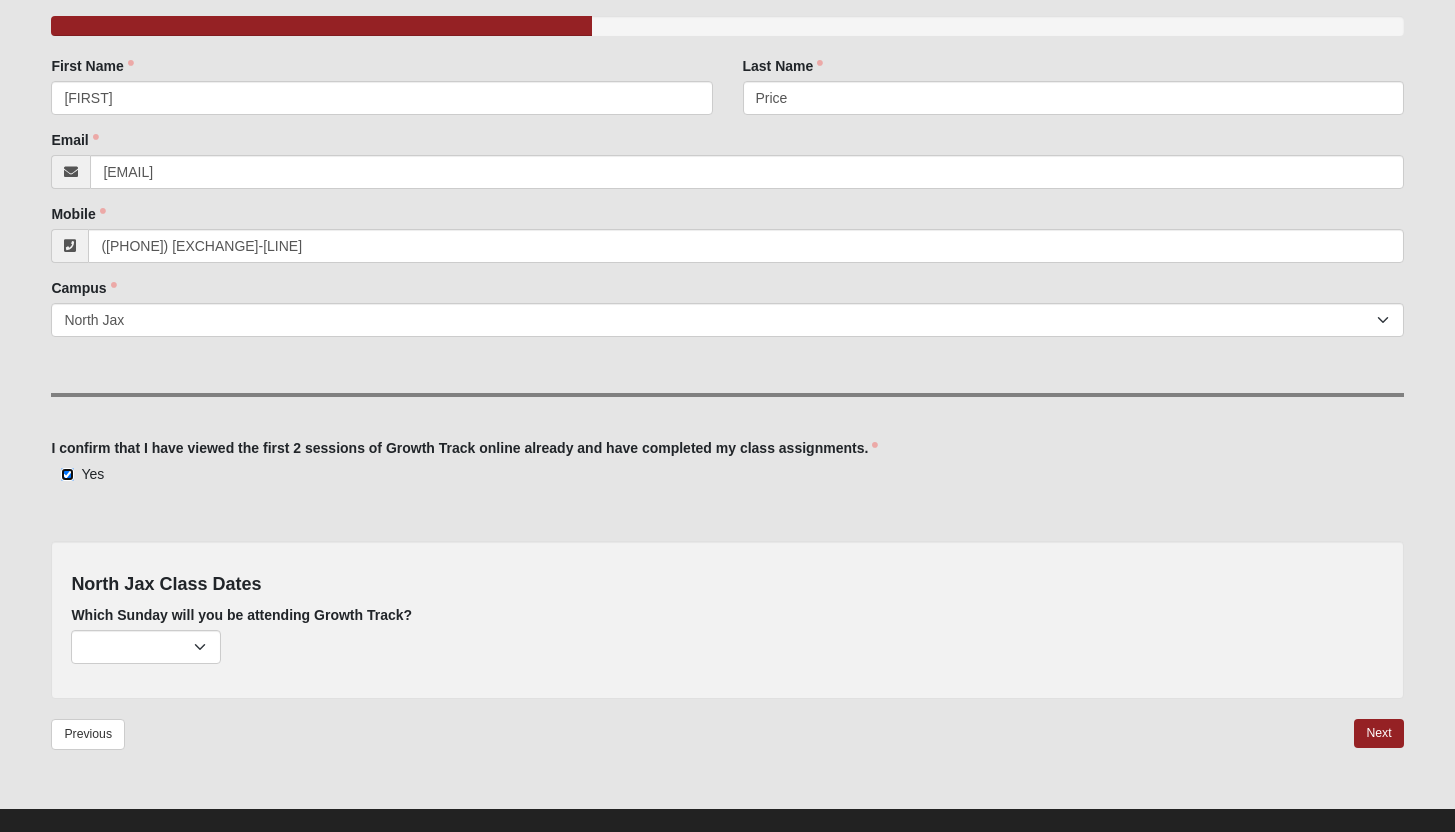scroll, scrollTop: 309, scrollLeft: 0, axis: vertical 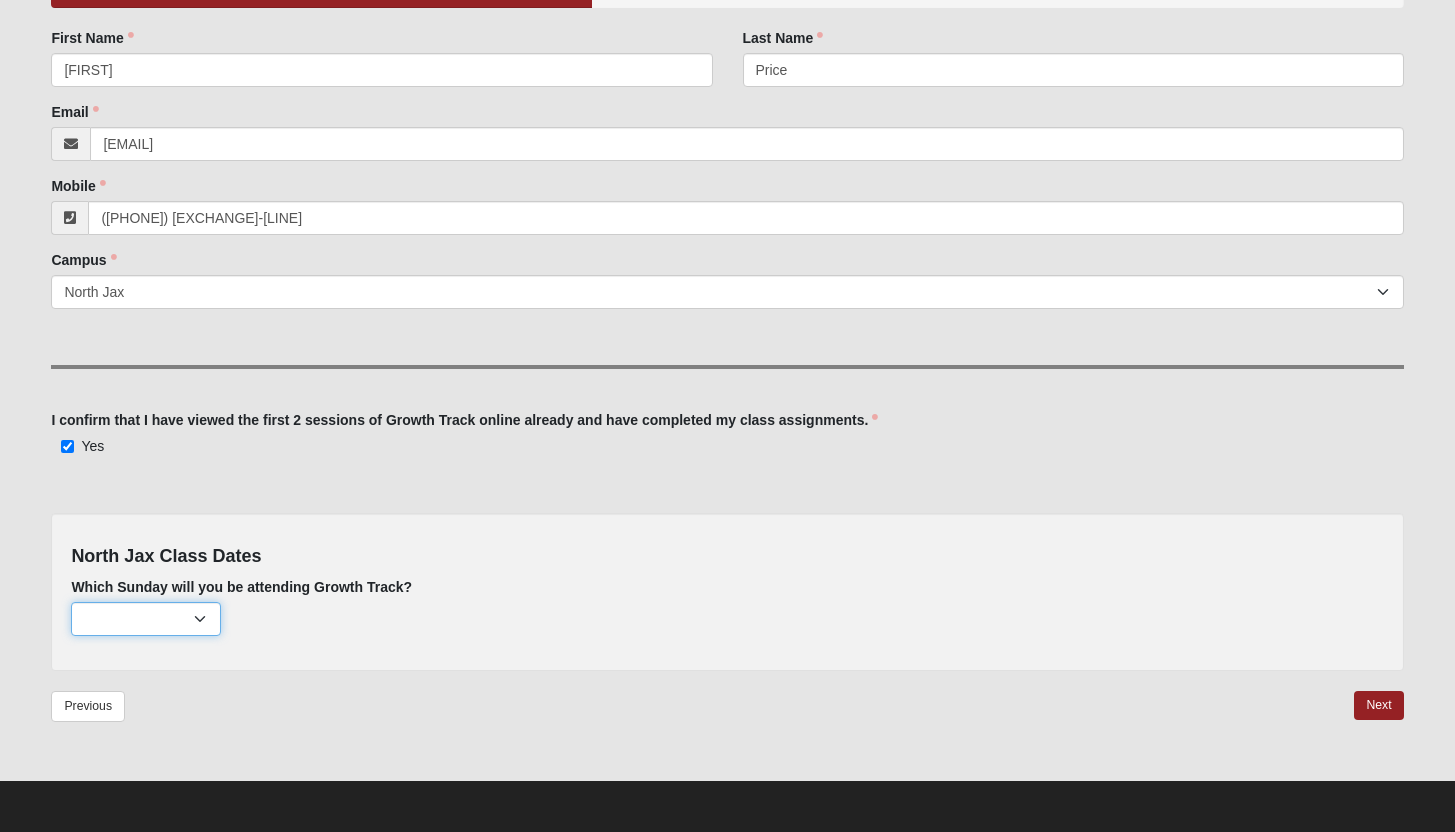 click on "February 2nd (none remaining)
March 2nd (none remaining)
April 6th (none remaining)
May 4th (none remaining)
May 11th (none remaining)
May 25th (none remaining)
June 1st (none remaining)
July 13th (none remaining)
August 3rd (53 remaining)
September 7th (60 remaining)
October 5th (60 remaining)
November 2nd (60 remaining)
December 7th (60 remaining)" at bounding box center [146, 619] 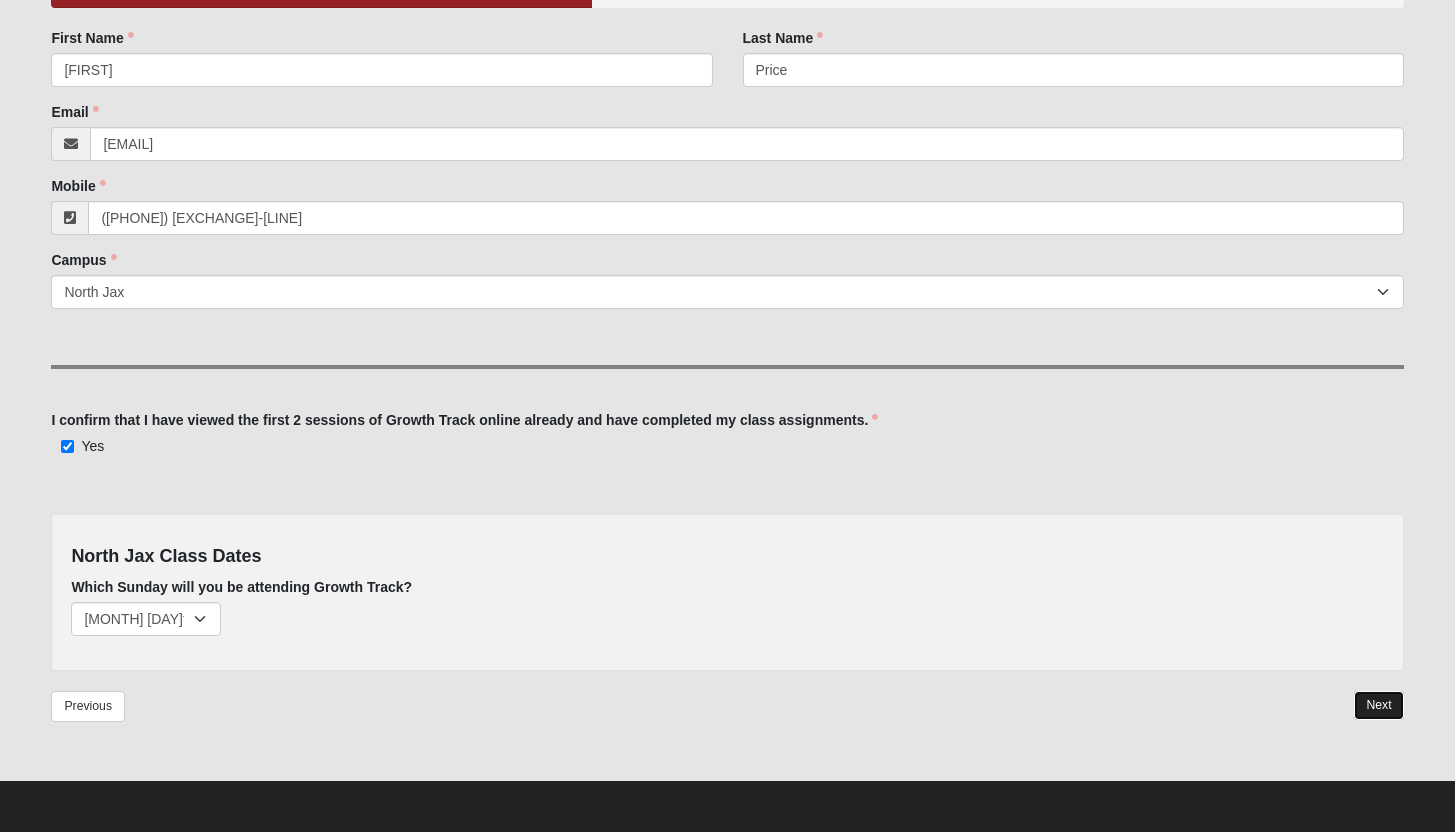 click on "Next" at bounding box center [1378, 705] 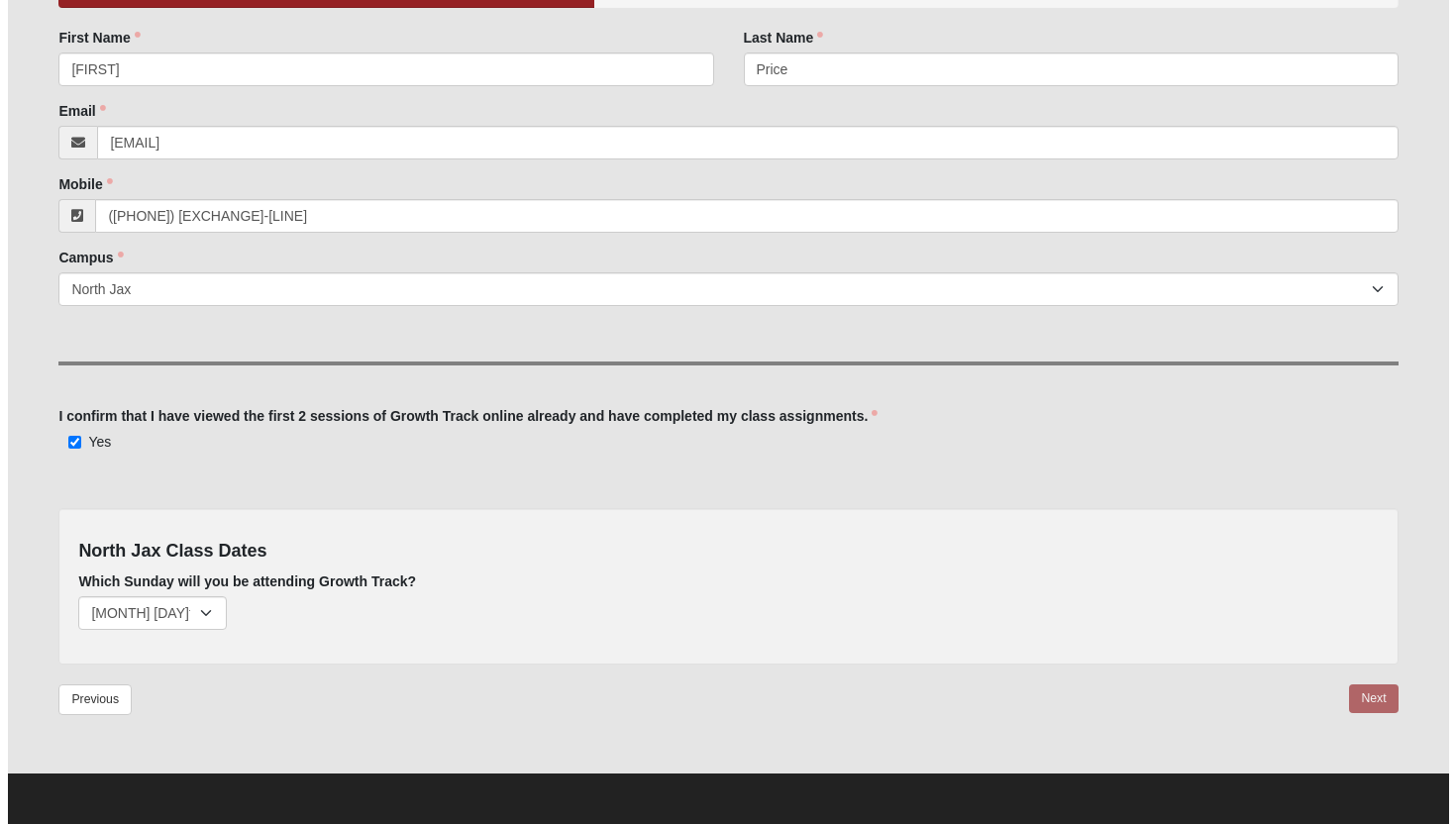 scroll, scrollTop: 0, scrollLeft: 0, axis: both 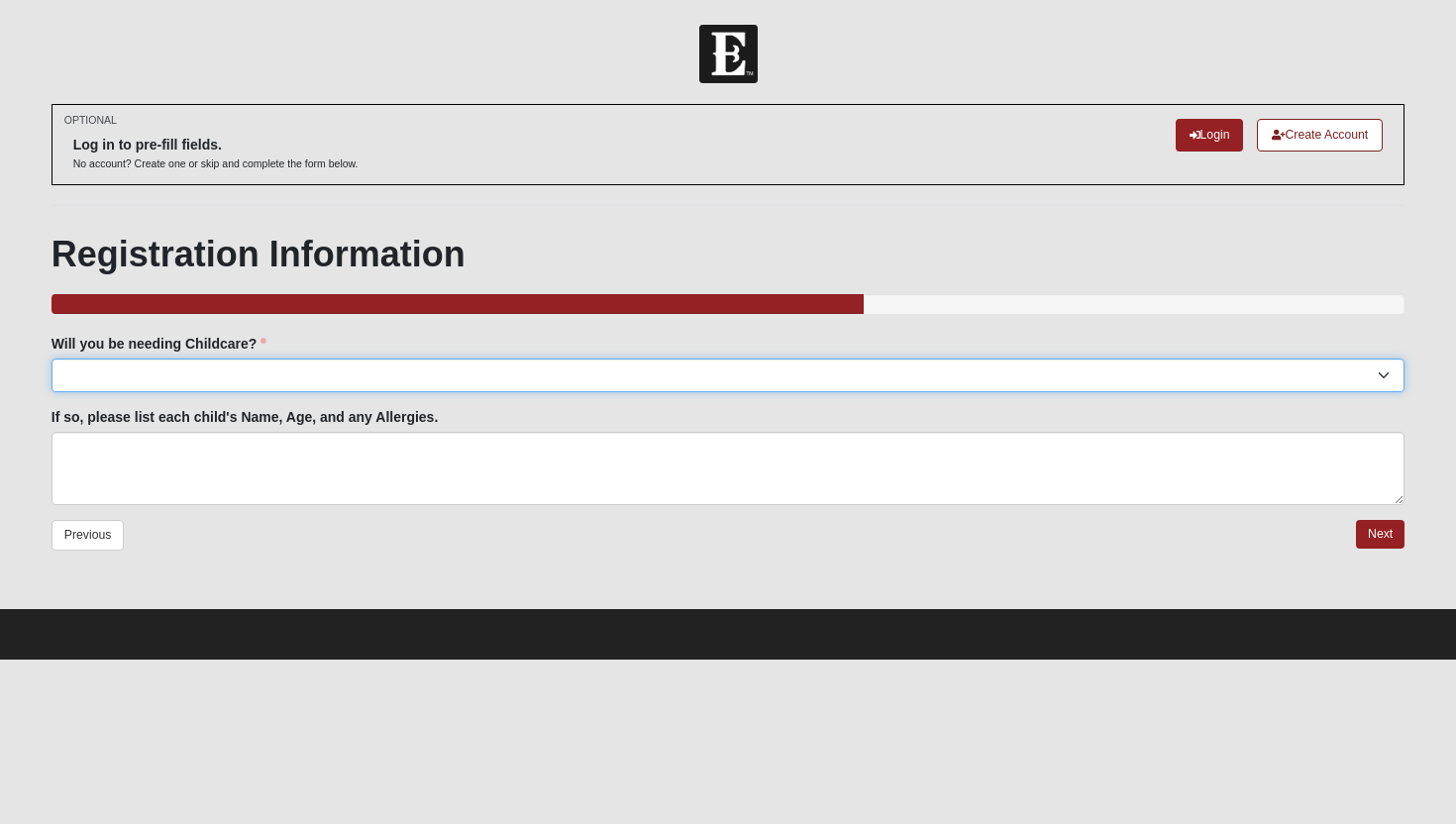 click on "Yes
No" at bounding box center (728, 375) 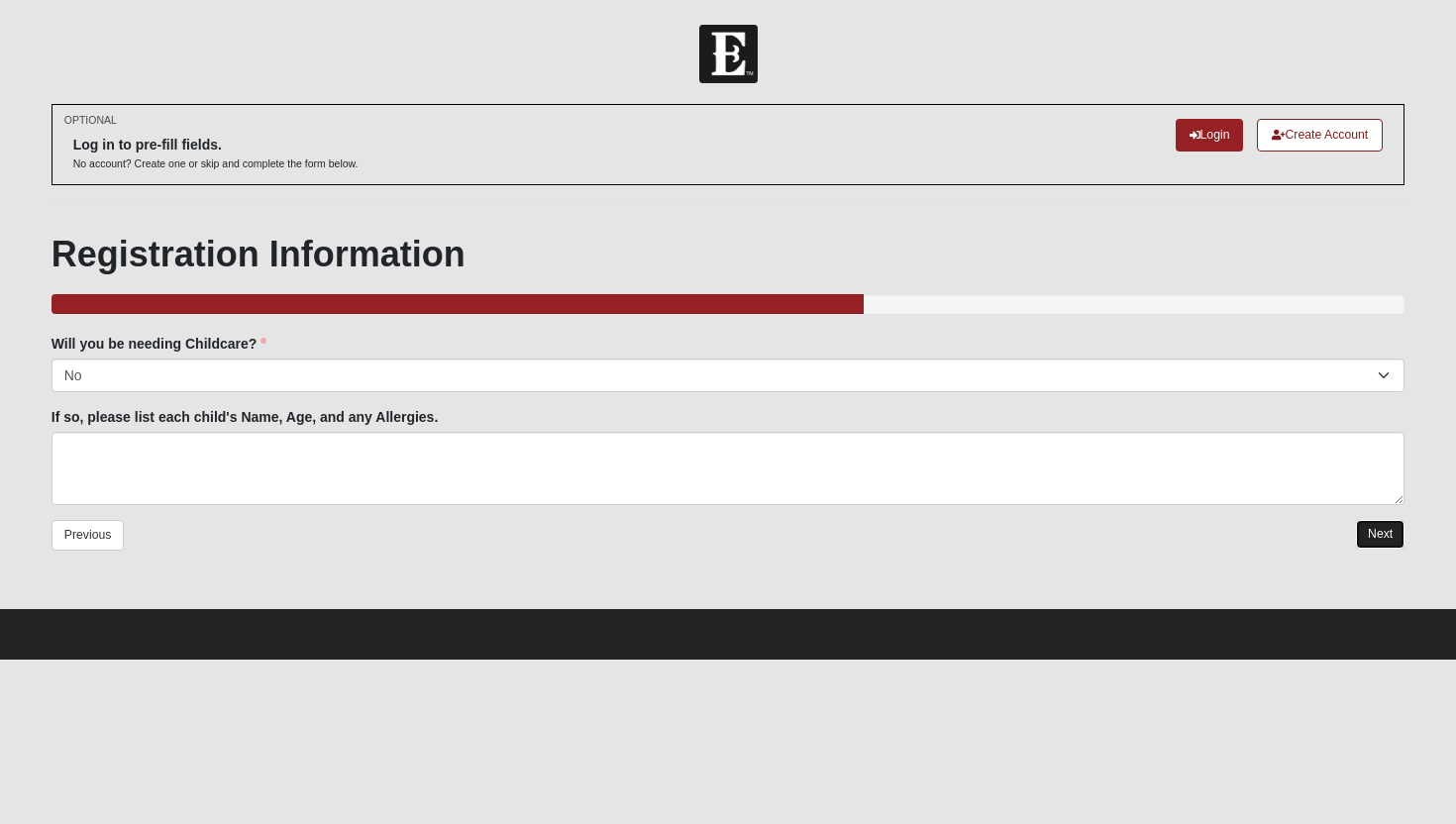 click on "Next" at bounding box center (1380, 534) 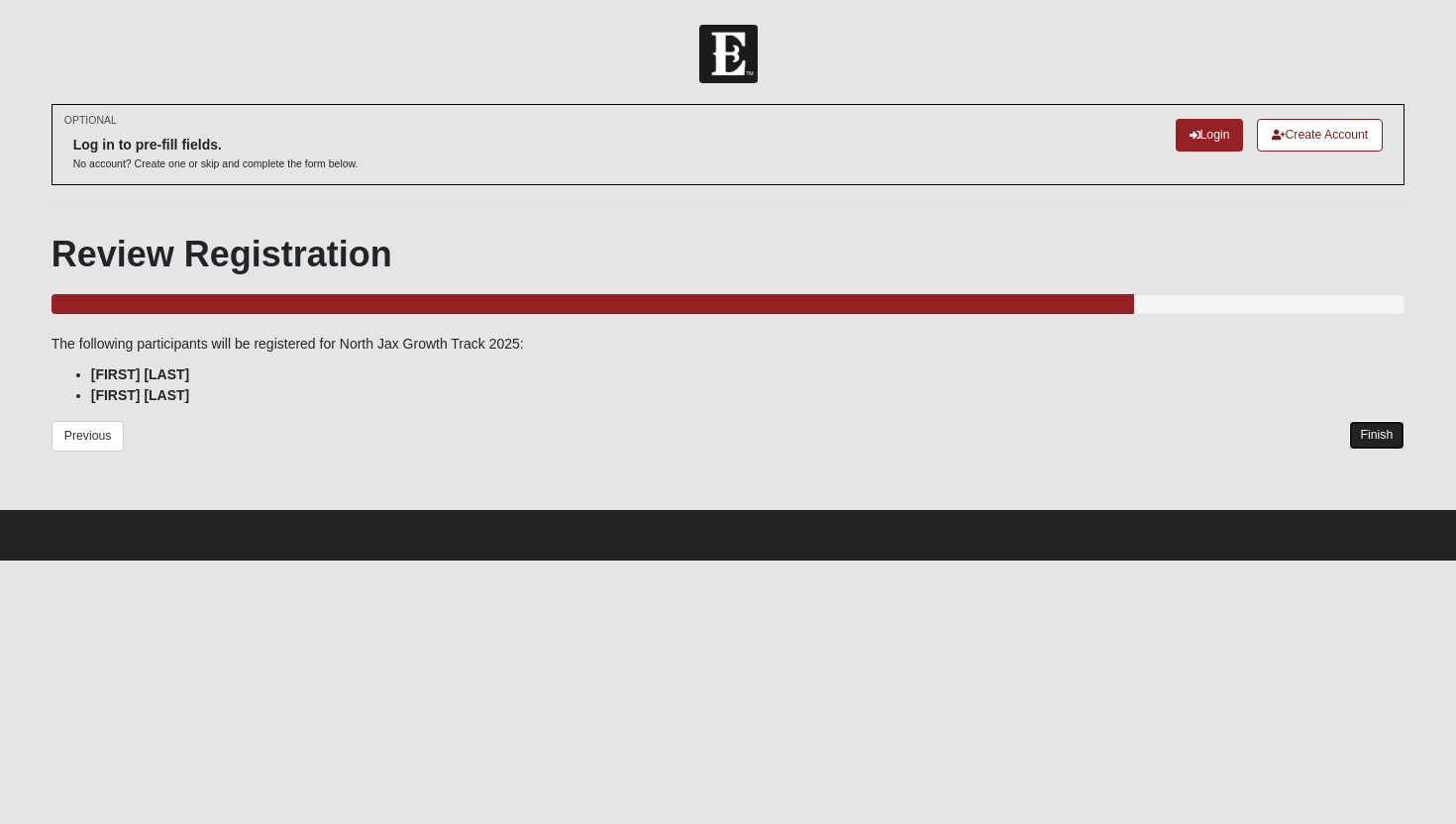 click on "Finish" at bounding box center [1377, 435] 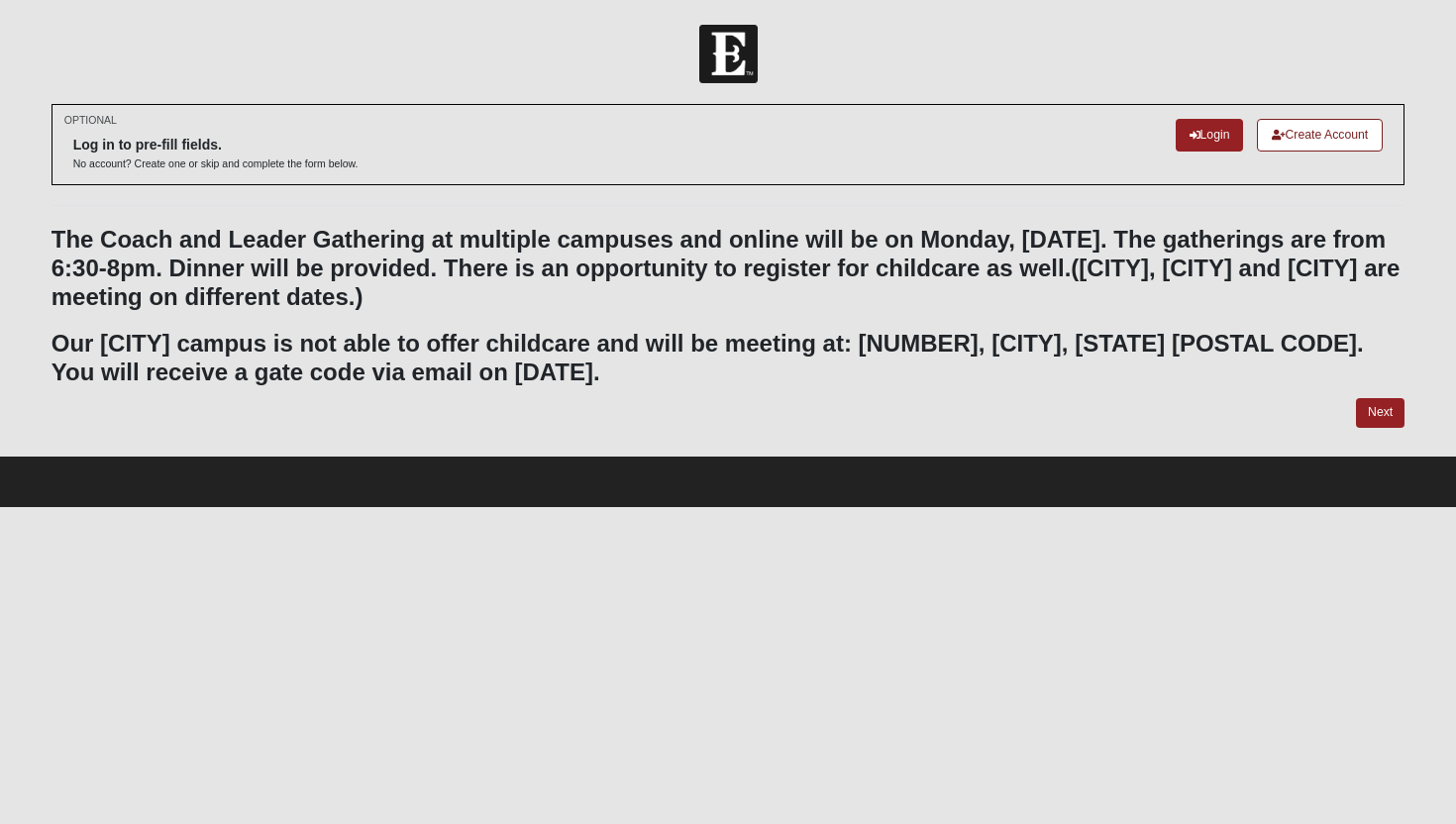 scroll, scrollTop: 0, scrollLeft: 0, axis: both 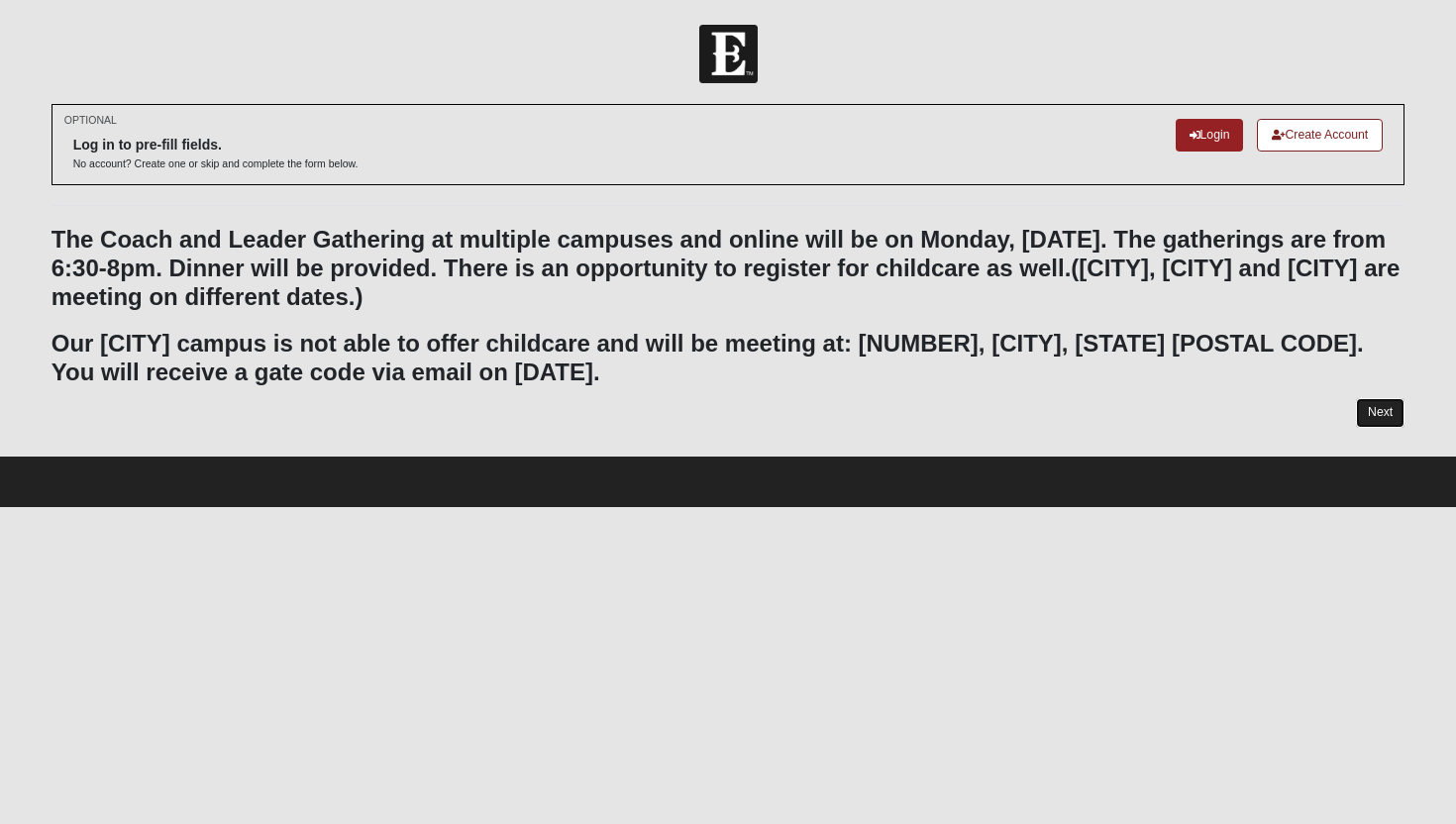click on "Next" at bounding box center (1380, 412) 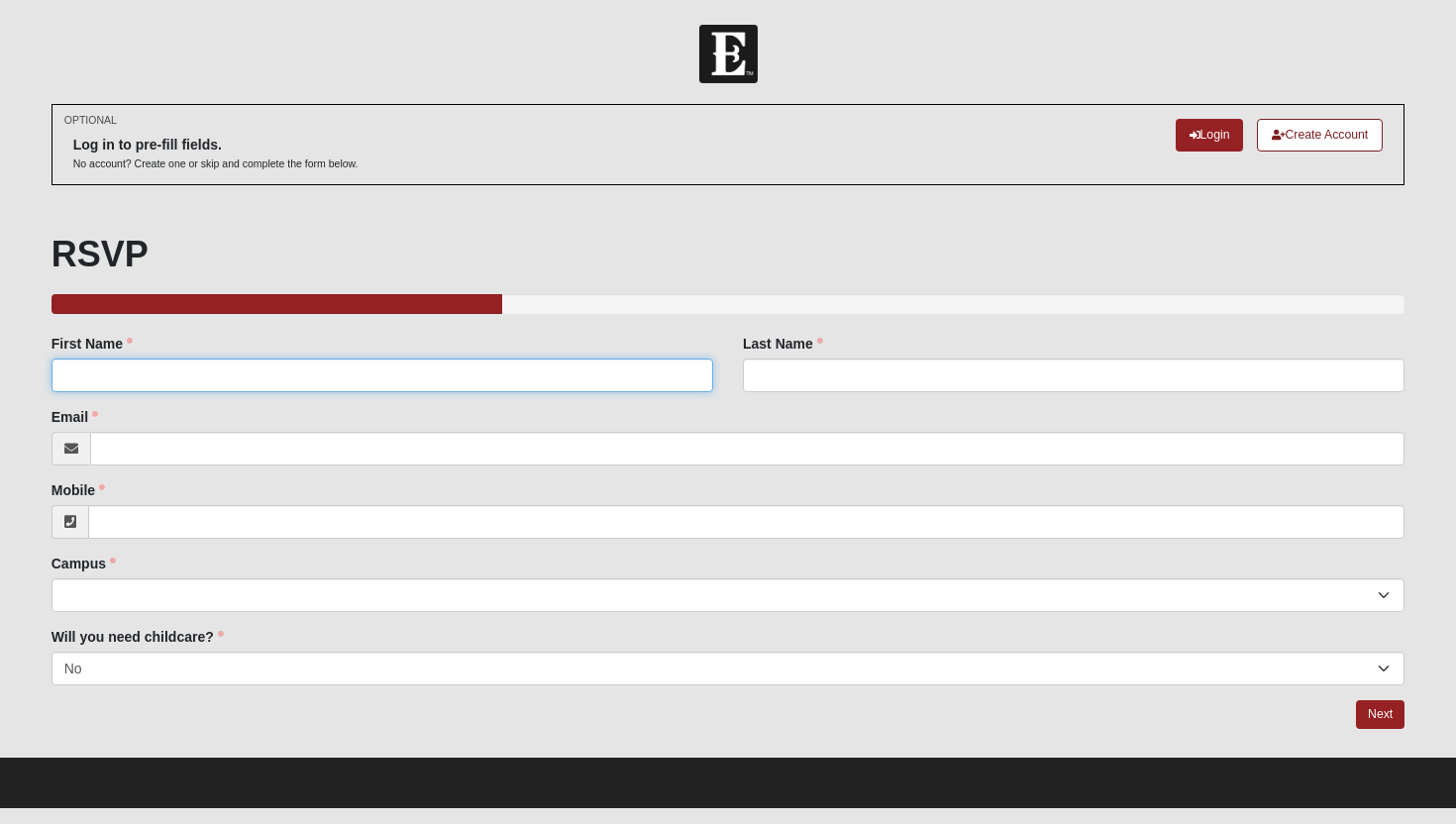 click on "First Name" at bounding box center (382, 375) 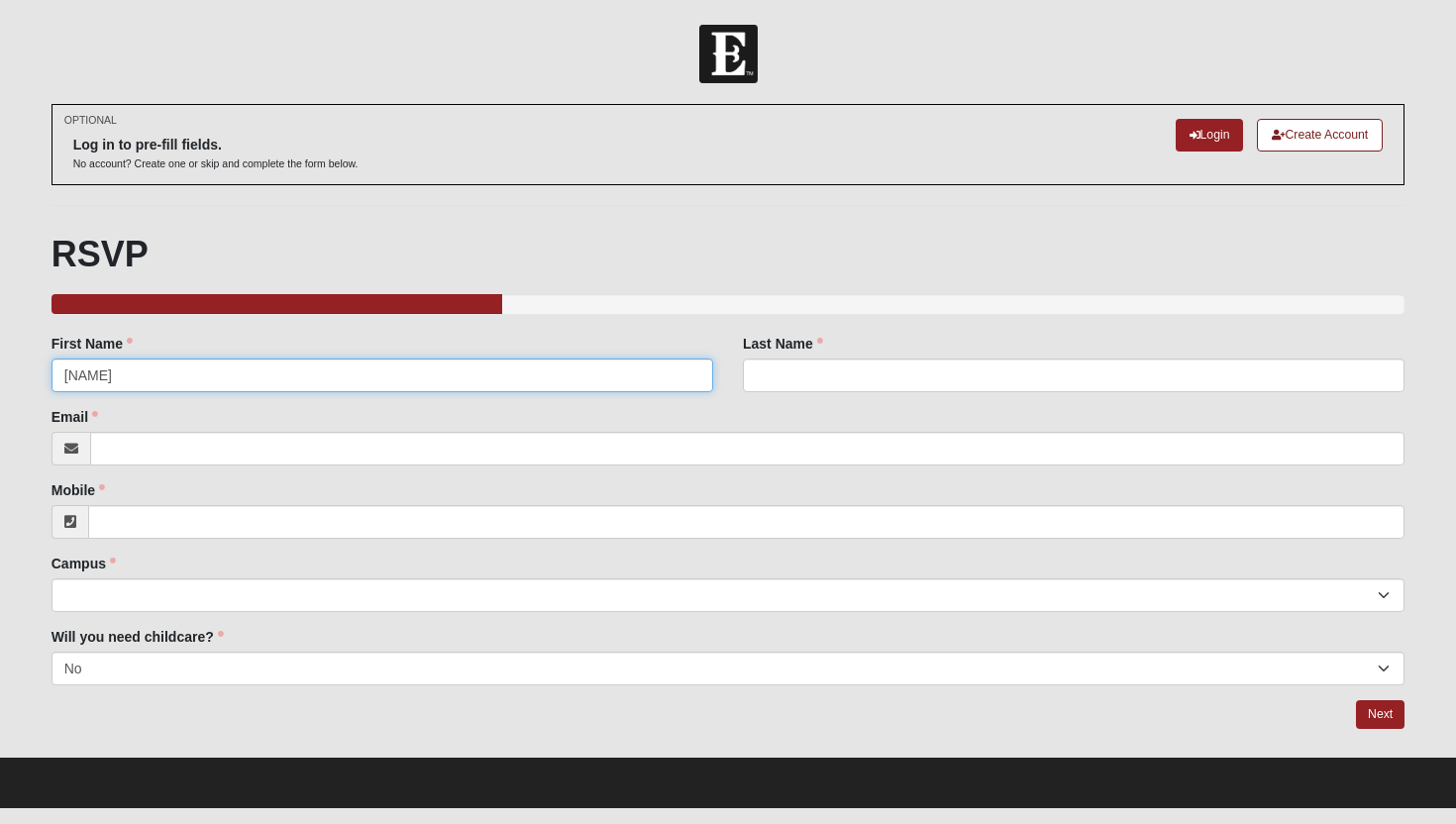 type on "Michelle" 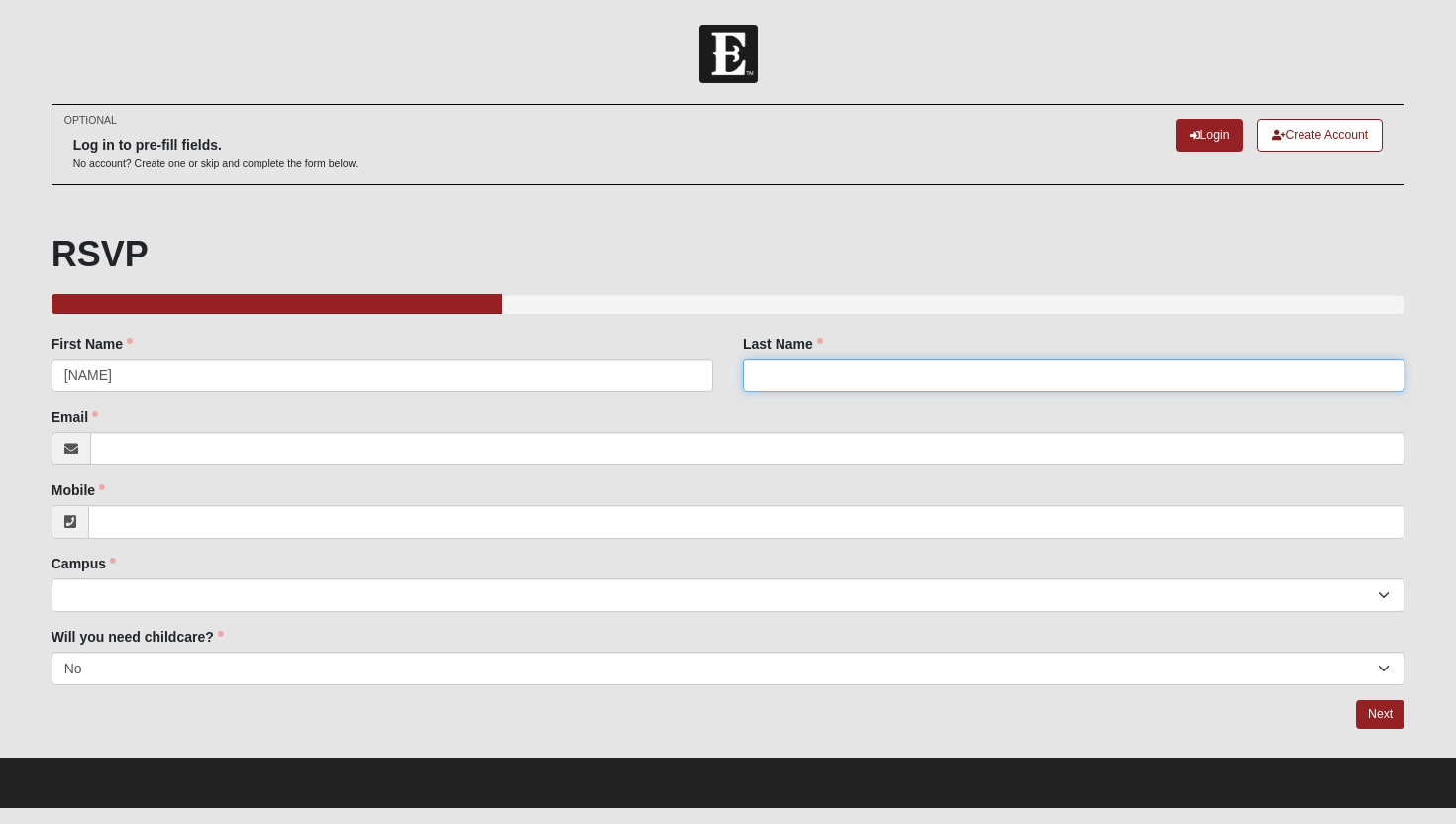 click on "Last Name" at bounding box center (1074, 375) 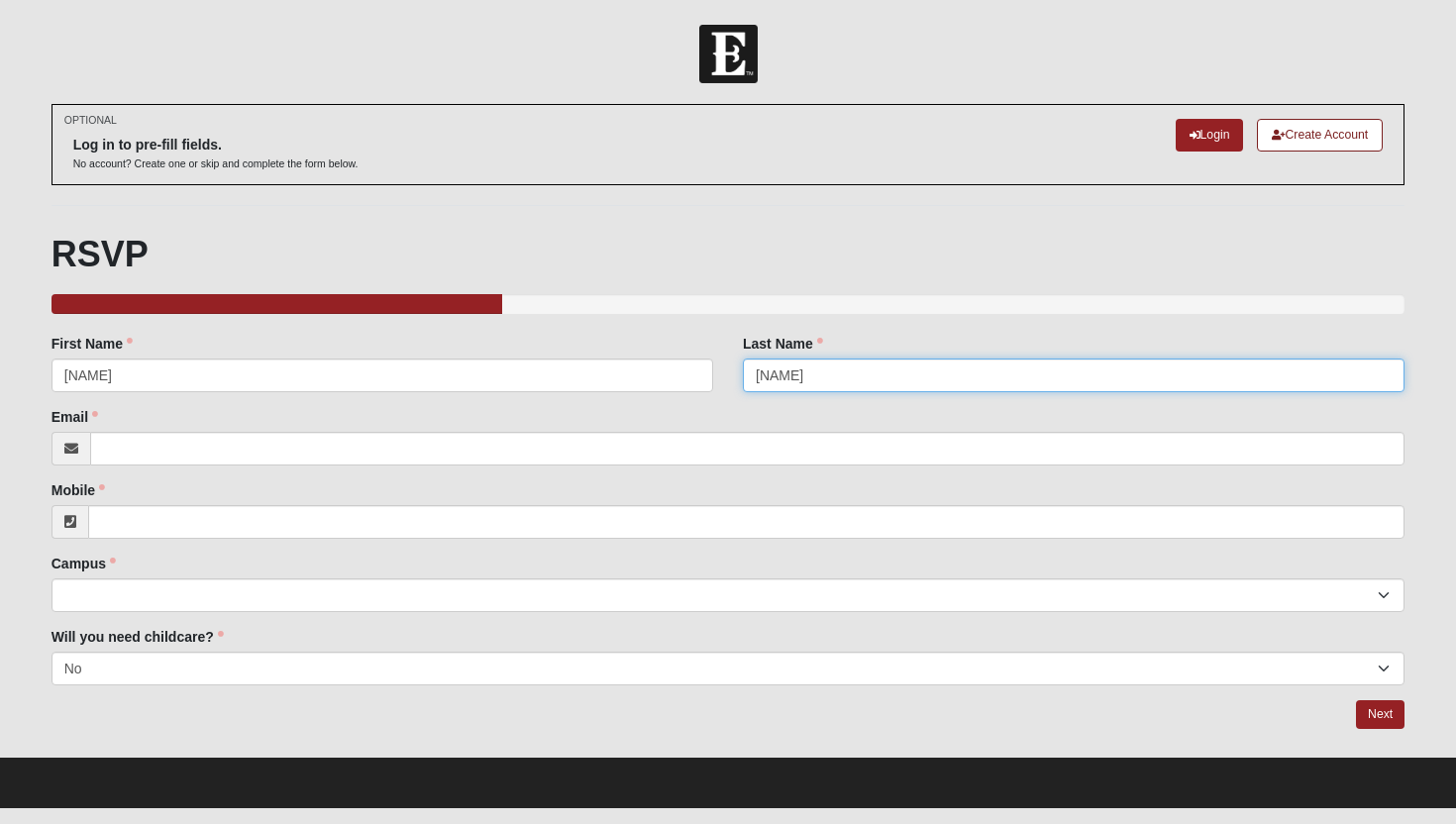 type on "Waid" 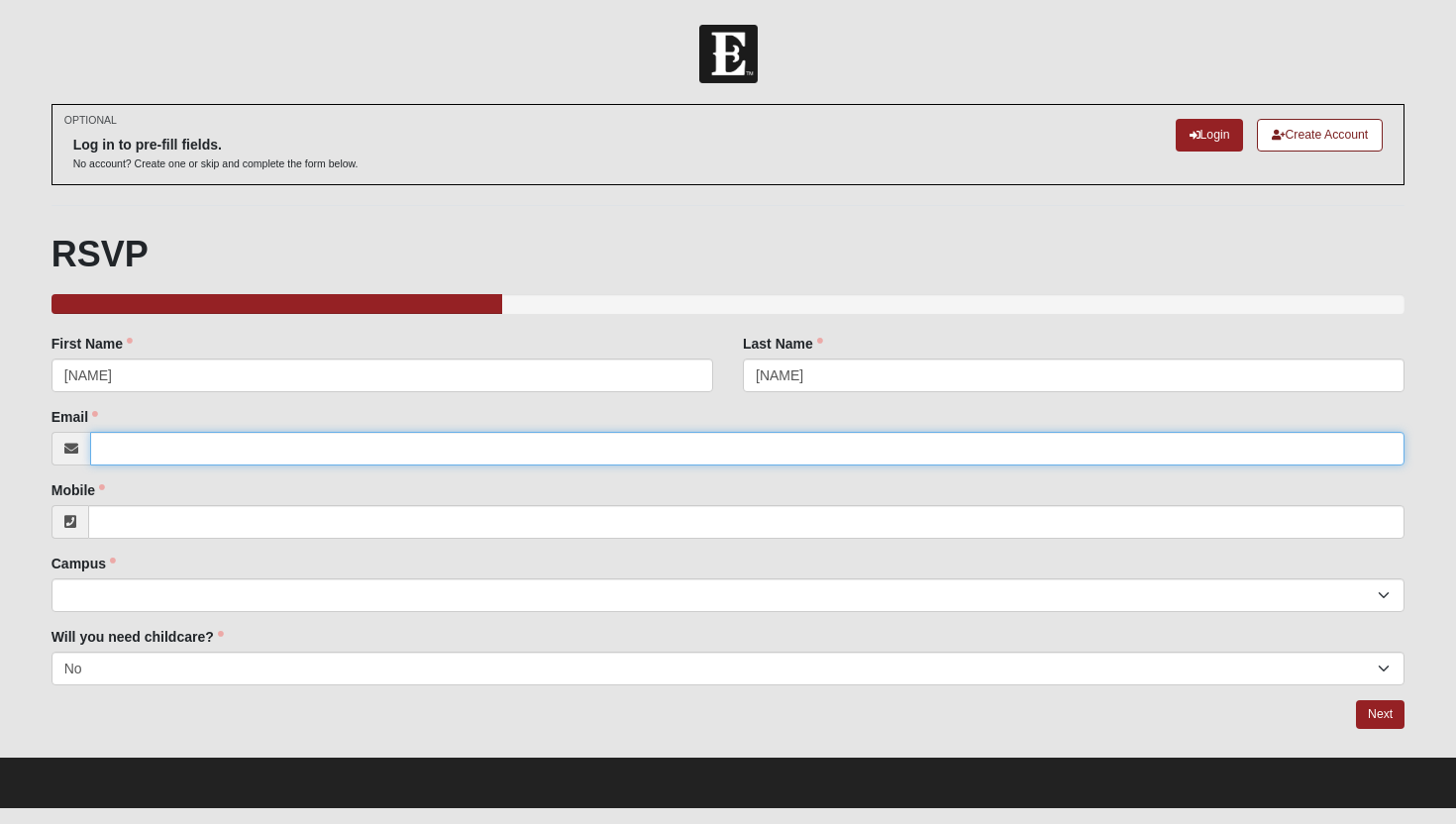 click on "Email" at bounding box center [748, 449] 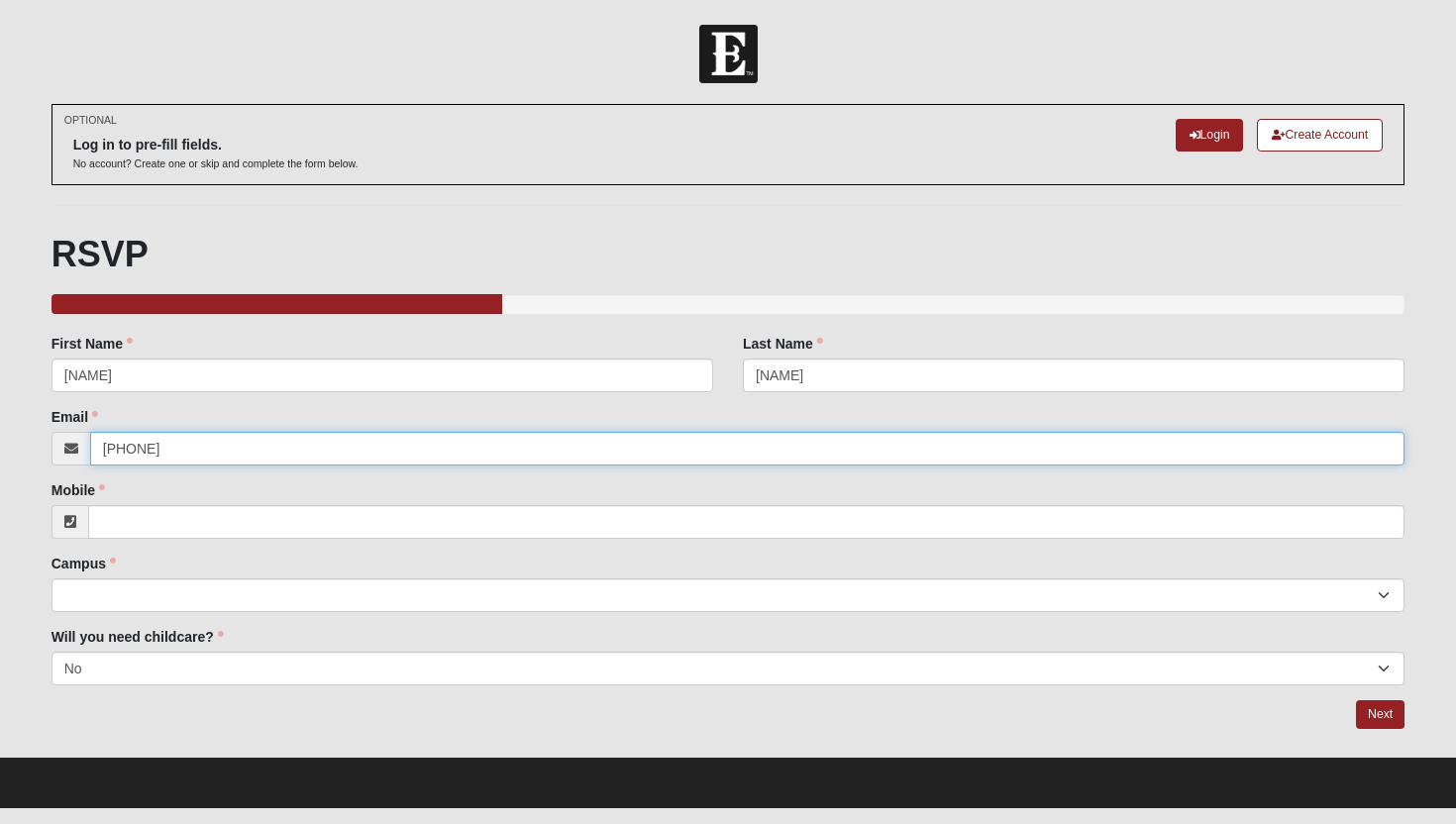 click on "(941) 321-0361" at bounding box center (748, 449) 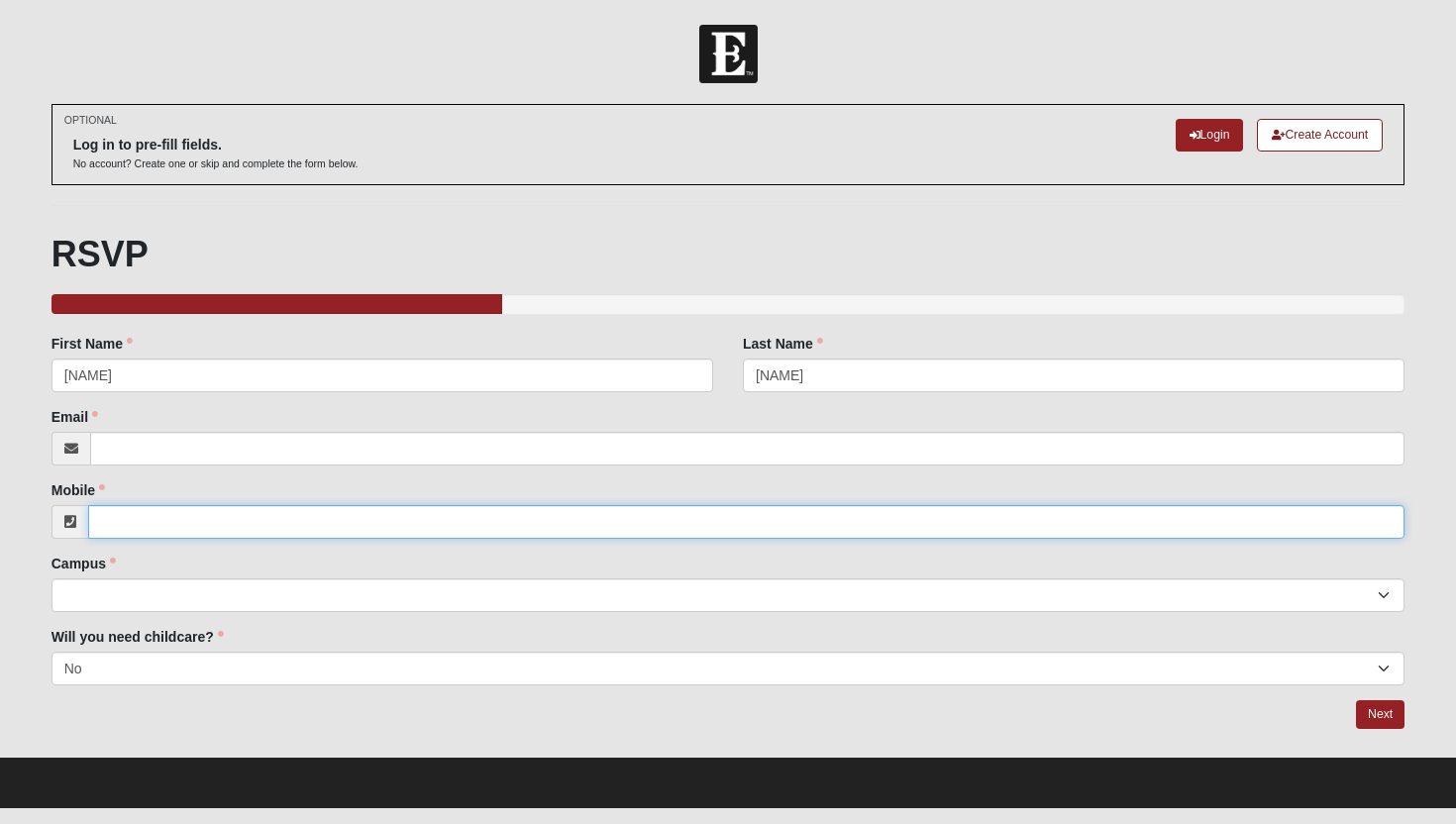 drag, startPoint x: 105, startPoint y: 518, endPoint x: 124, endPoint y: 527, distance: 21.023796 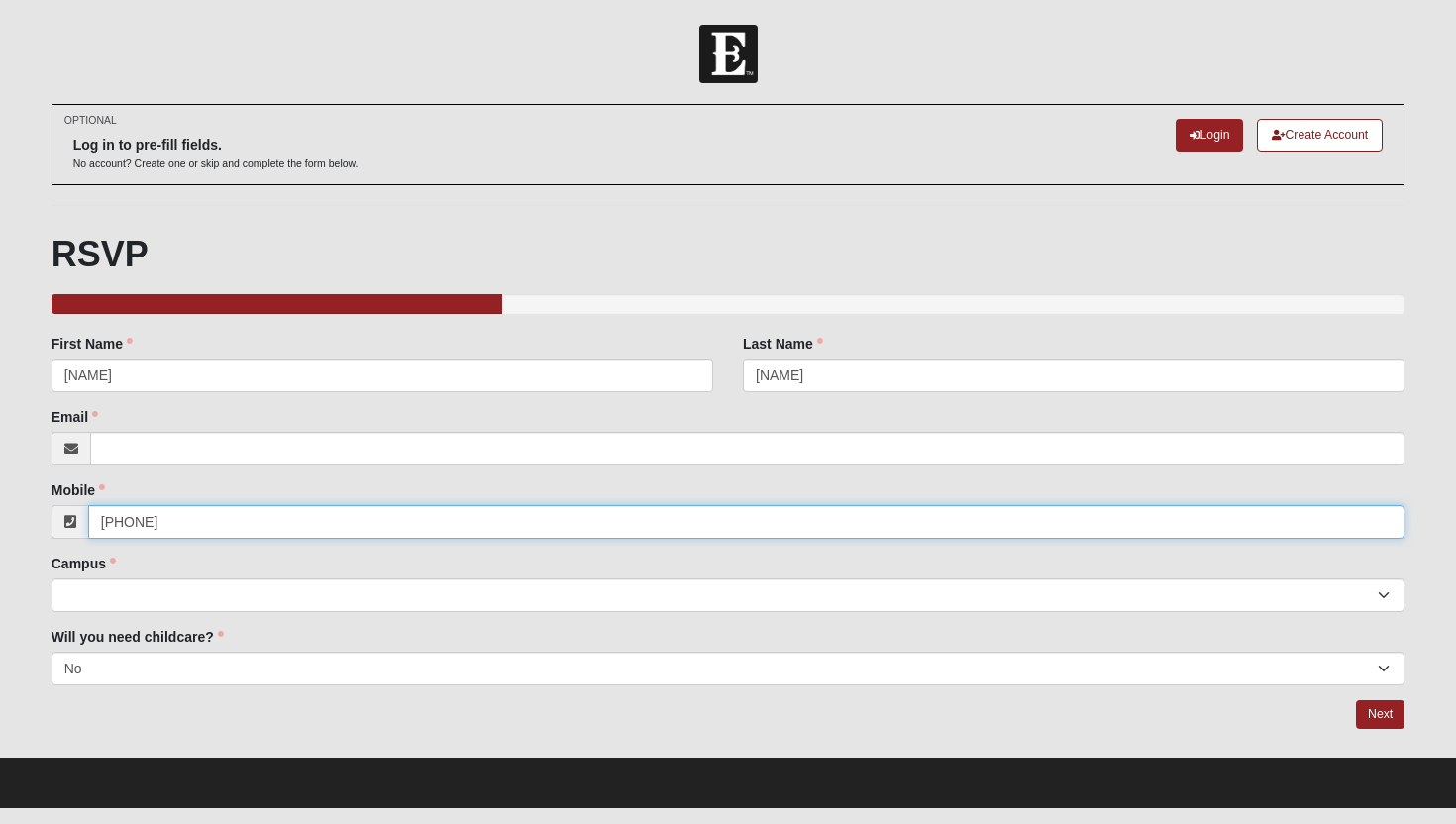 type on "(941) 321-0361" 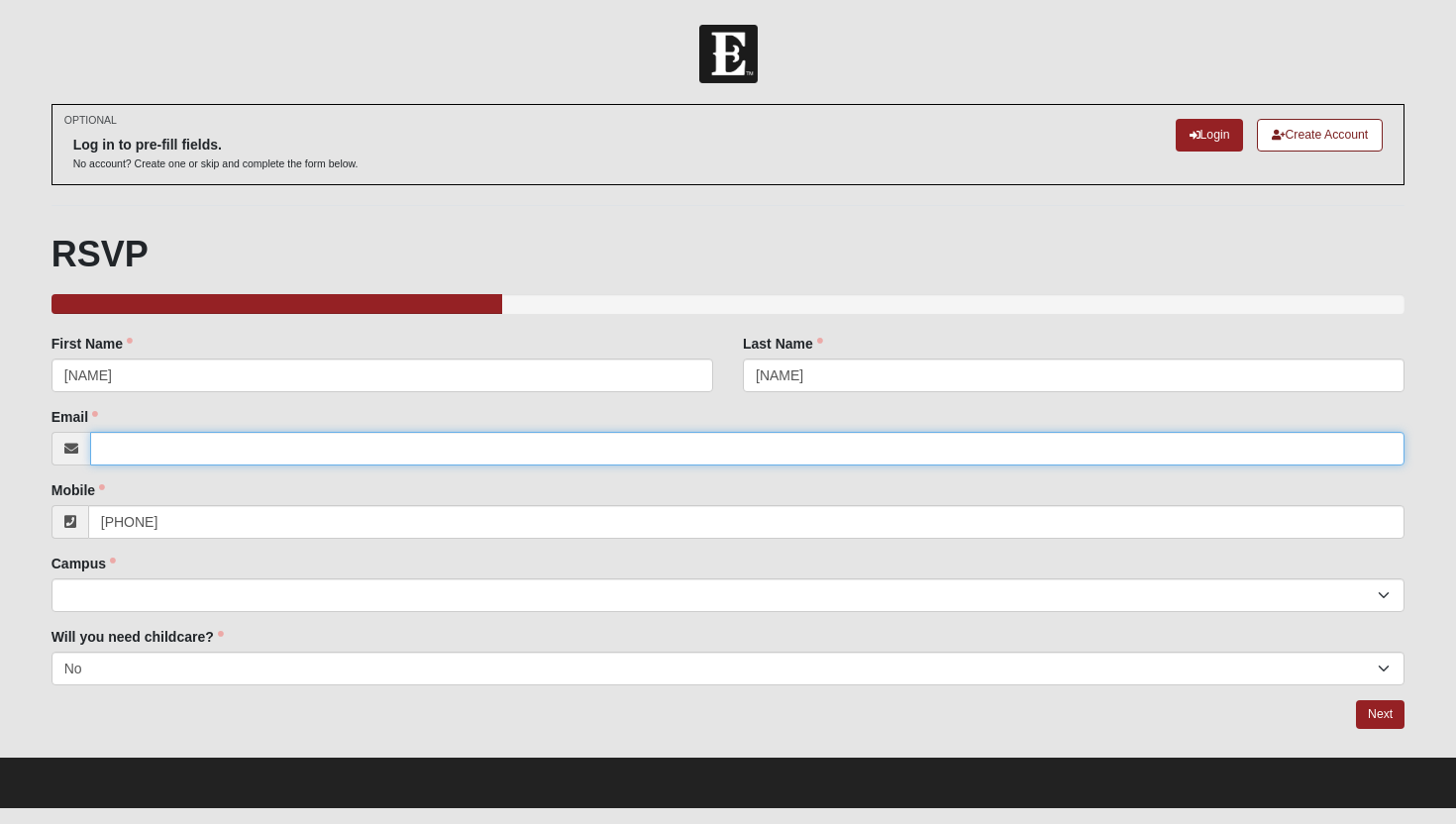 click on "Email" at bounding box center [748, 449] 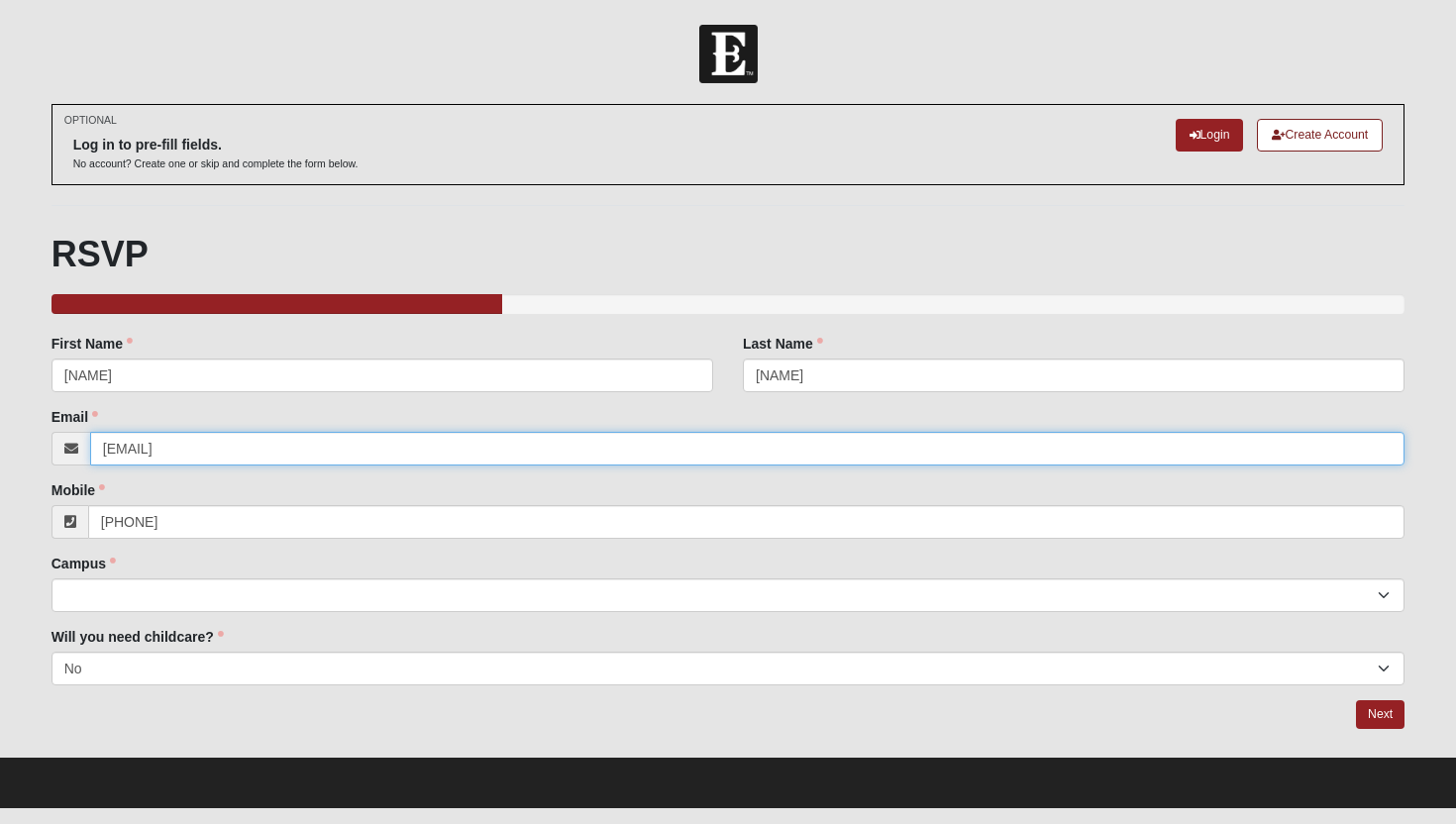 type on "mihulagirl@gmail.com" 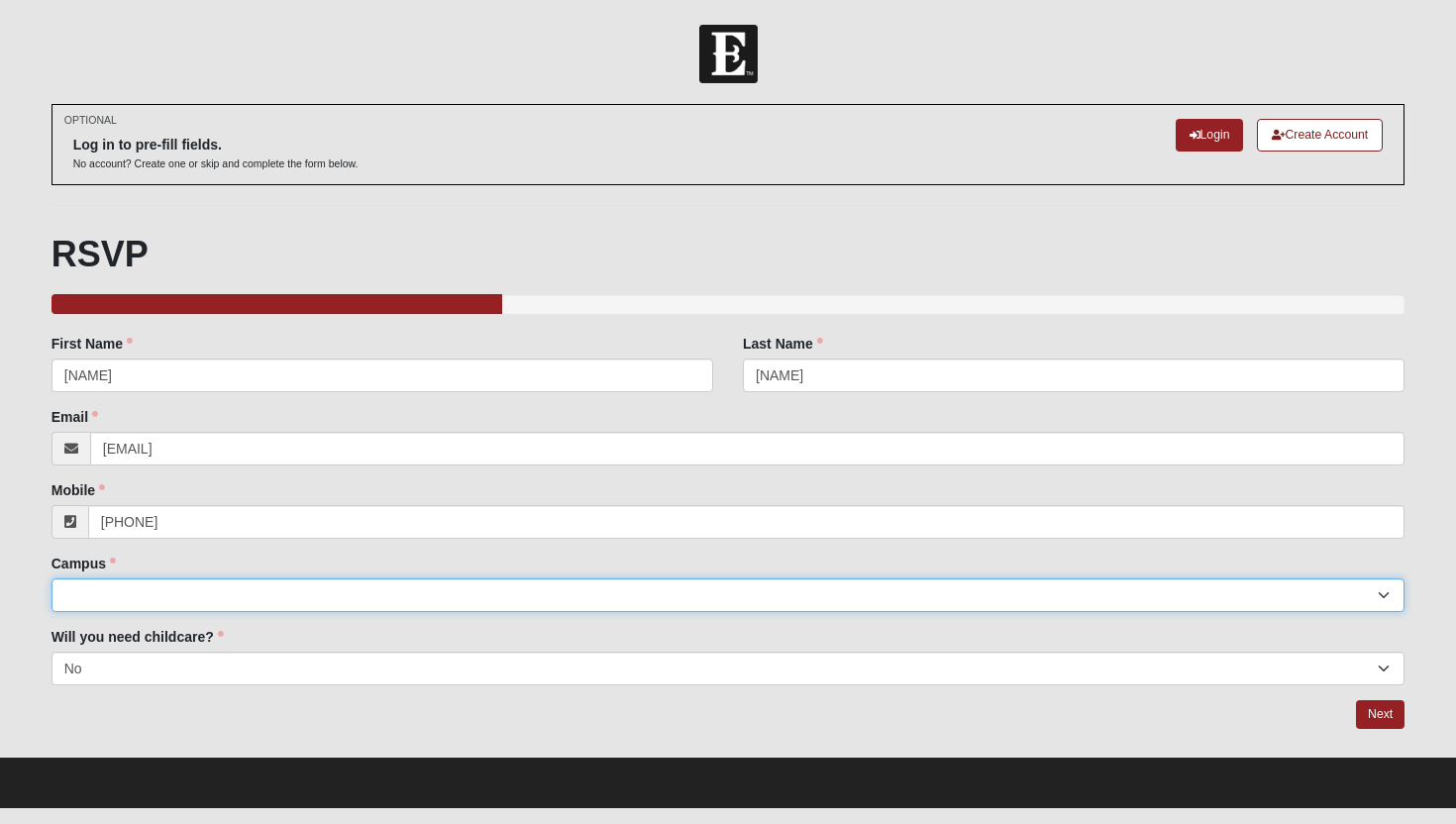 click on "[CITY]
[CITY]
Eleven22 Online
[CITY]
Jesup
Mandarin
[CITY]
[CITY]
Outpost
[CITY] (Coming Soon)
[CITY]
San Pablo
[CITY]
[CITY] (Coming Soon)
Wildlight
NONE" at bounding box center [728, 595] 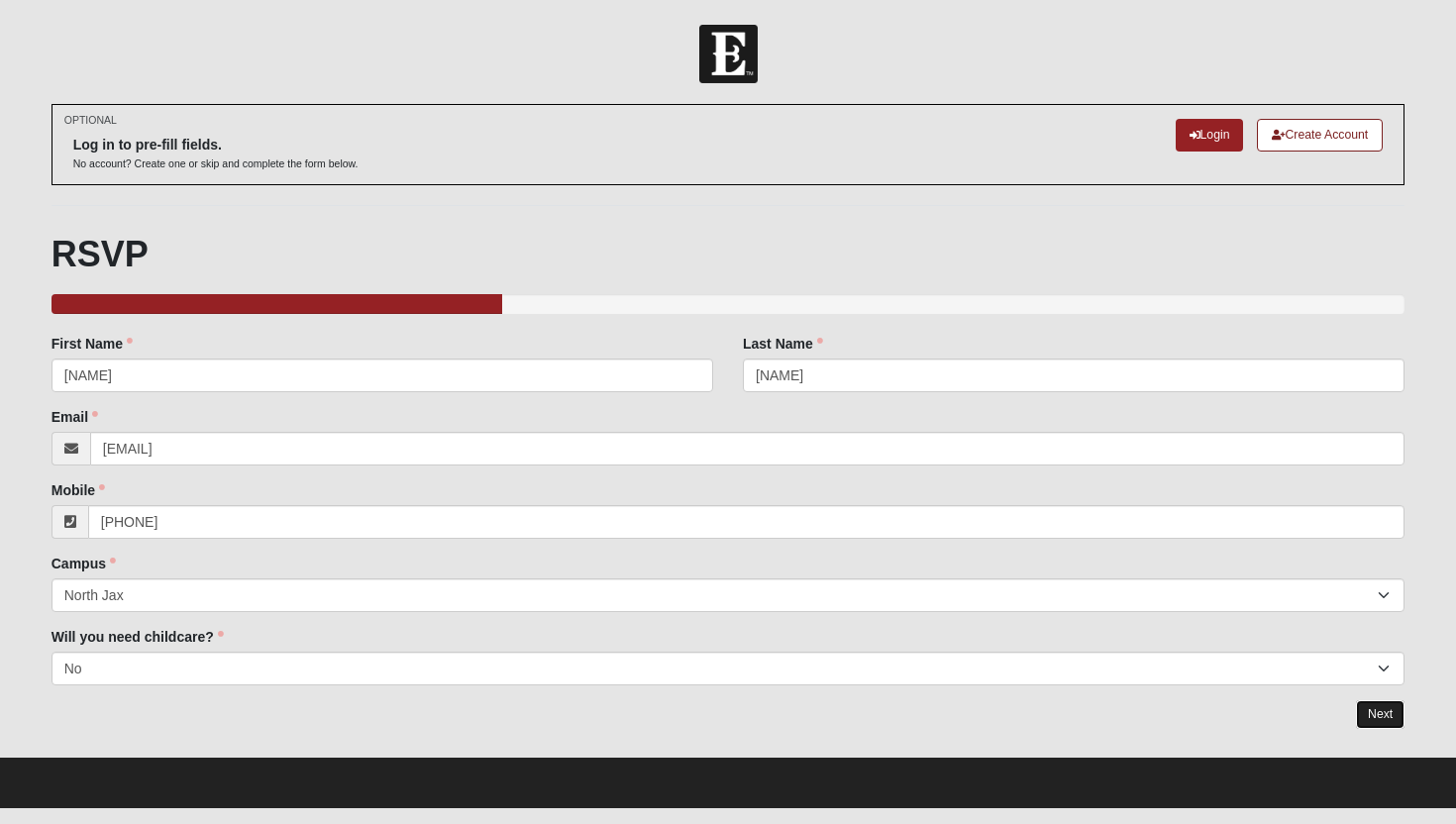 click on "Next" at bounding box center [1380, 714] 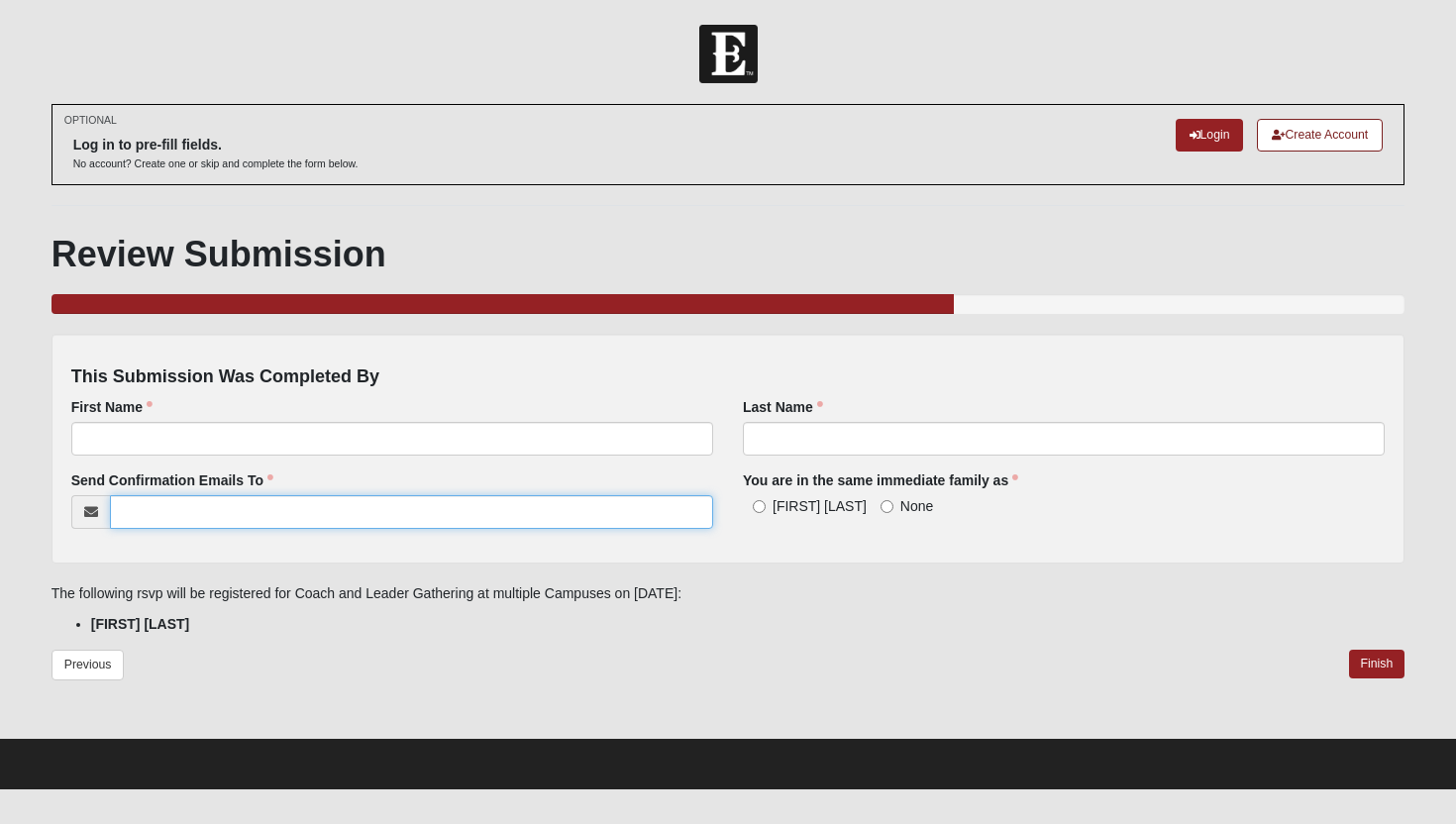 click on "Send Confirmation Emails To" at bounding box center (411, 512) 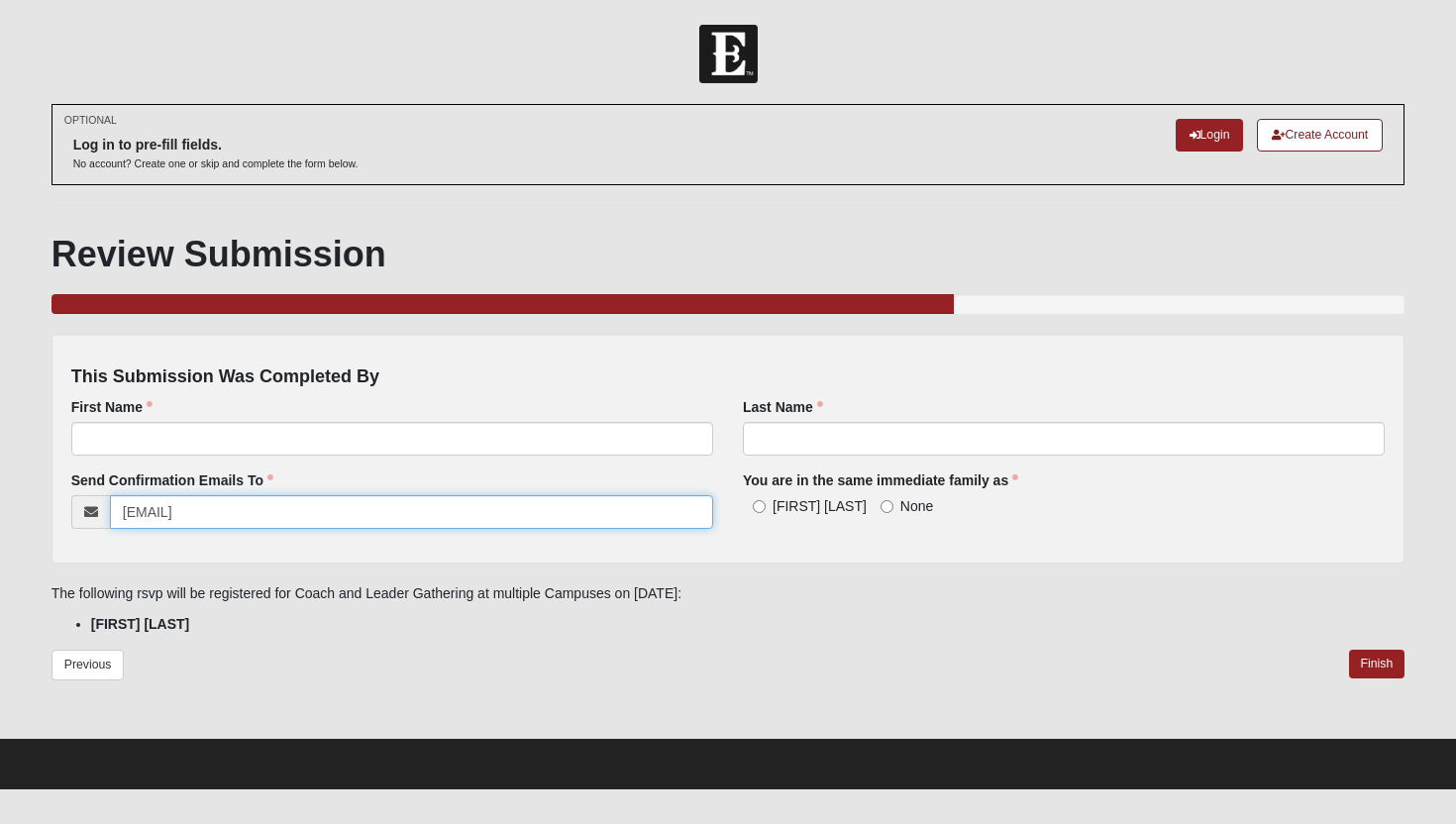 type on "mihulagirl@gmail.com" 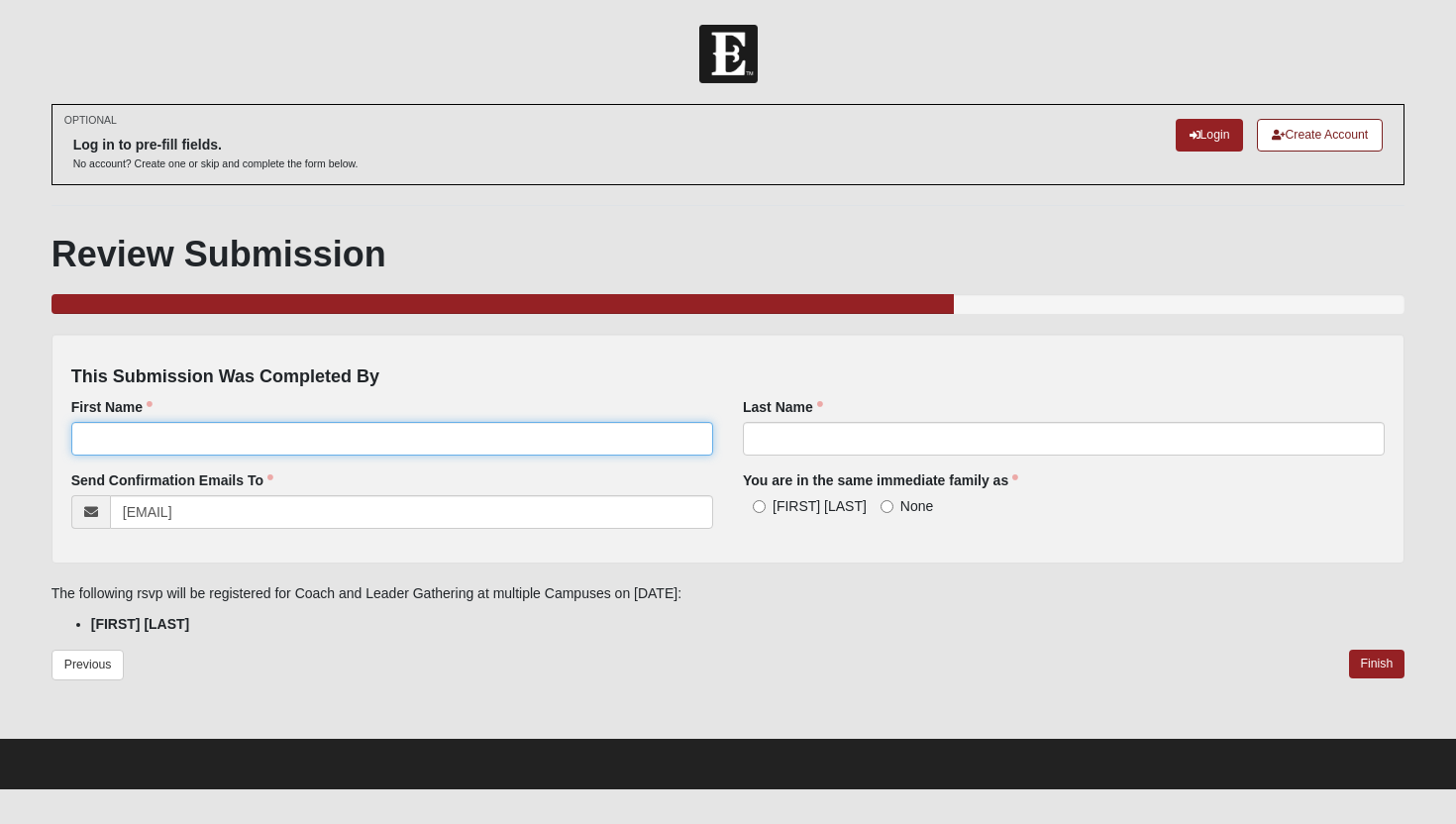 click on "First Name" at bounding box center [392, 439] 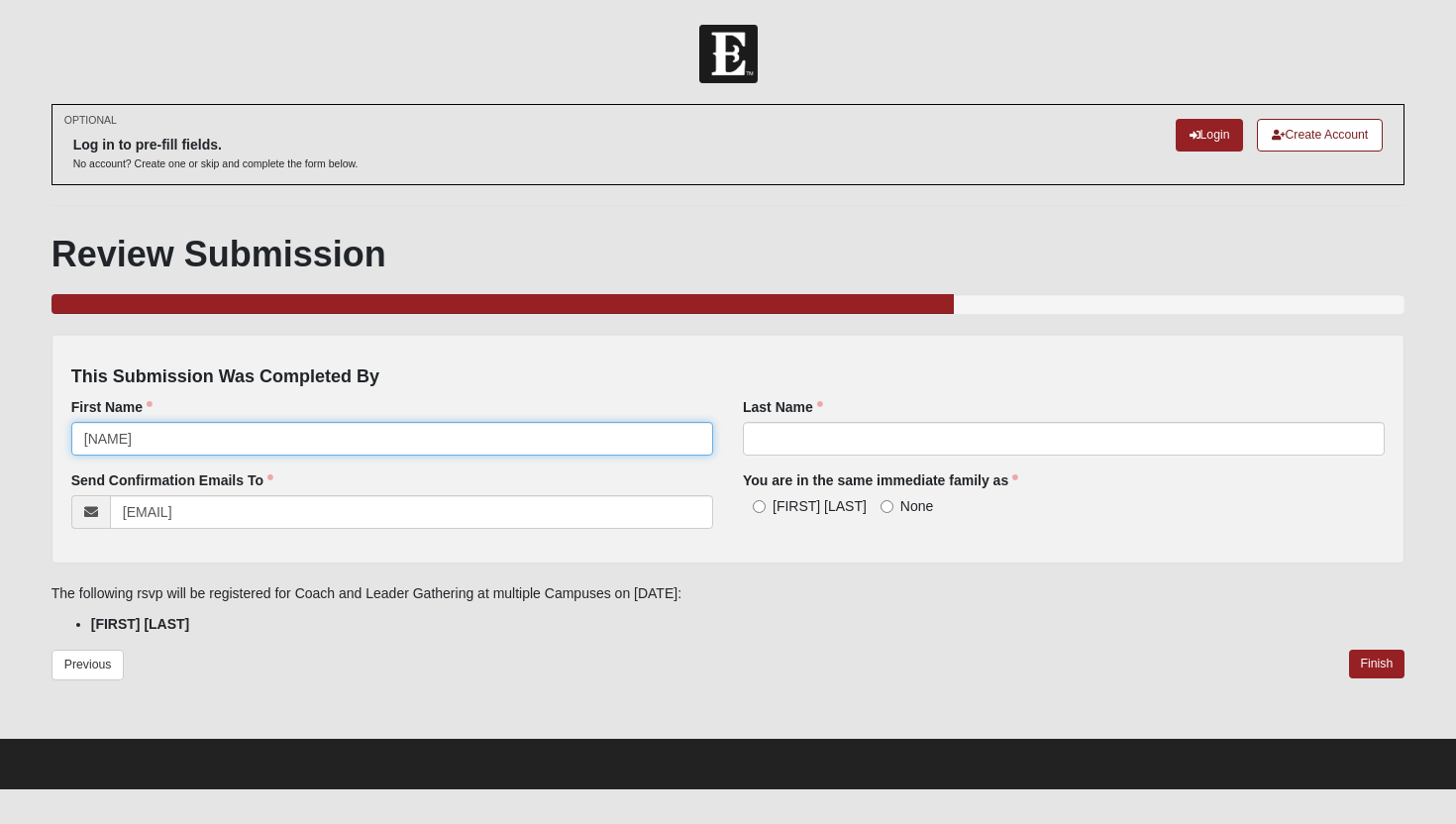 type on "Michelle" 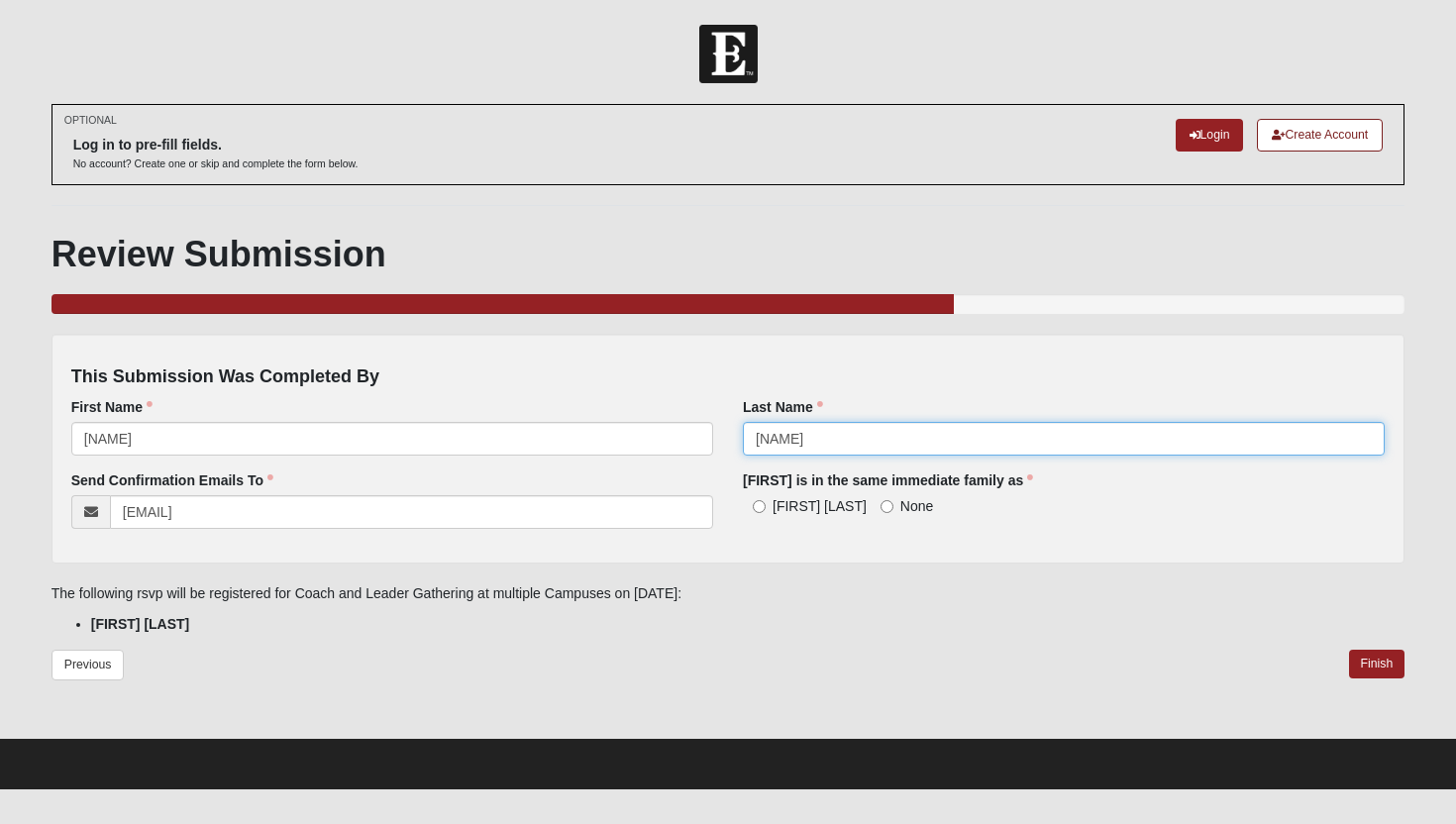 type on "Waid" 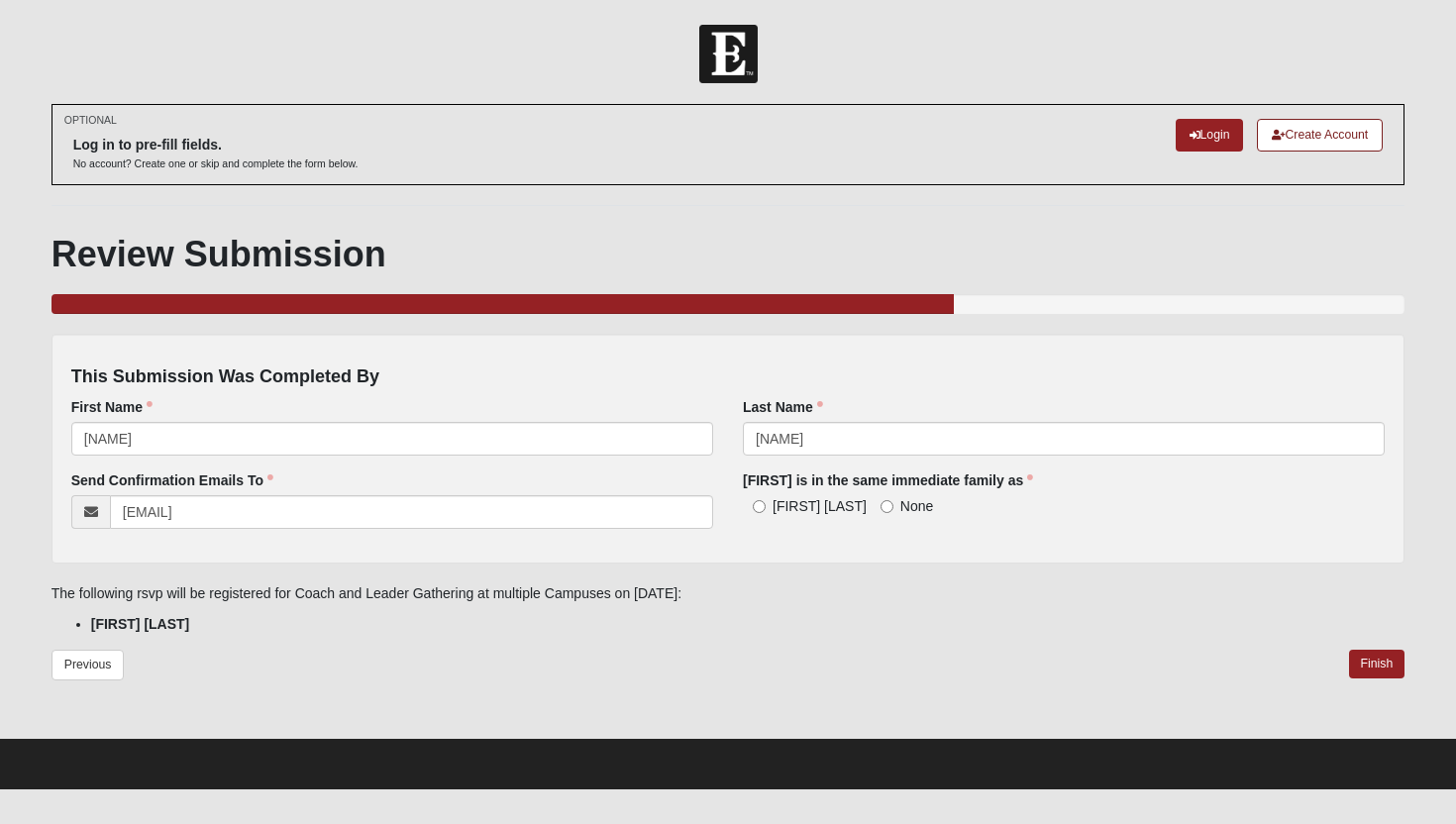 click on "Michelle Waid" at bounding box center (804, 506) 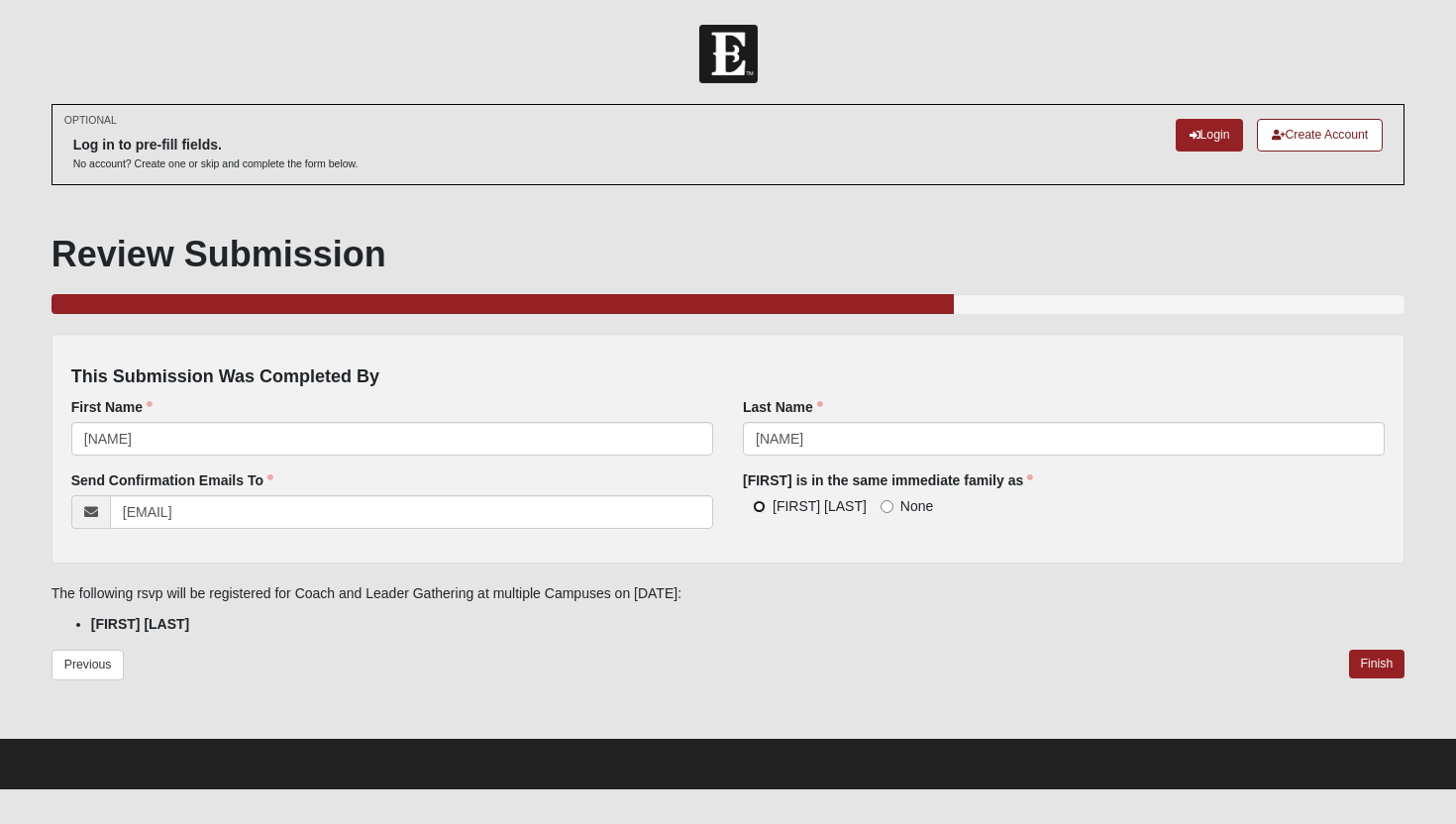 click on "Michelle Waid" at bounding box center [759, 506] 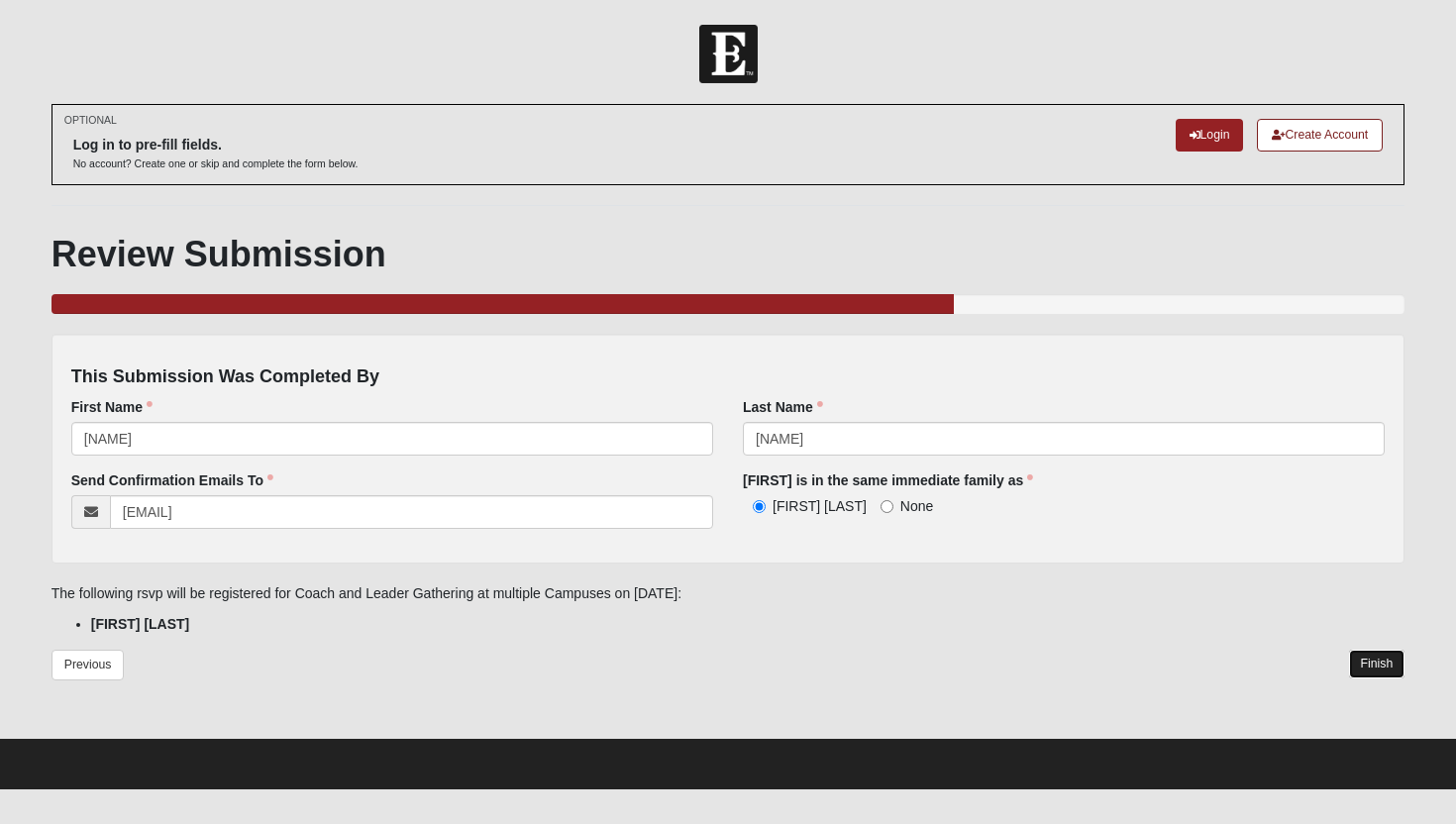click on "Finish" at bounding box center [1377, 664] 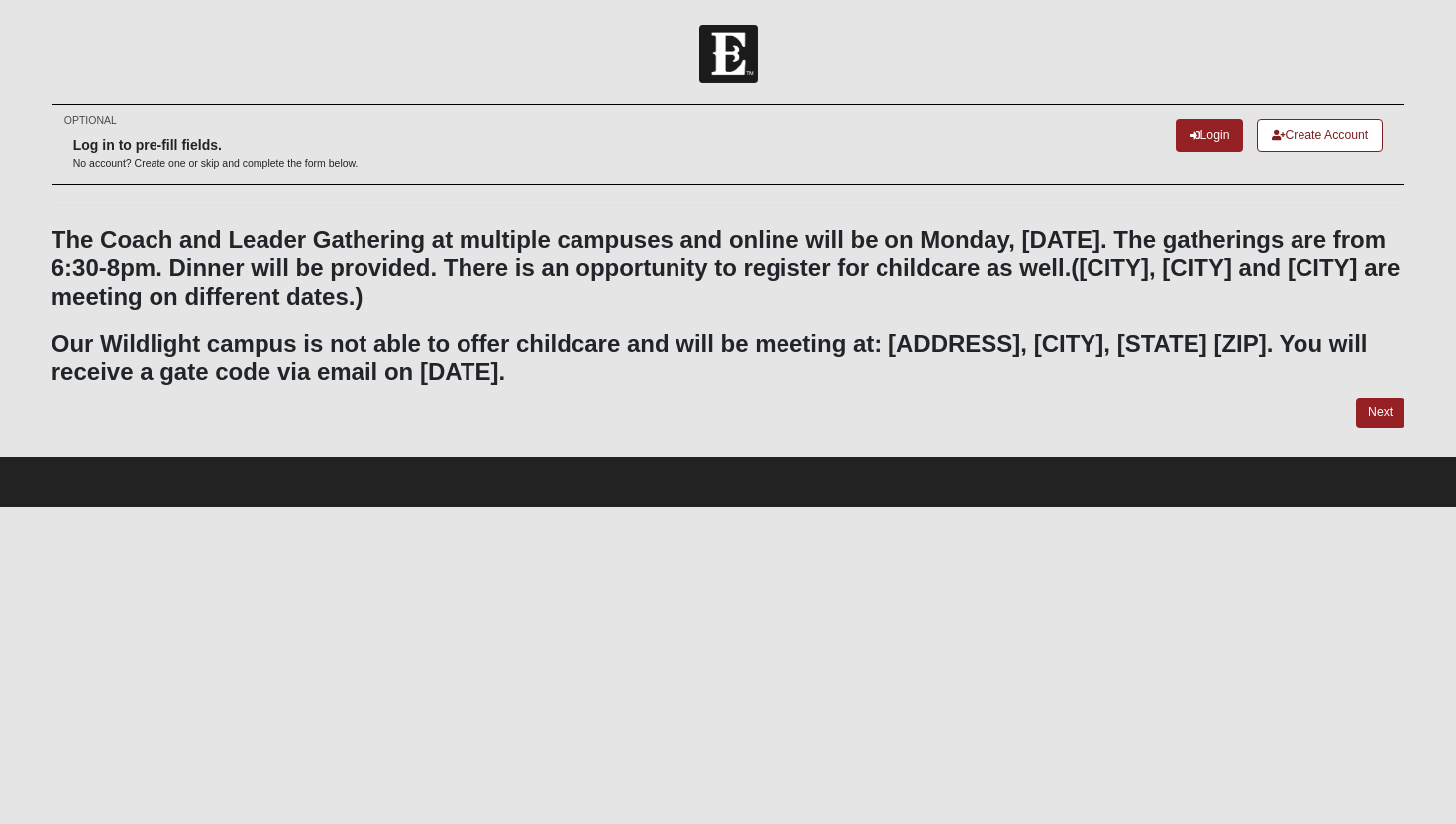 scroll, scrollTop: 0, scrollLeft: 0, axis: both 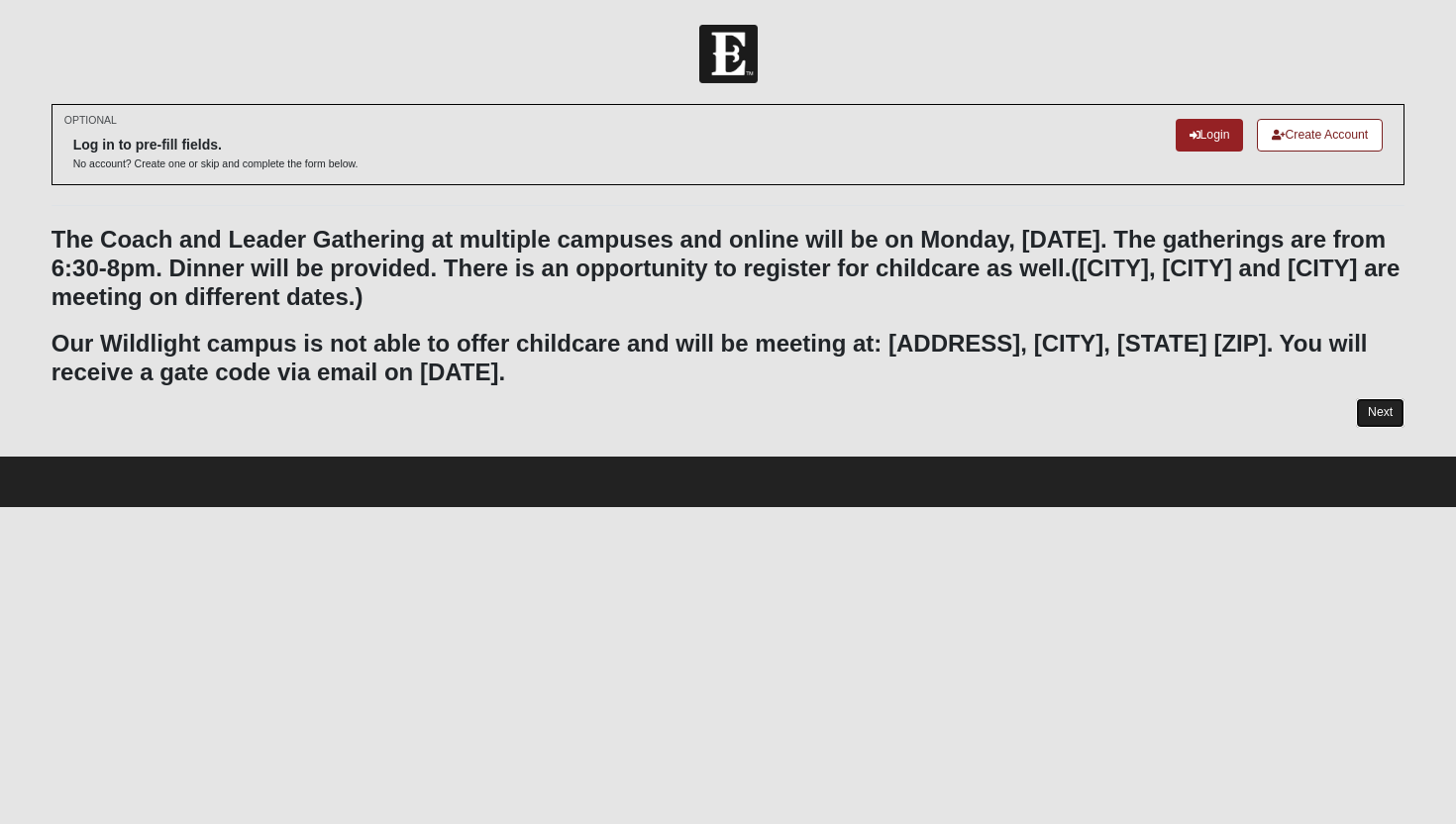 click on "Next" at bounding box center (1380, 412) 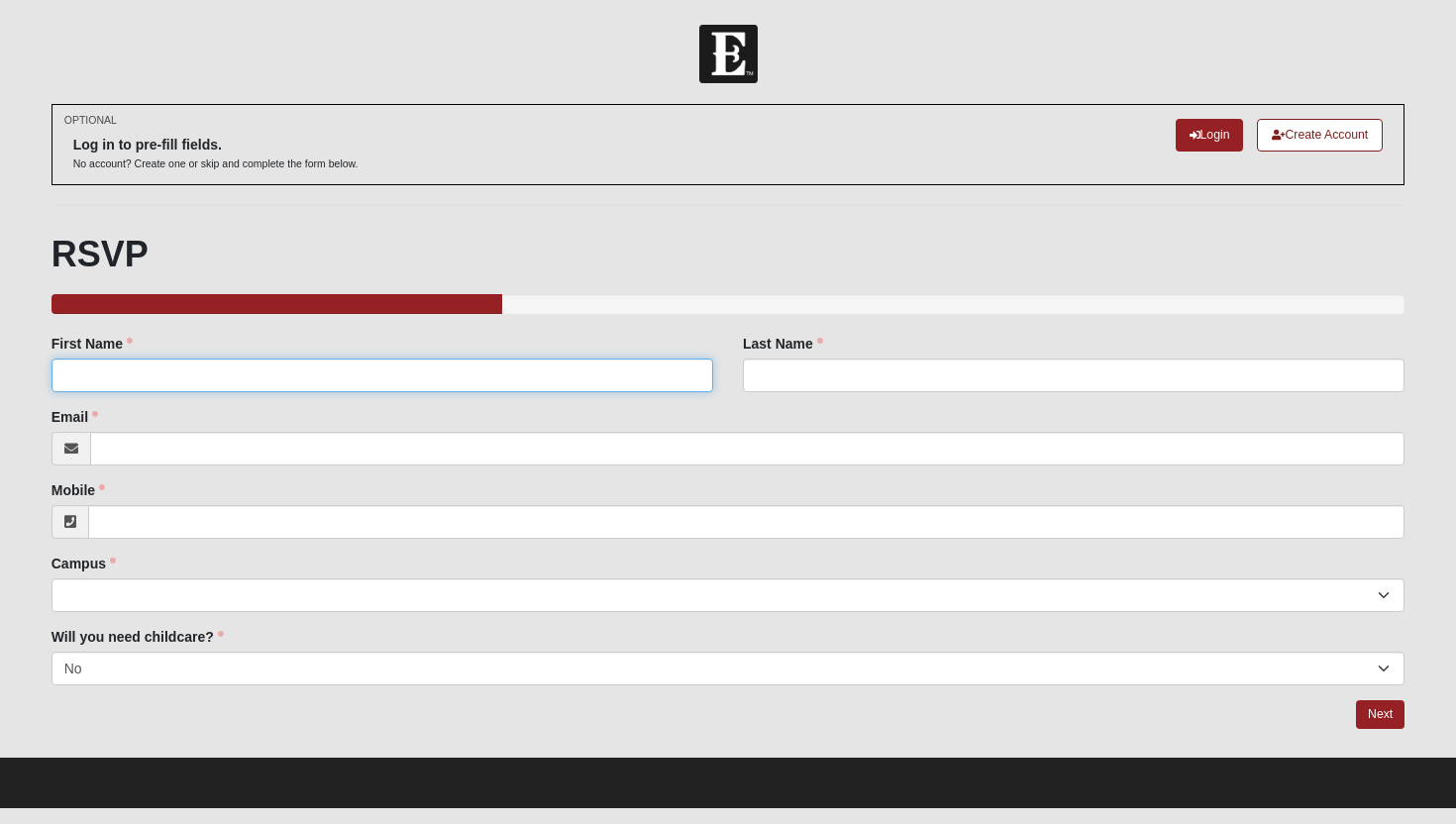 click on "First Name" at bounding box center [382, 375] 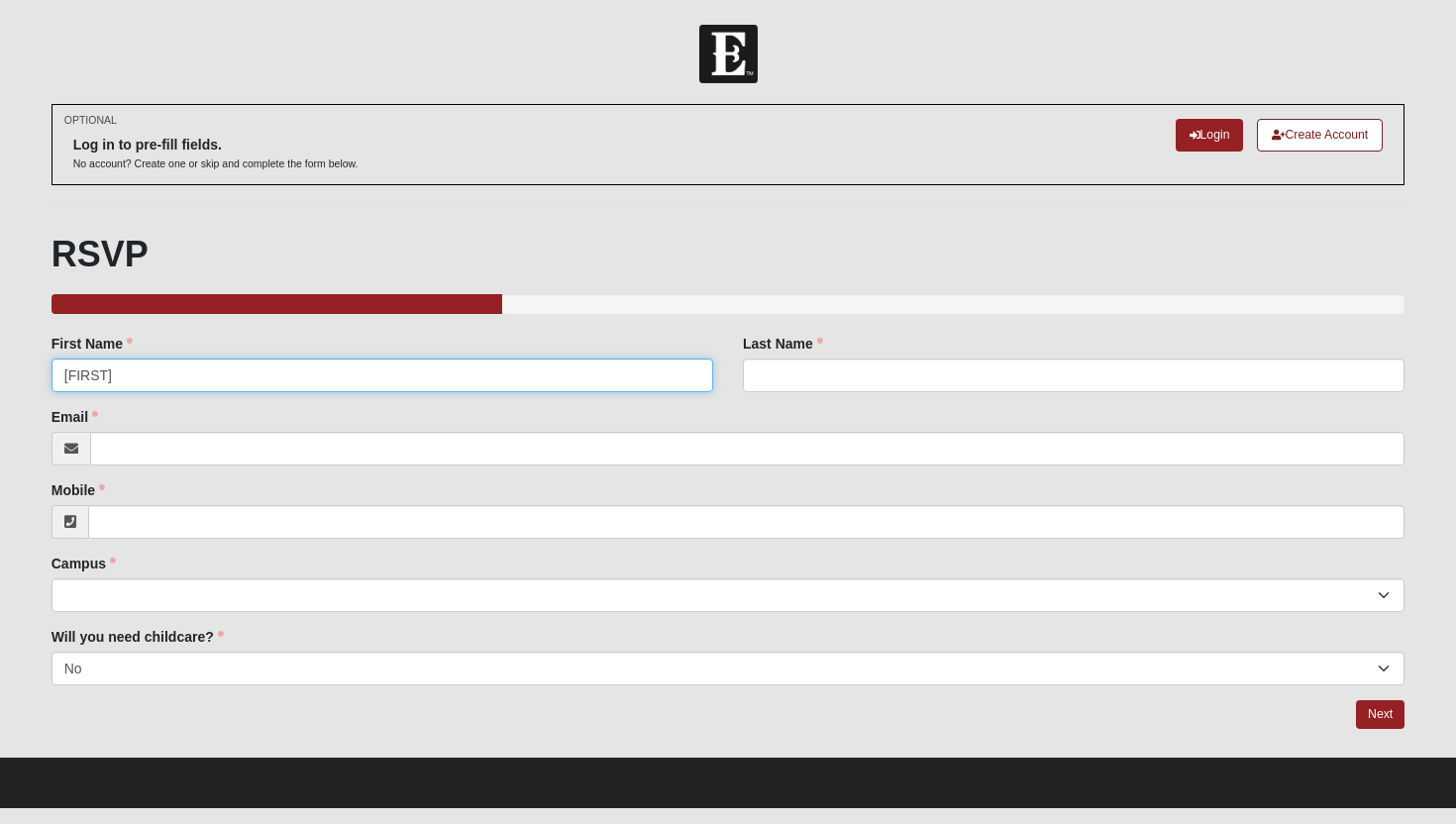 type on "Anita" 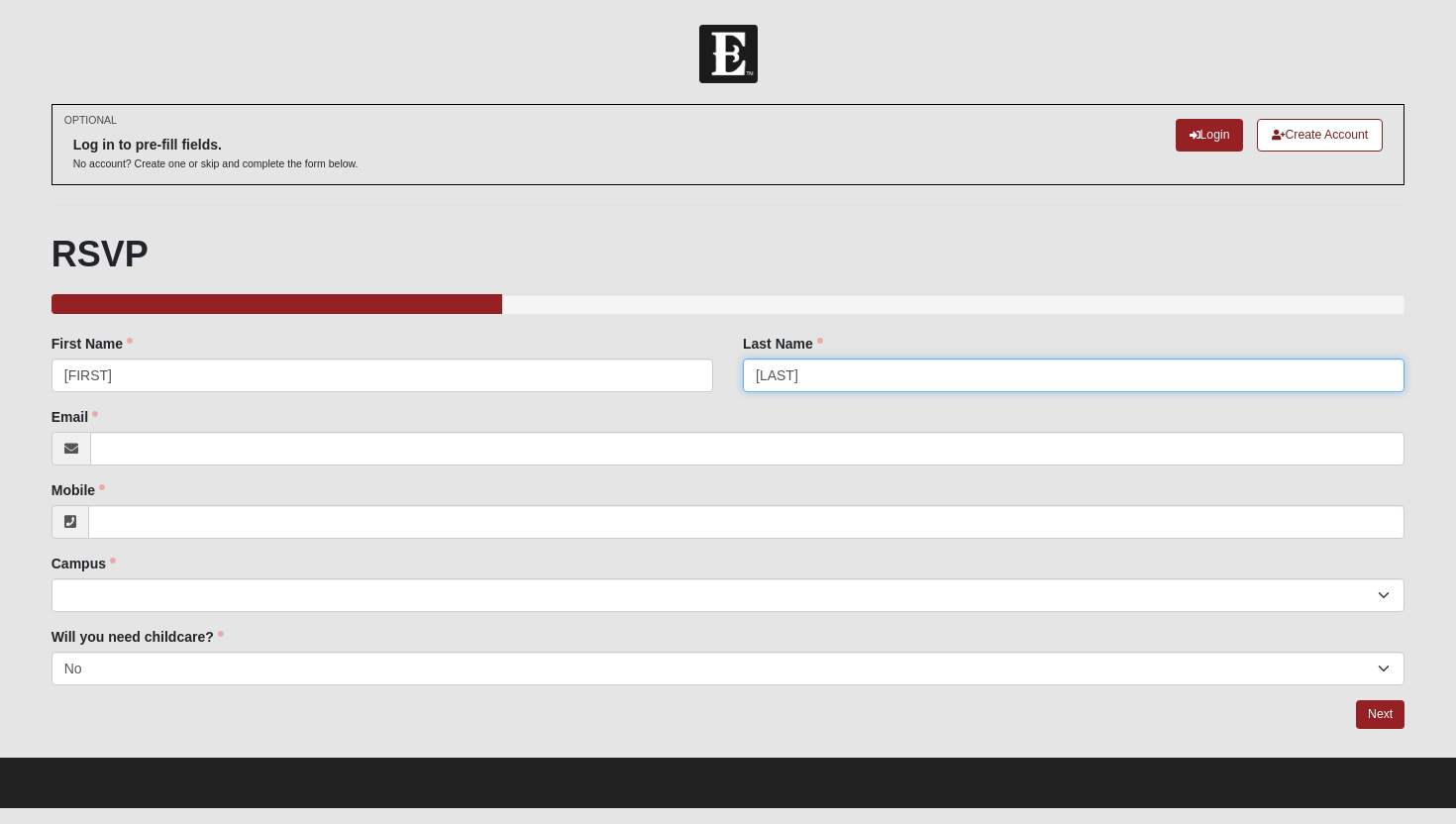 type on "Craig" 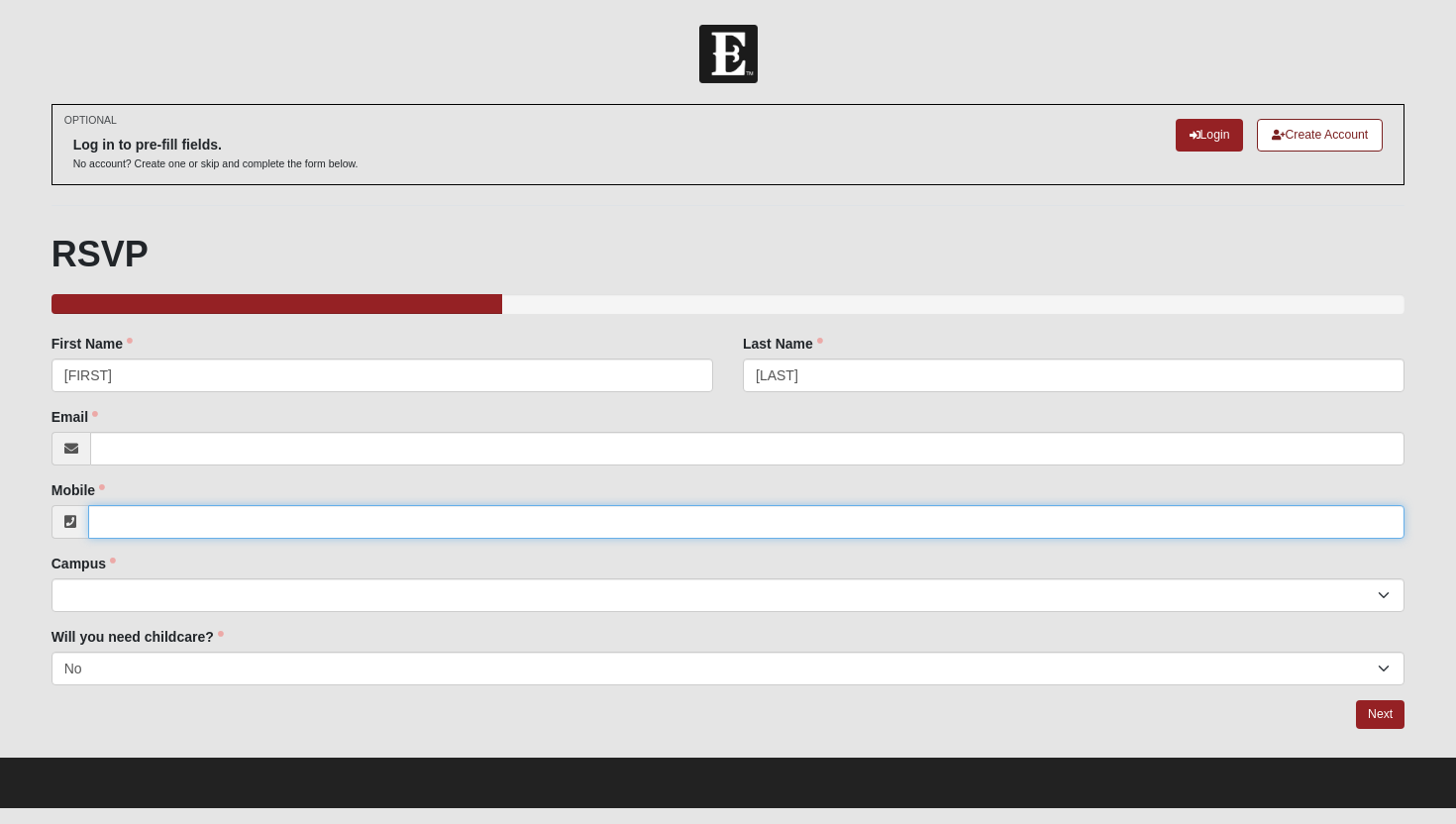 paste on "(865) 368-9370" 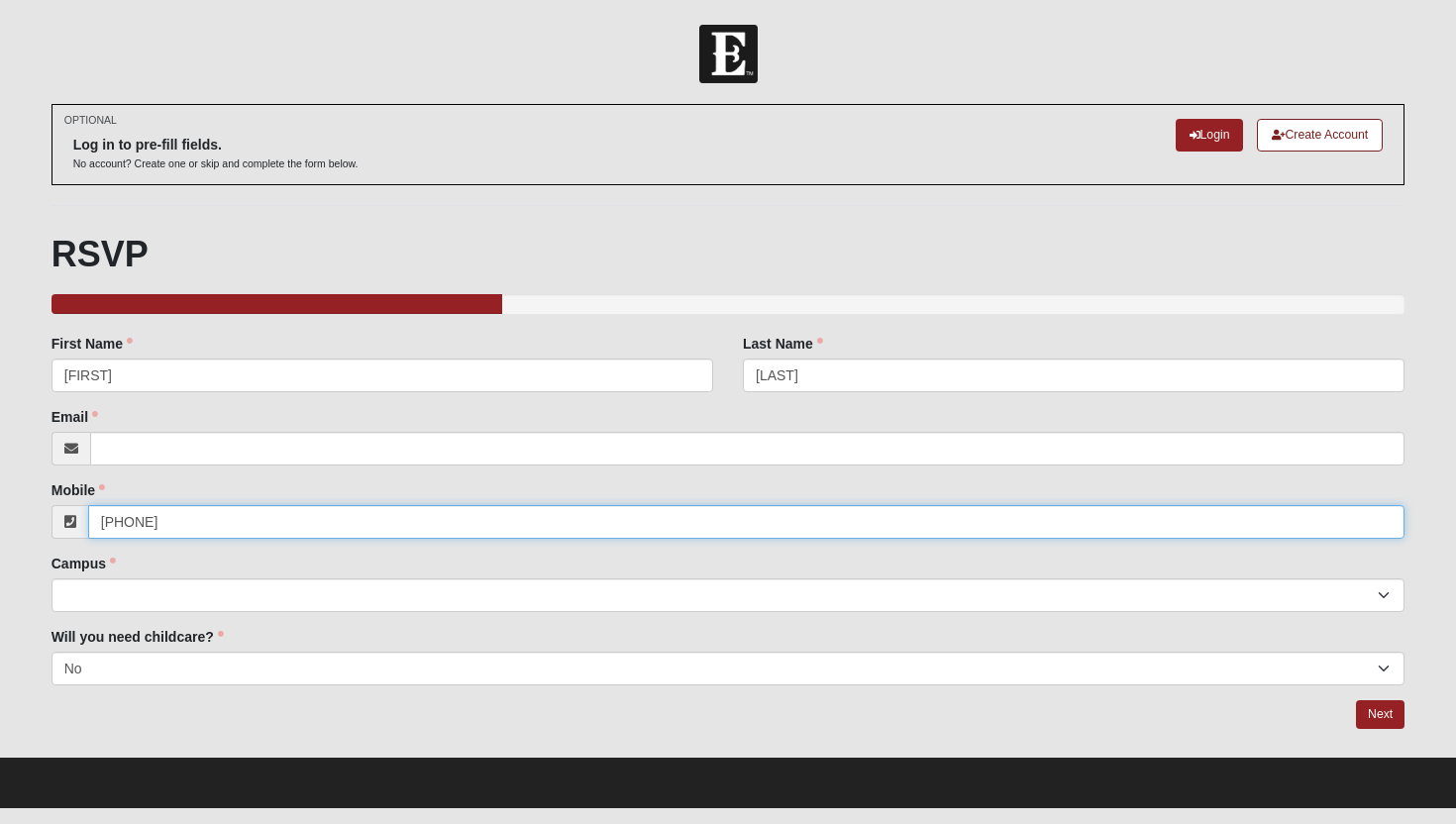 type on "(865) 368-9370" 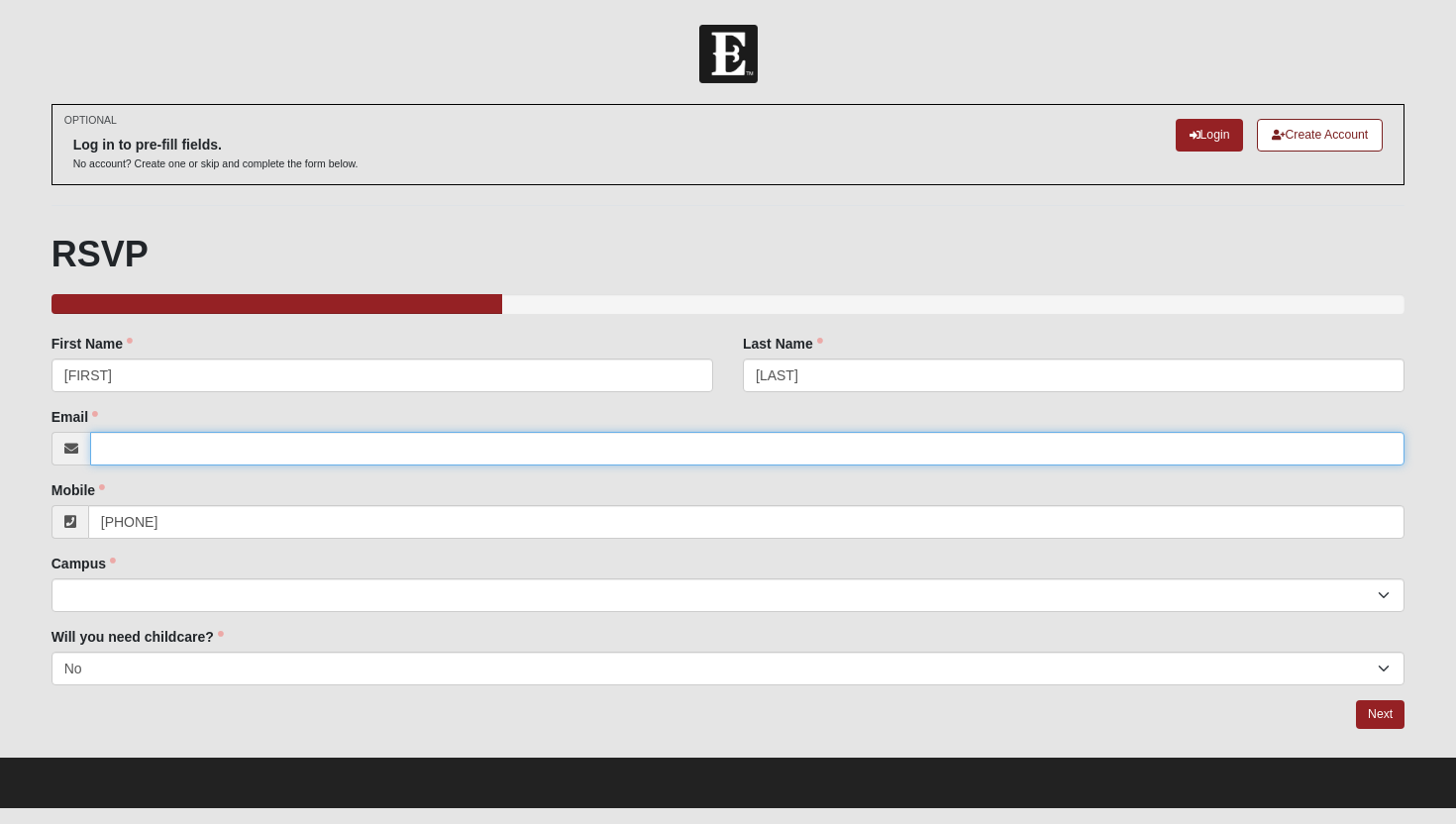 click on "Email" at bounding box center (748, 449) 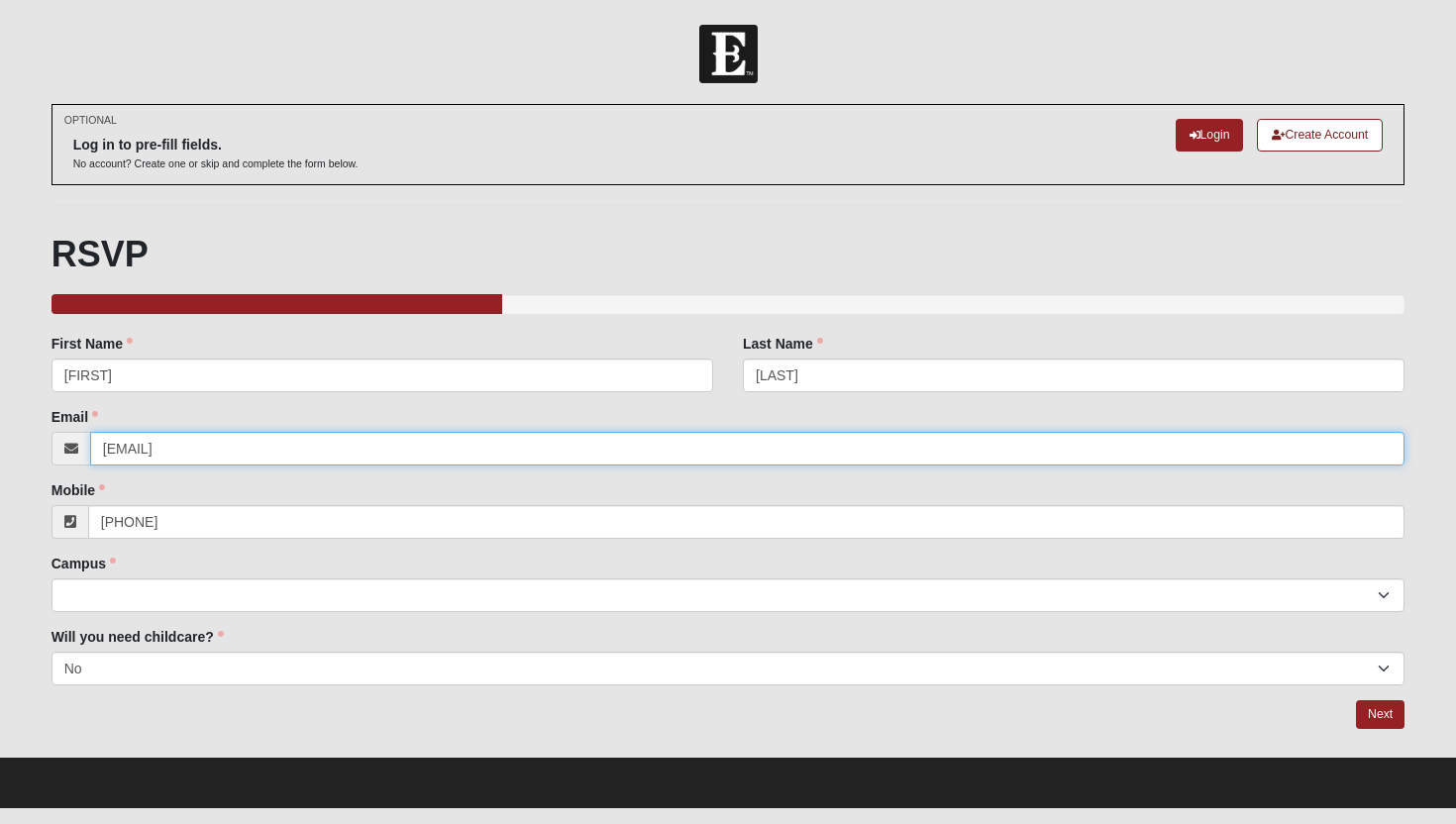 type on "anitadawg@gmail.com" 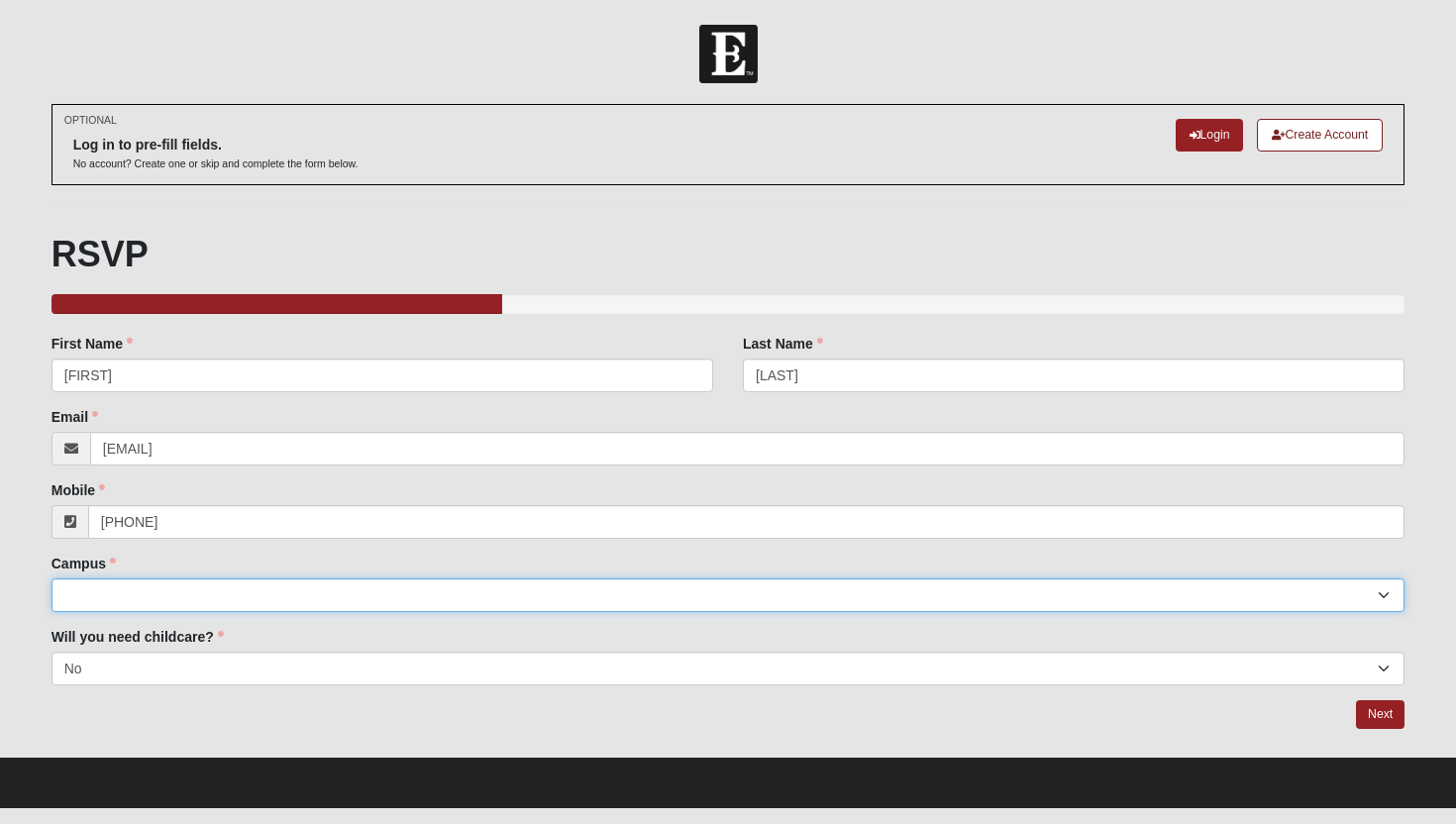 click on "[CITY], [CITY], [CITY], [CITY], [CITY], [CITY], [CITY], [CITY], [CITY], [CITY], [CITY], [CITY], [CITY], [CITY], [CITY], [CITY]" at bounding box center (728, 595) 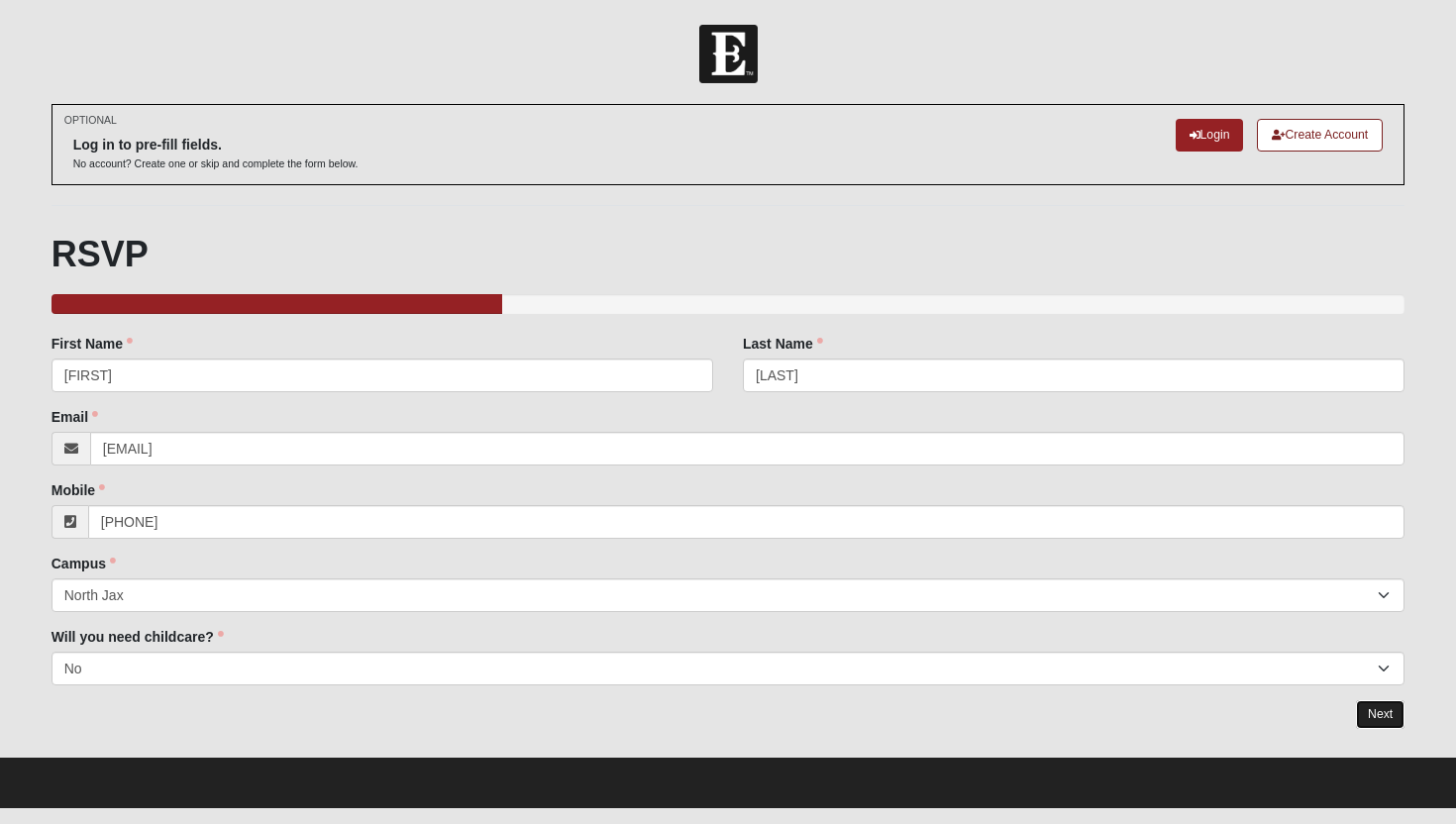 click on "Next" at bounding box center [1380, 714] 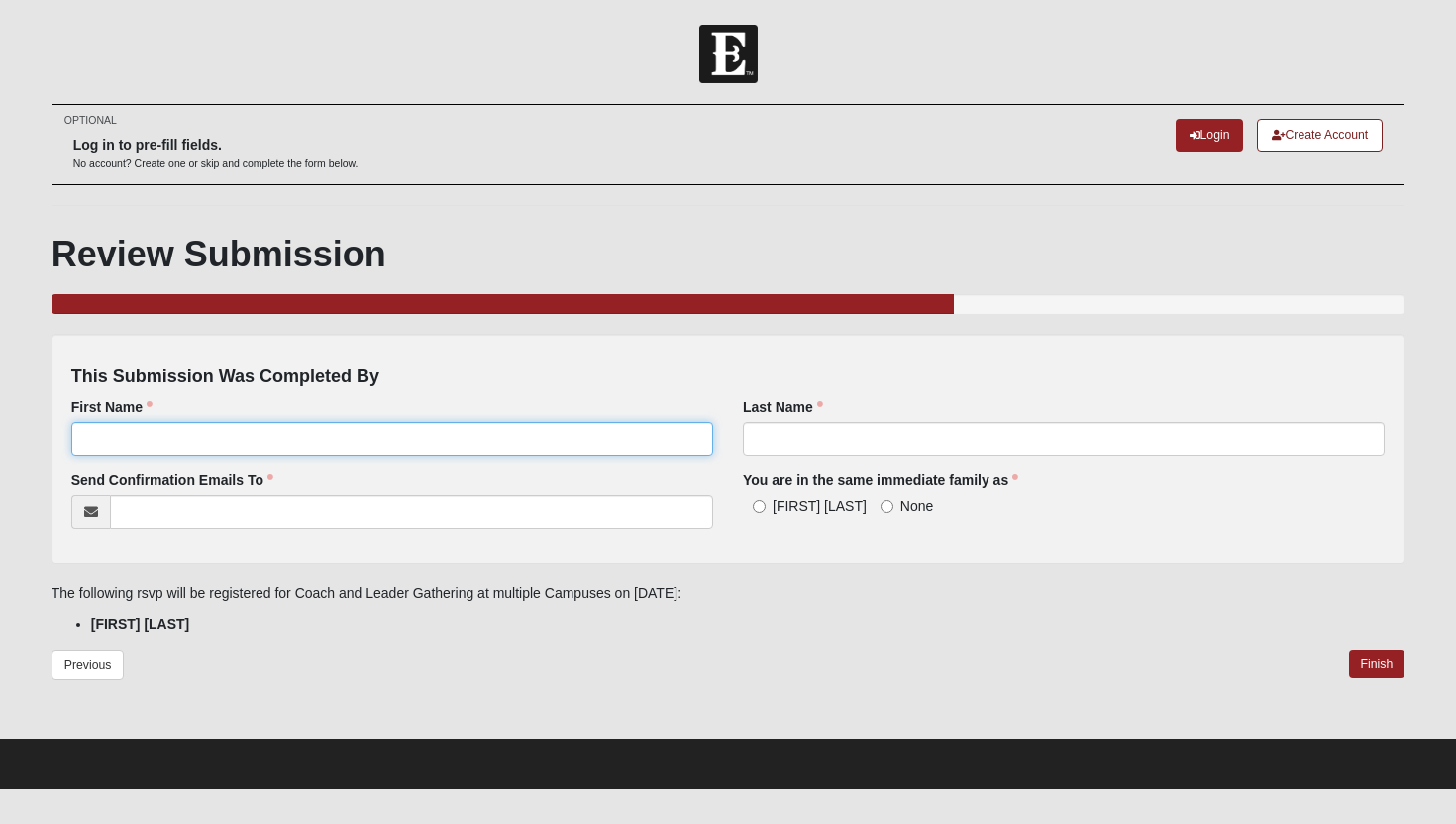 click on "First Name" at bounding box center [392, 439] 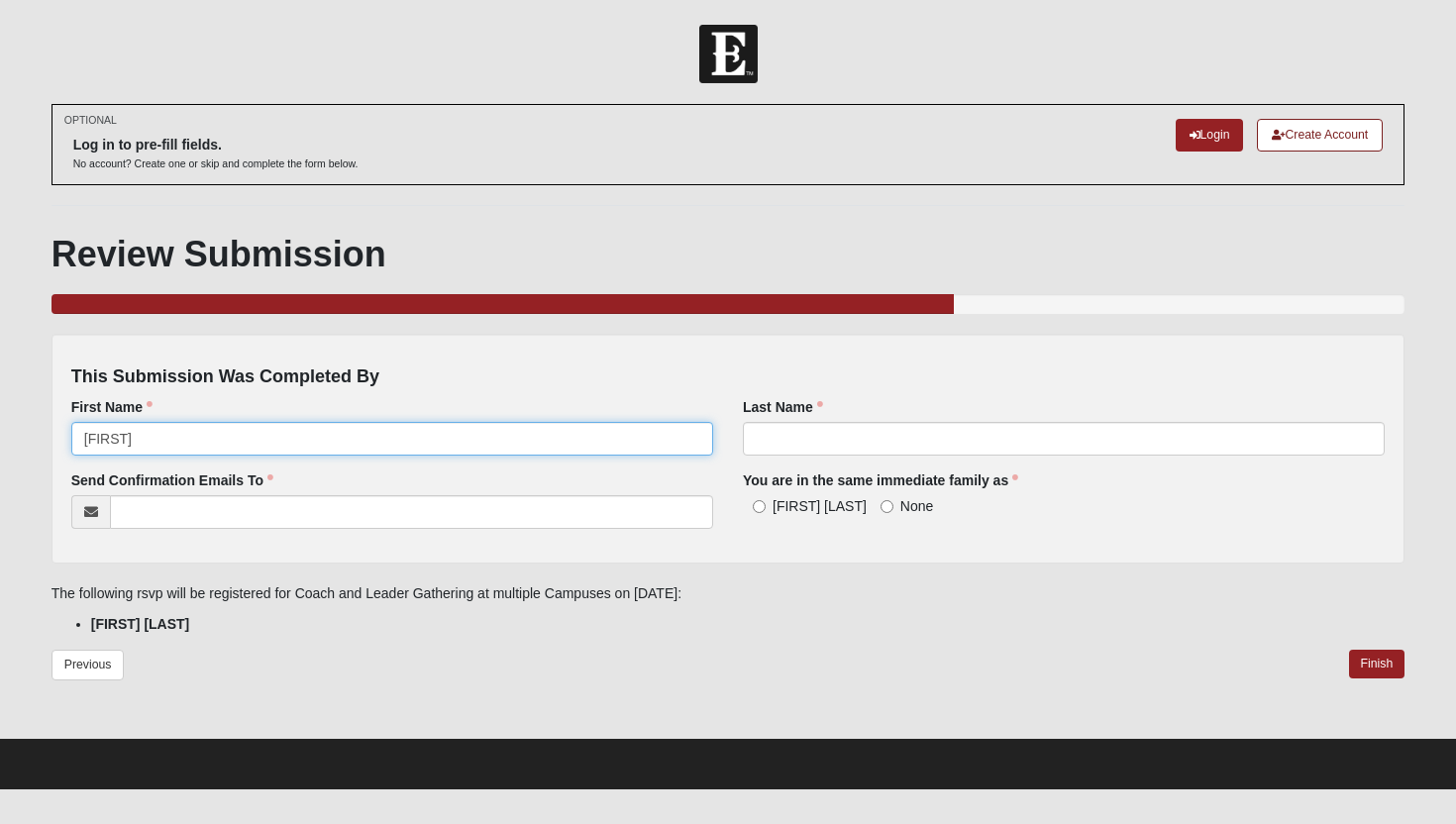 type on "Anita" 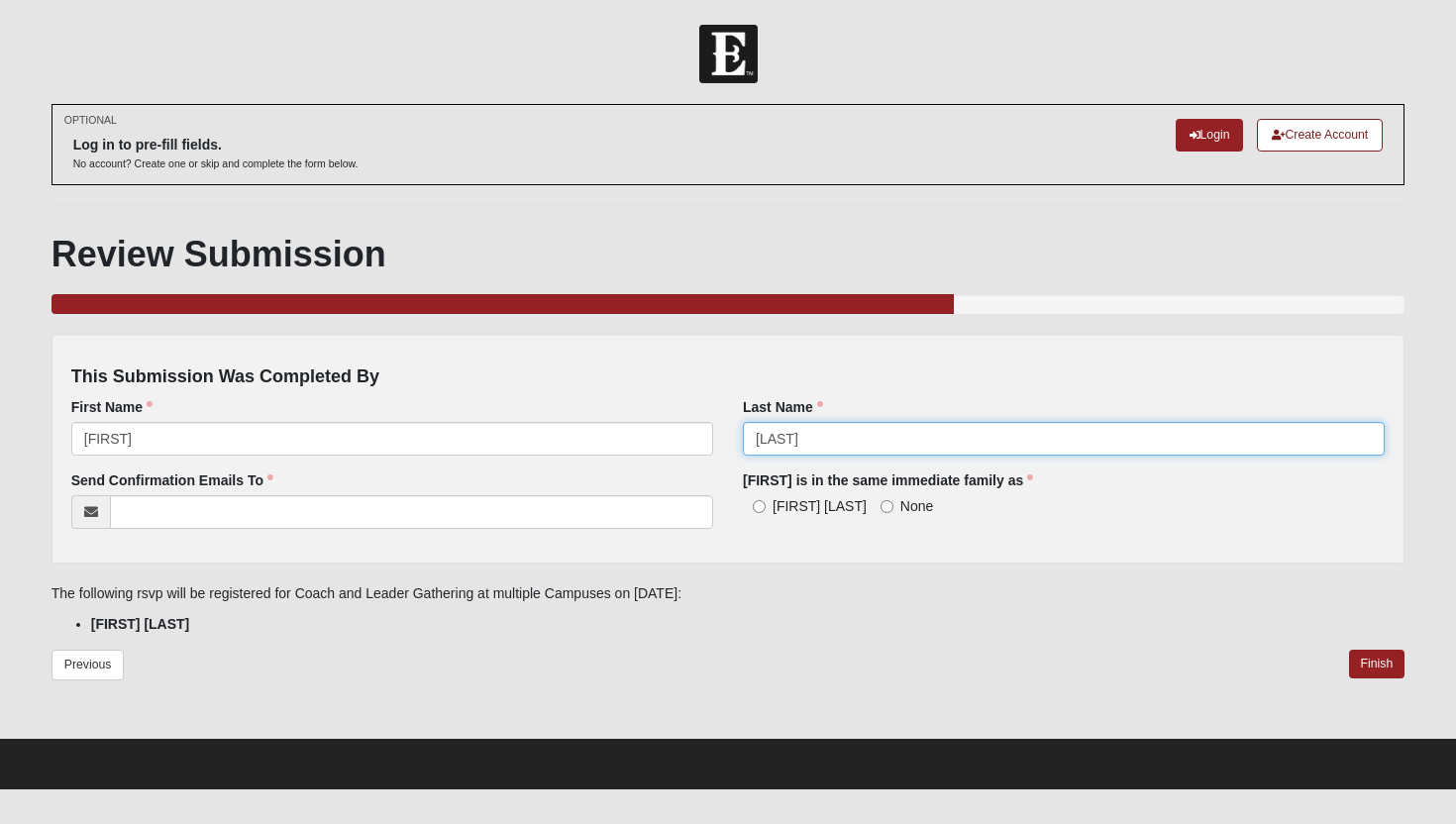 type on "Craig" 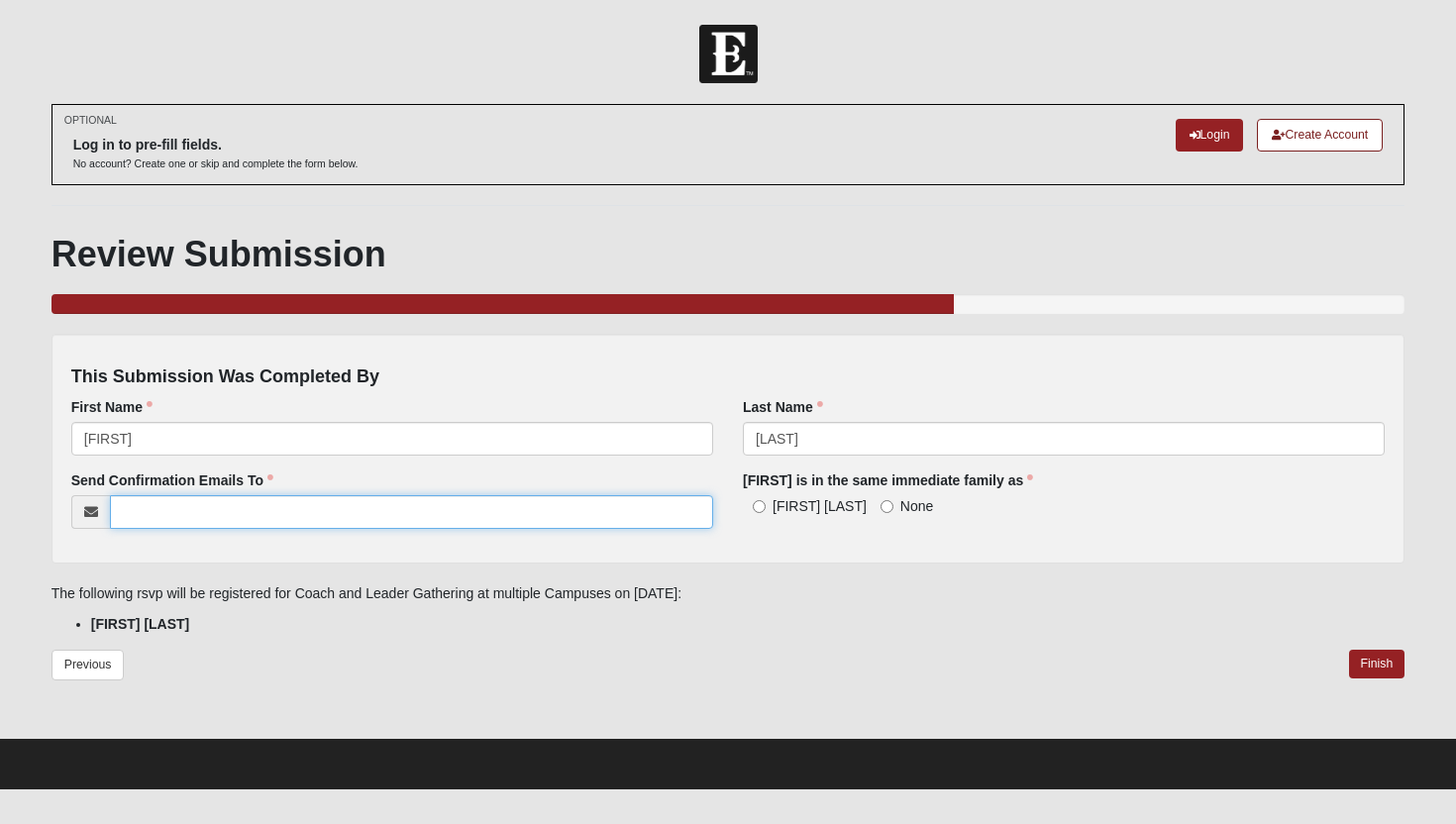 click on "Send Confirmation Emails To" at bounding box center (411, 512) 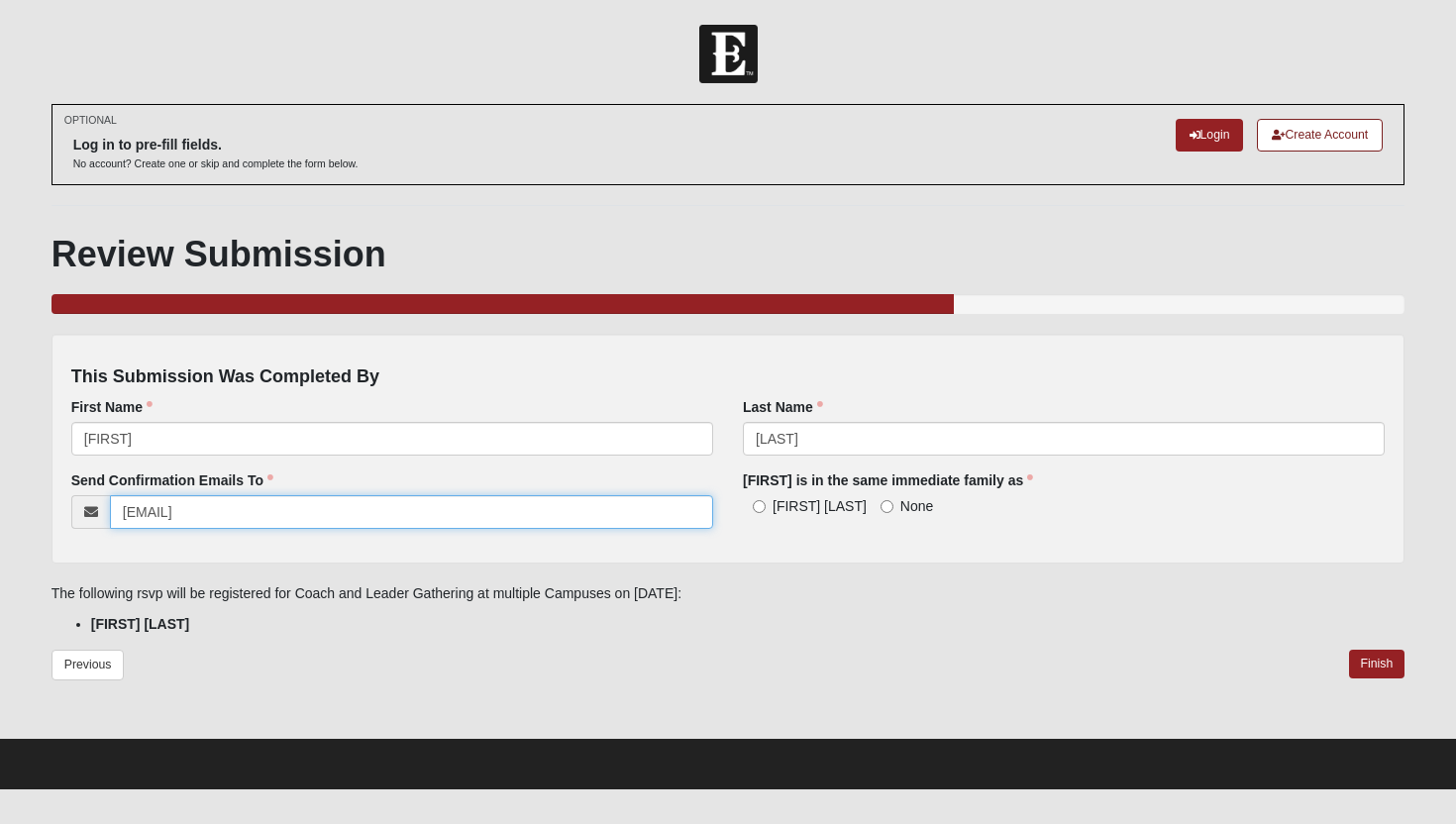 type on "anitadawg@gmail.com" 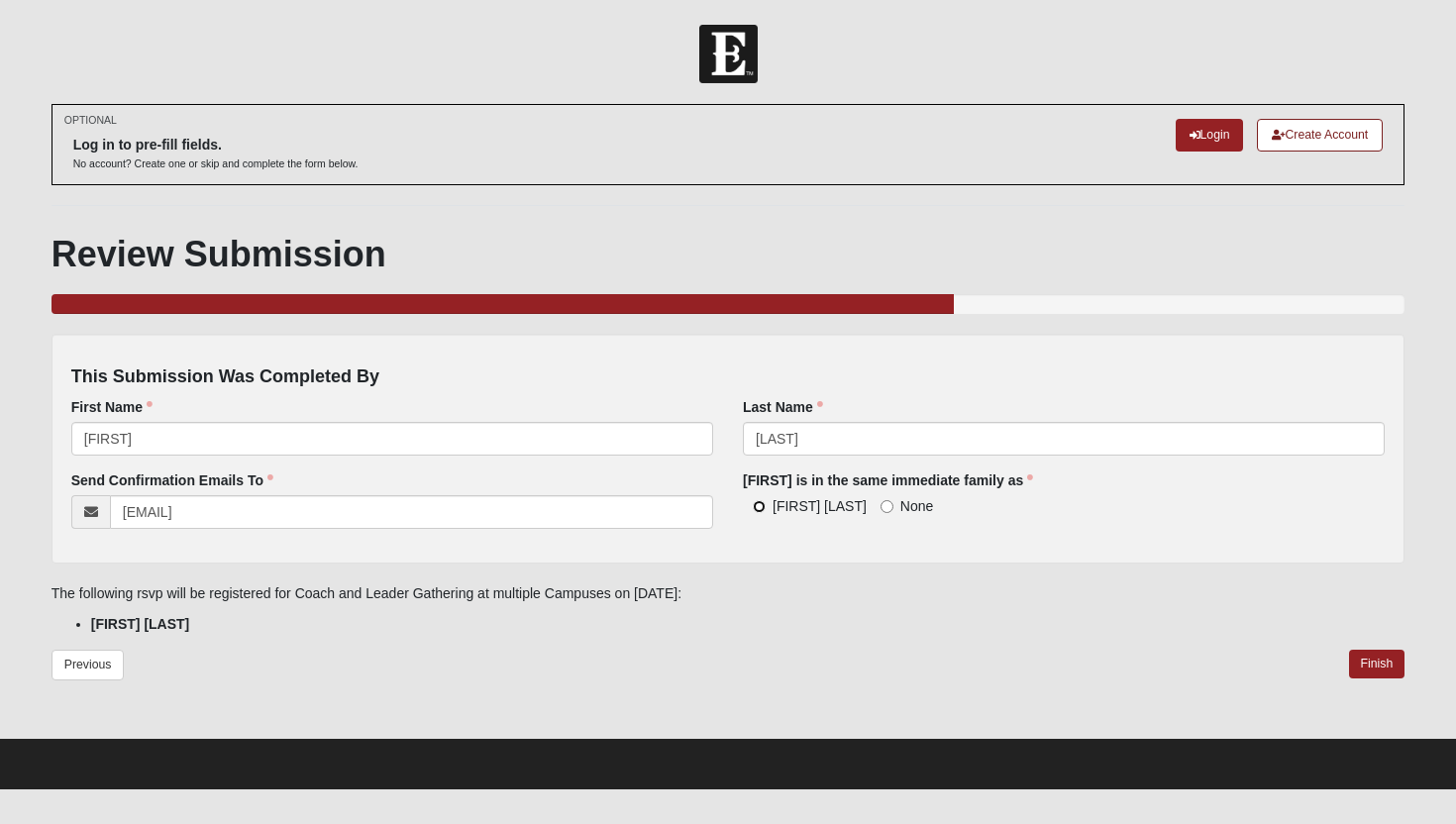 click on "Anita Craig" at bounding box center [759, 506] 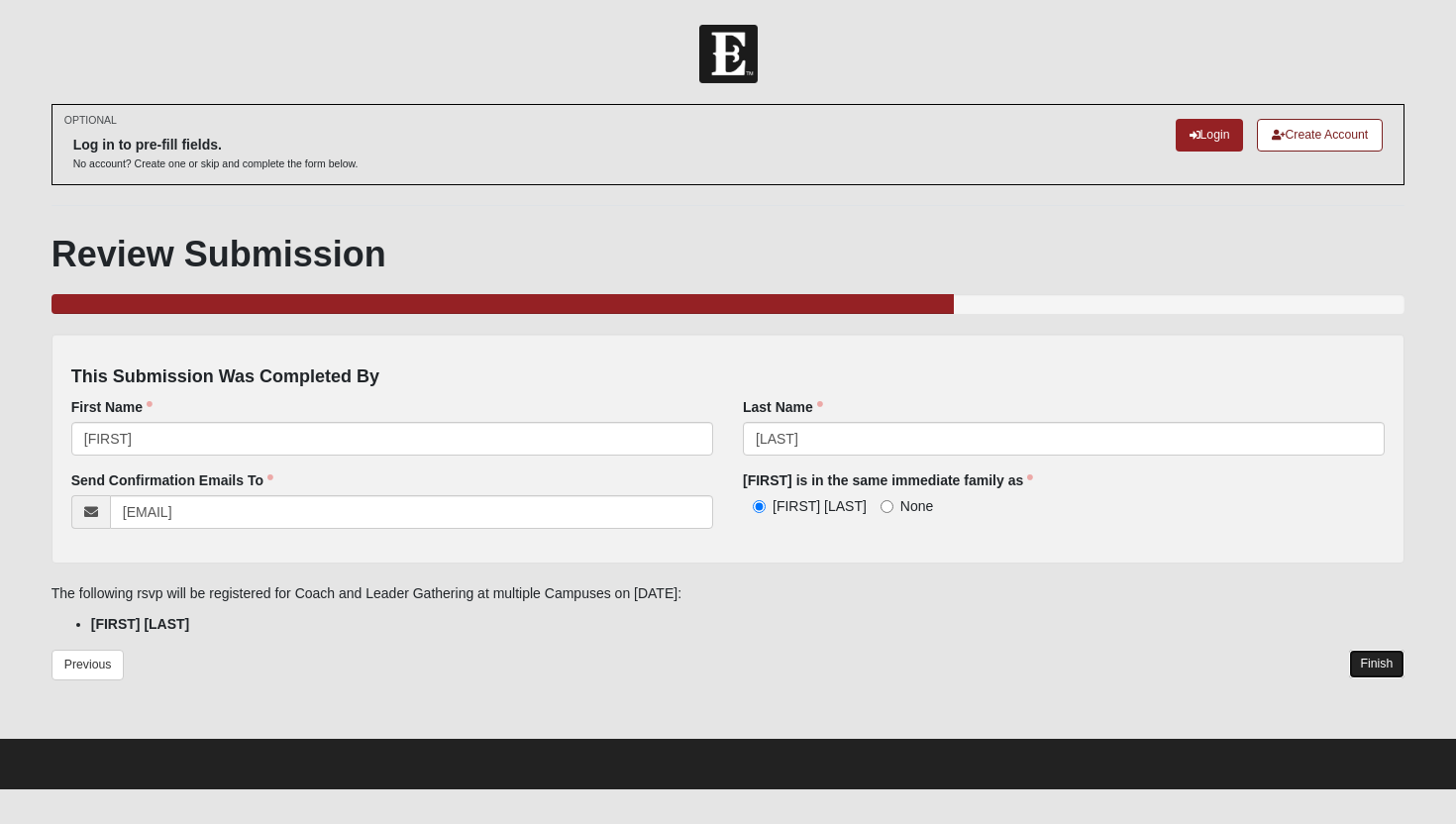 click on "Finish" at bounding box center [1377, 664] 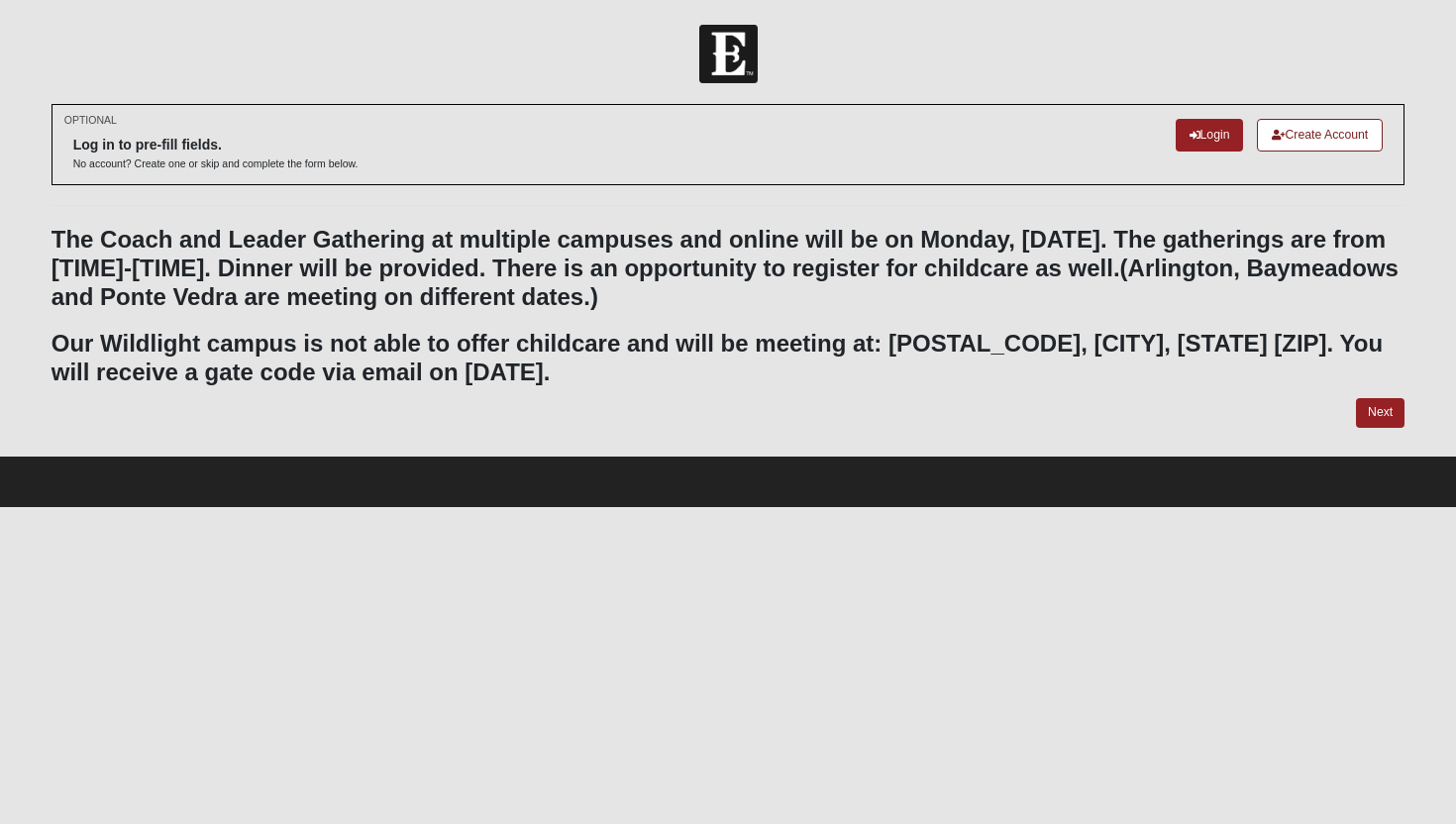 scroll, scrollTop: 0, scrollLeft: 0, axis: both 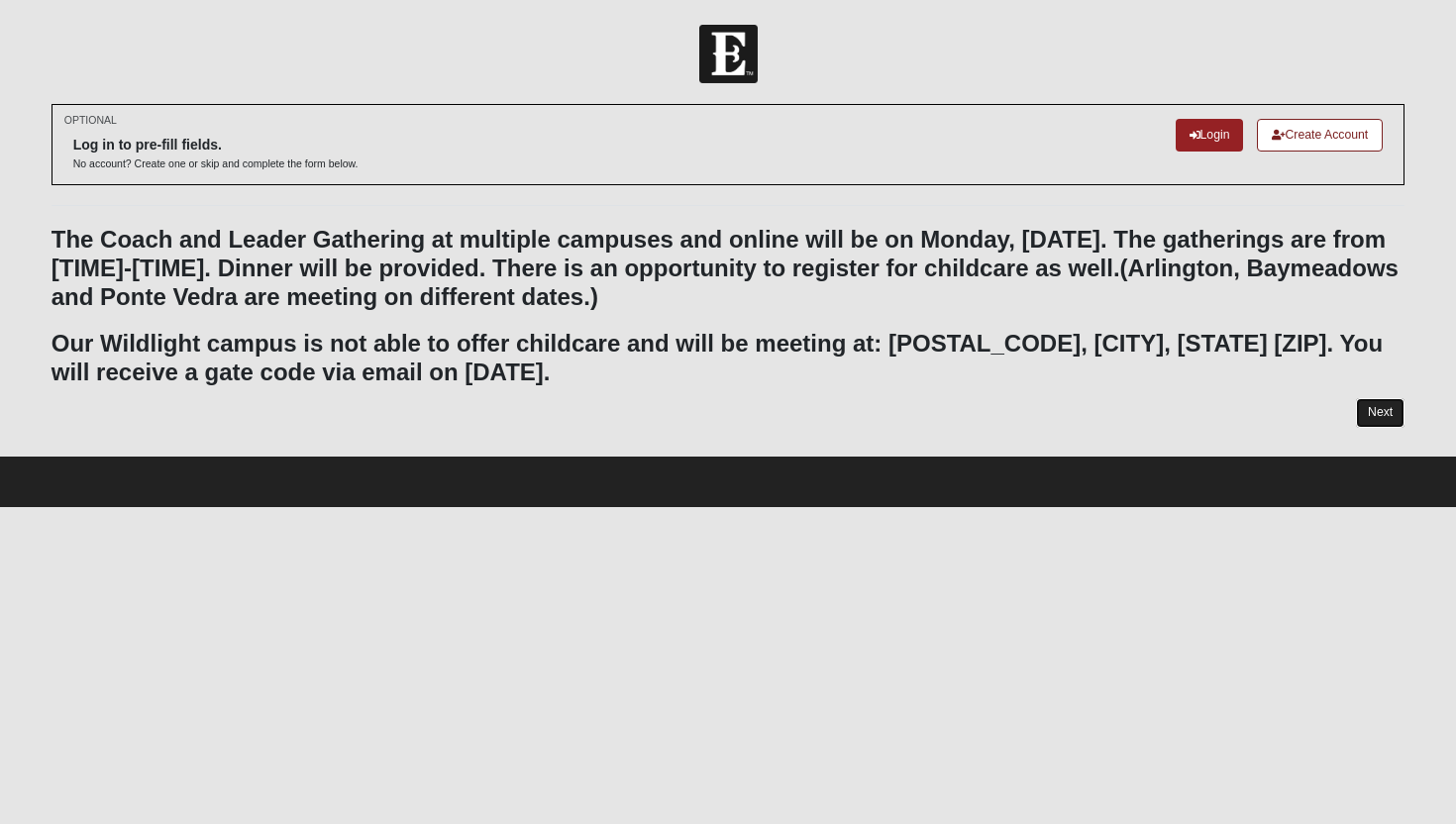 click on "Next" at bounding box center (1380, 412) 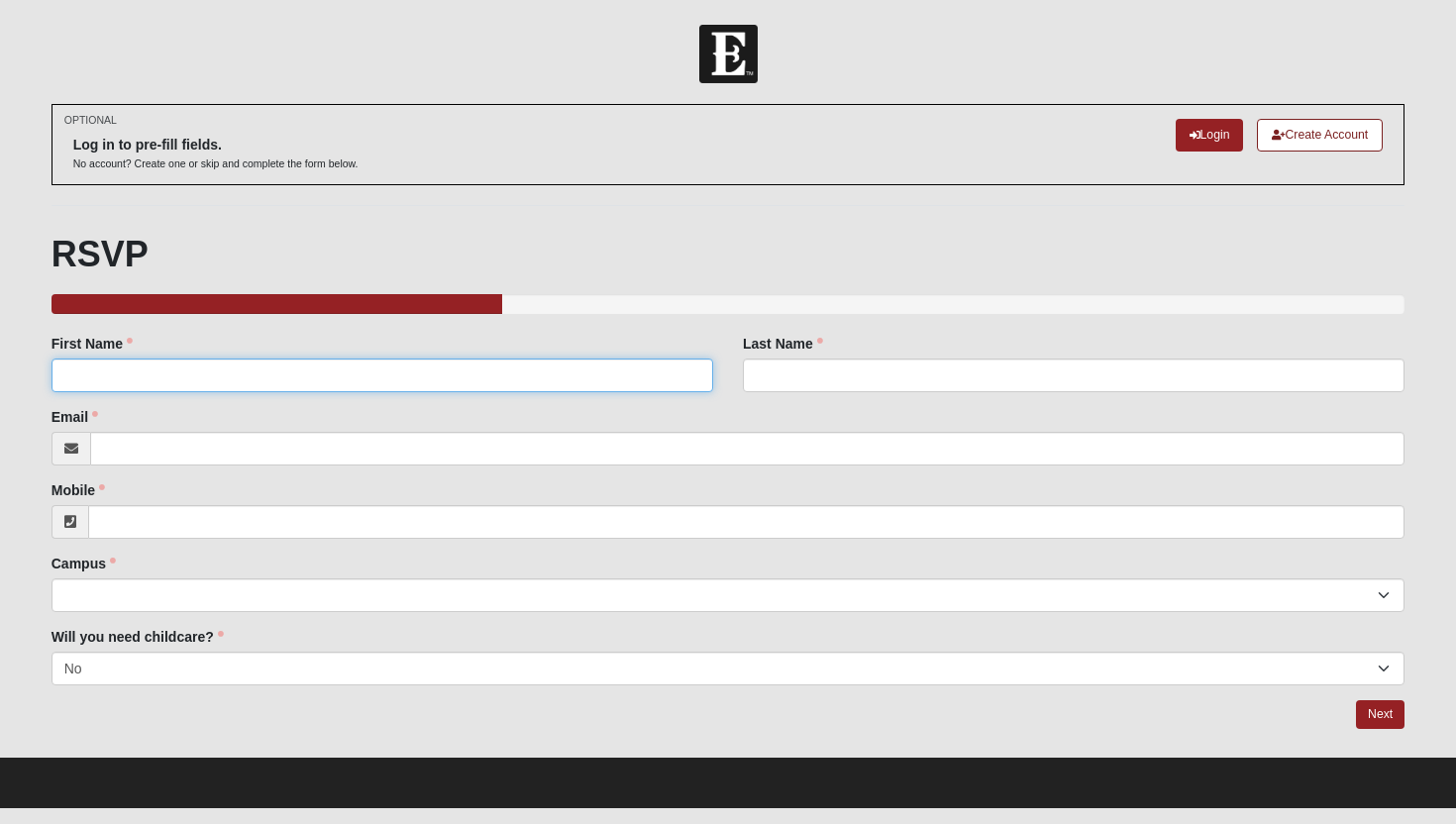 click on "First Name" at bounding box center [382, 375] 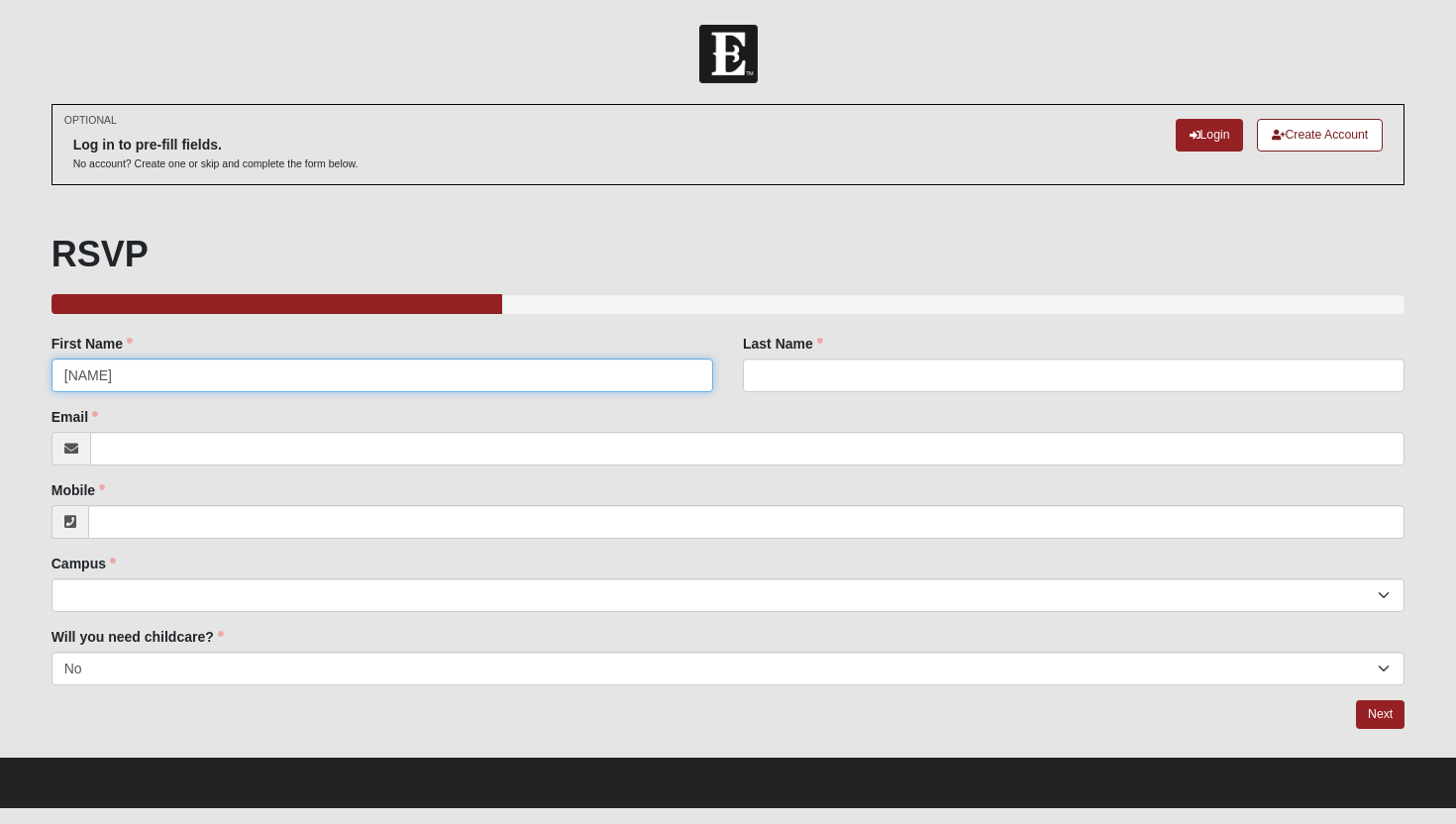 type on "[NAME]" 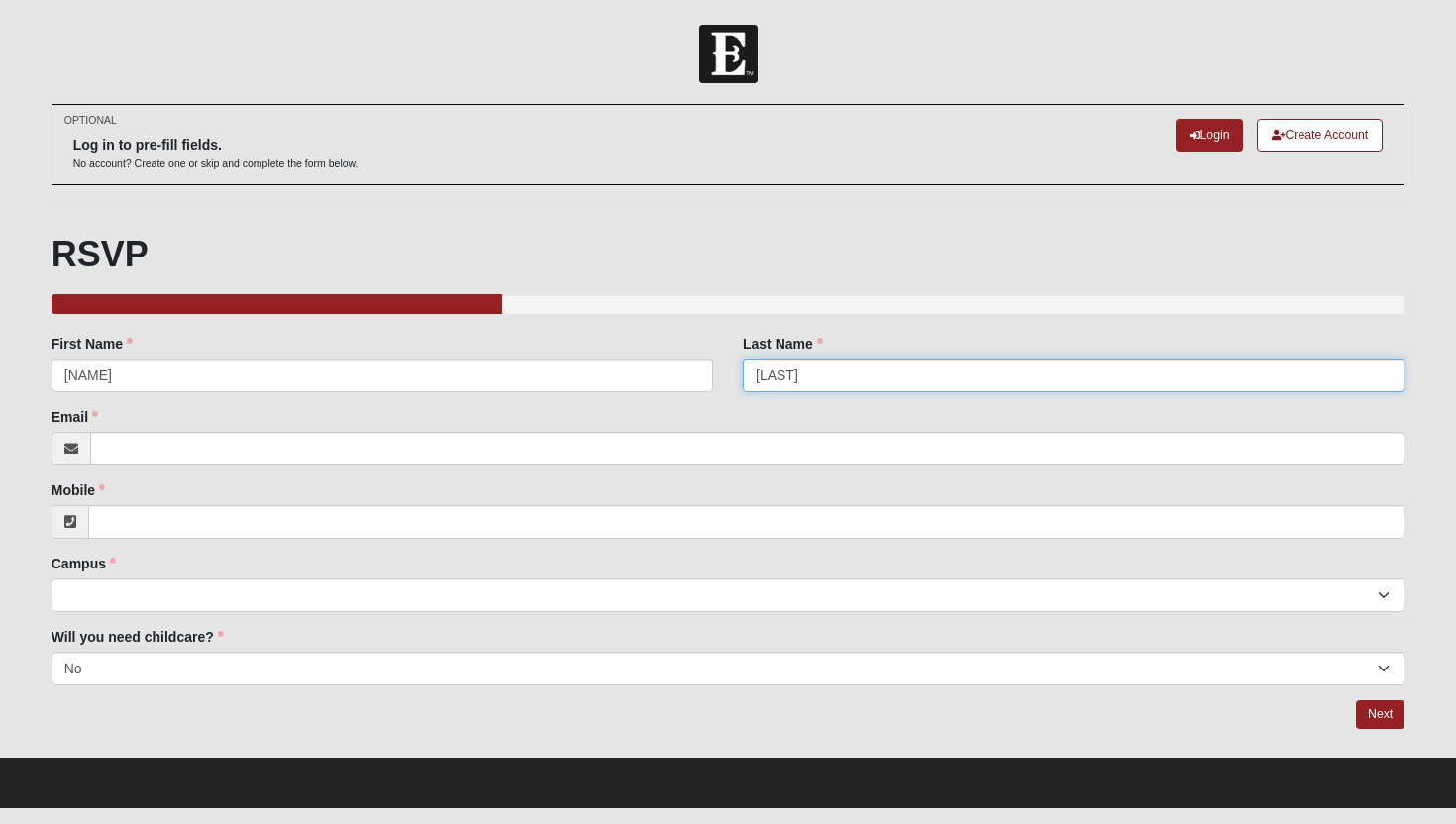 type on "[LAST]" 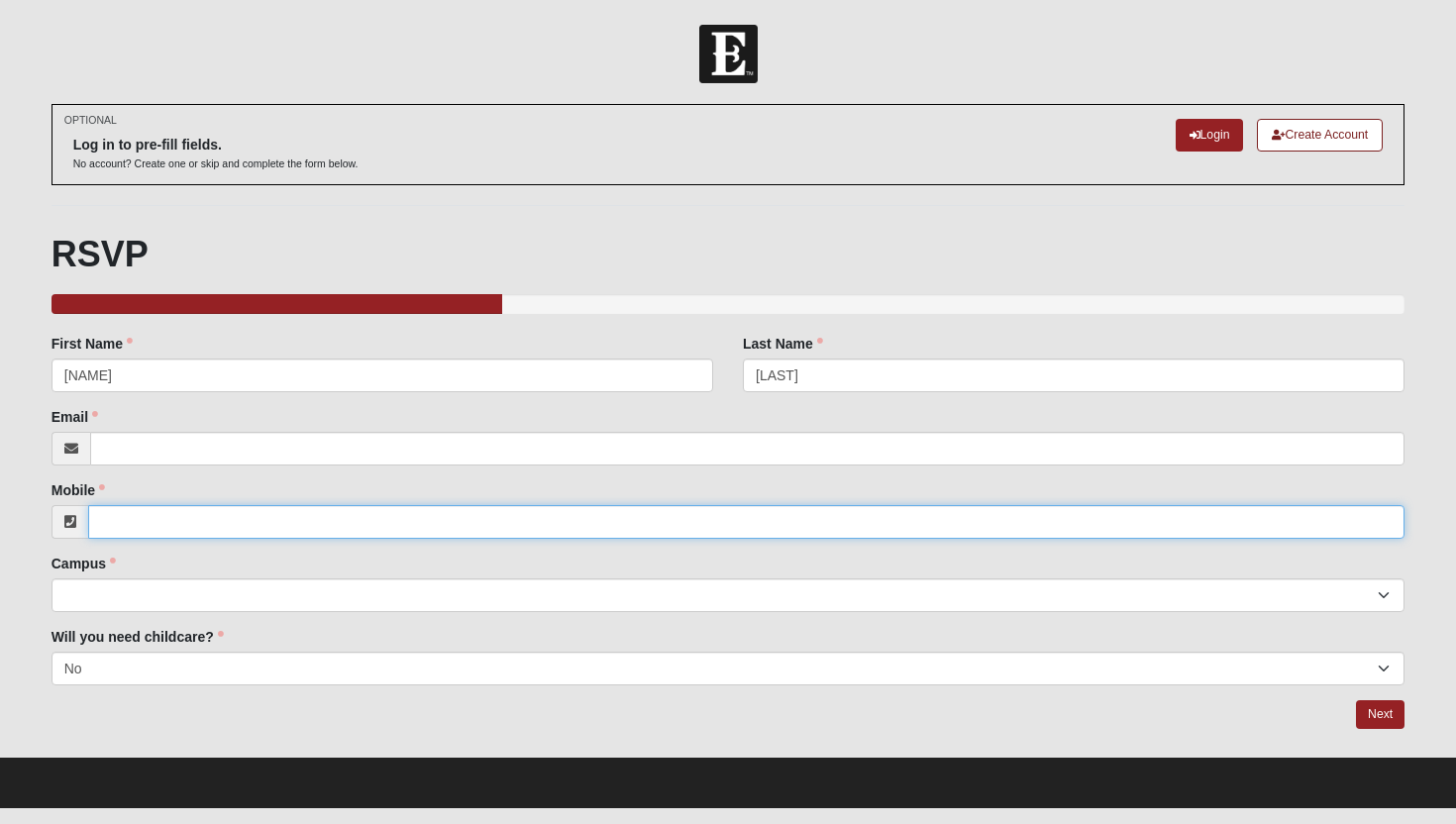 click on "Mobile" at bounding box center (747, 522) 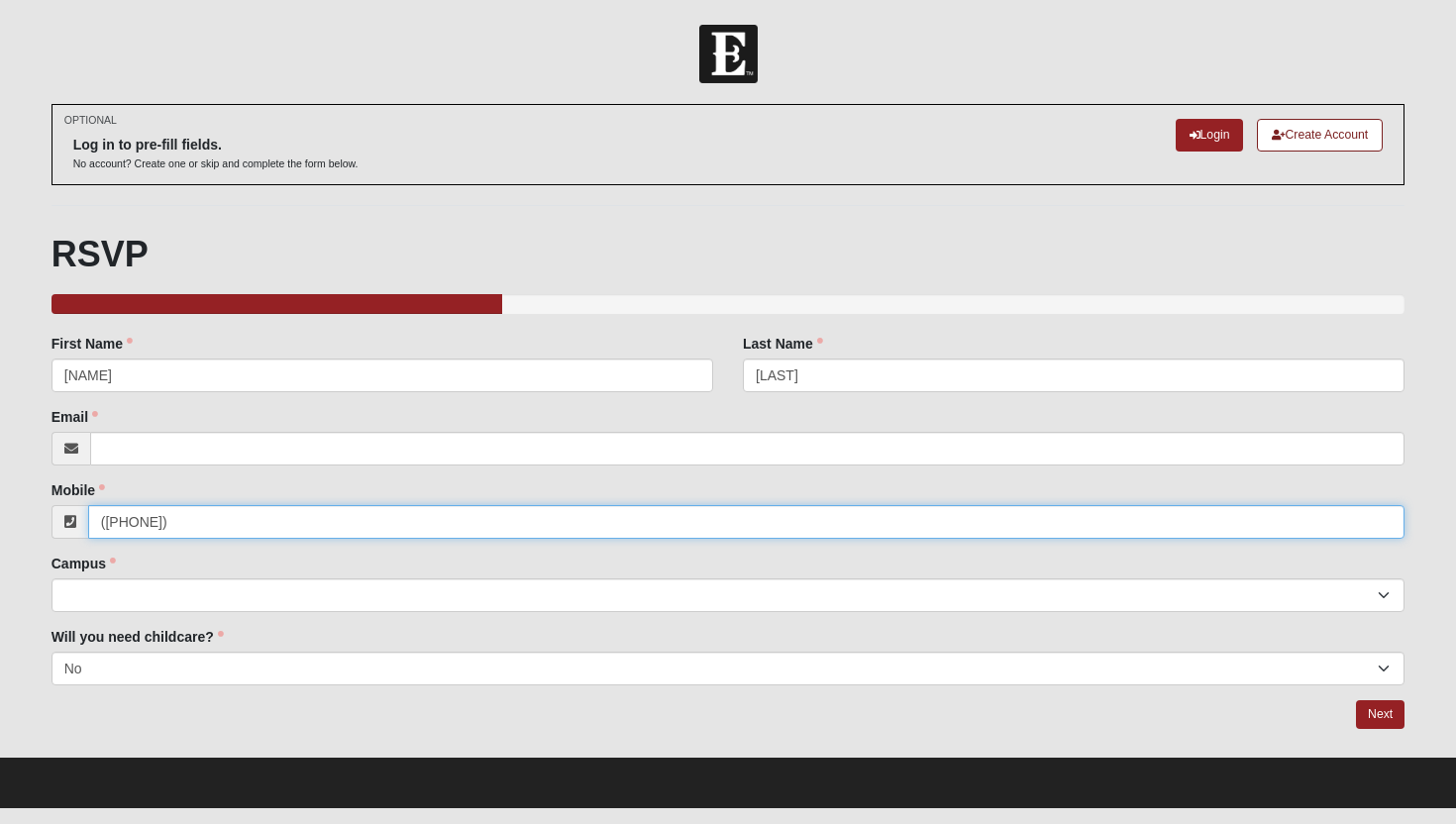type on "([PHONE])" 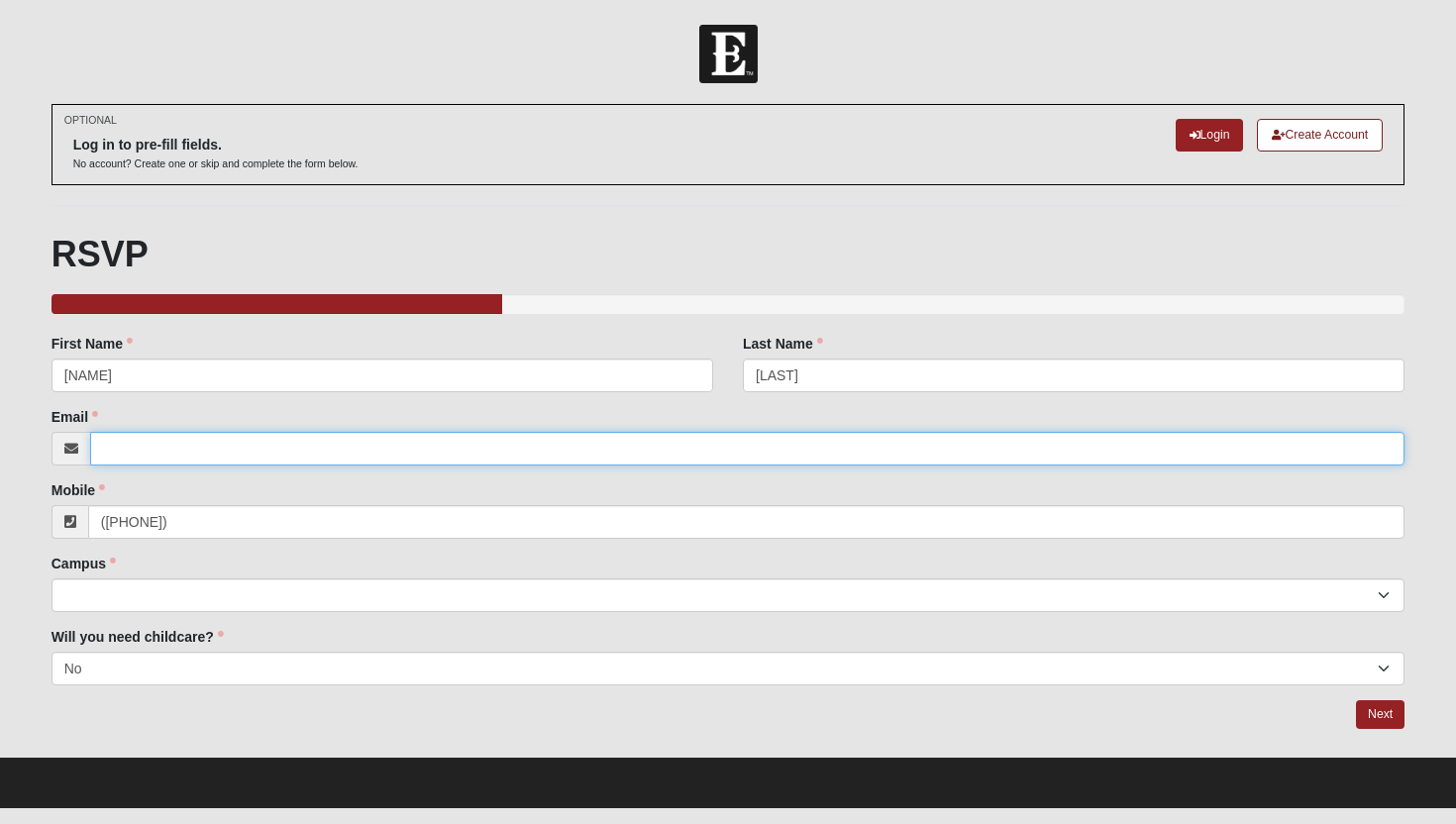 click on "Email" at bounding box center (748, 449) 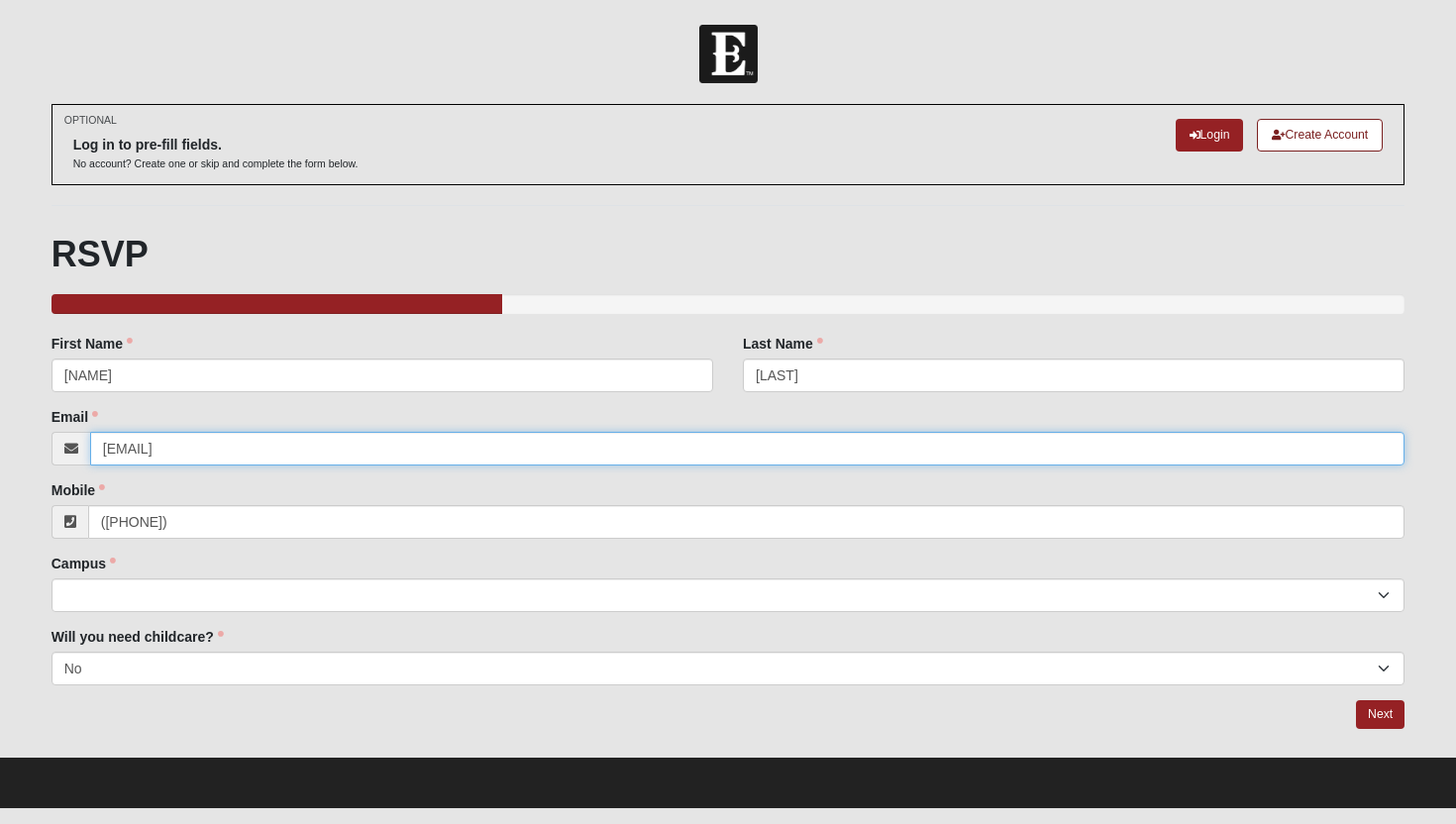 type on "peter.gallaher61@gmail.com" 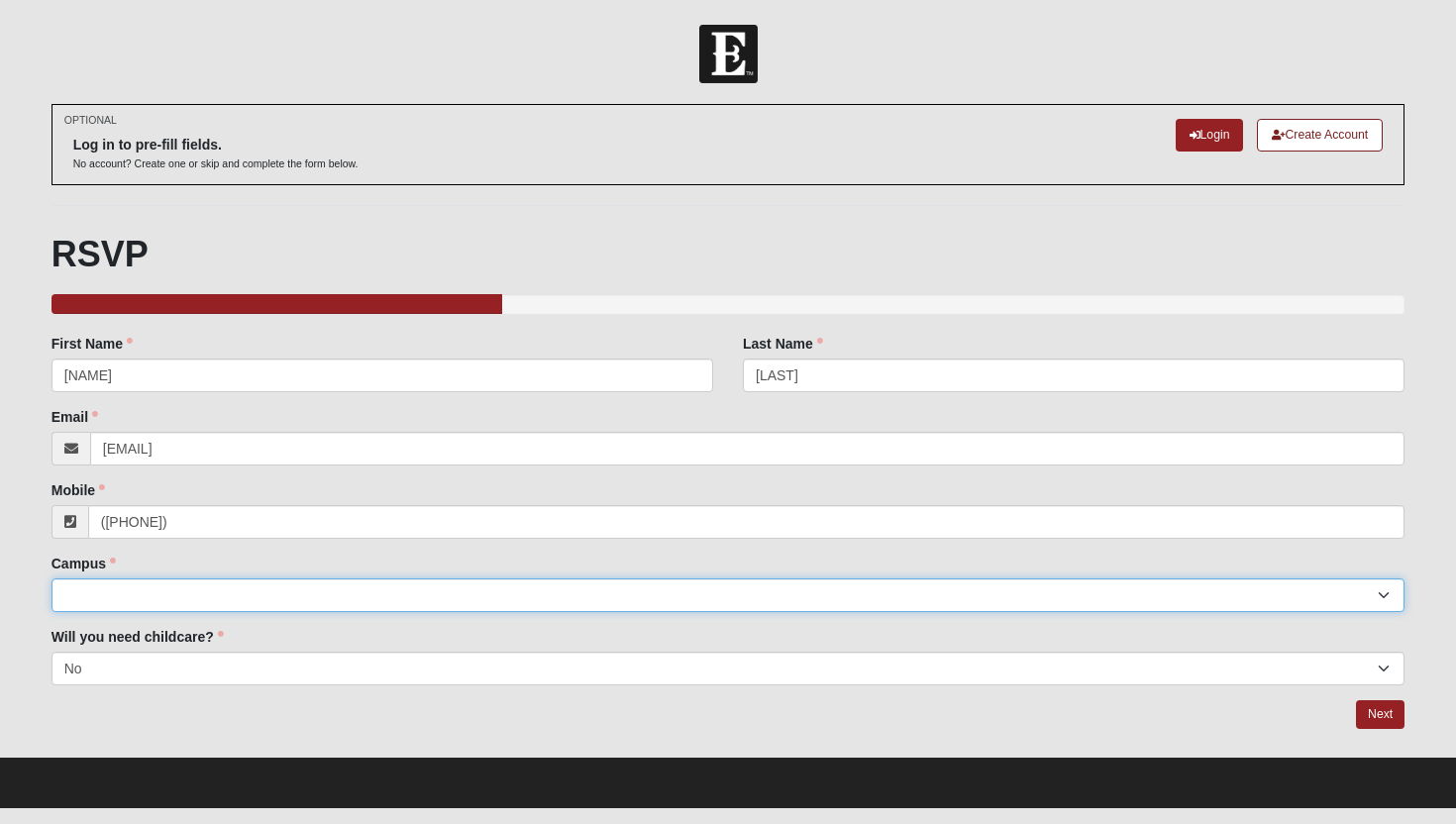 click on "[CITY], [CITY], [CITY], [CITY], [CITY], [CITY], [CITY], [CITY], [CITY], [CITY], [CITY], [CITY], [CITY], [CITY], [CITY], [CITY], [CITY]" at bounding box center (728, 595) 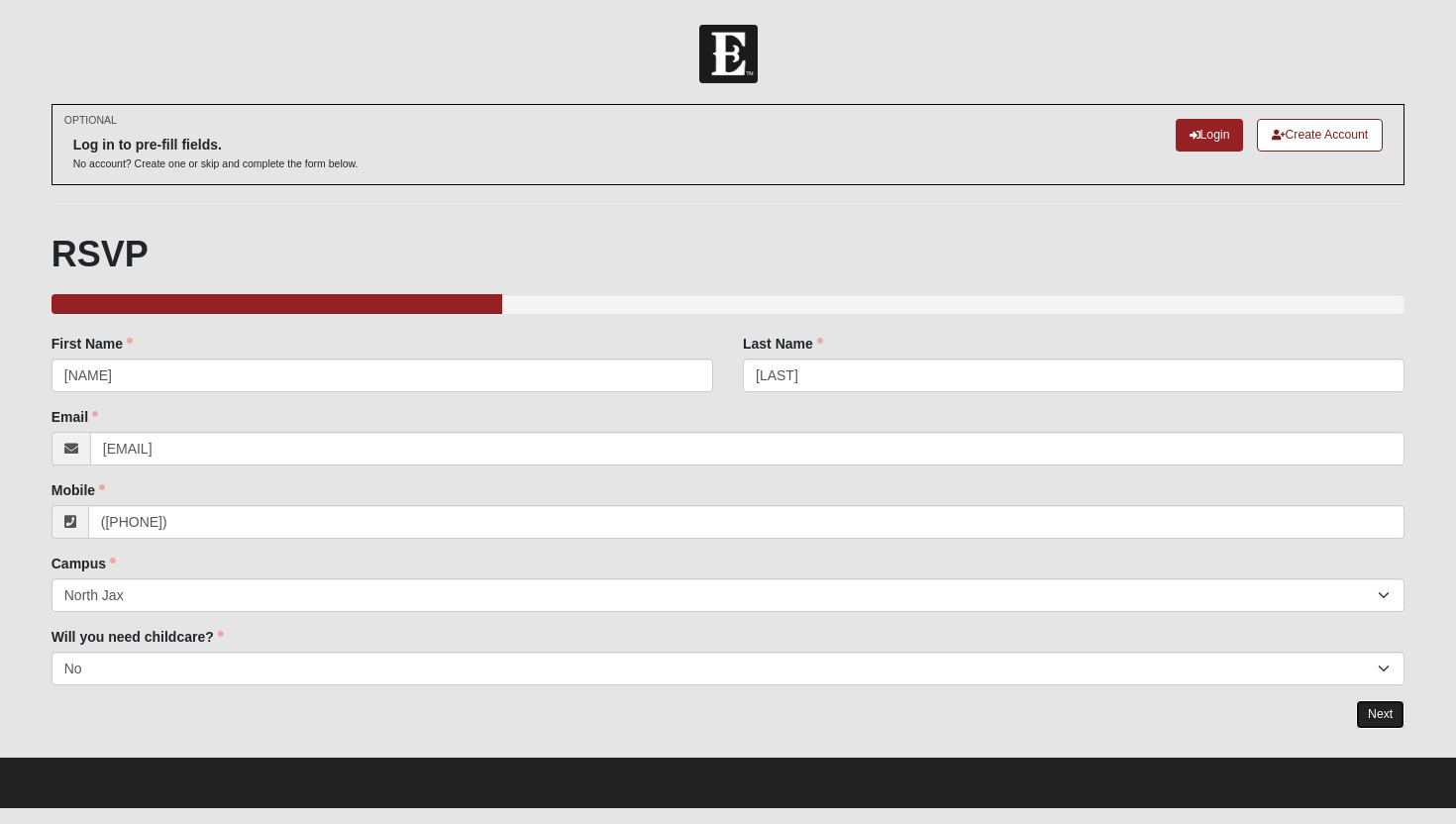 click on "Next" at bounding box center (1380, 714) 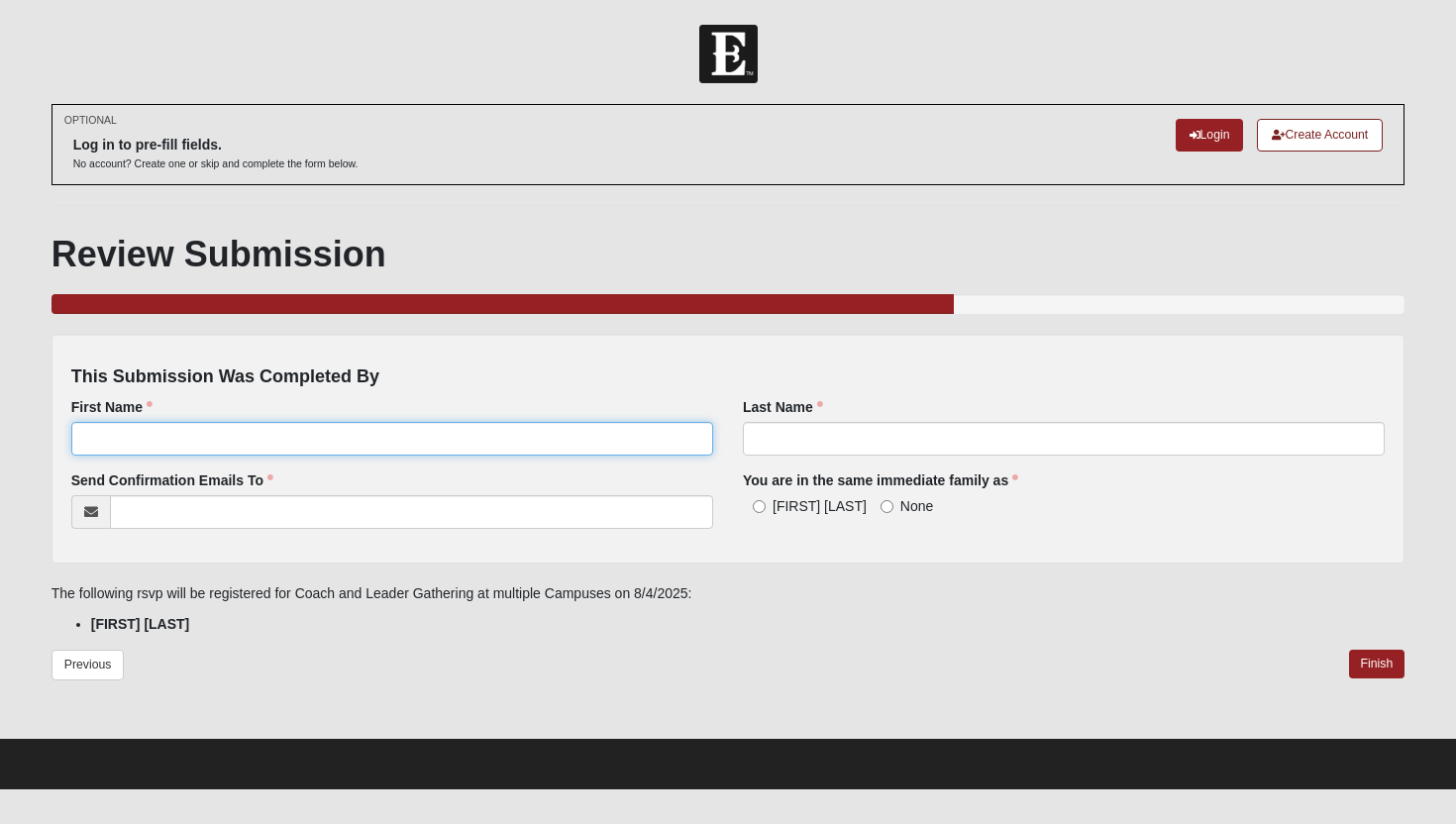 click on "First Name" at bounding box center (392, 439) 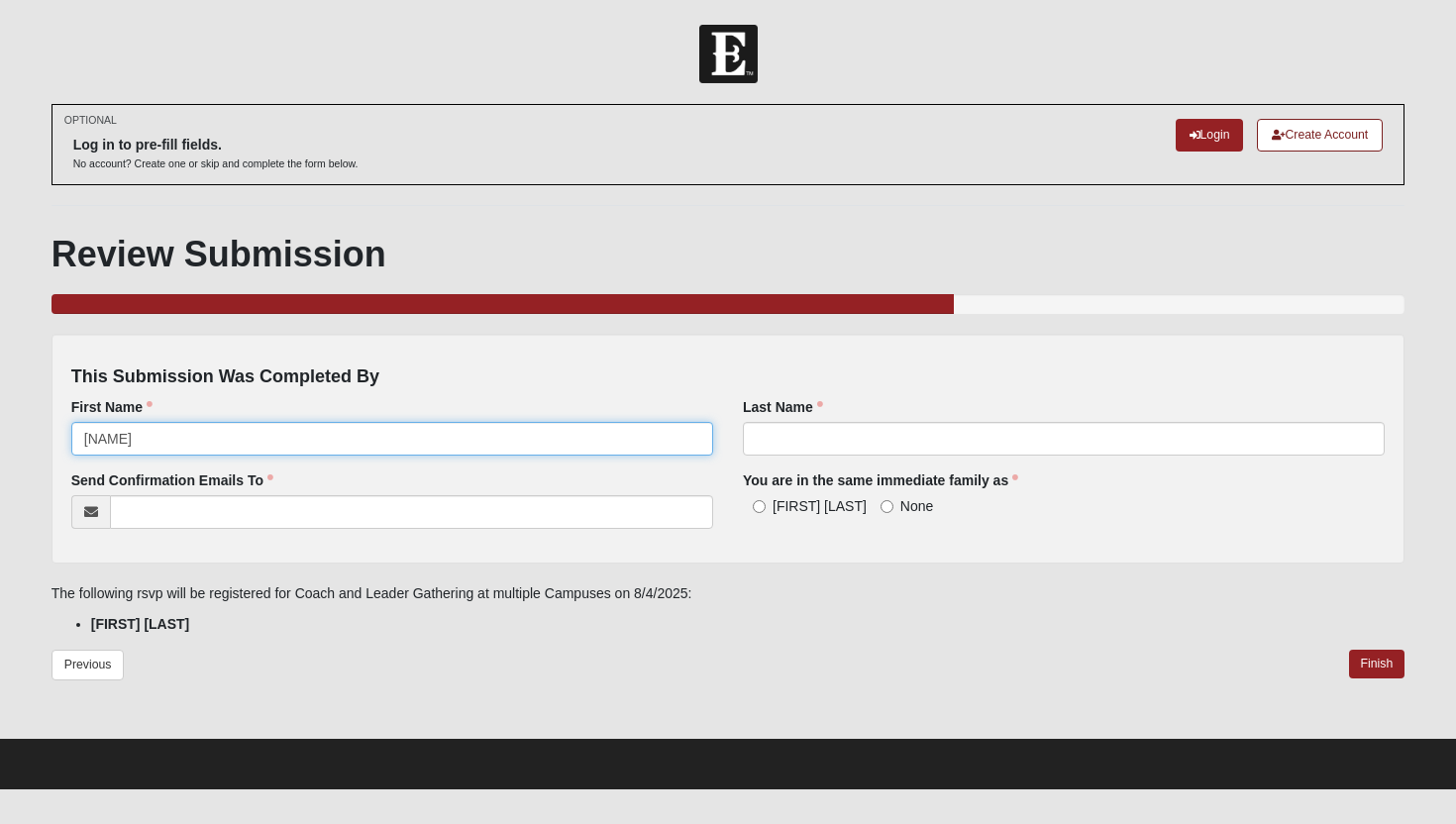 type on "Peter" 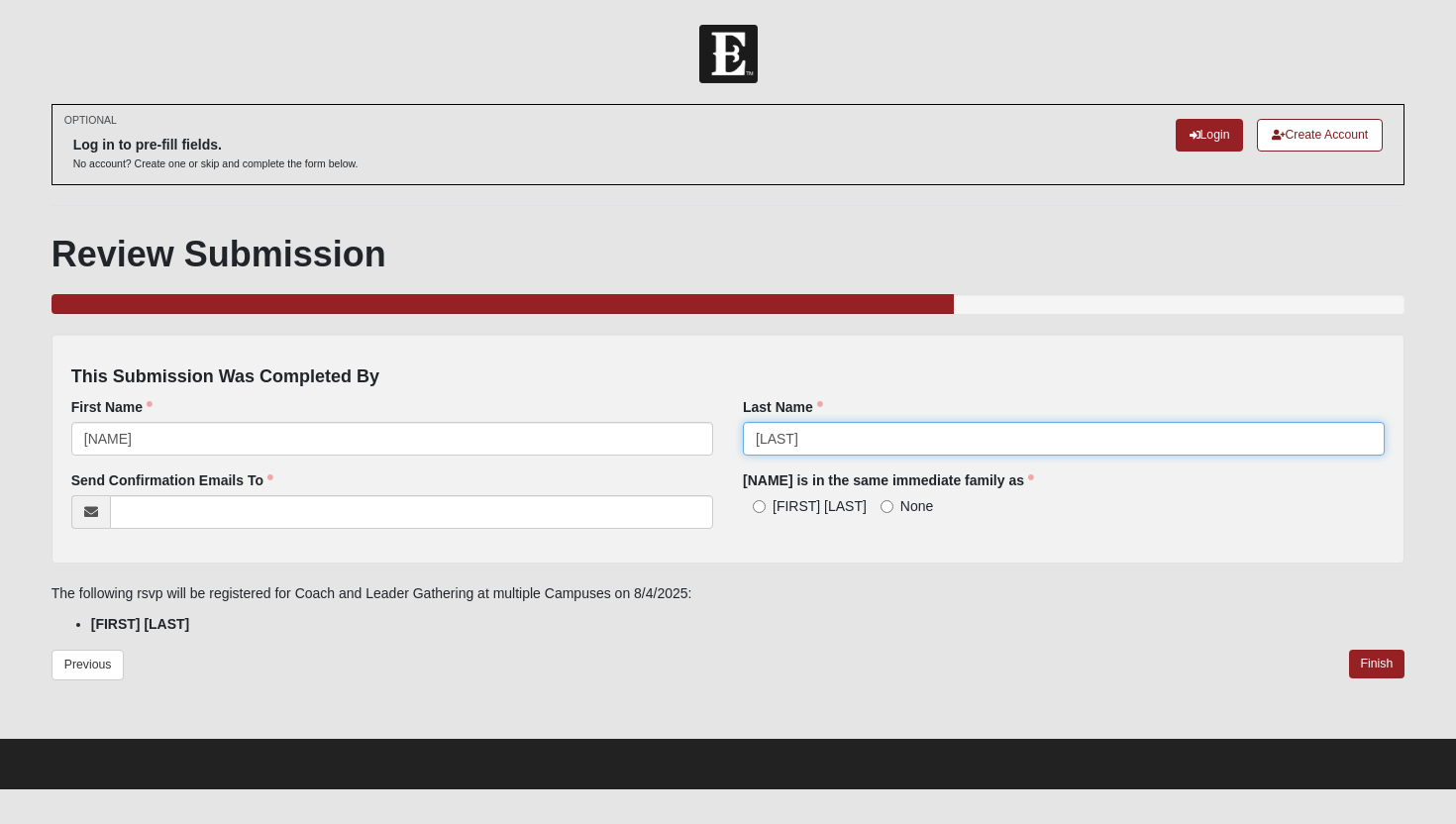 type on "Gallaher" 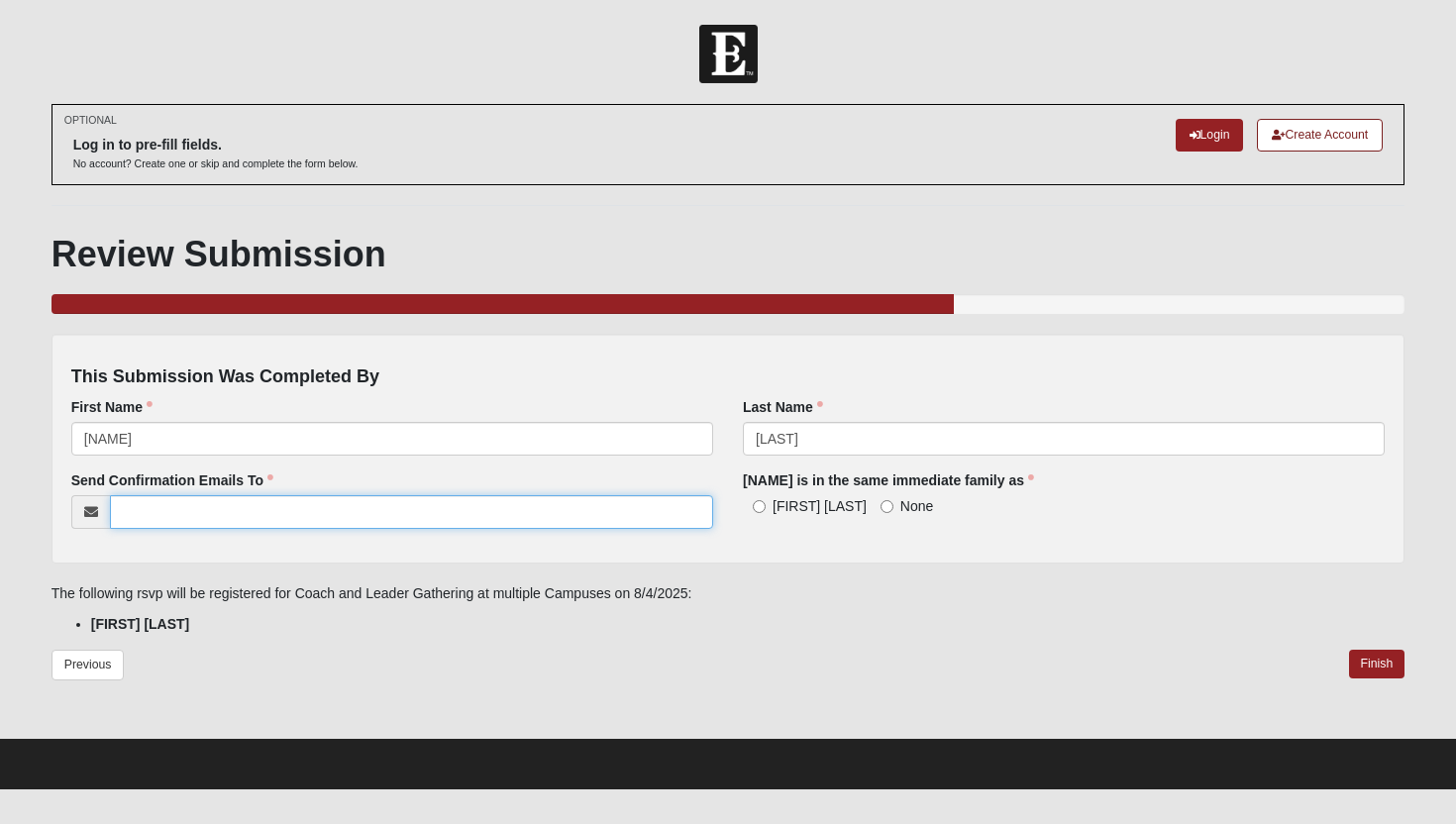paste on "peter.gallaher61@gmail.com" 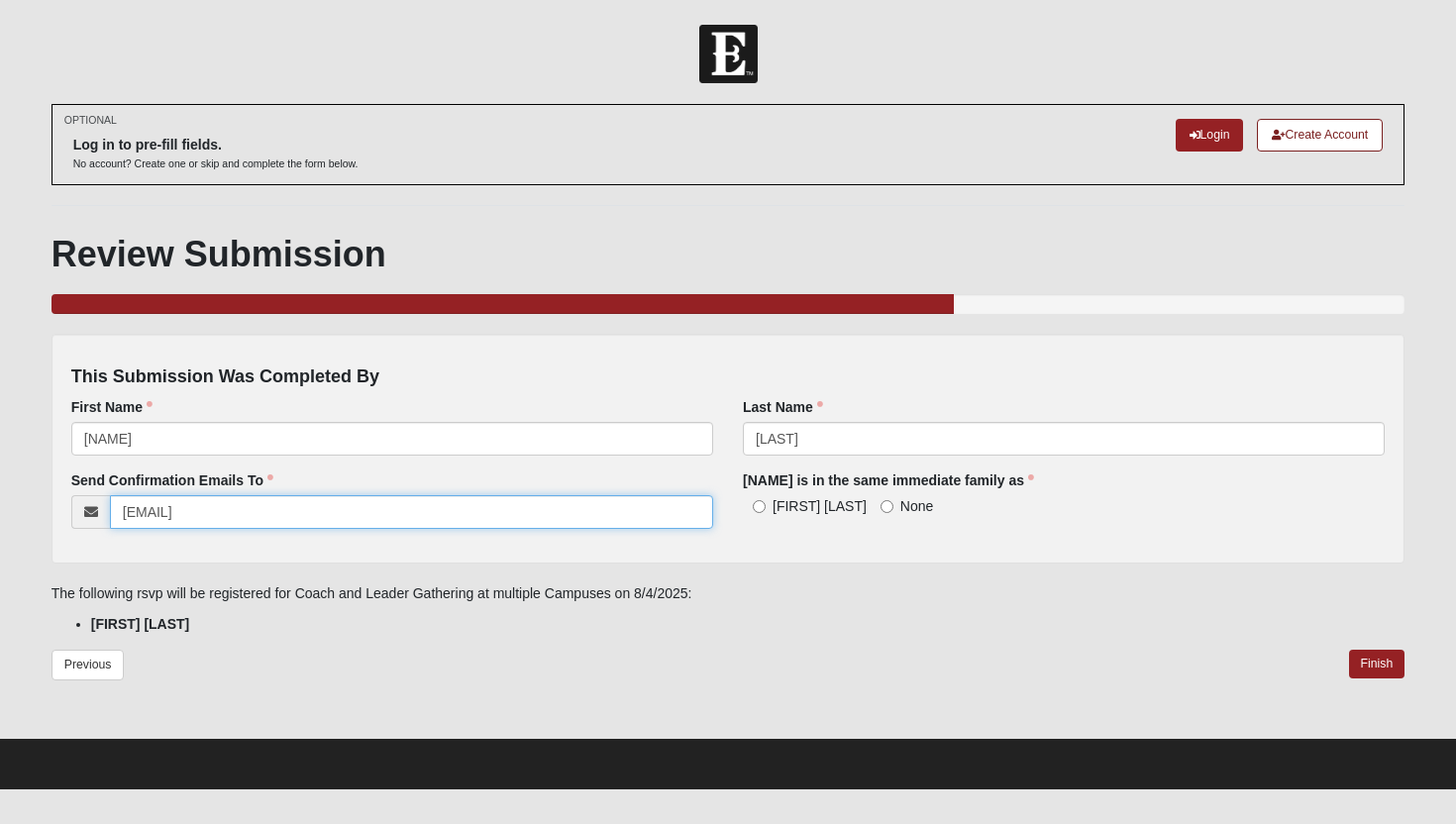 type on "peter.gallaher61@gmail.com" 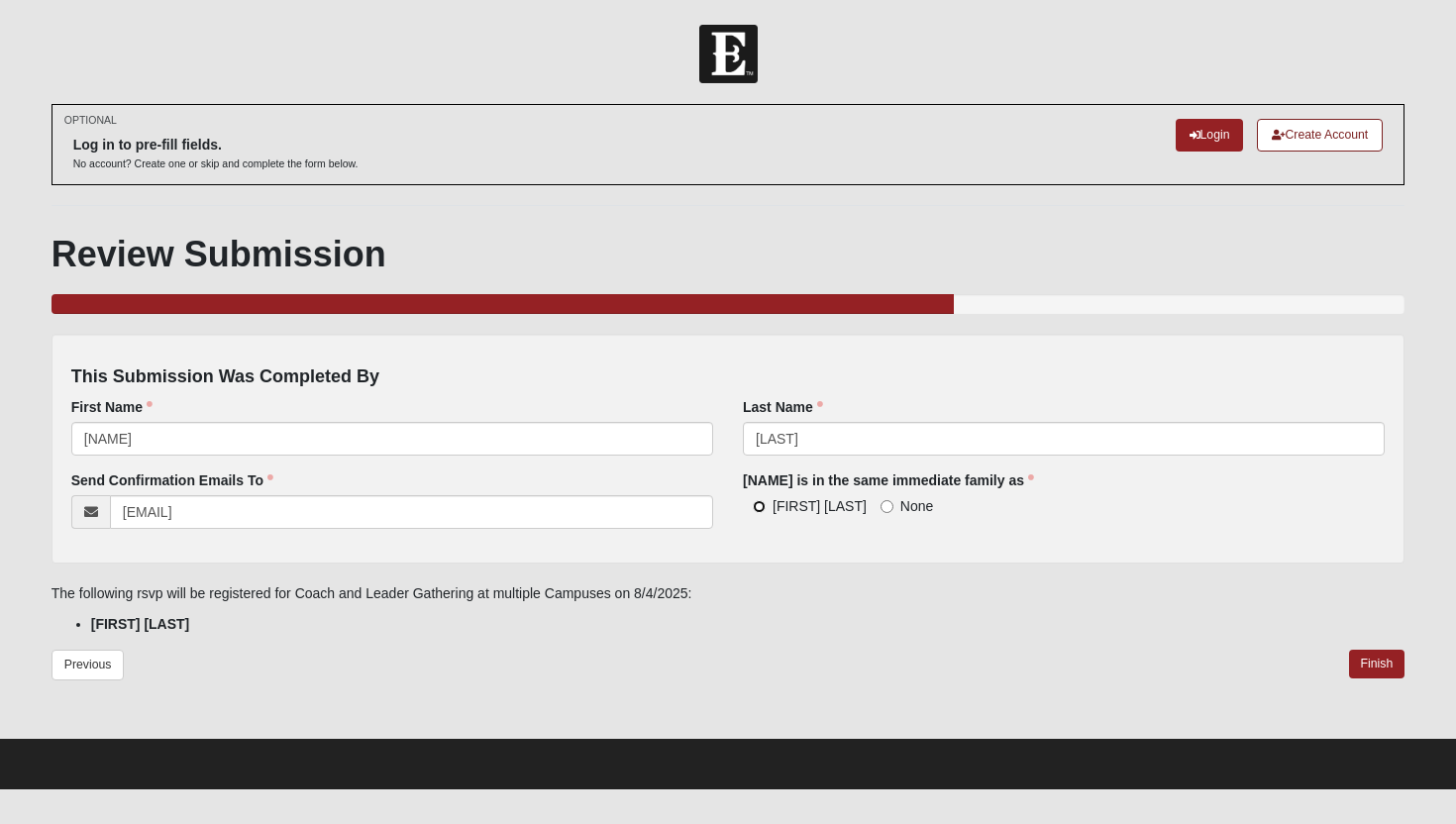 click on "Peter Gallaher" at bounding box center (759, 506) 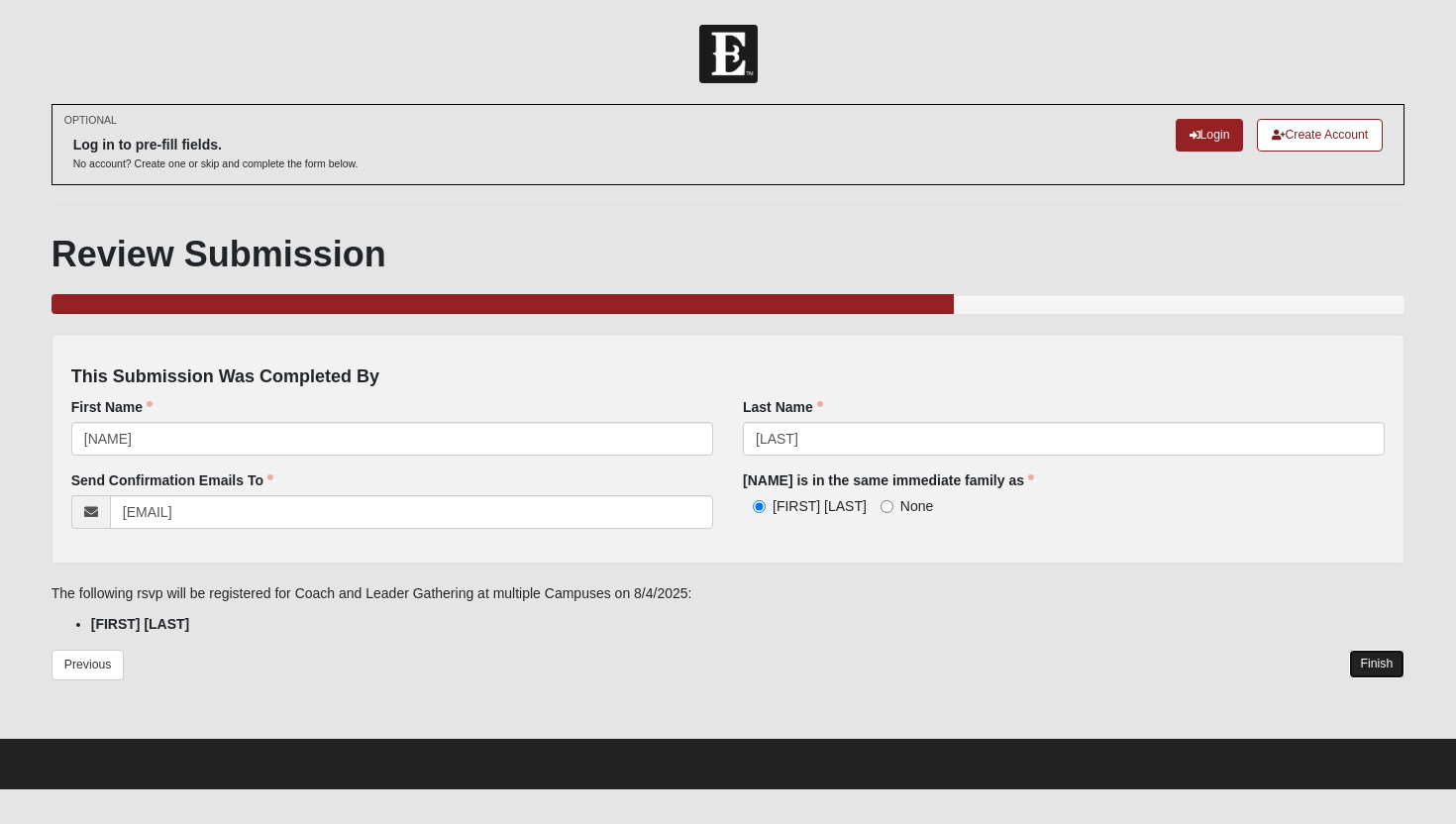 click on "Finish" at bounding box center (1377, 664) 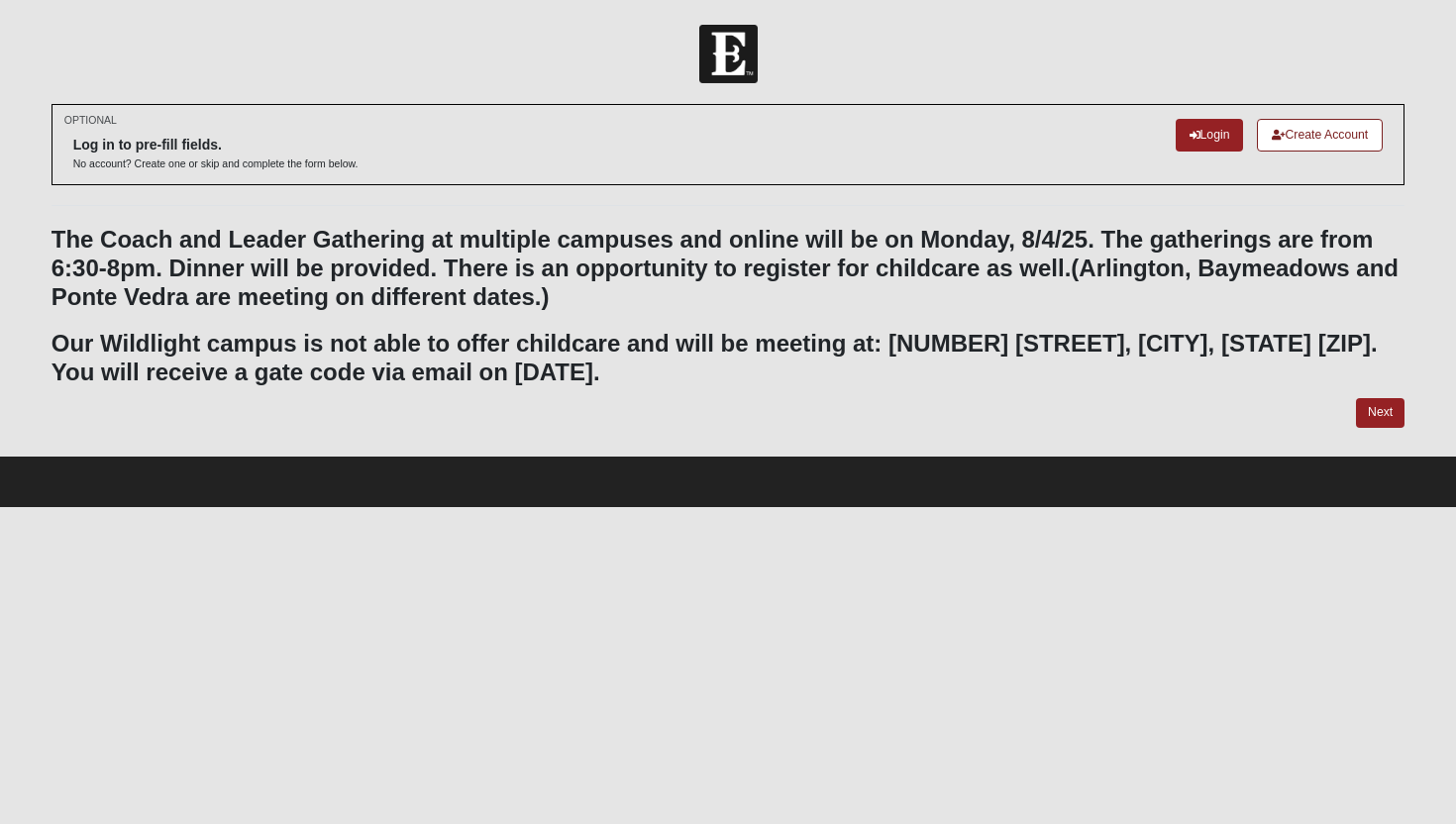 scroll, scrollTop: 0, scrollLeft: 0, axis: both 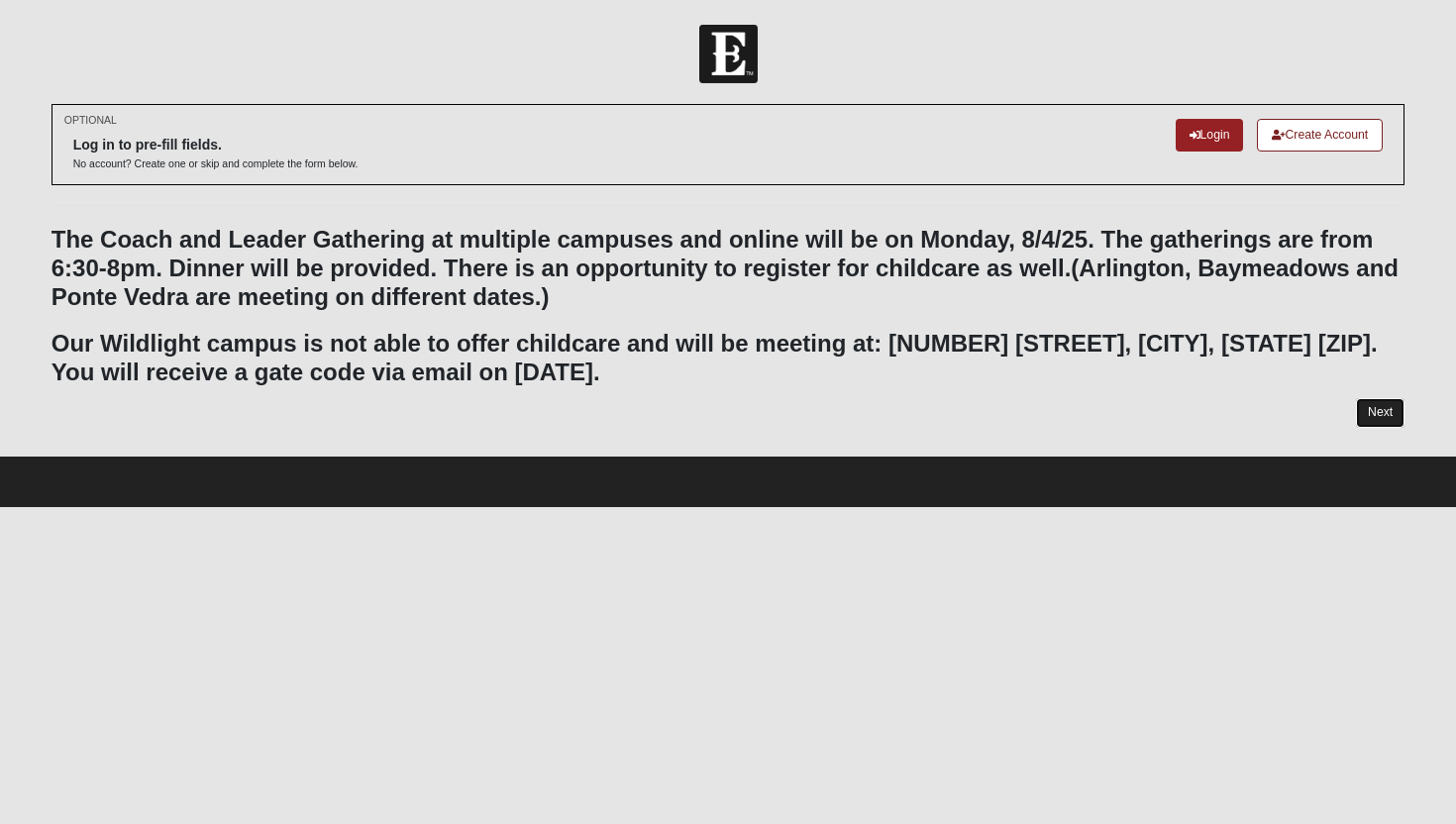 click on "Next" at bounding box center (1380, 412) 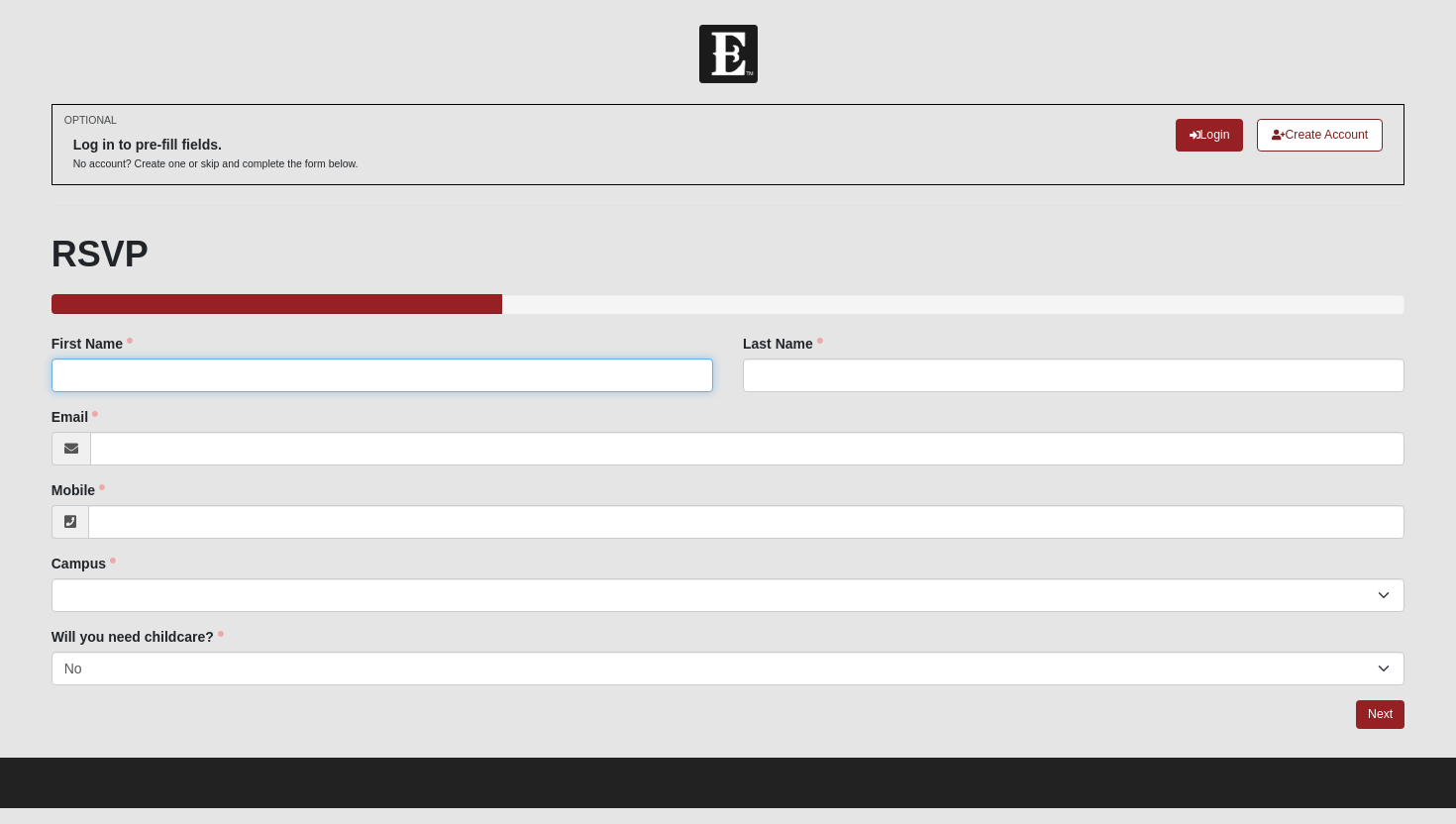 click on "First Name" at bounding box center [382, 375] 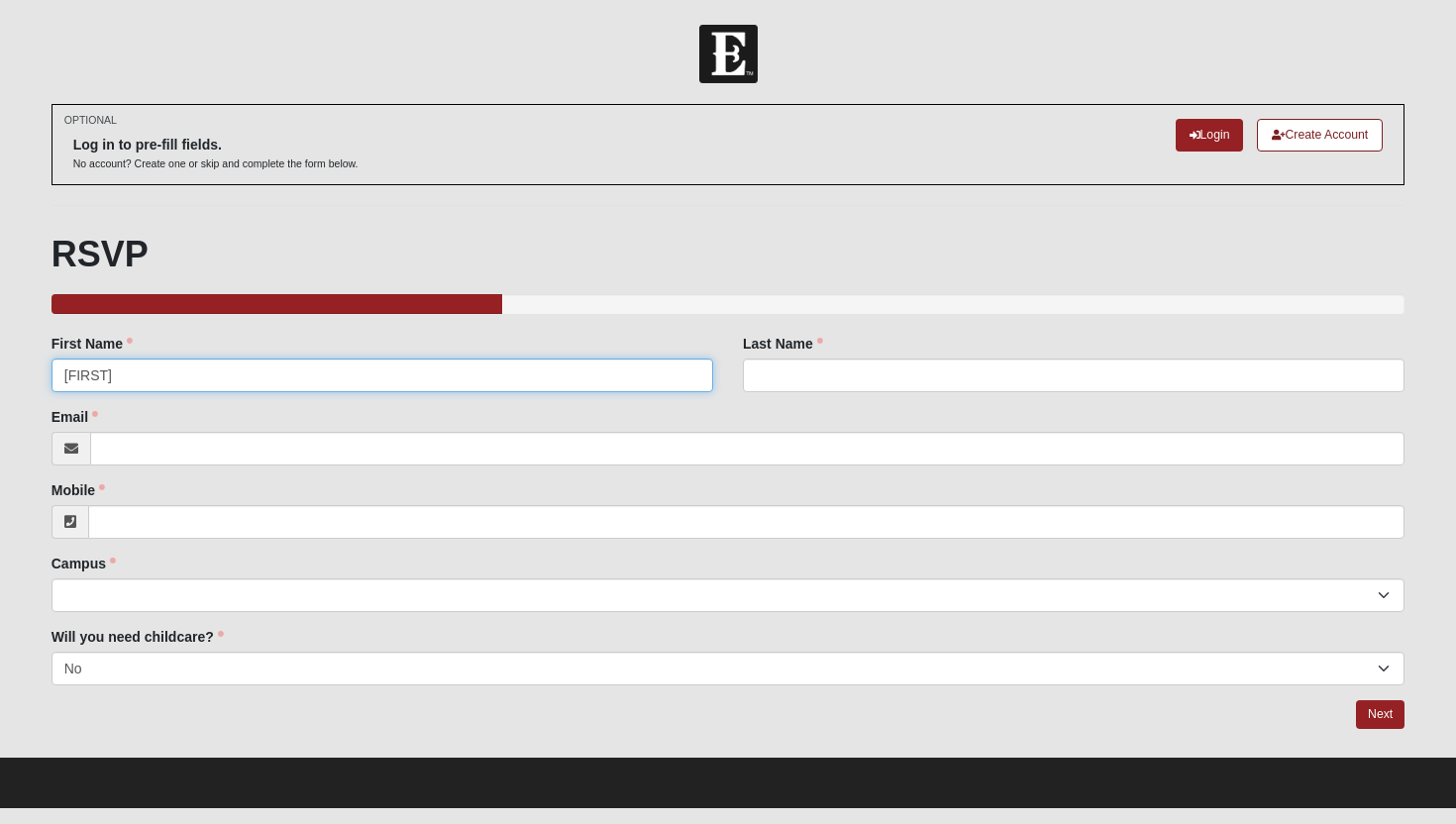 type on "[FIRST]" 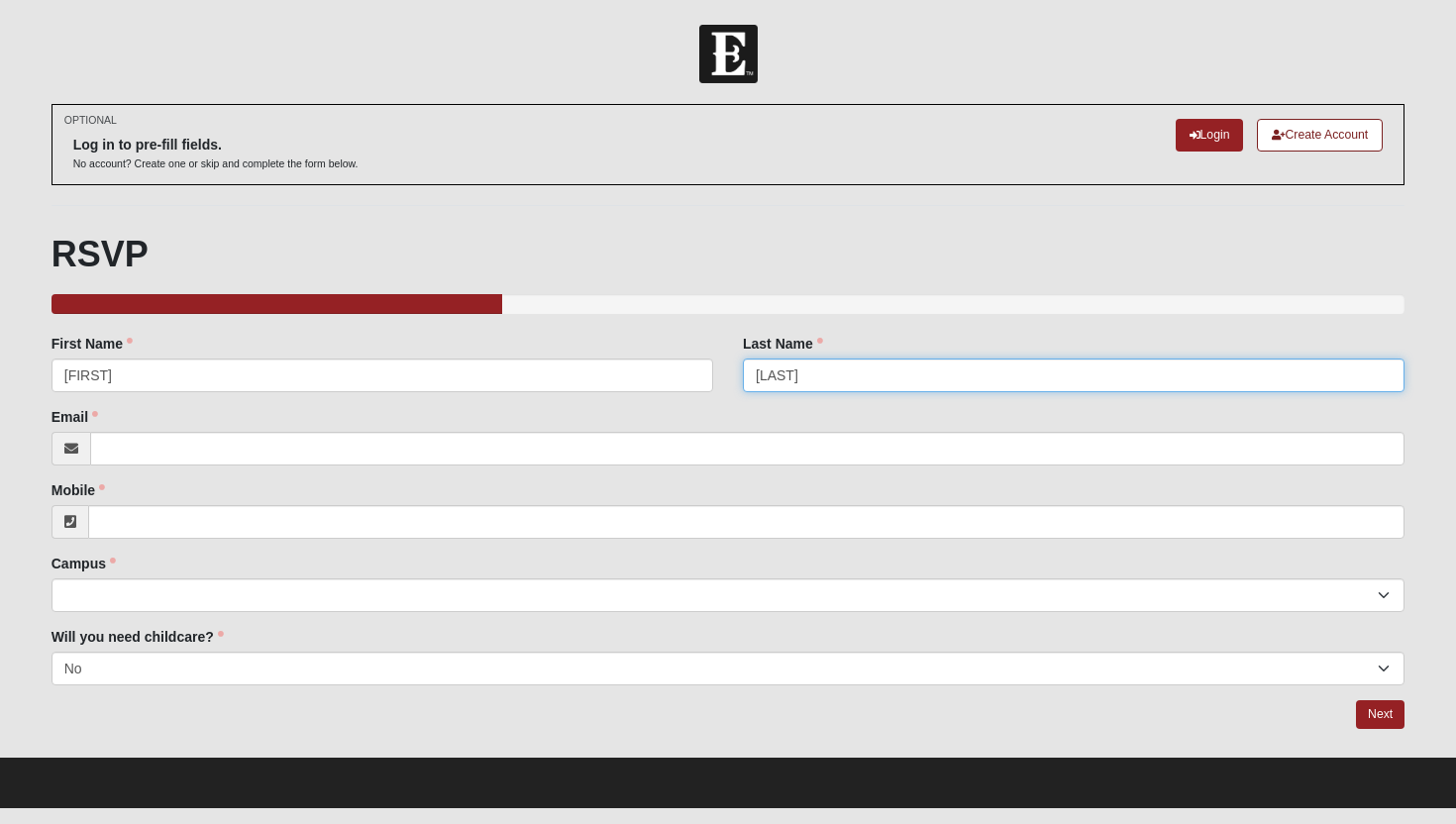 type on "[LAST]" 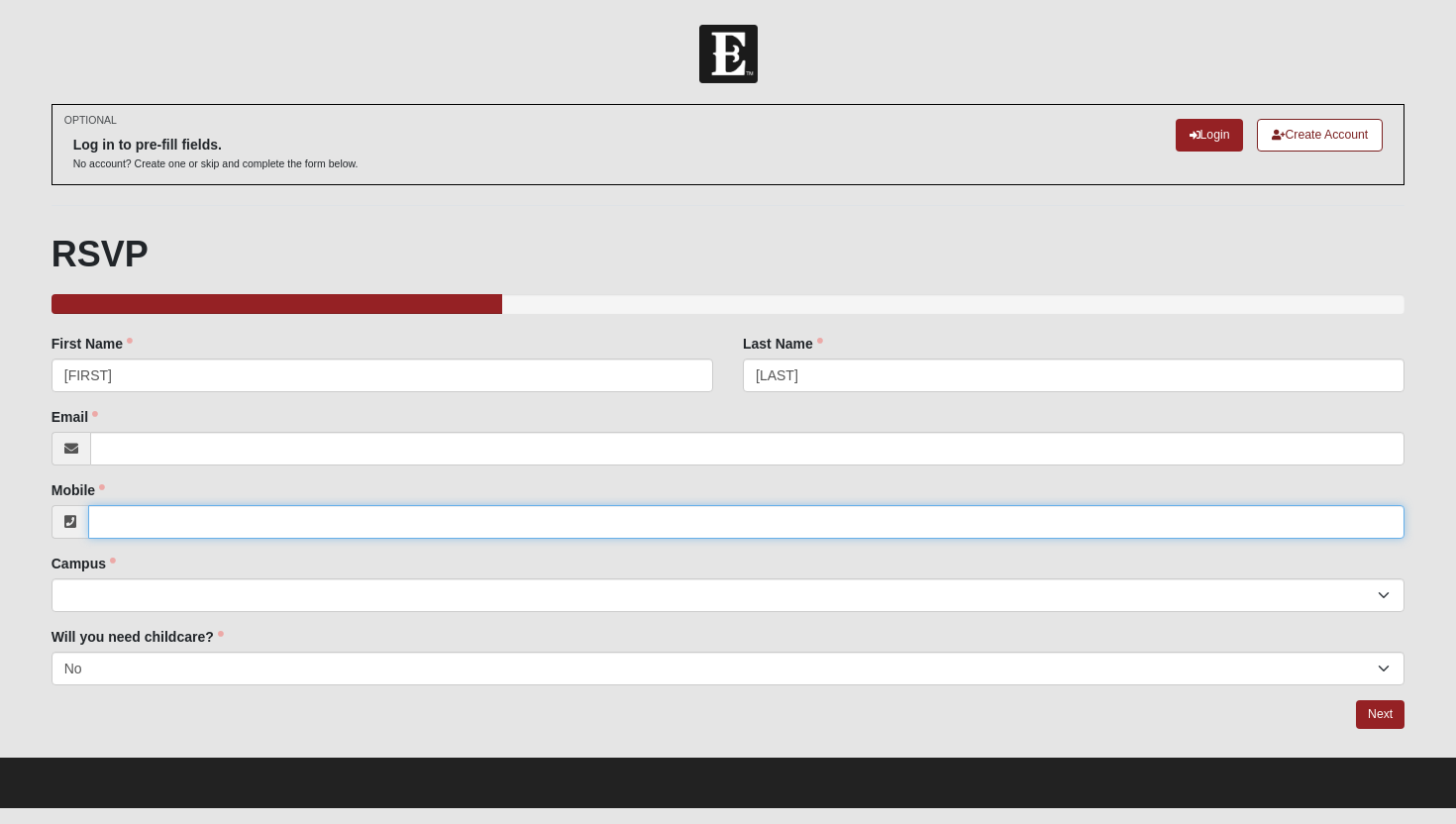 paste on "[PHONE]" 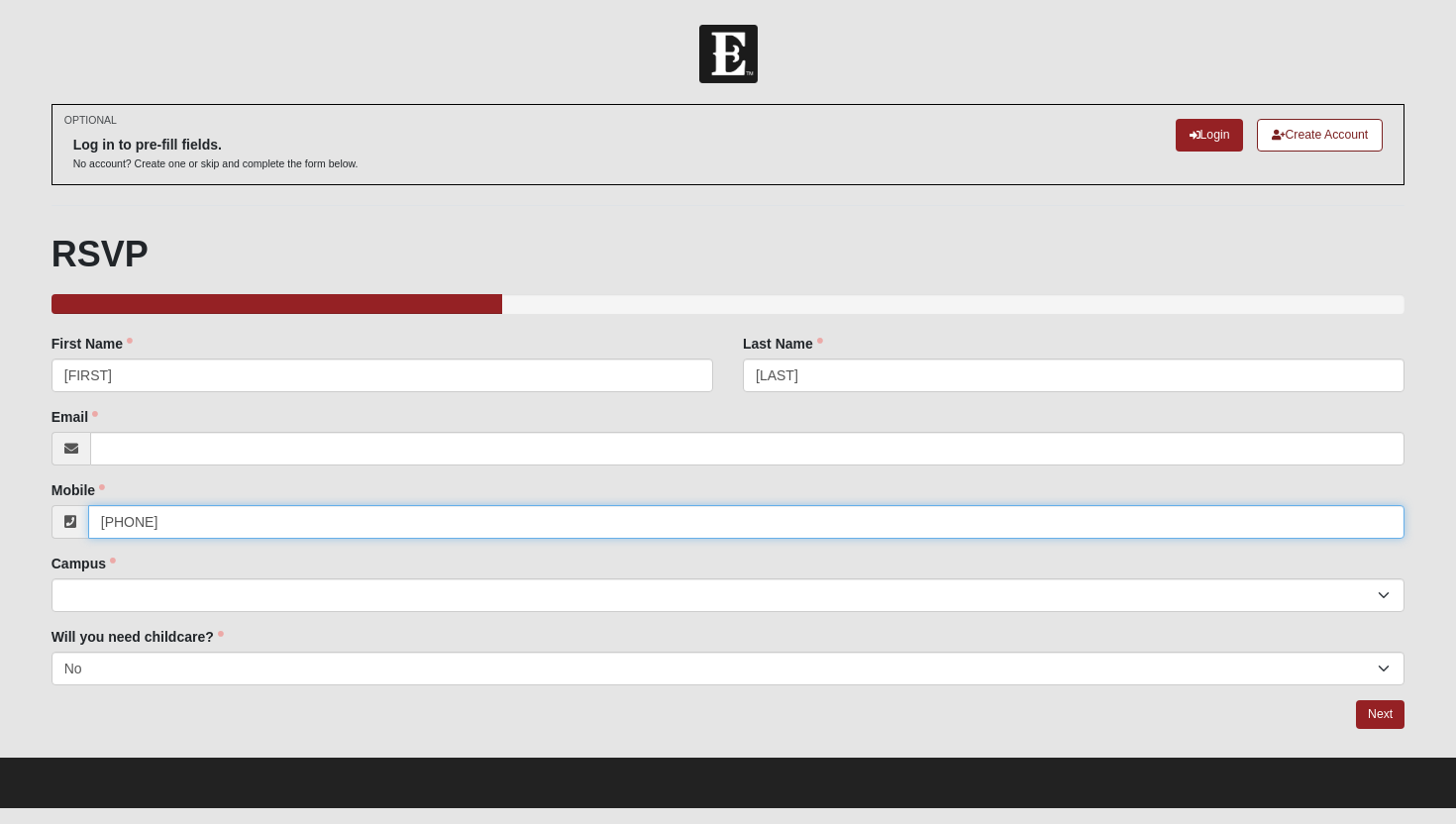 type on "[PHONE]" 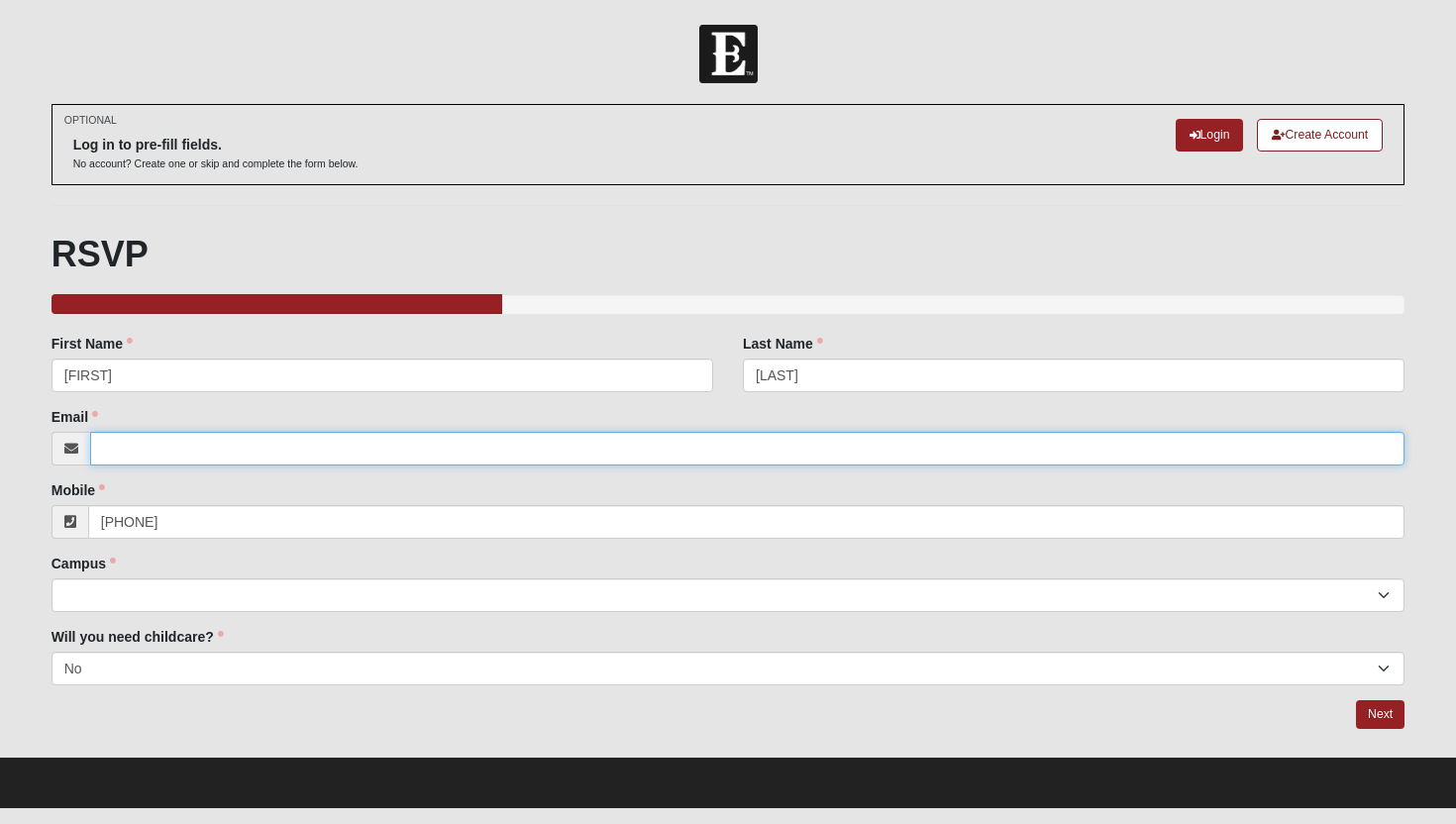 click on "Email" at bounding box center (748, 449) 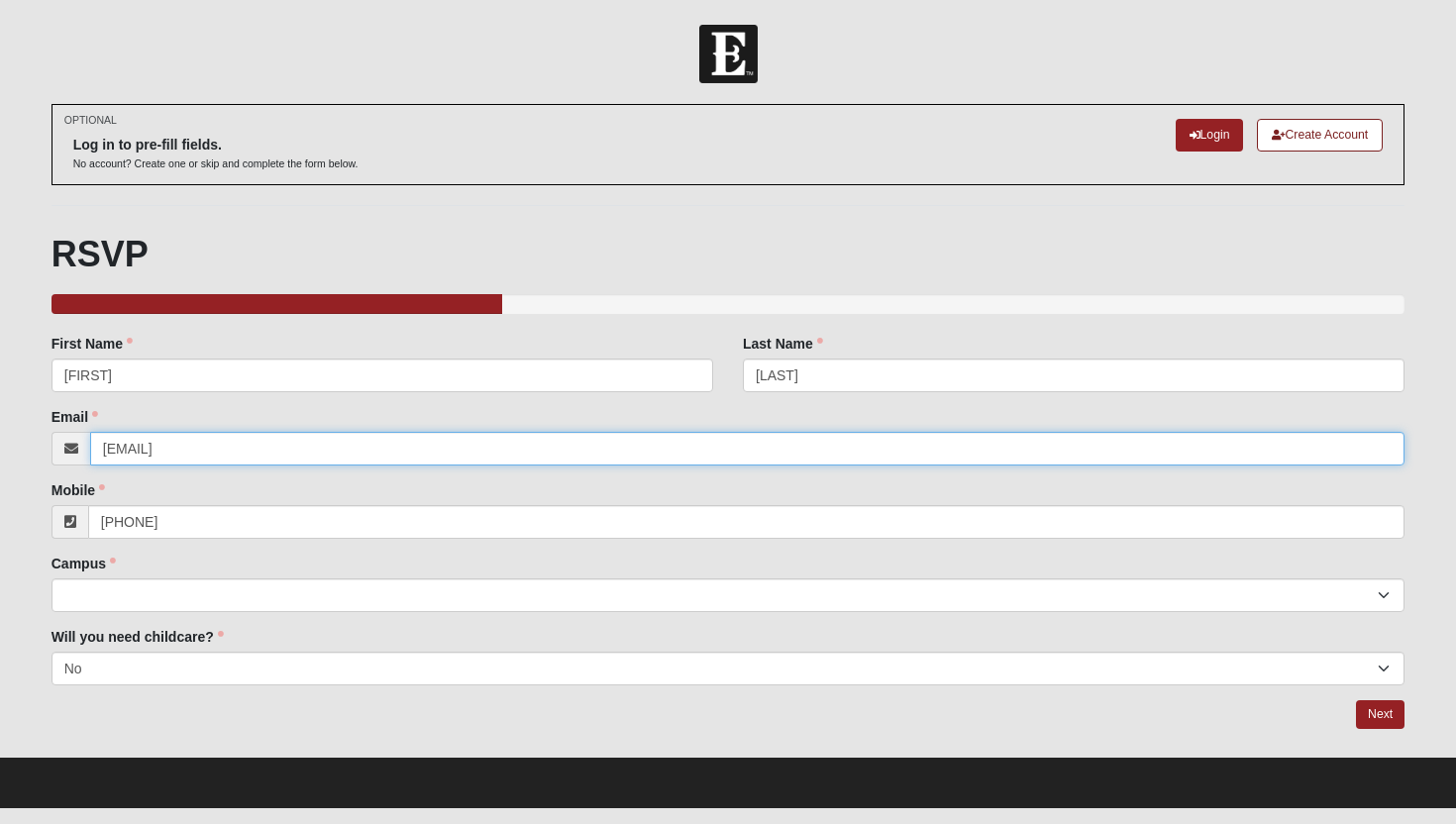 type on "[EMAIL]" 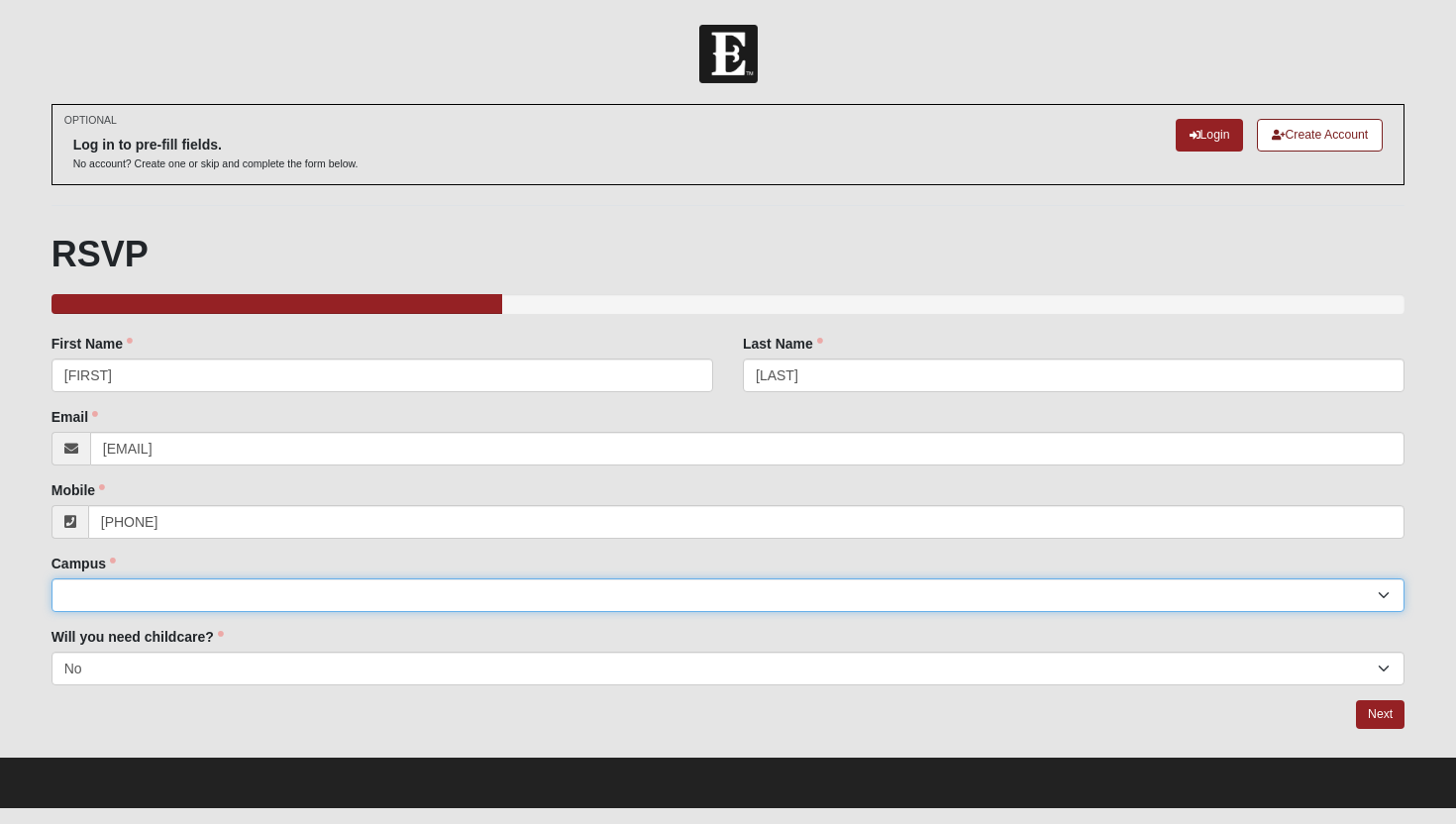 click on "[CITY], [CITY], [CITY], [CITY], [CITY], [CITY], [CITY], [CITY], [CITY], [CITY], [CITY], [CITY], [CITY], [CITY], [CITY], [CITY], [CITY]" at bounding box center (728, 595) 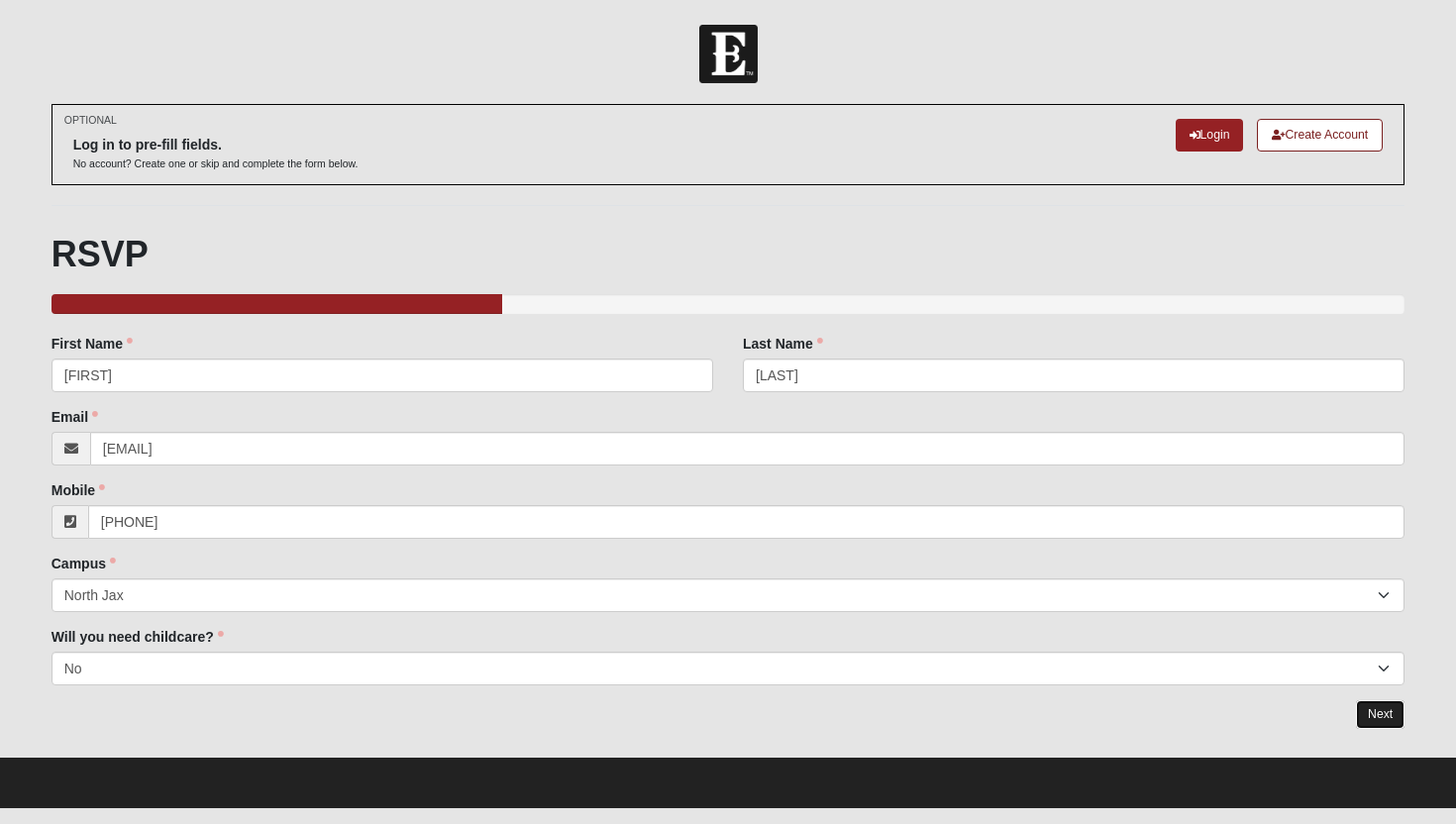 click on "Next" at bounding box center (1380, 714) 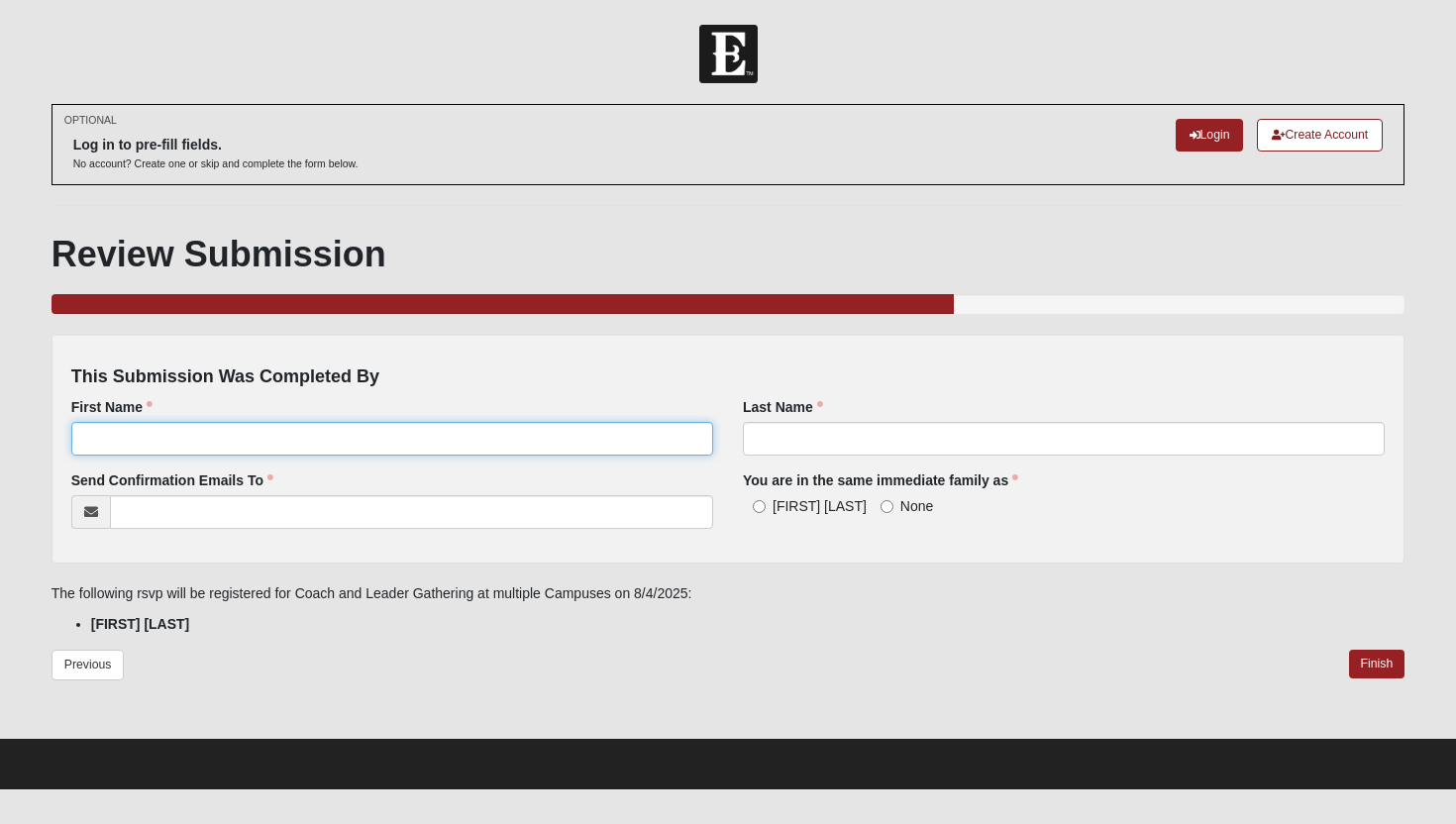 click on "First Name" at bounding box center [392, 439] 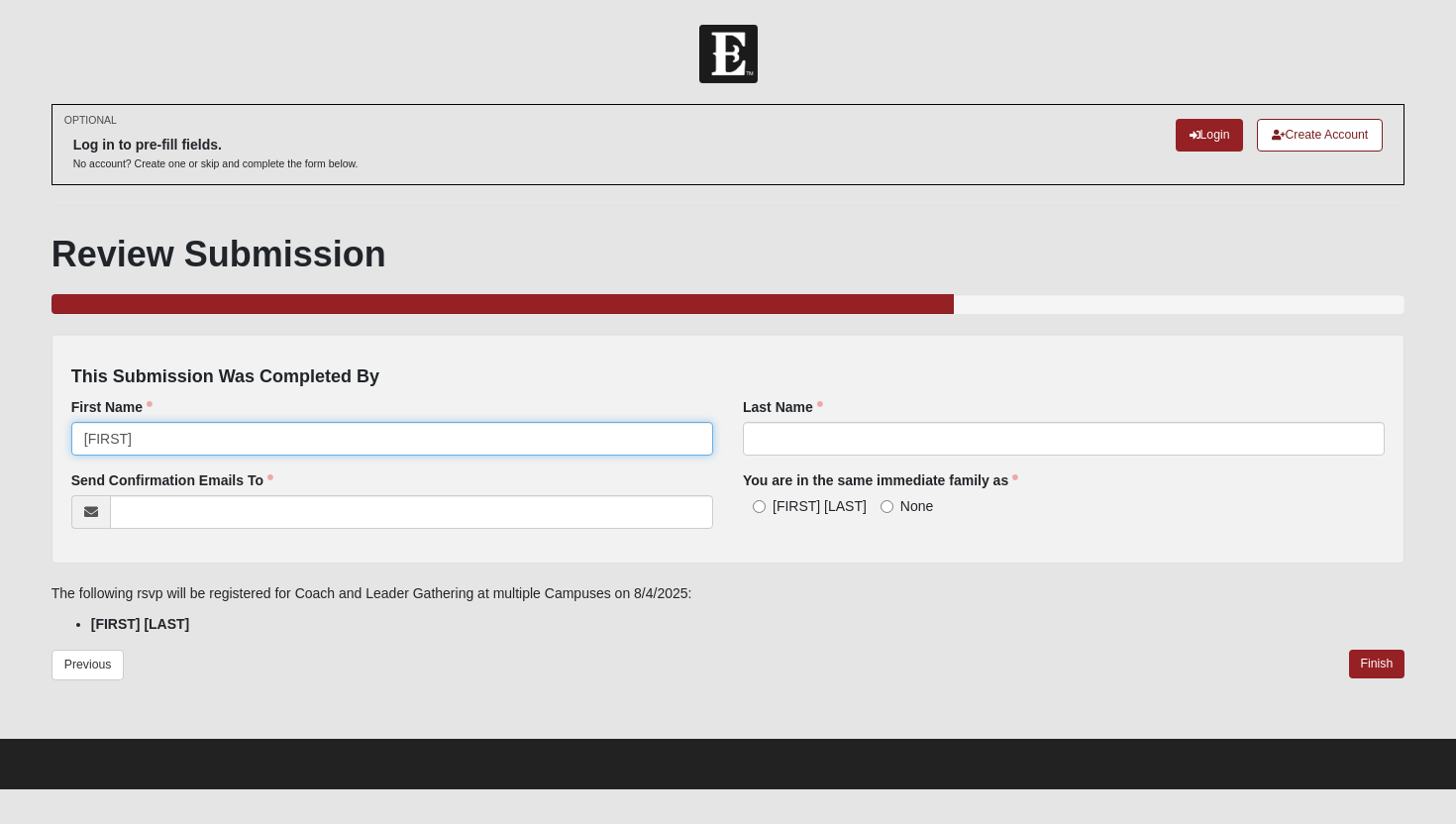 type on "[FIRST]" 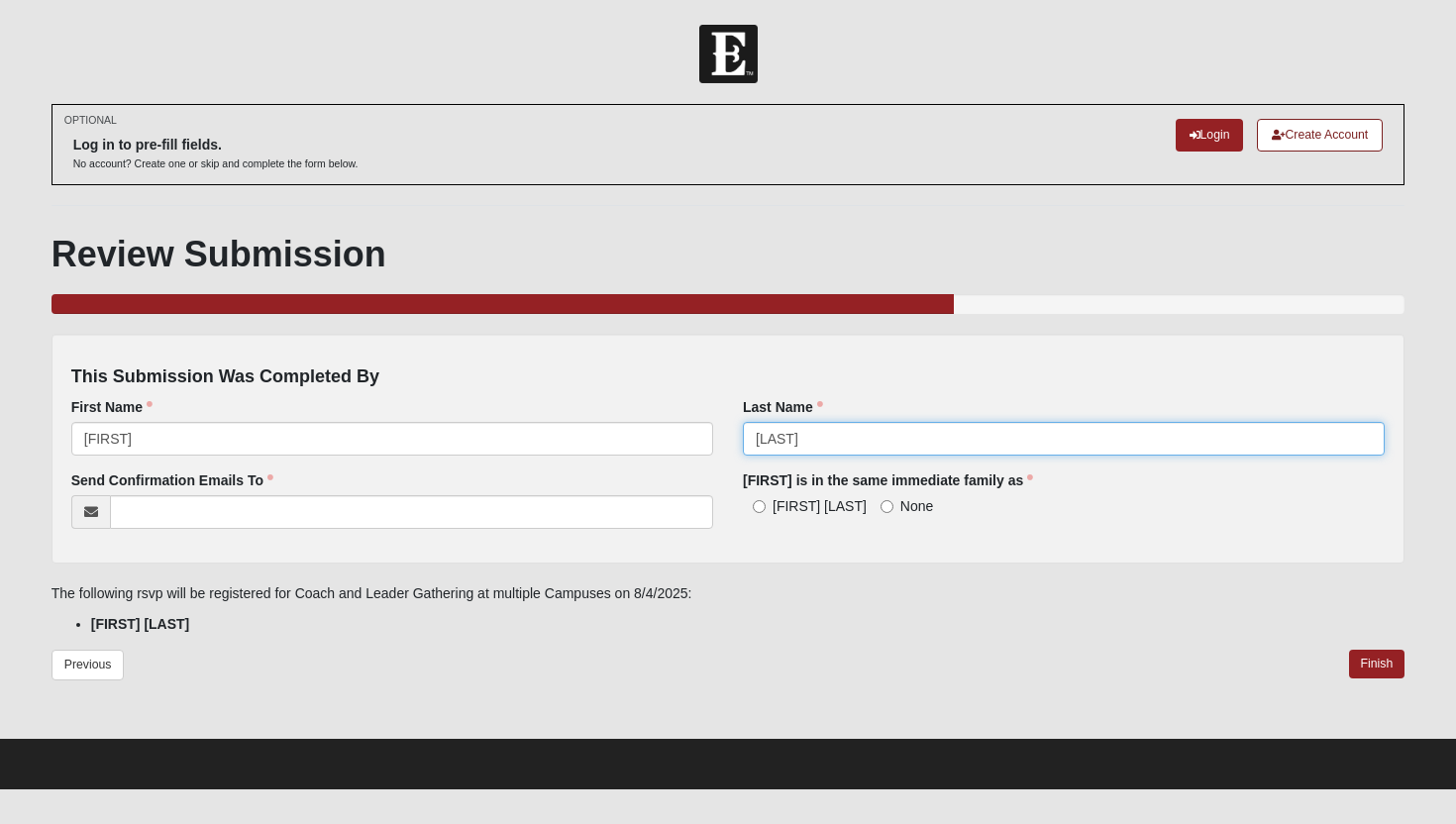 type on "[LAST]" 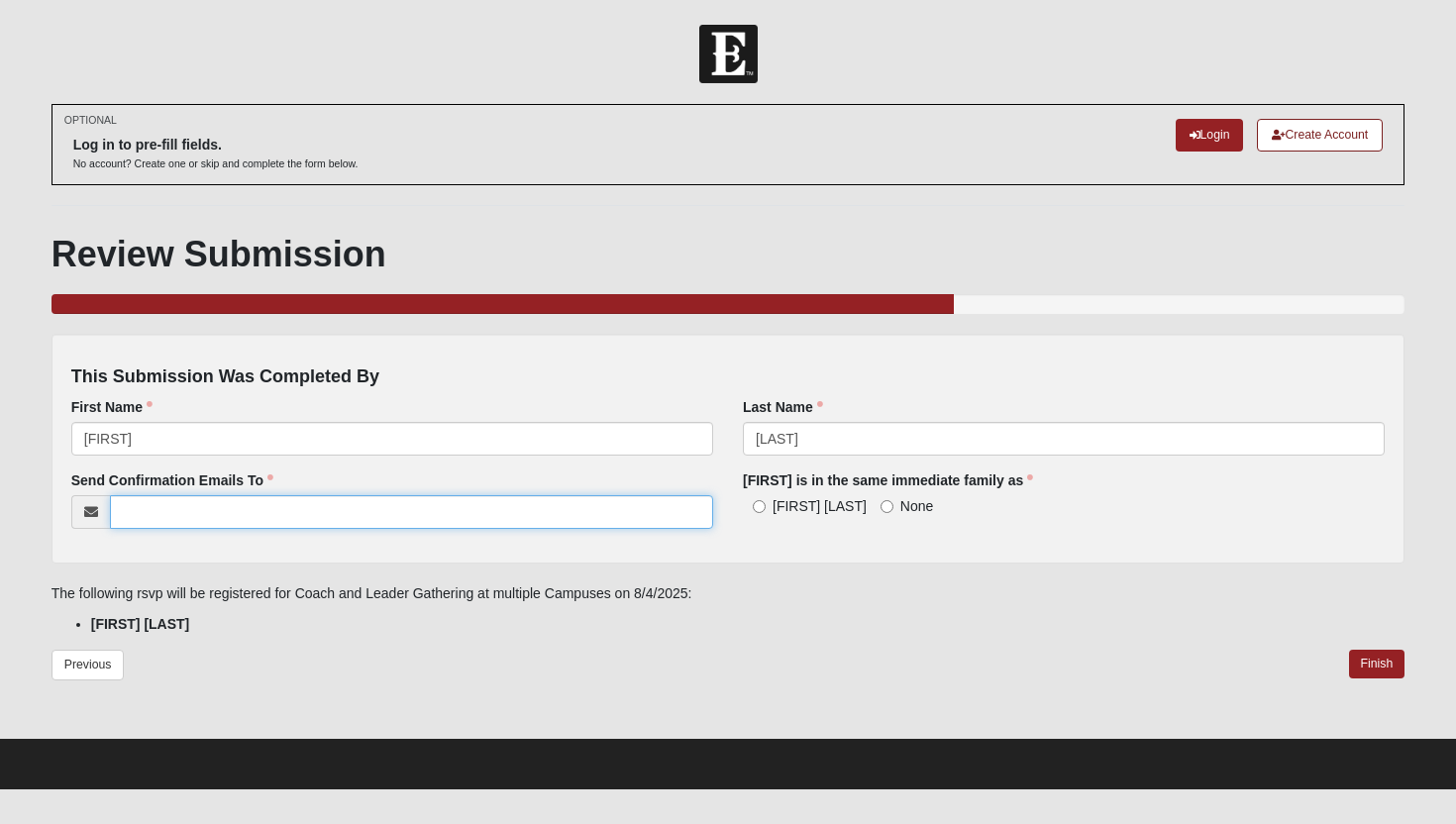 paste on "hjhuber49@att.net" 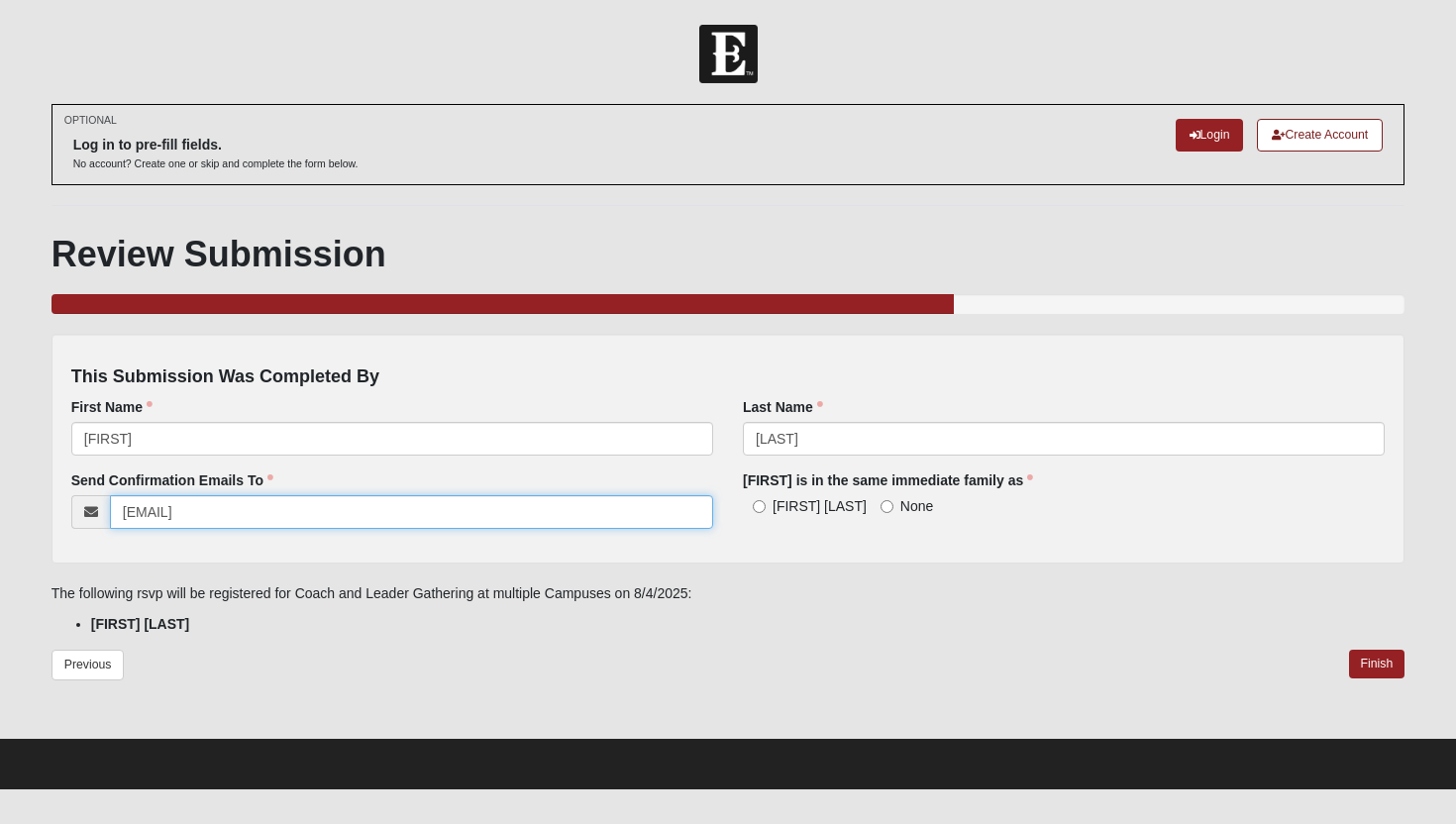 type on "hjhuber49@att.net" 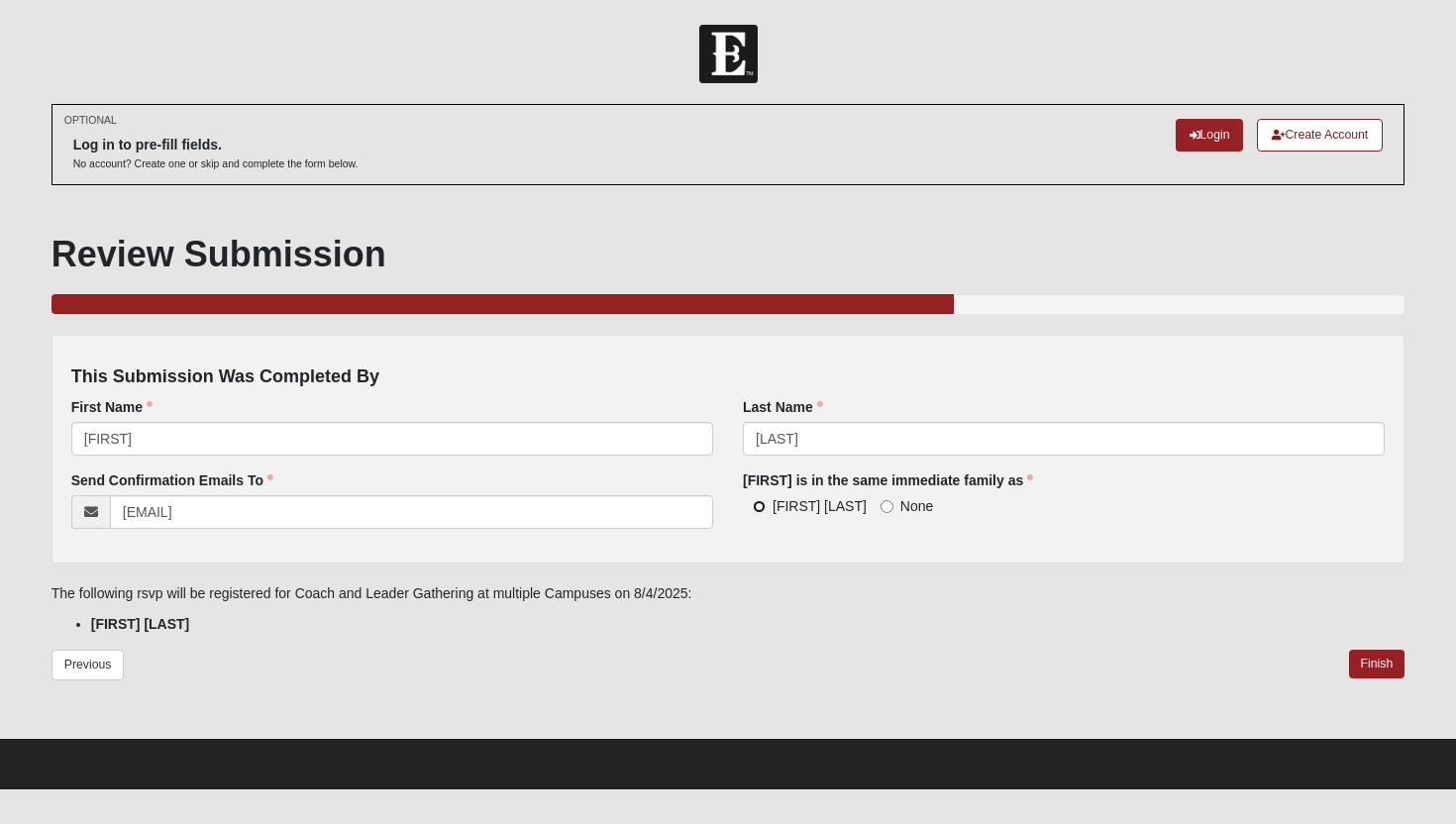 click on "Jo'an Huber" at bounding box center [759, 506] 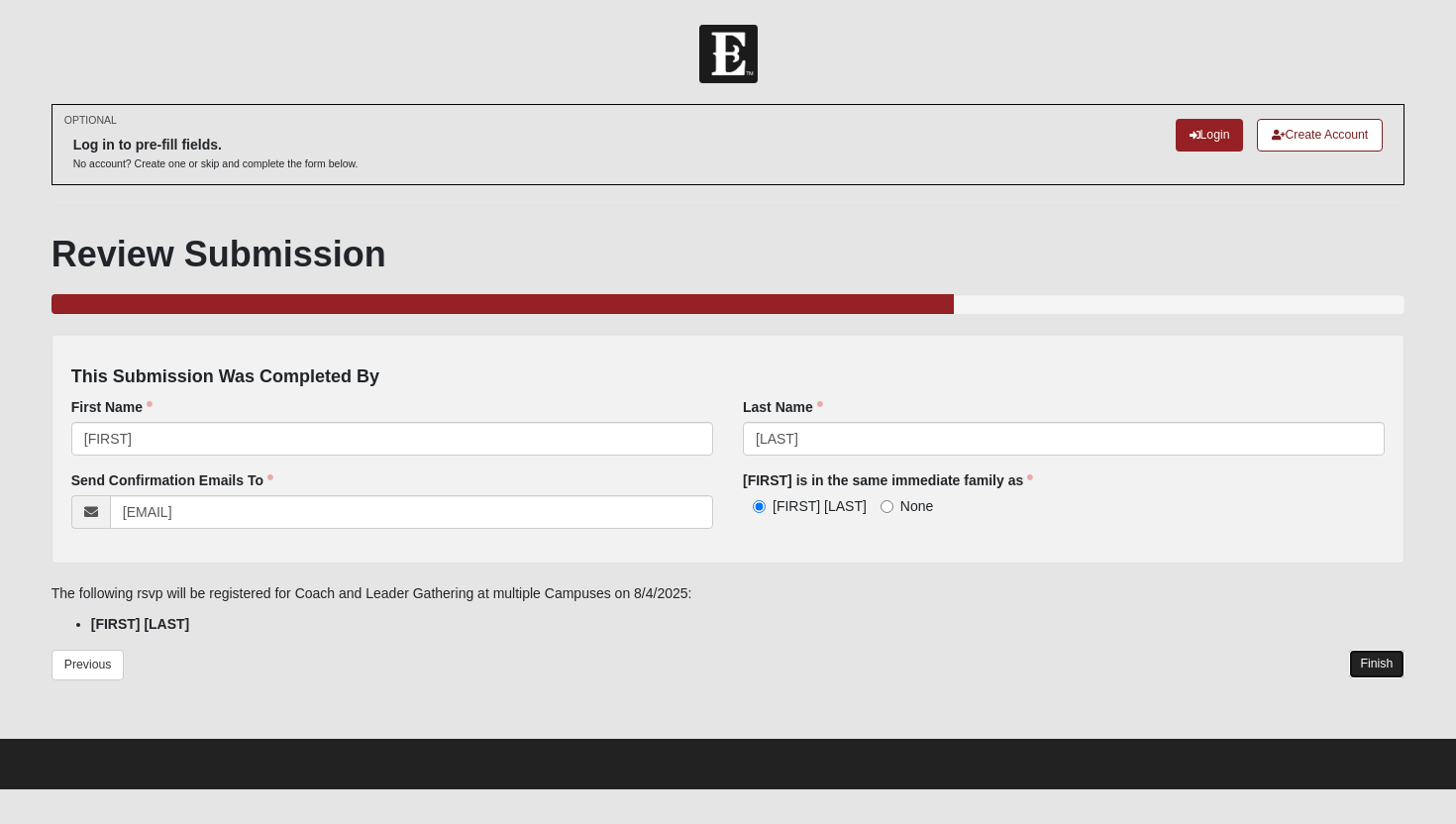 click on "Finish" at bounding box center (1377, 664) 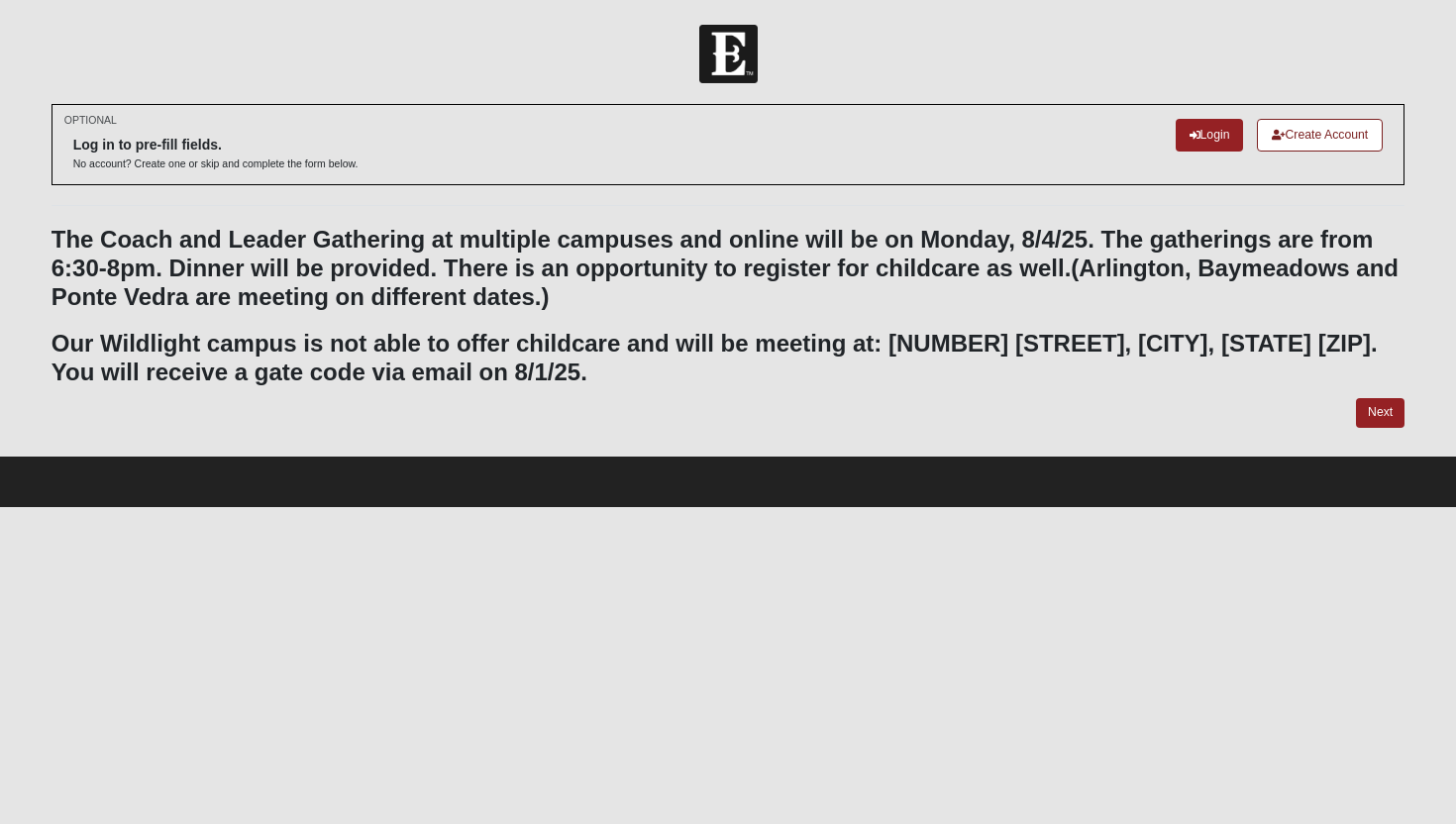 scroll, scrollTop: 0, scrollLeft: 0, axis: both 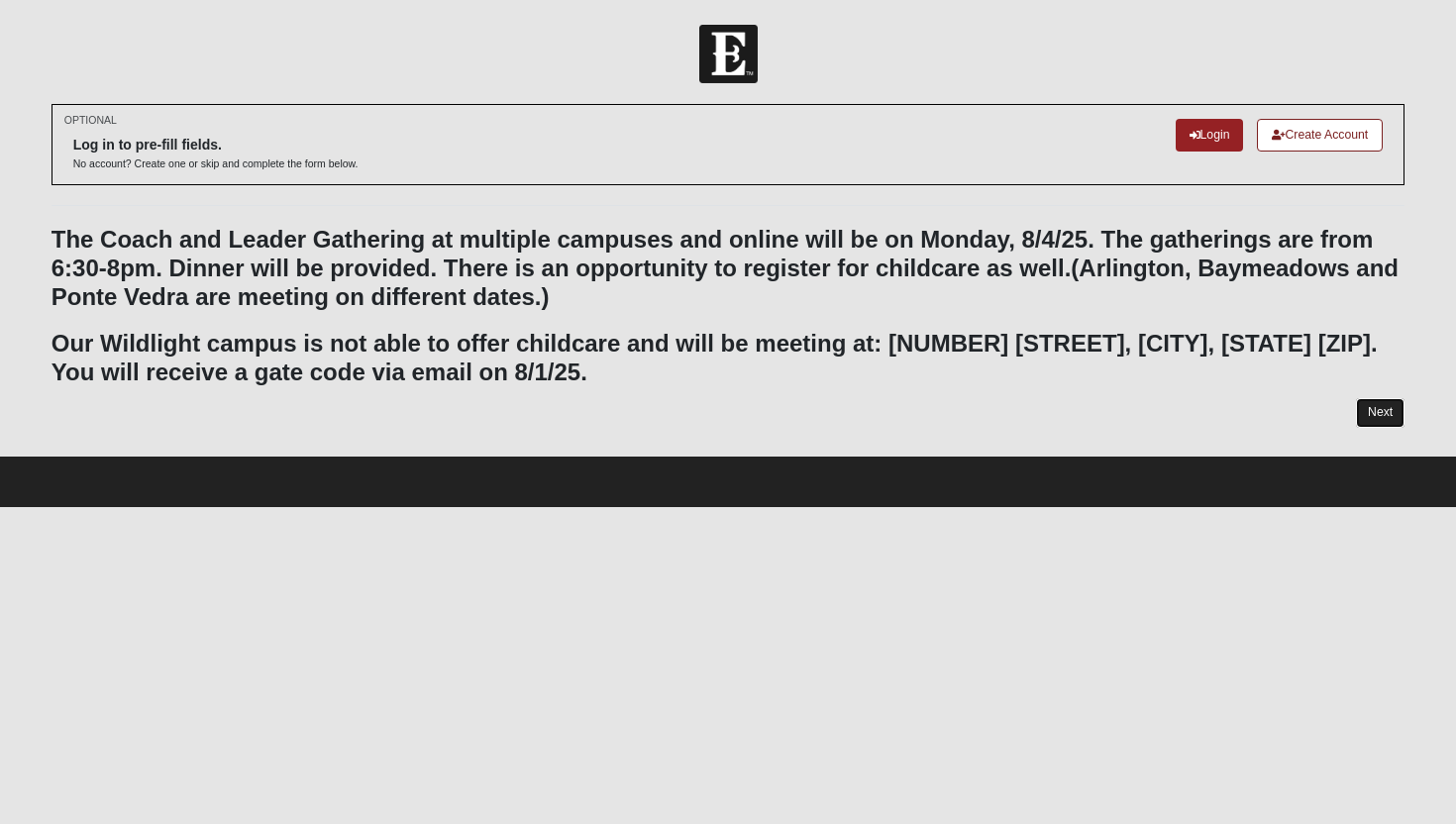 click on "Next" at bounding box center [1380, 412] 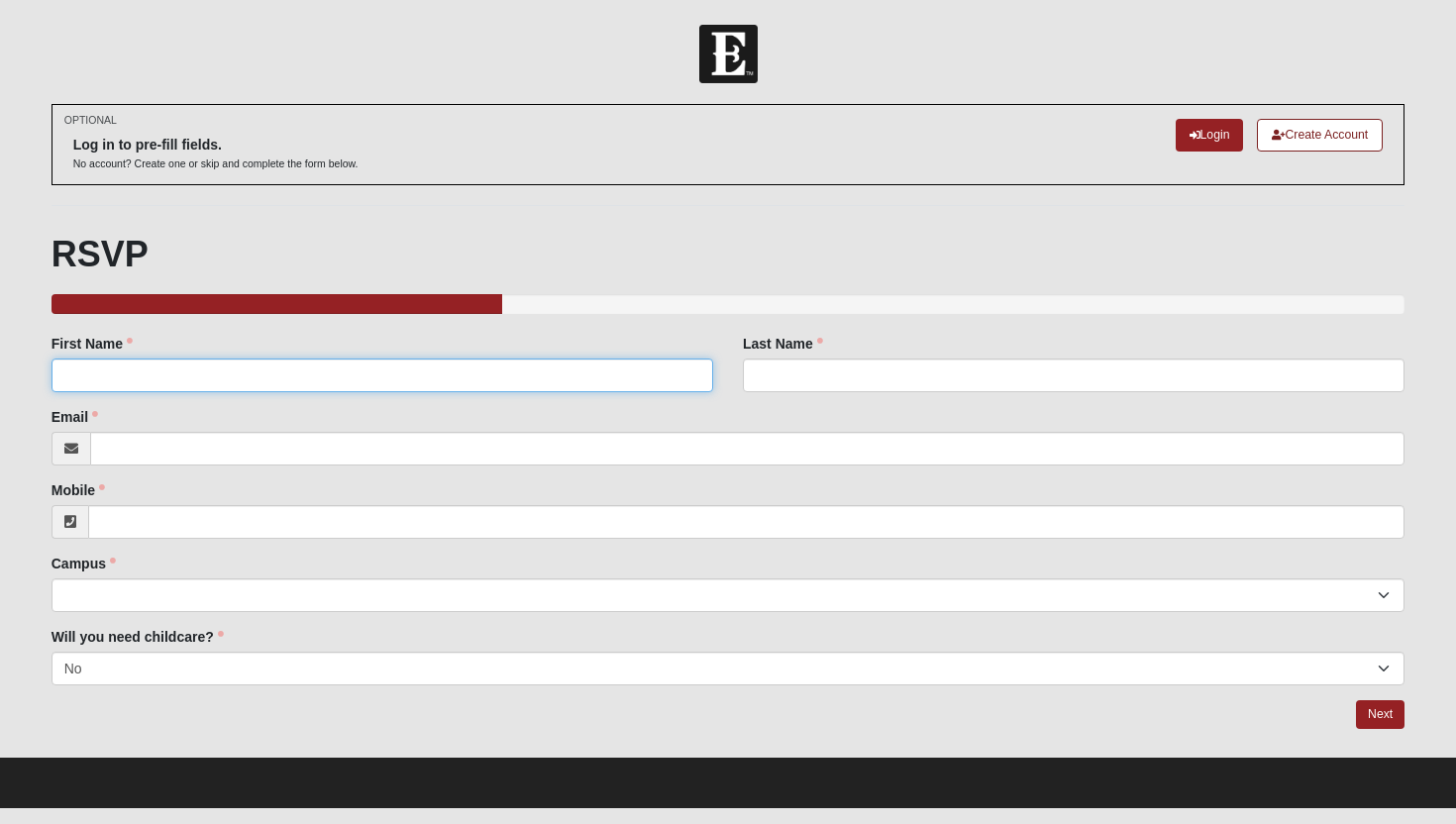 click on "First Name" at bounding box center [382, 375] 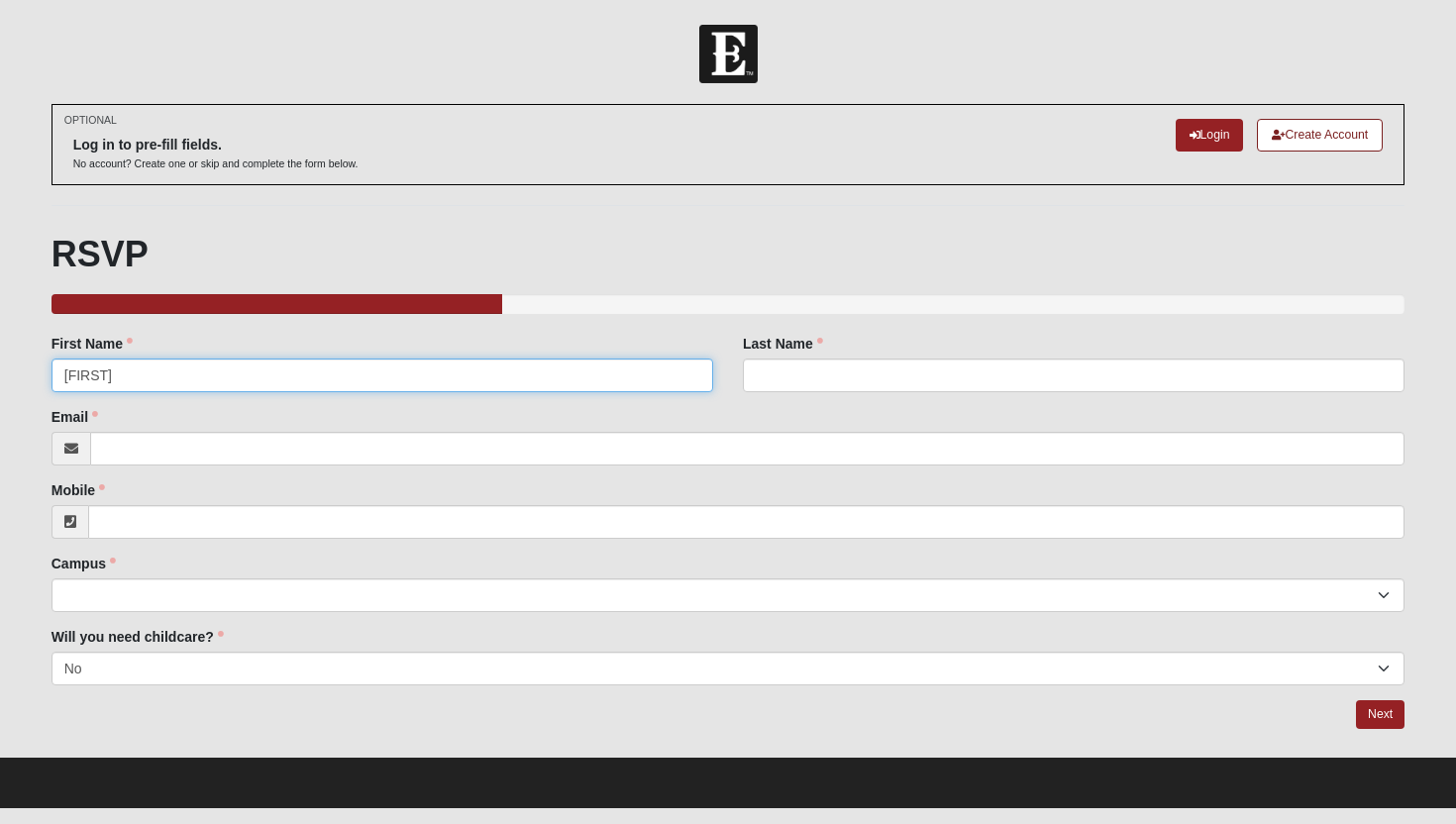 type on "Leon" 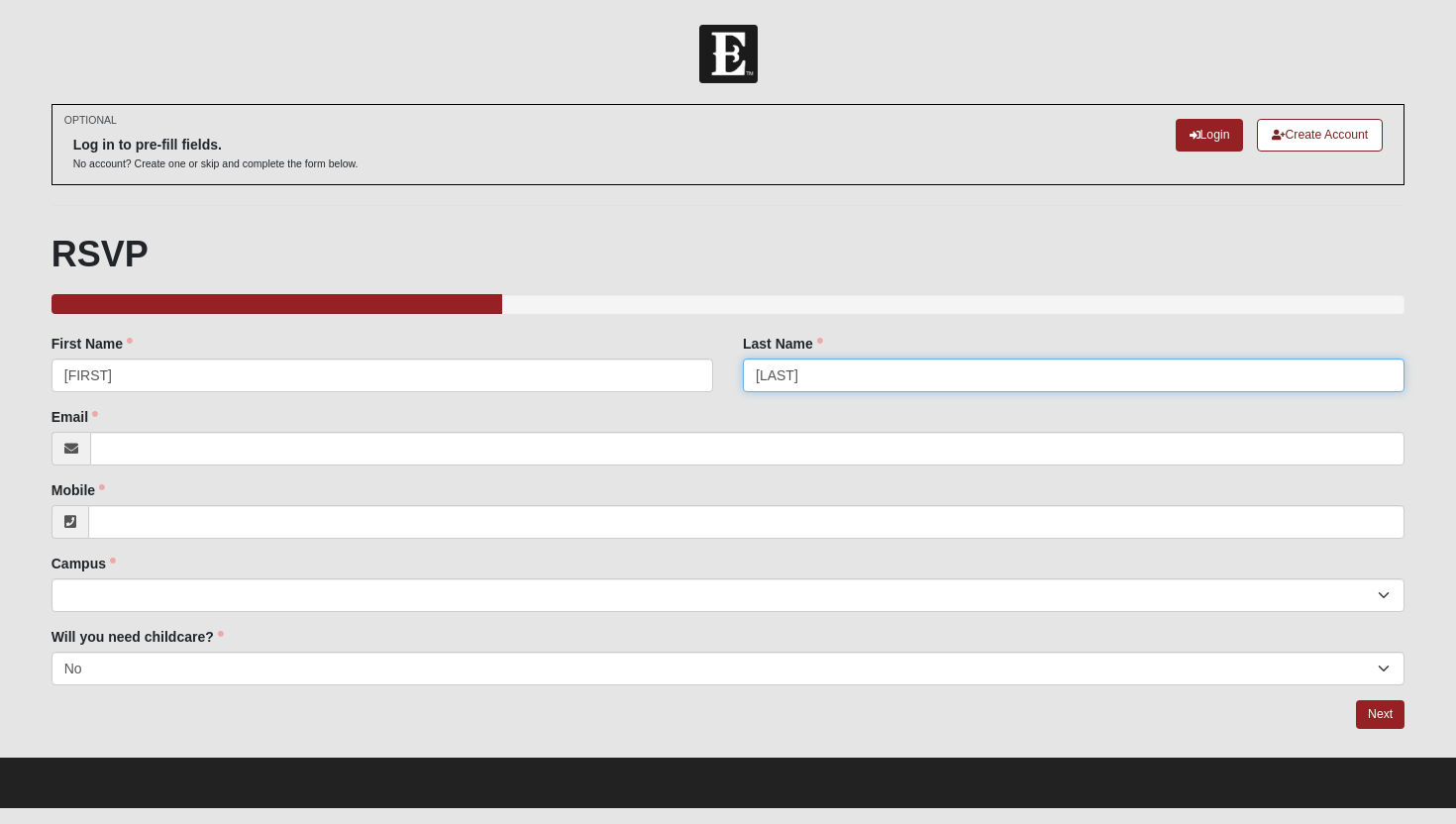 type on "Turner" 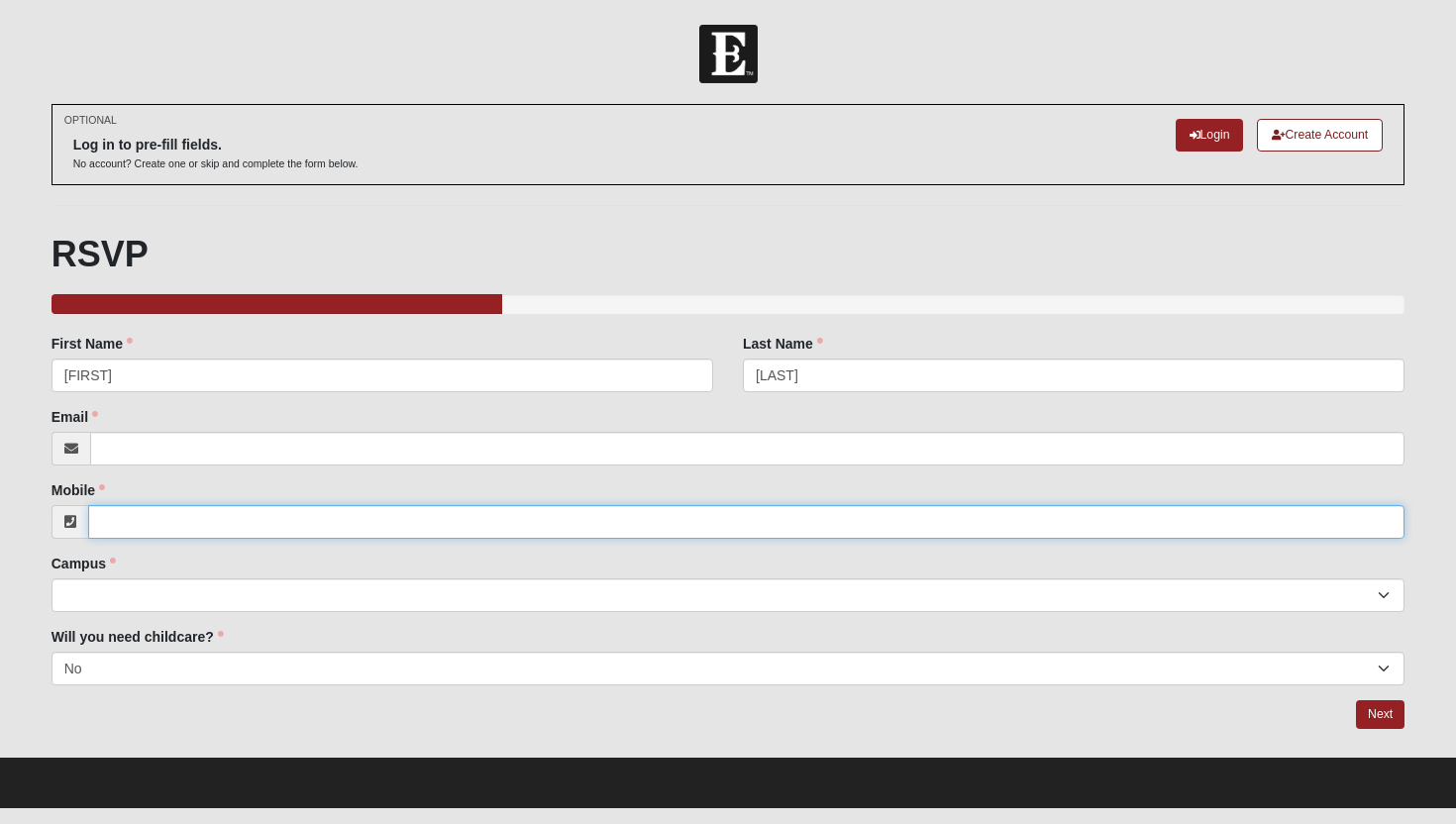 click on "Mobile" at bounding box center (747, 522) 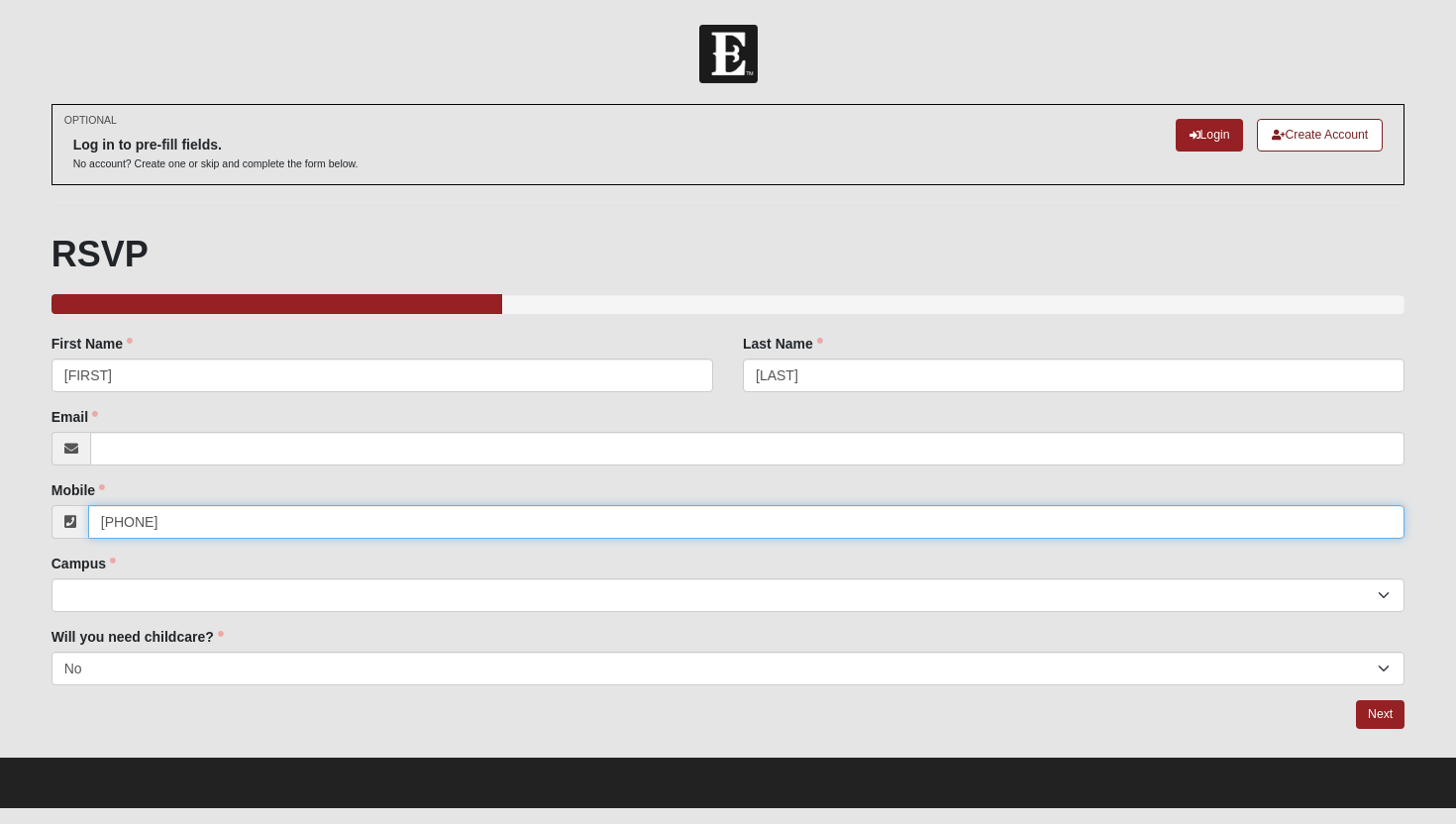 type on "(904) 860-8428" 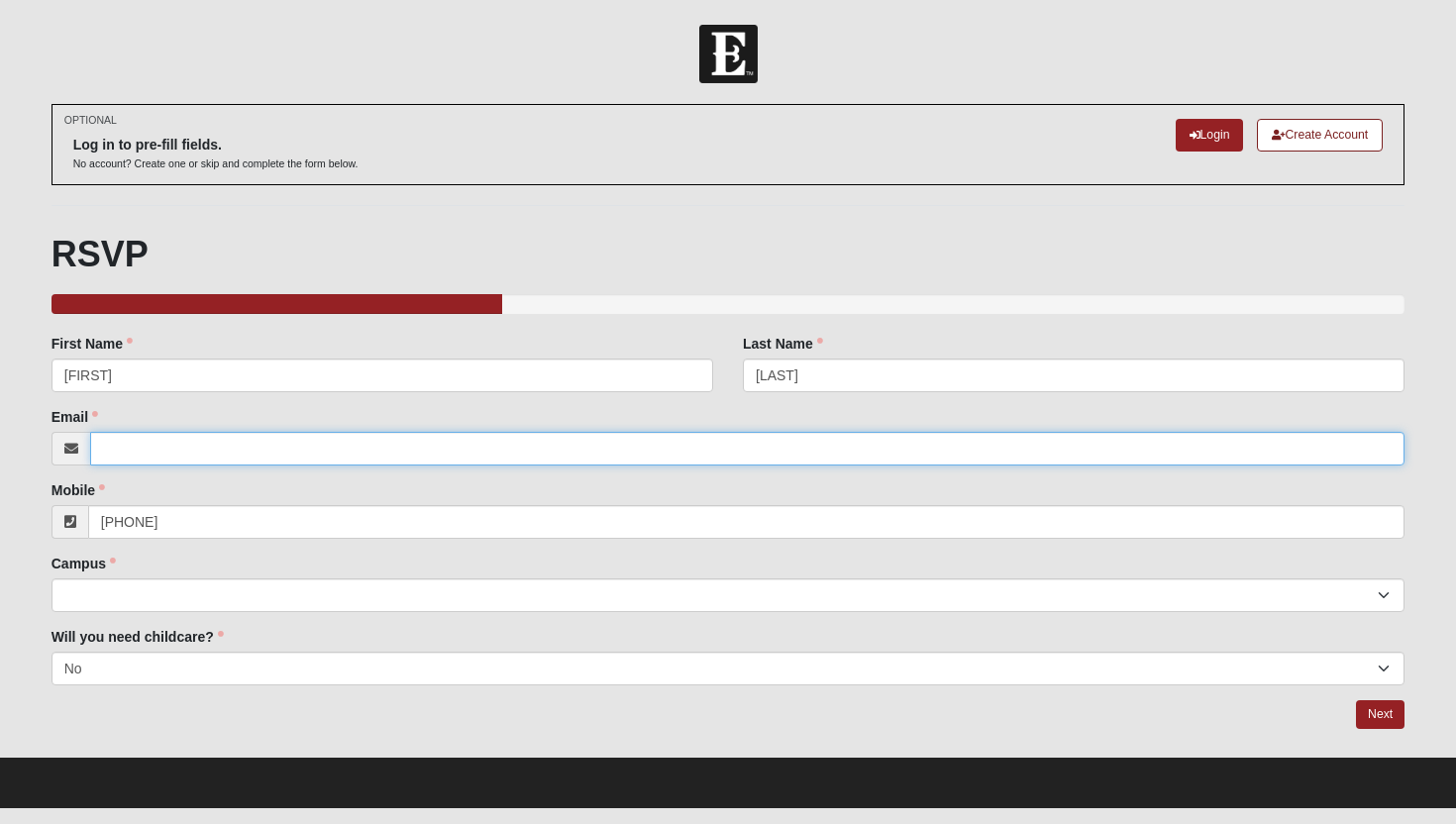click on "Email" at bounding box center (748, 449) 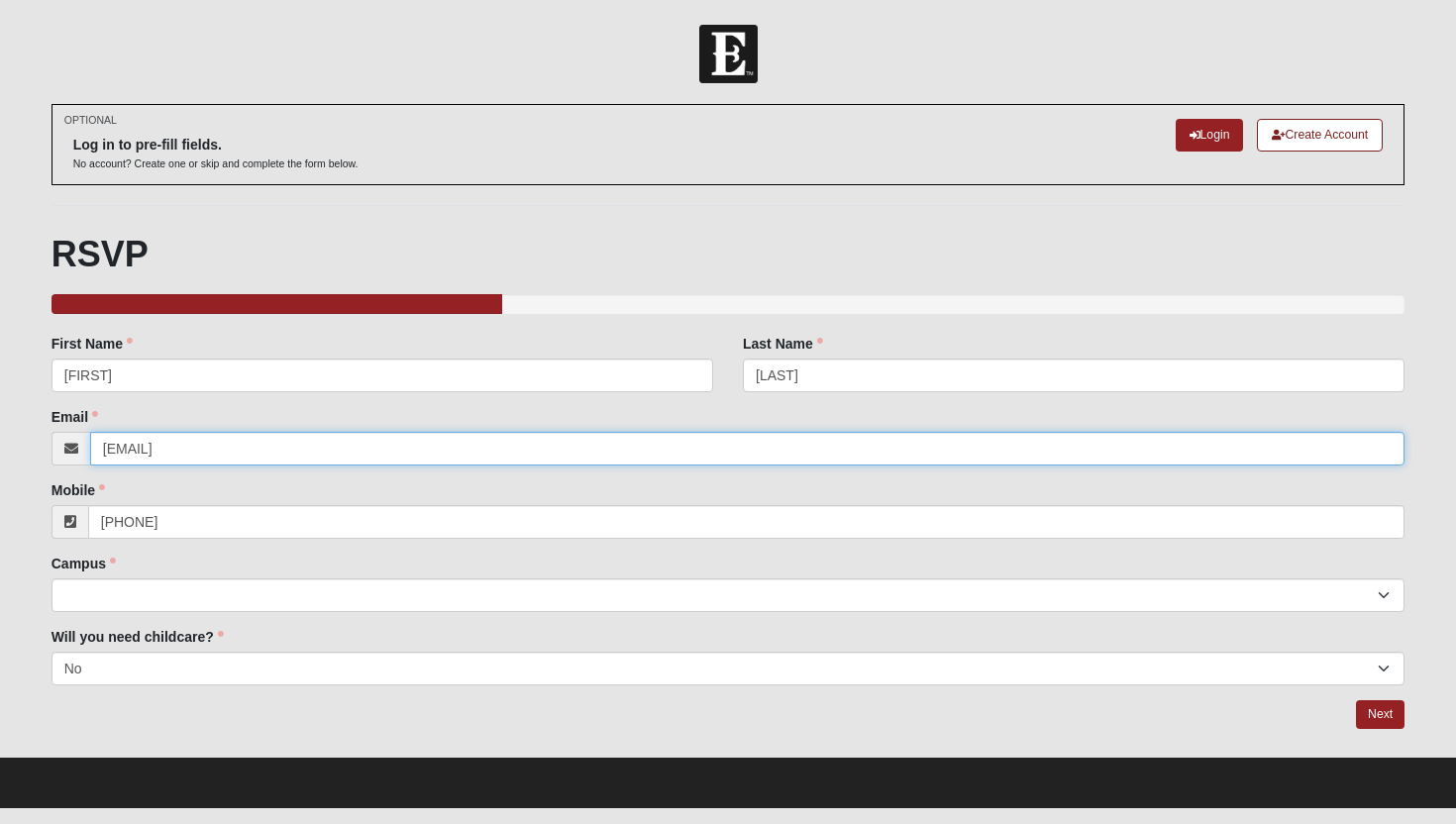 type on "turtlepower139@gmail.com" 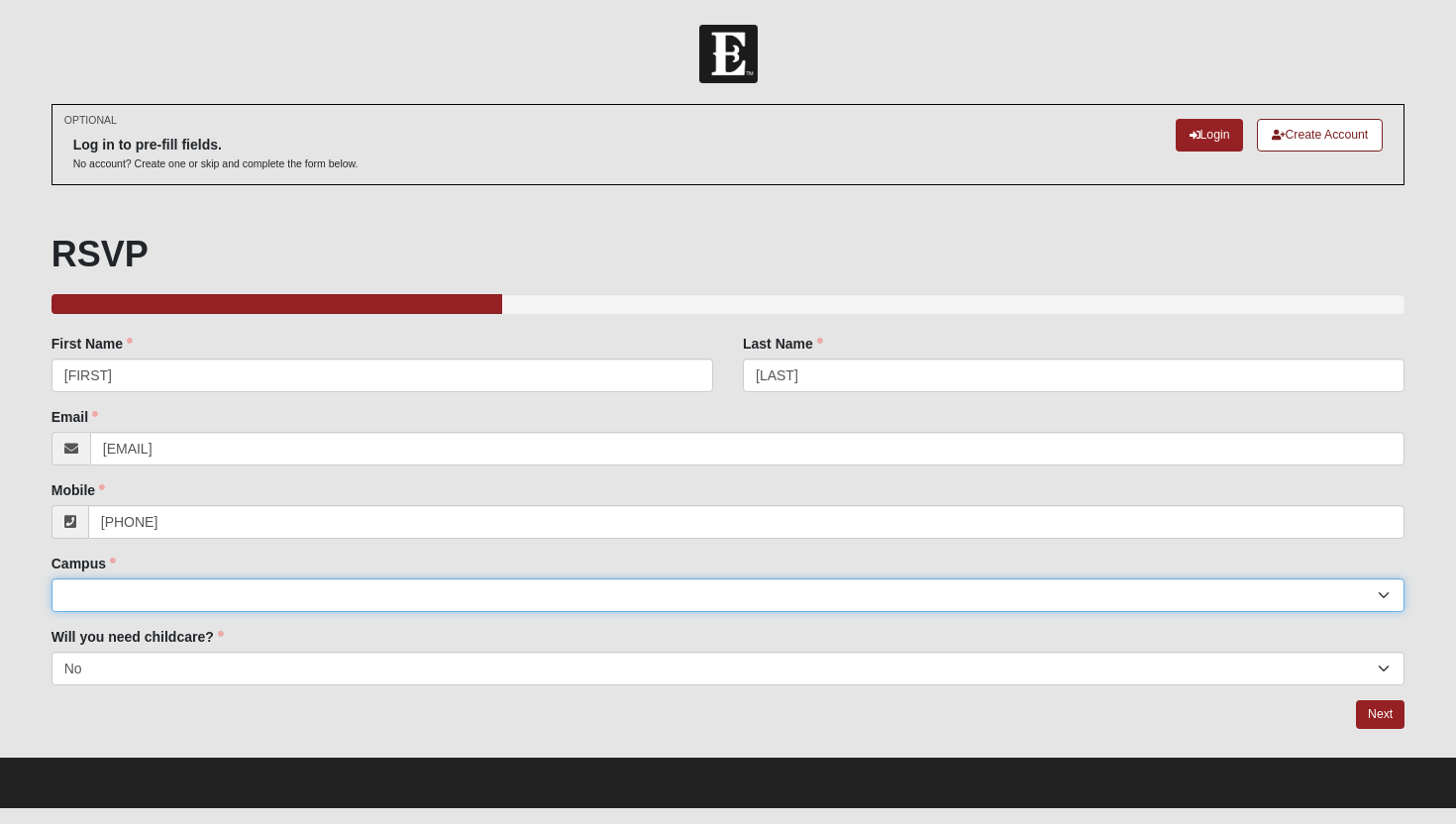click on "Arlington
Baymeadows
Eleven22 Online
Fleming Island
Jesup
Mandarin
North Jax
Orange Park
Outpost
Palatka (Coming Soon)
Ponte Vedra
San Pablo
St. Johns
St. Augustine (Coming Soon)
Wildlight
NONE" at bounding box center [728, 595] 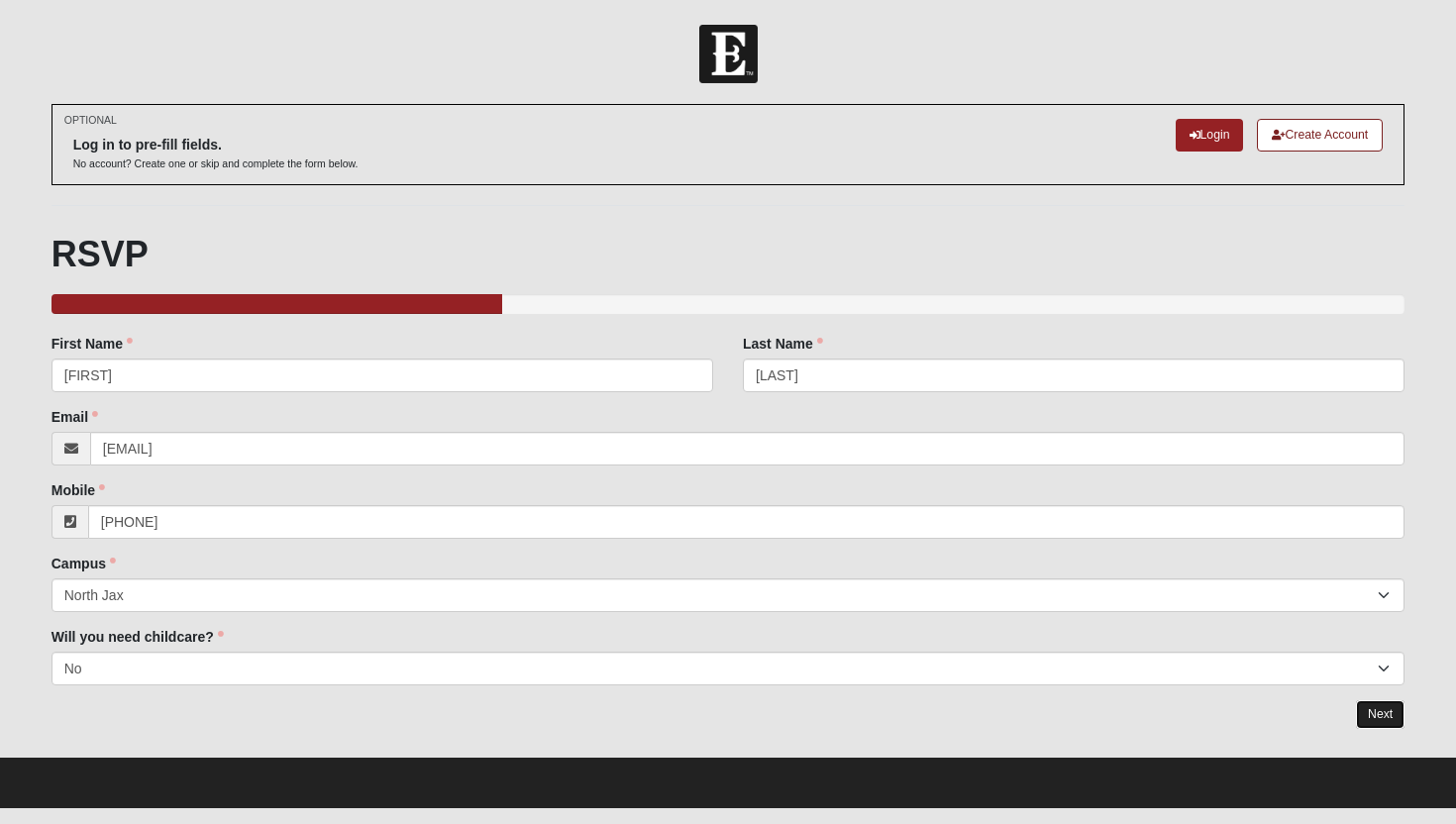 click on "Next" at bounding box center [1380, 714] 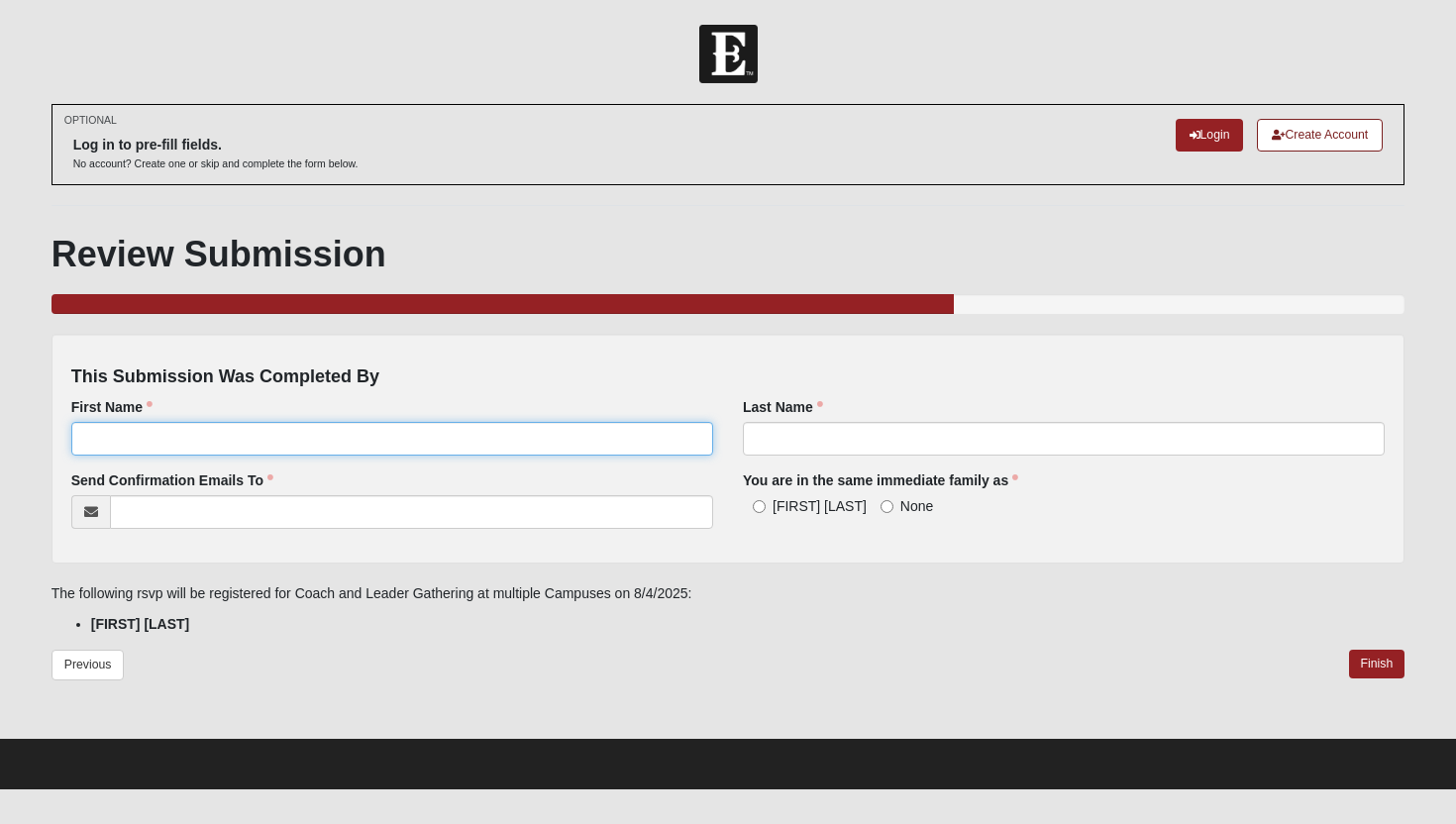 click on "First Name" at bounding box center [392, 439] 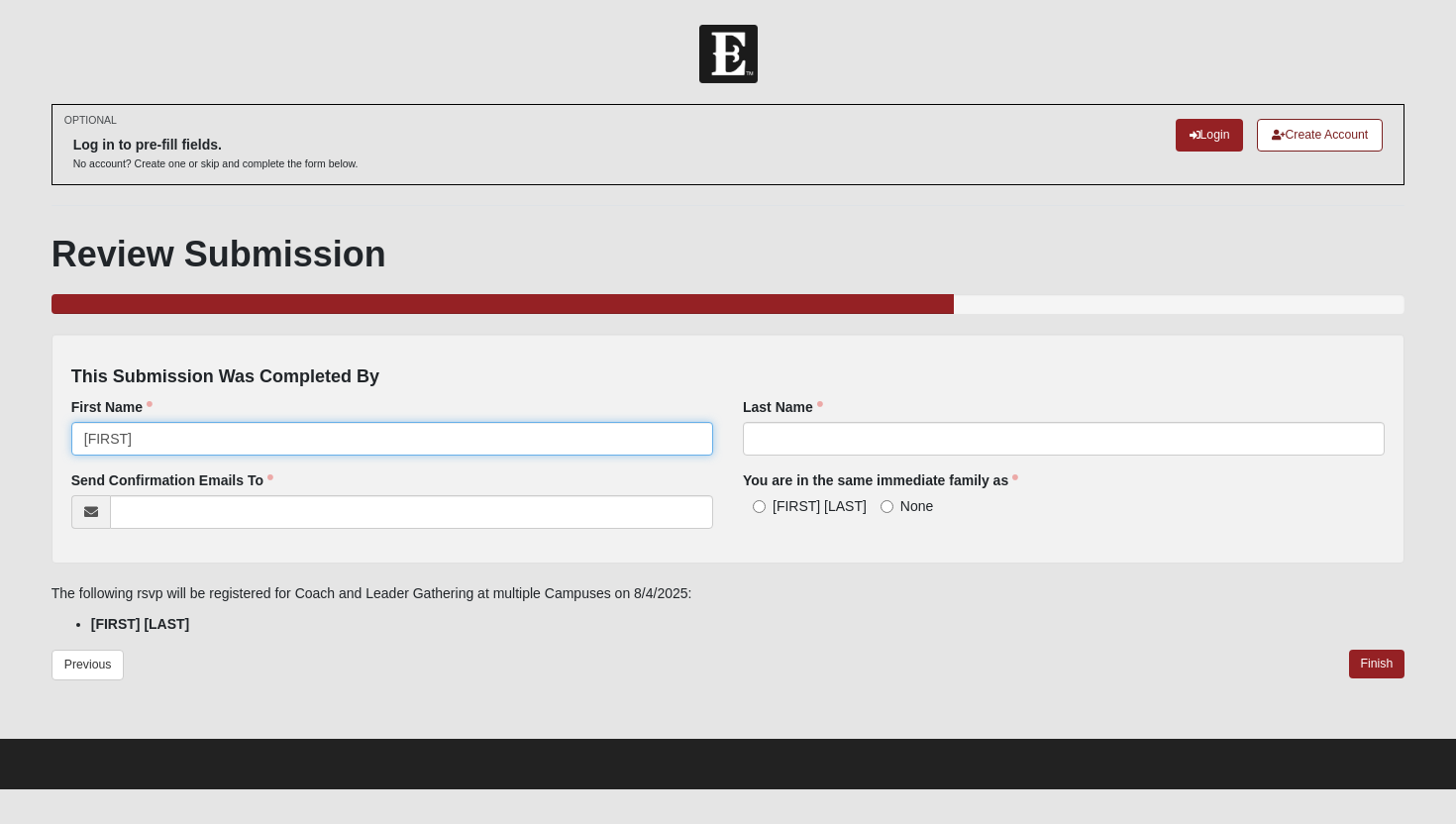 type on "Leon" 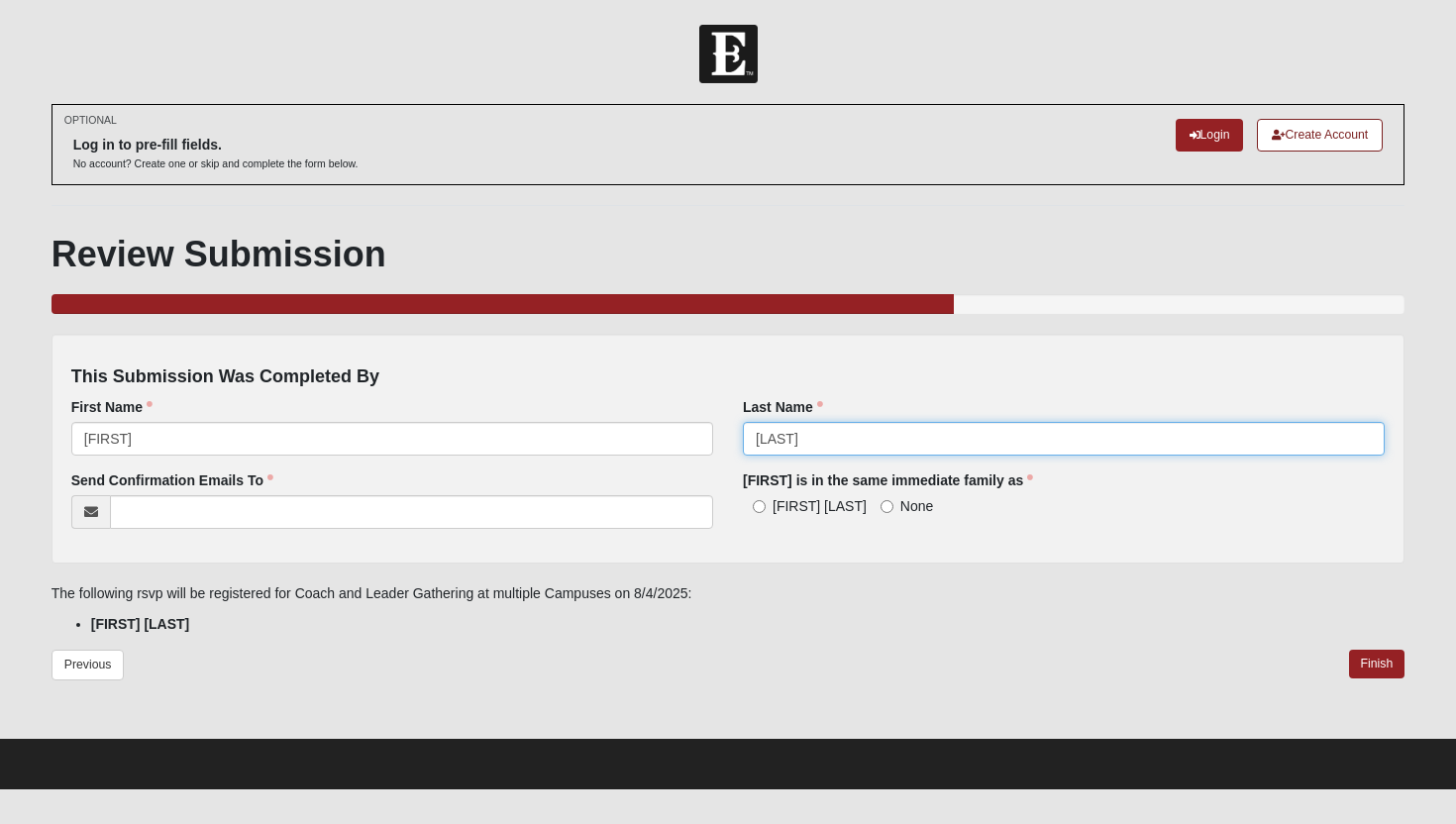 type on "Turner" 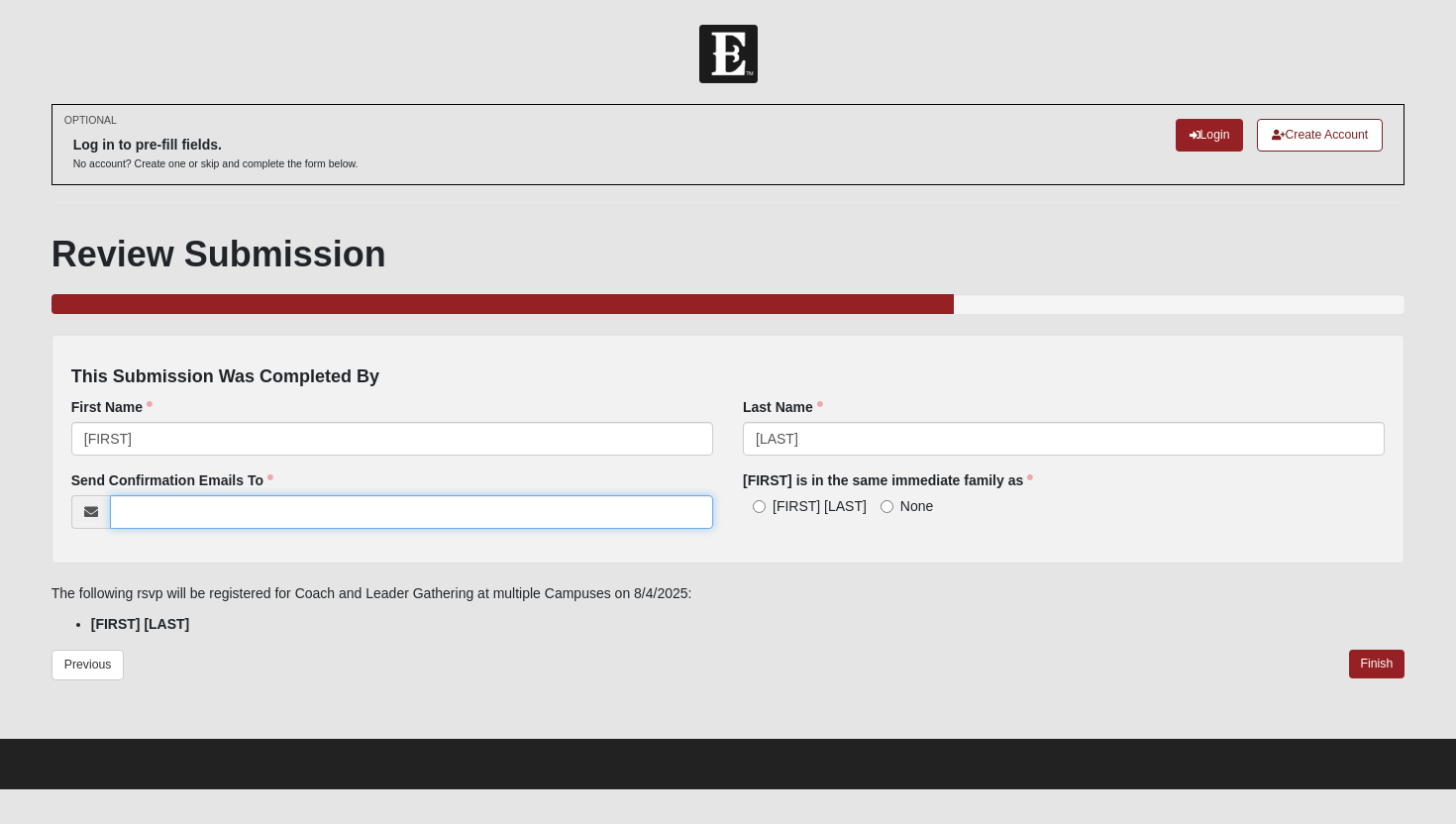 paste on "turtlepower139@gmail.com" 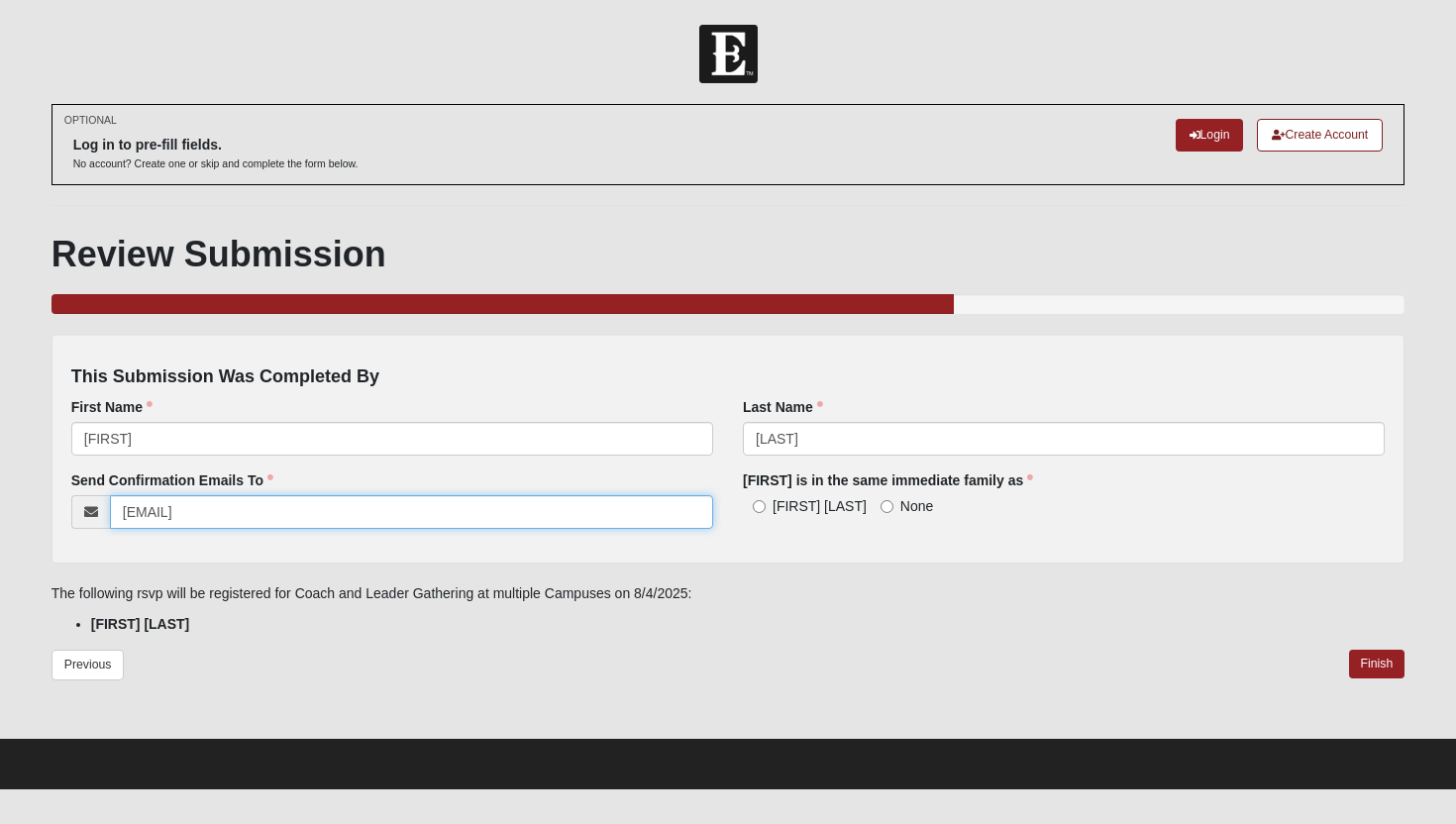type on "turtlepower139@gmail.com" 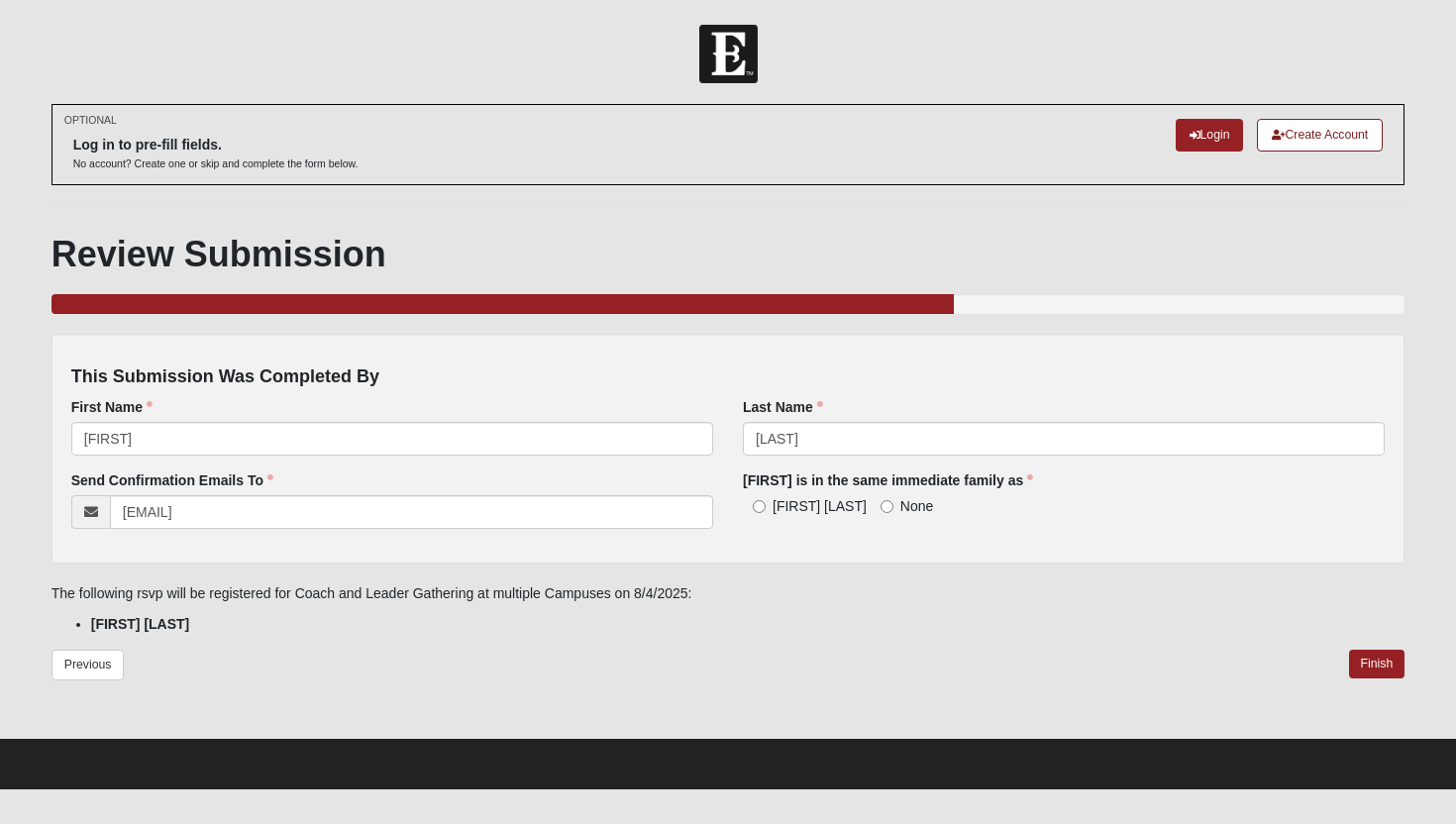 click on "Leon Turner" at bounding box center [804, 506] 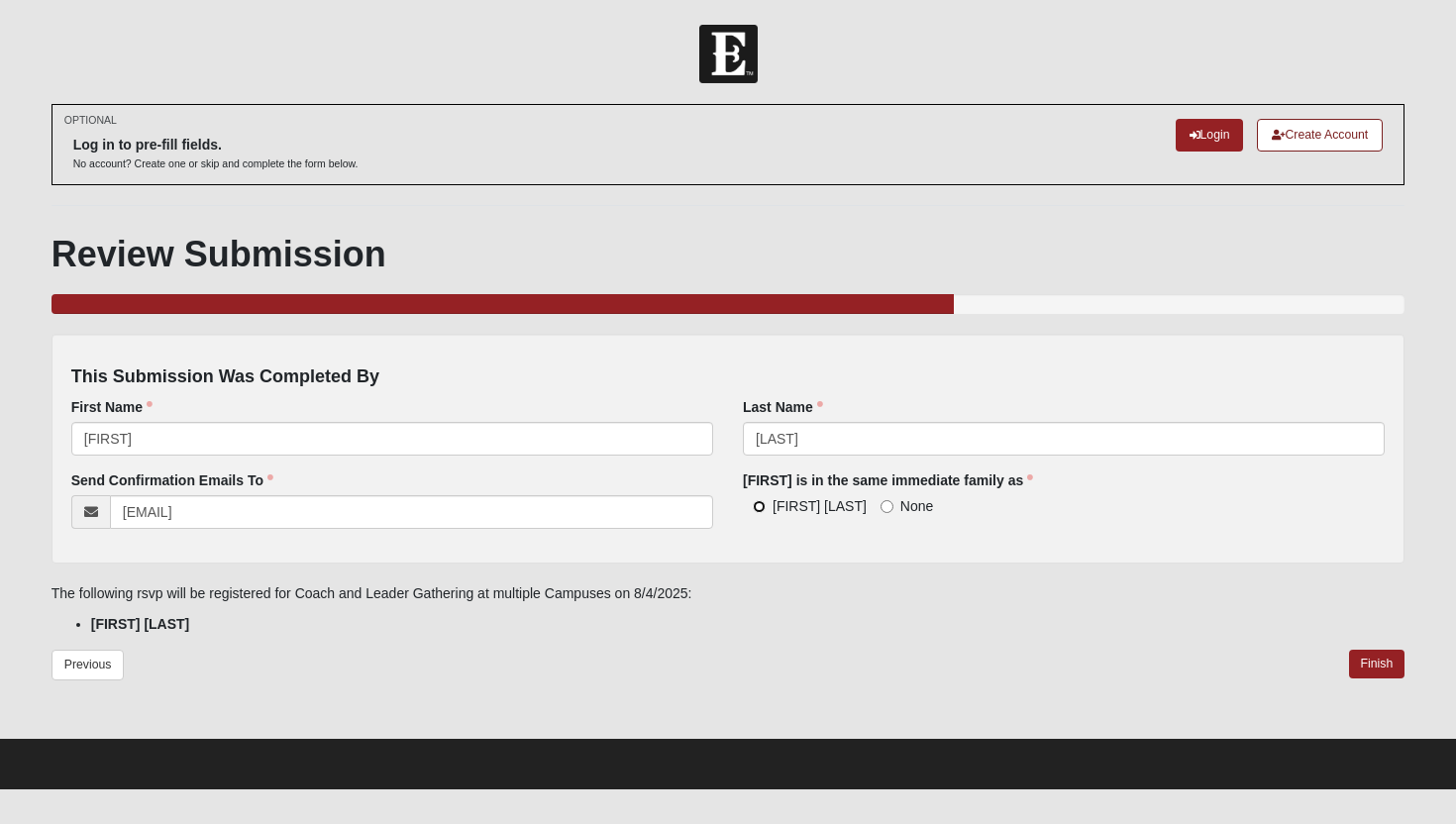 click on "Leon Turner" at bounding box center [759, 506] 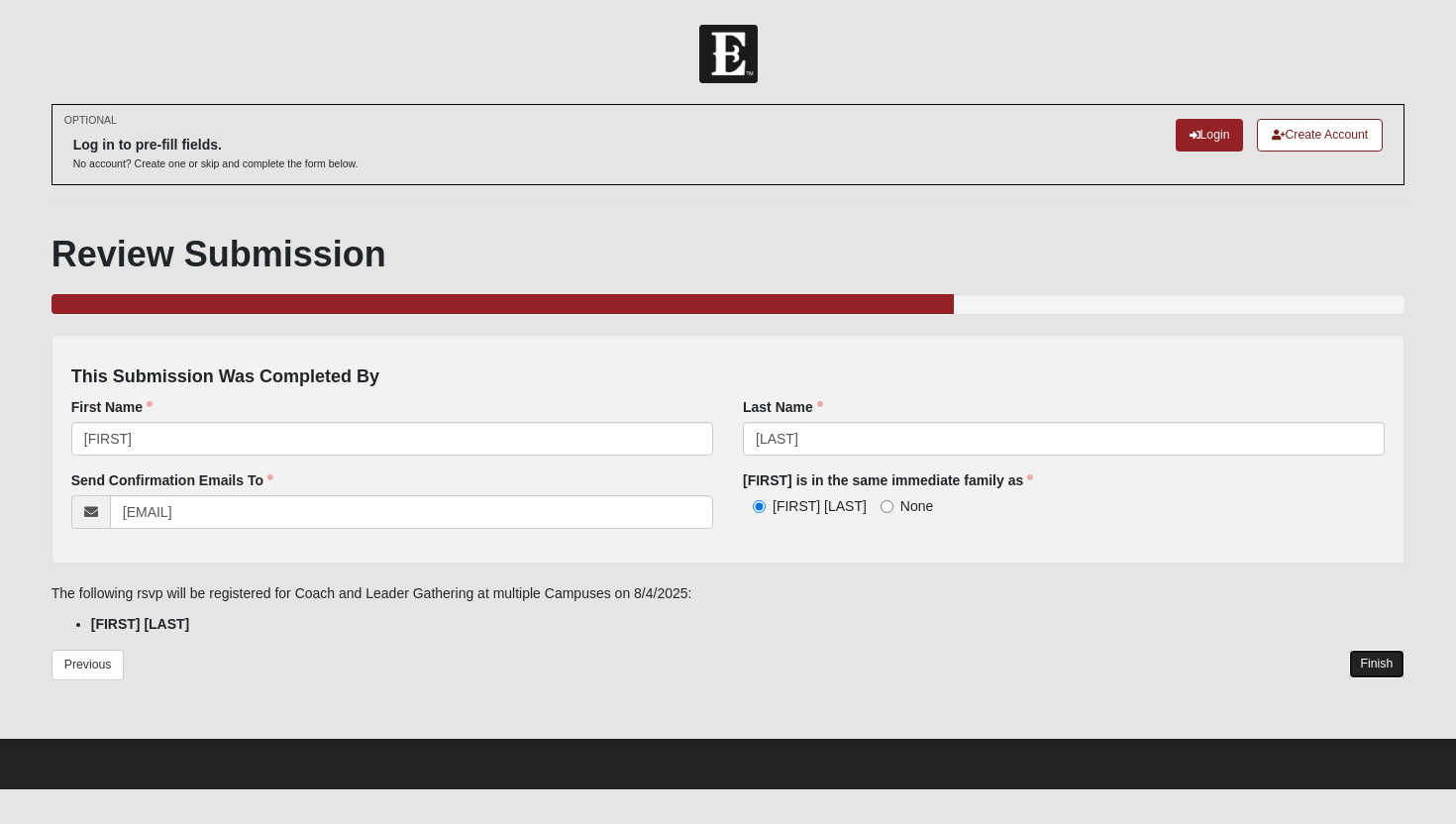 click on "Finish" at bounding box center (1377, 664) 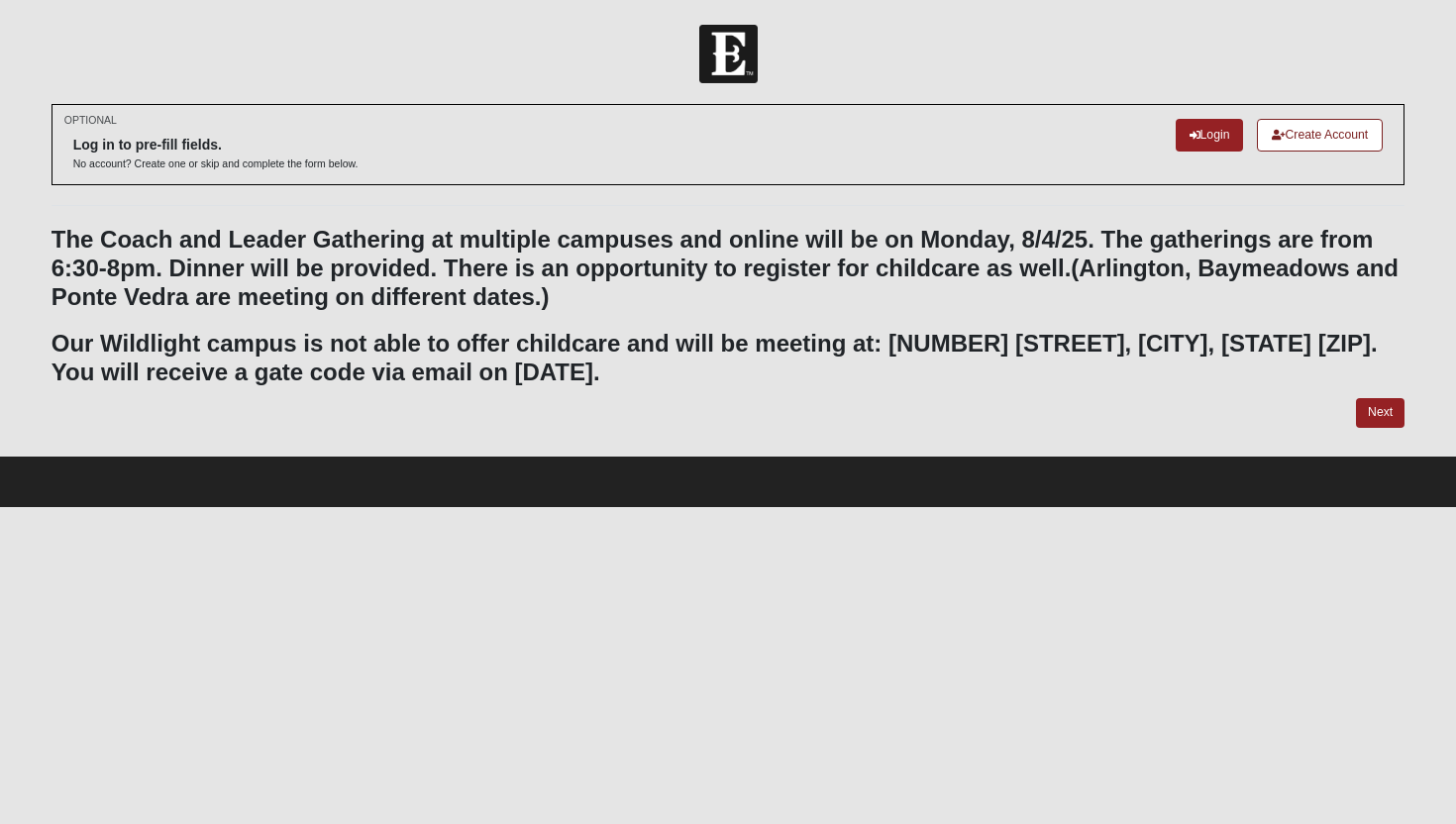 scroll, scrollTop: 0, scrollLeft: 0, axis: both 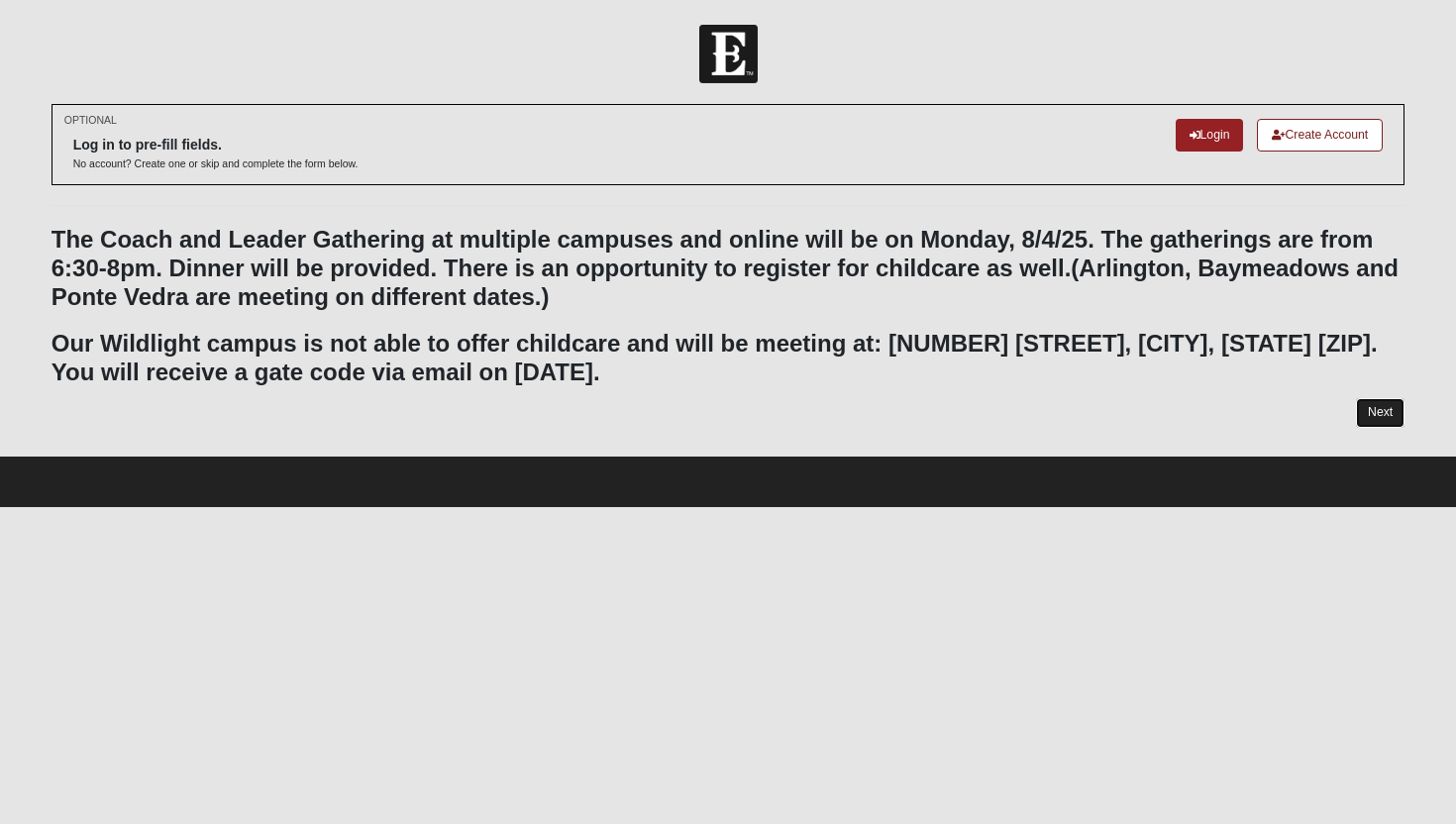click on "Next" at bounding box center [1380, 412] 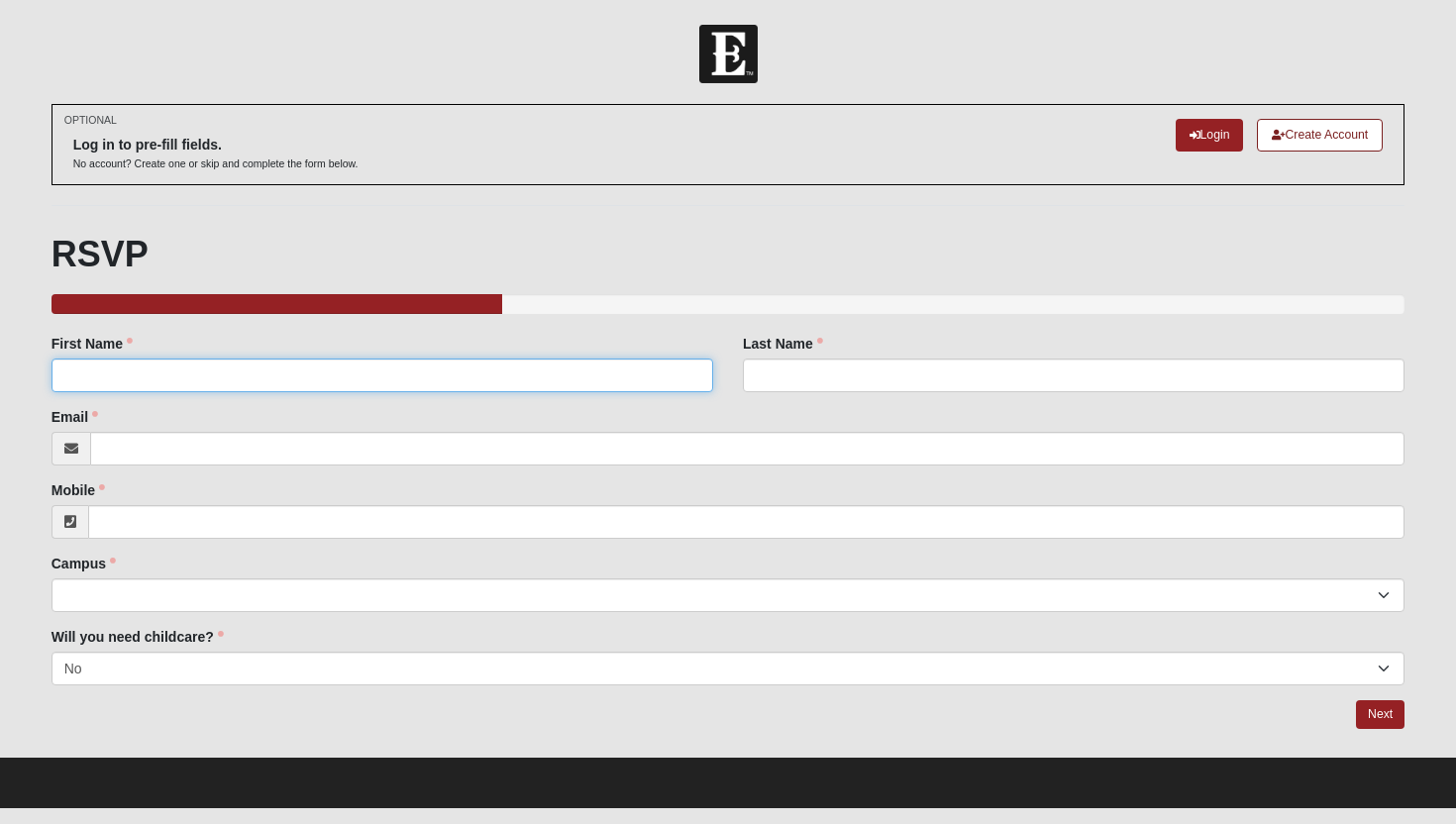 click on "First Name" at bounding box center (382, 375) 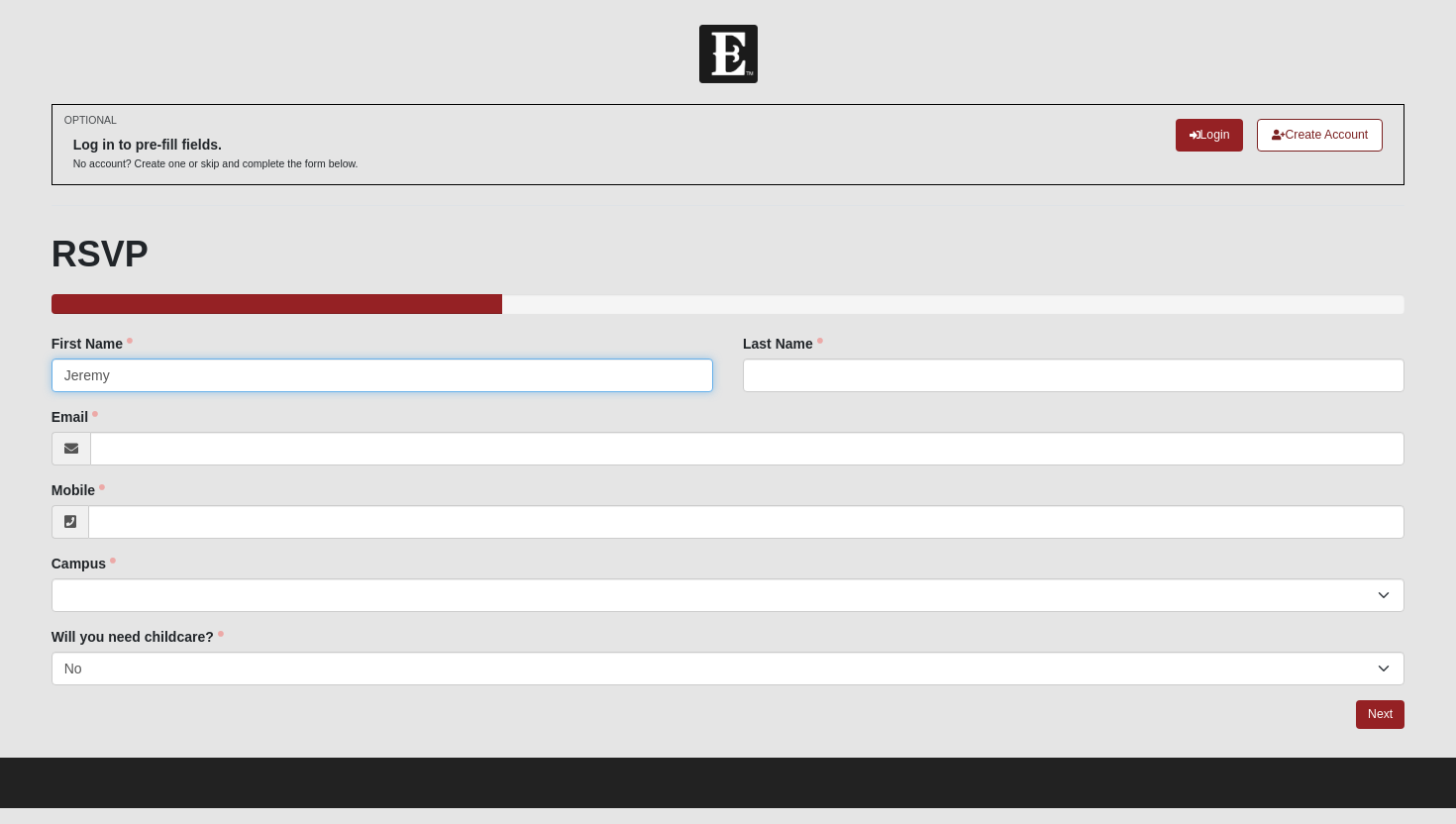 type on "Jeremy" 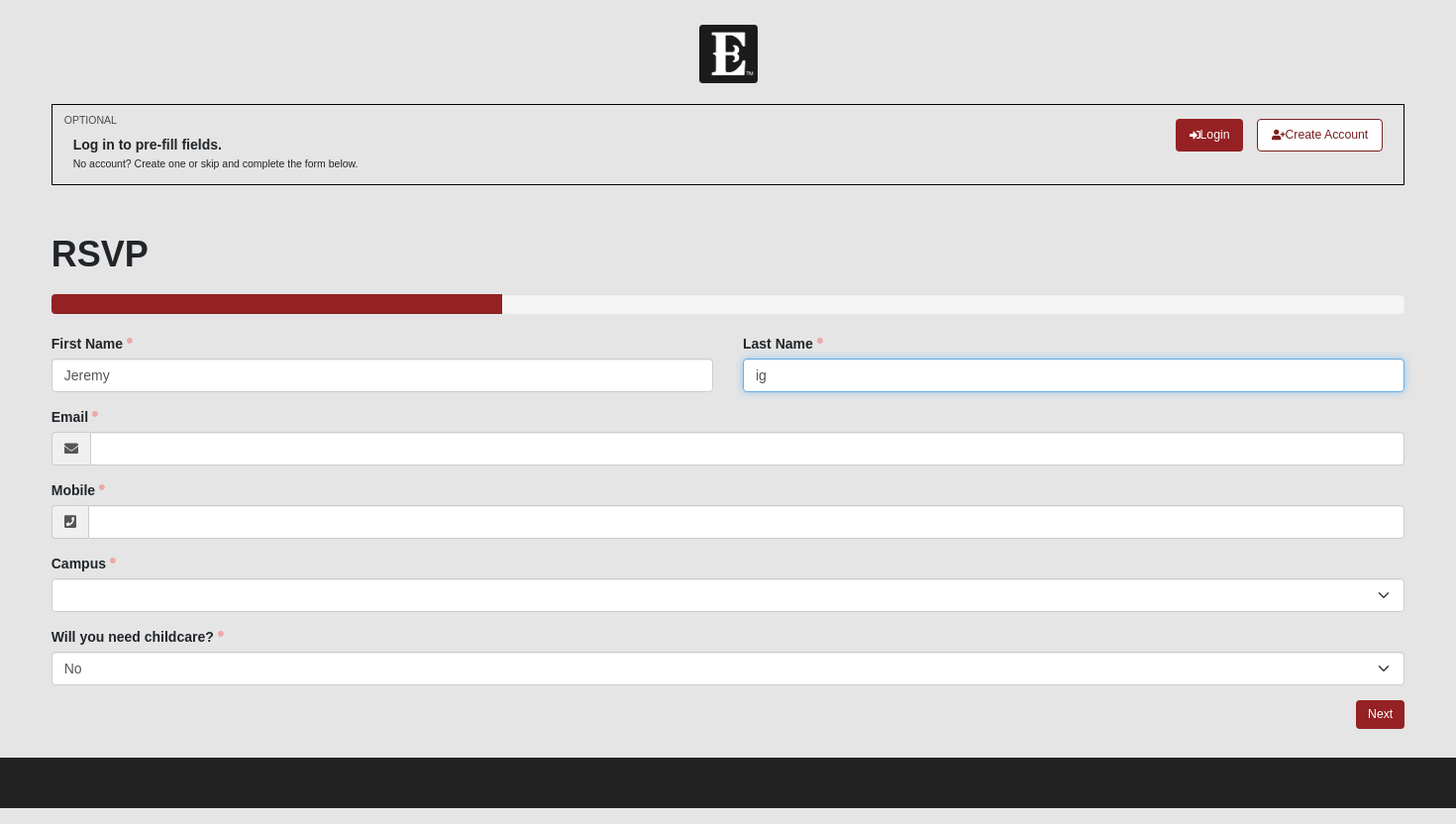 type on "i" 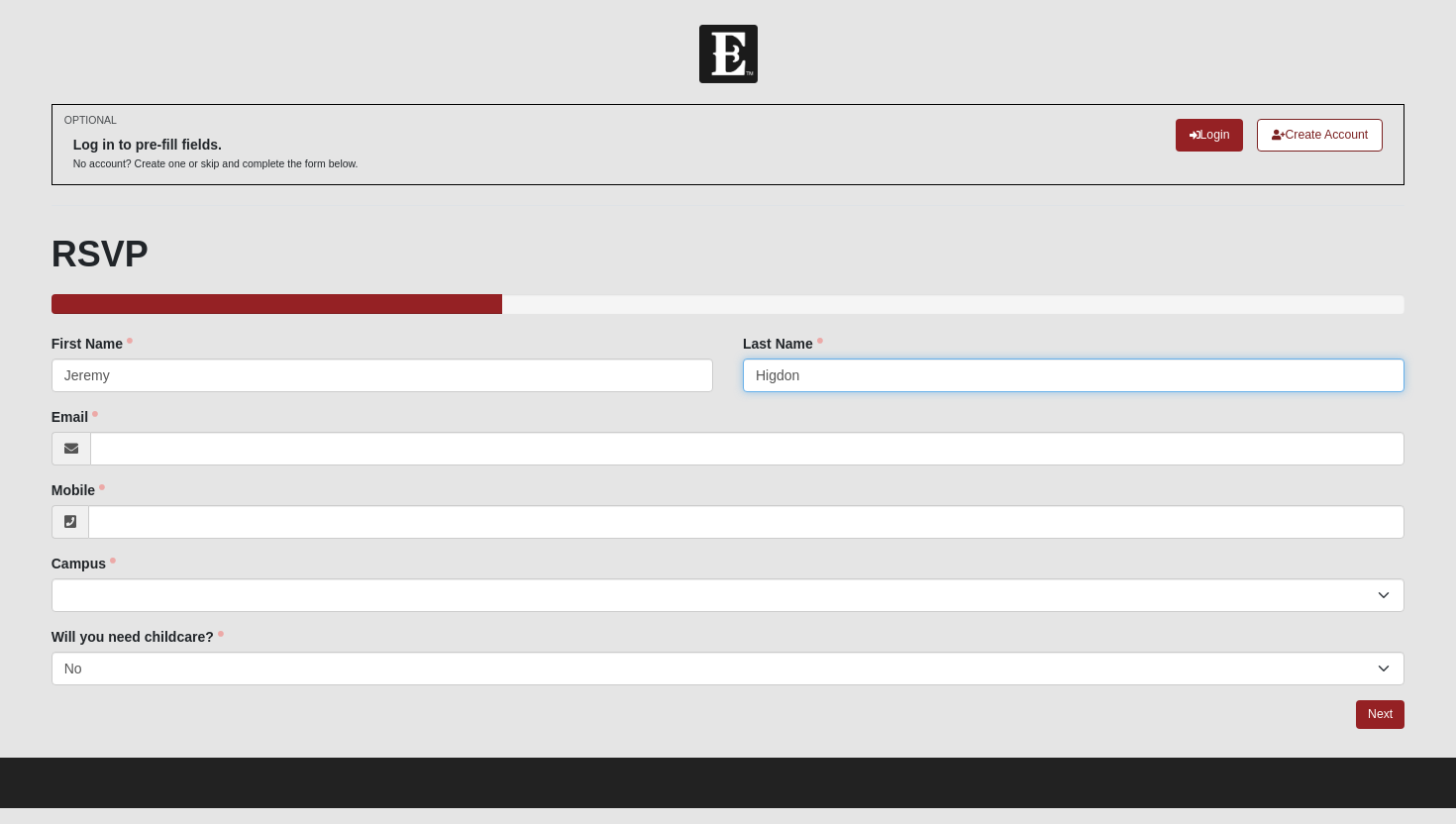 type on "Higdon" 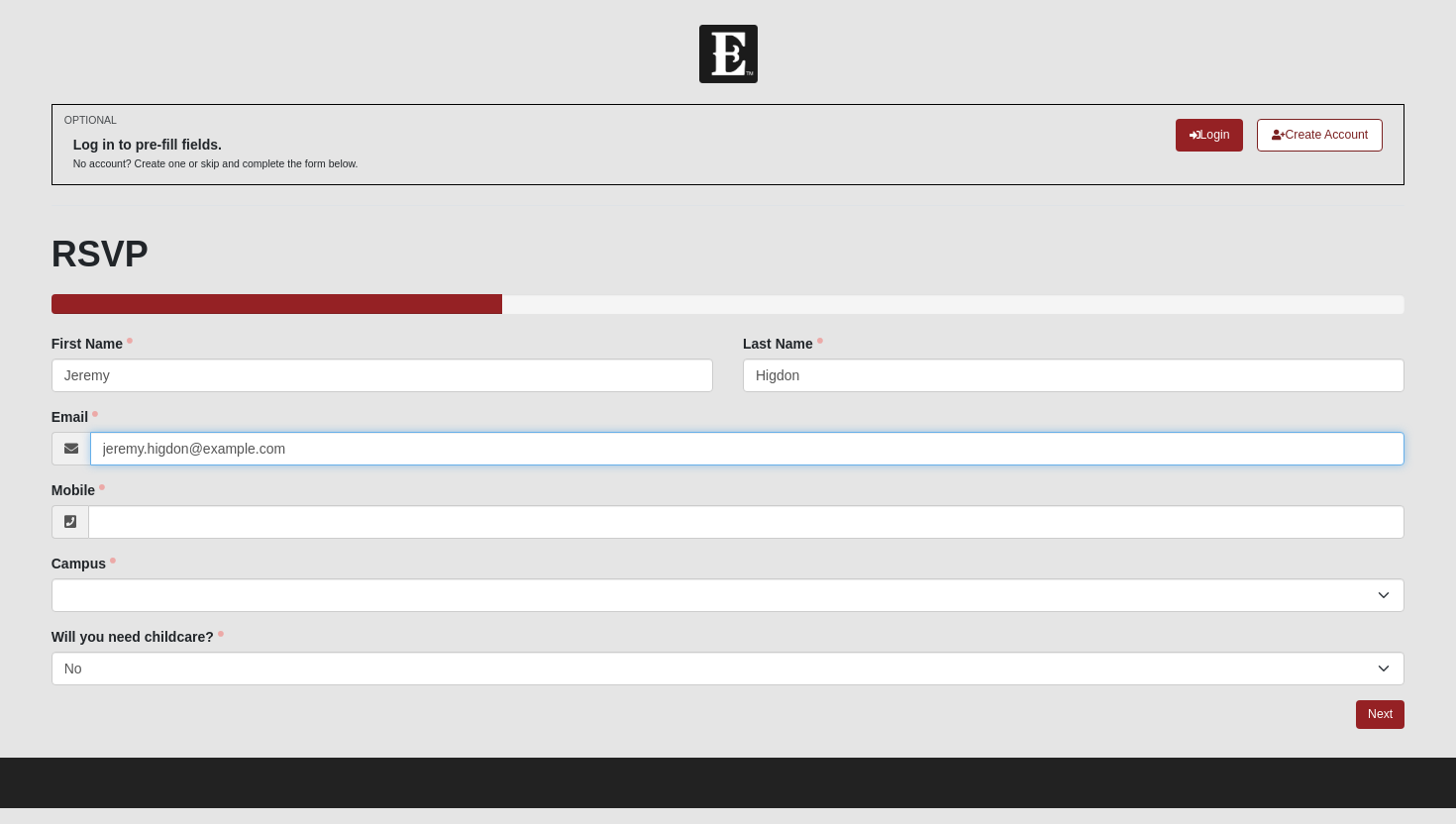type on "jeremy.higdon@example.com" 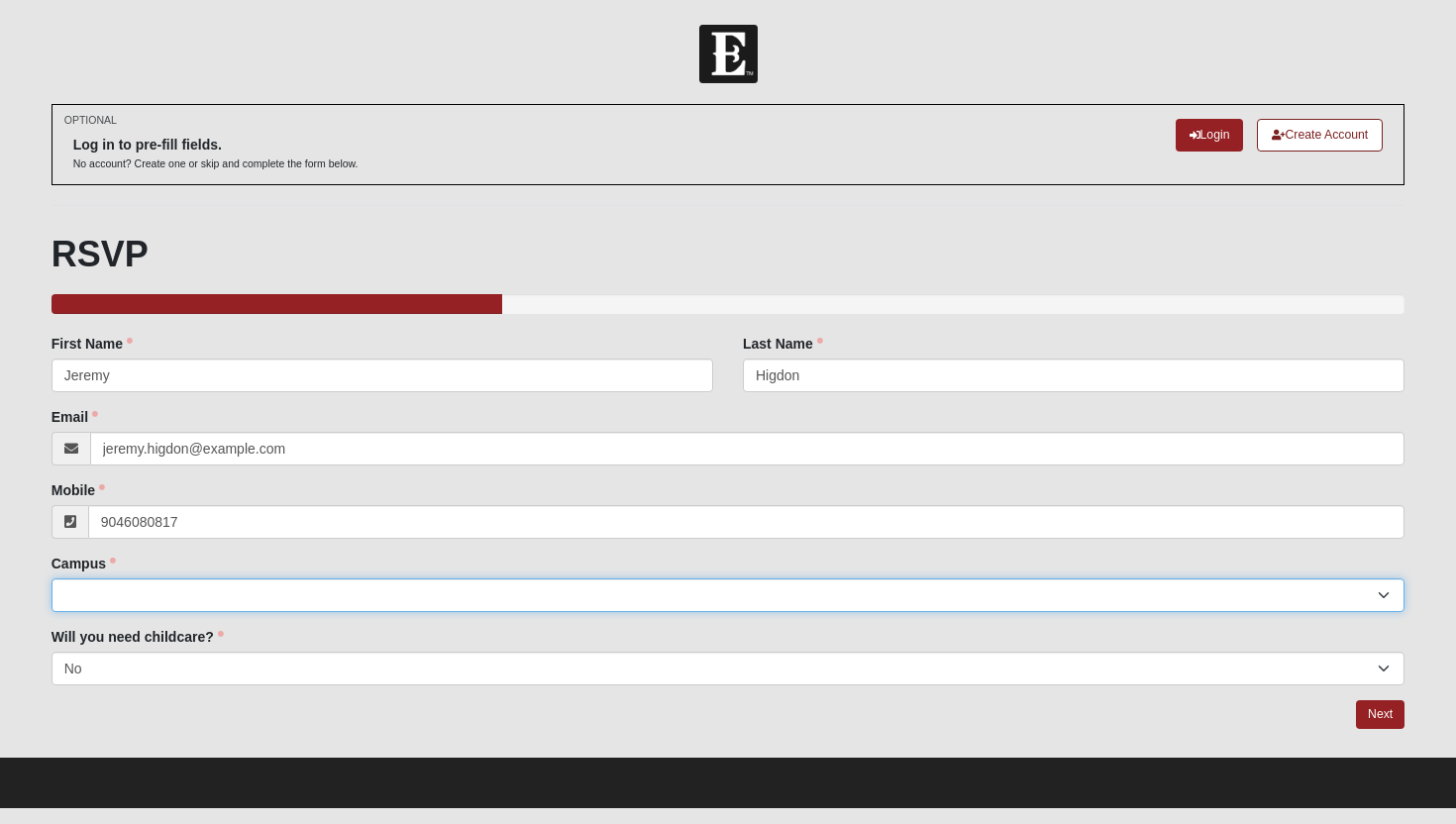type on "(555) 555-5555" 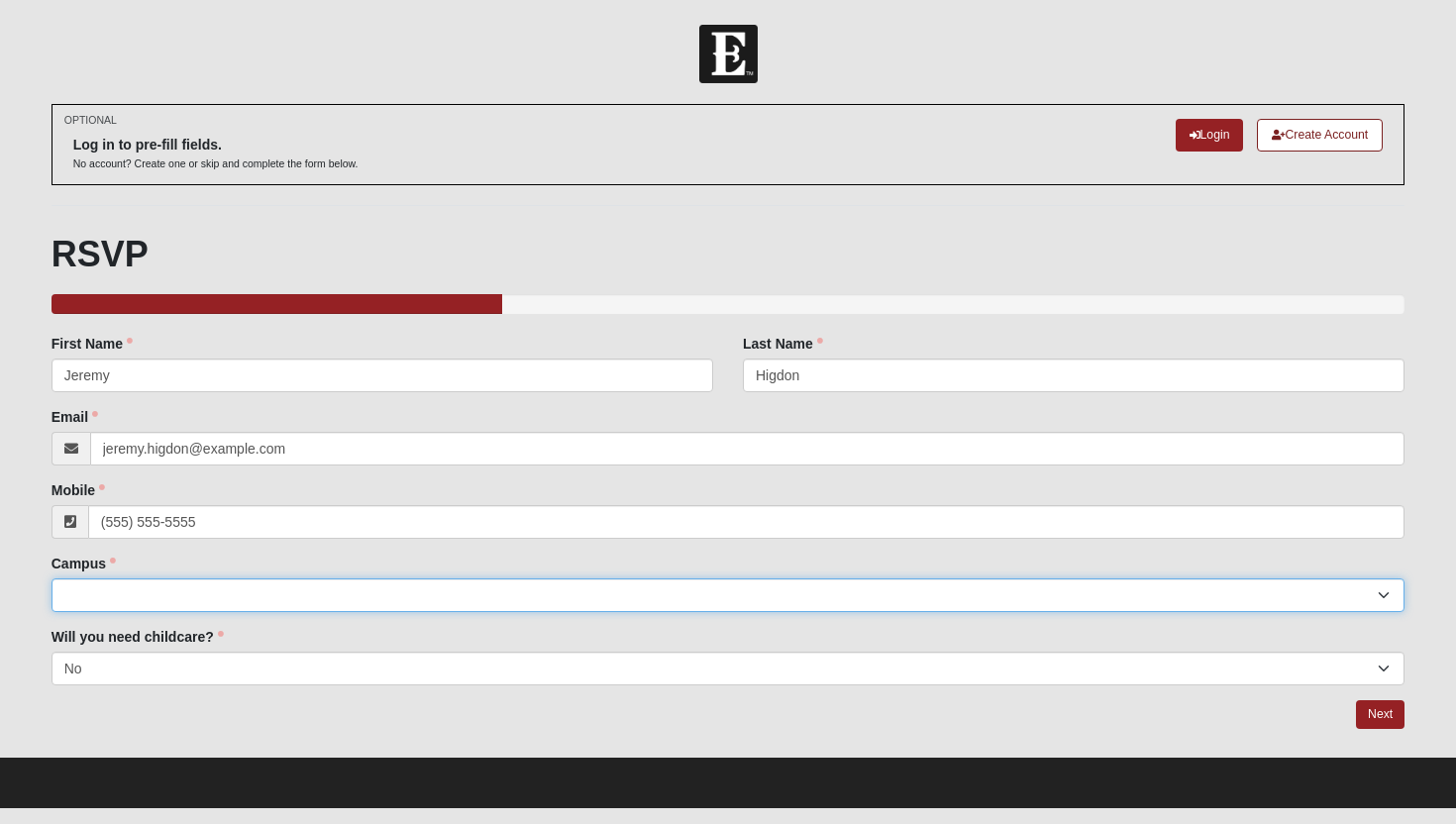 select on "15" 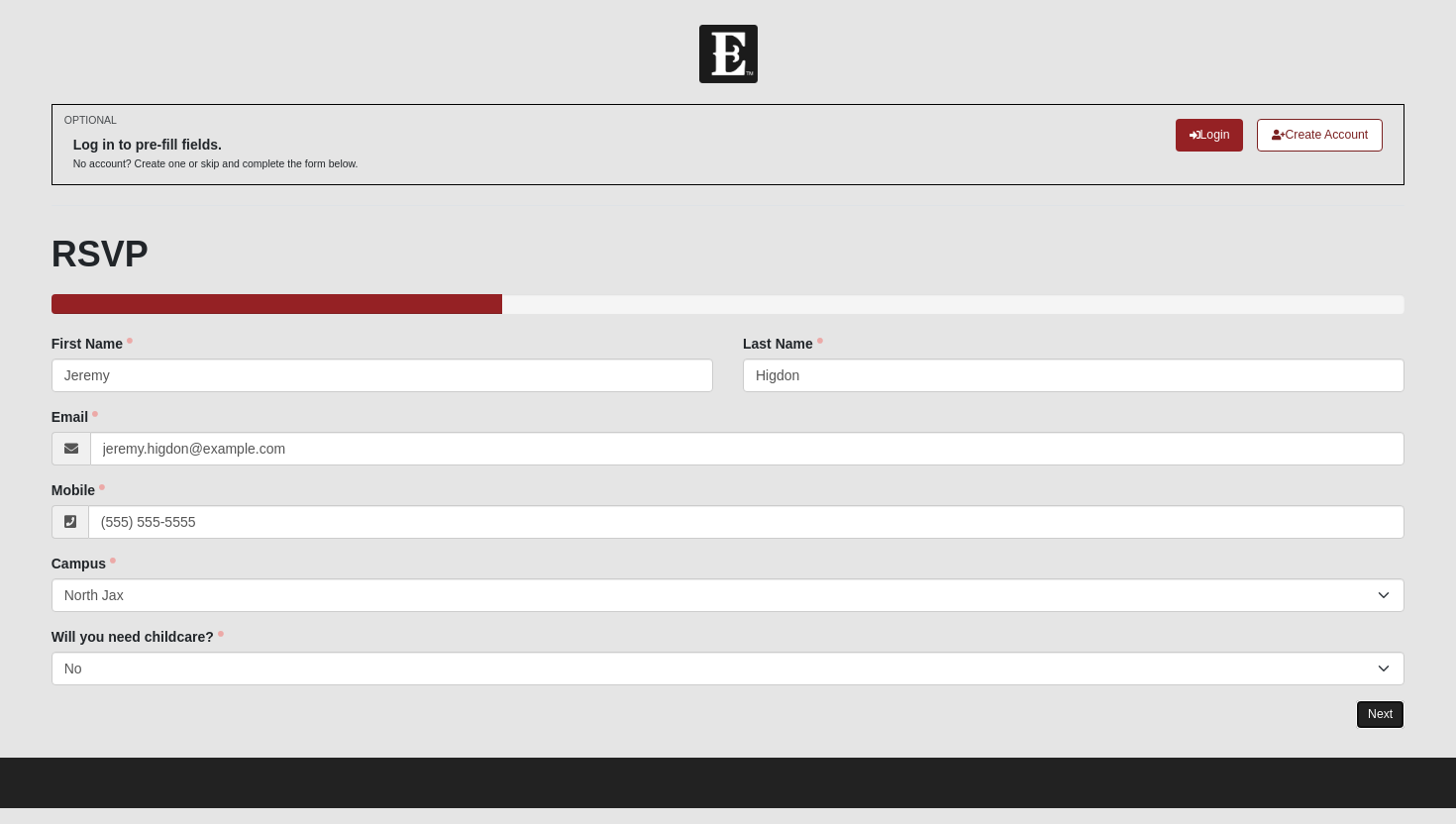 click on "Next" at bounding box center [1380, 714] 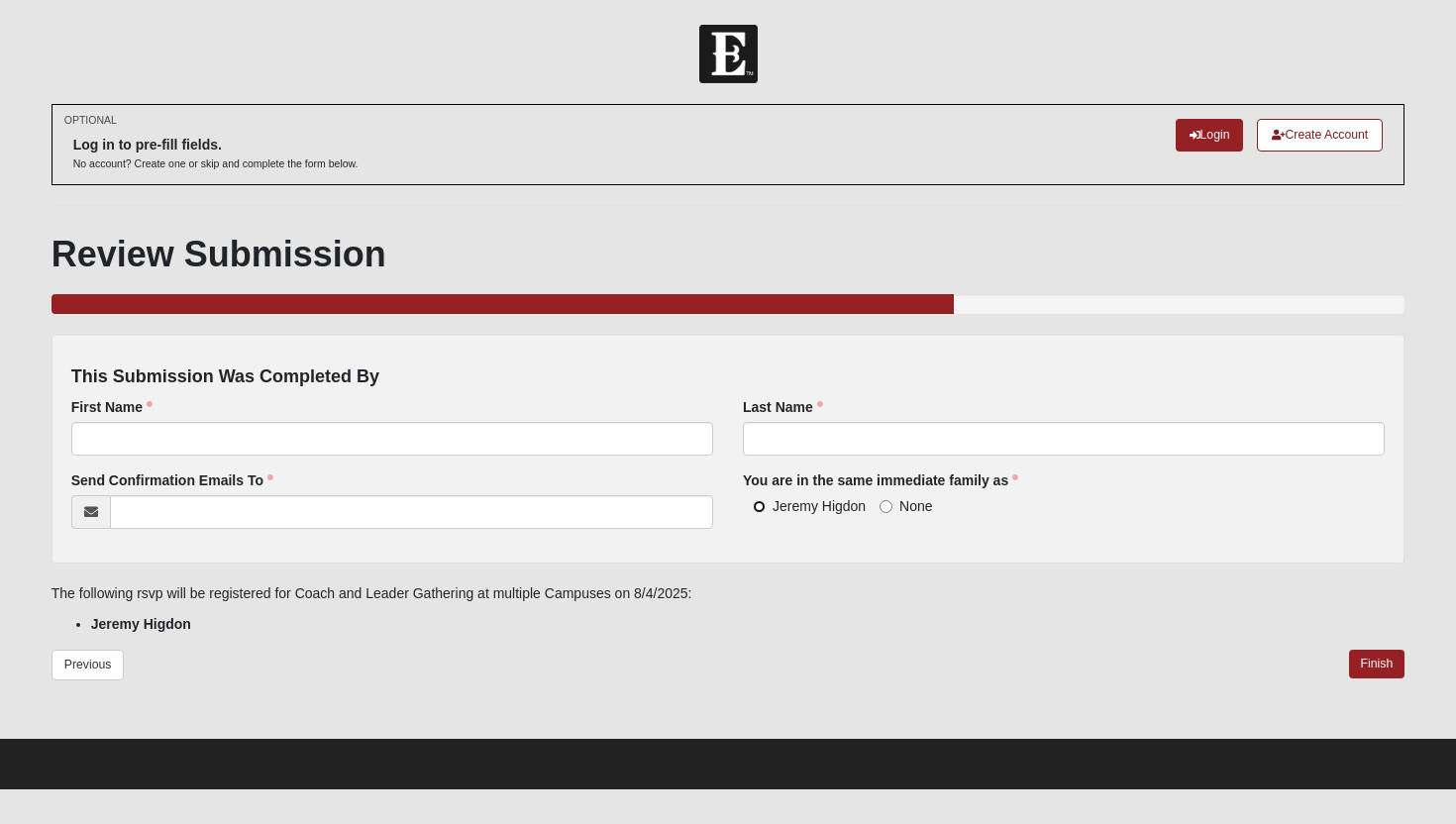 click on "Jeremy Higdon" at bounding box center (759, 506) 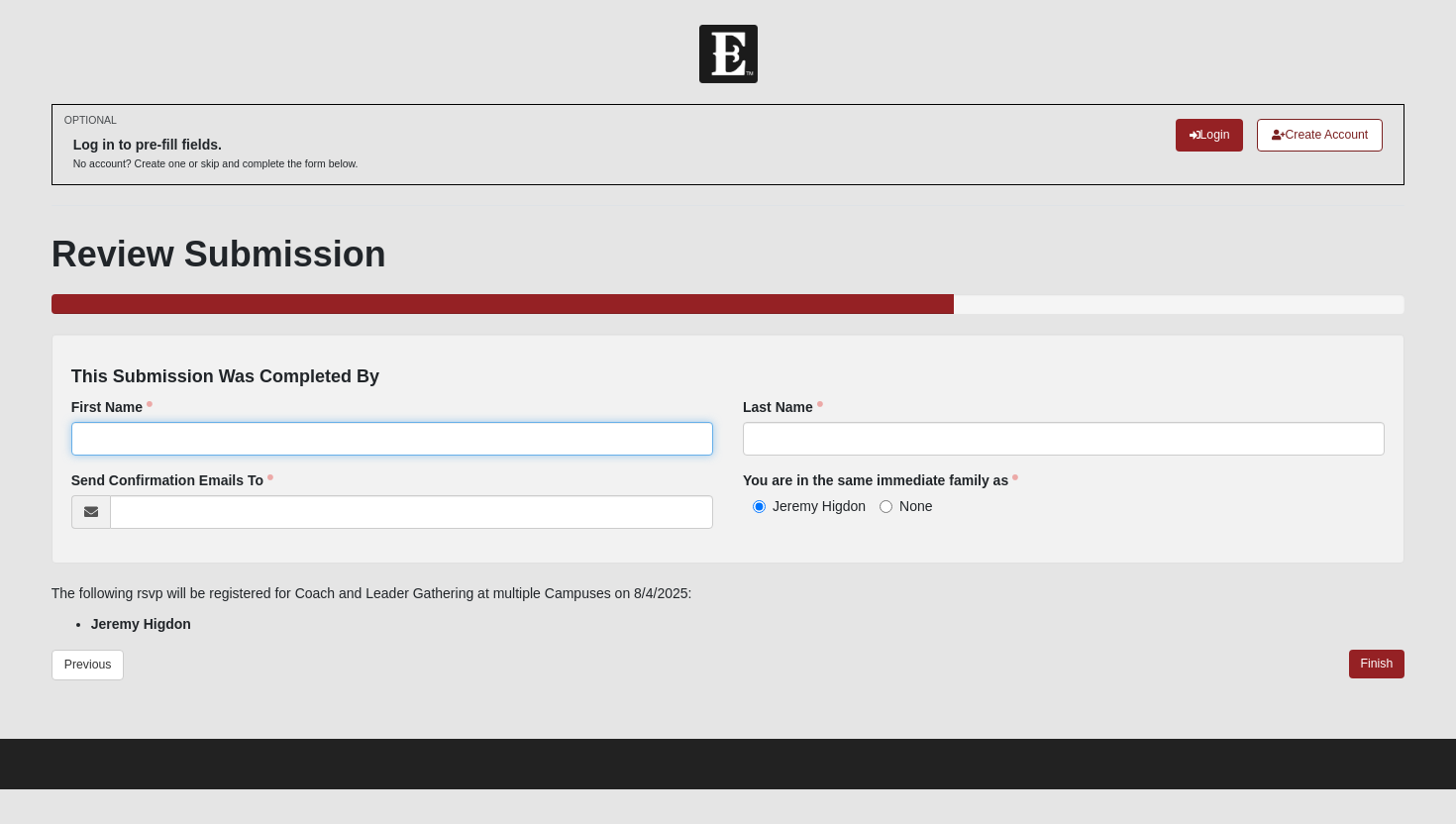 click on "First Name" at bounding box center [392, 439] 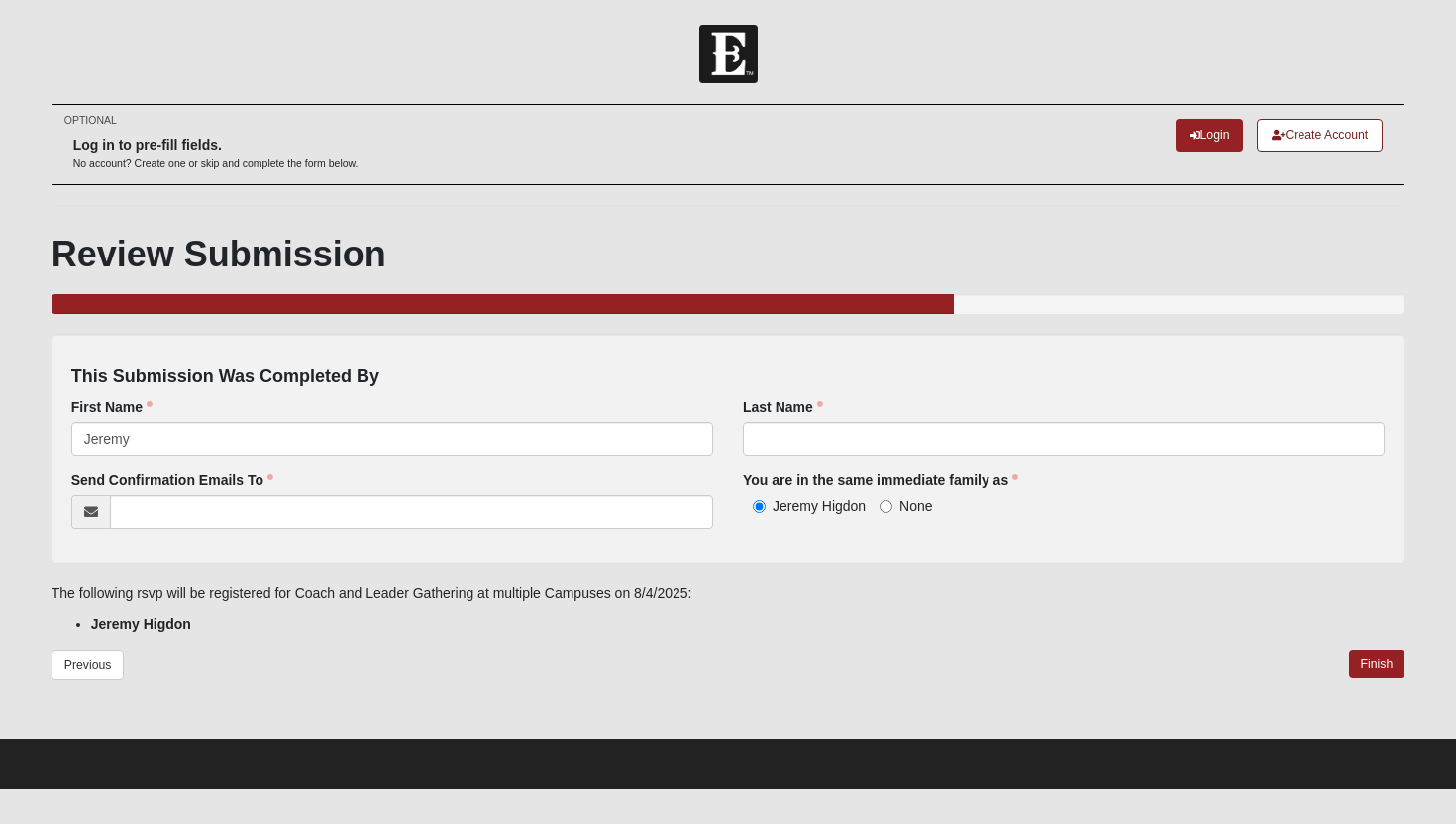 type on "Higdon" 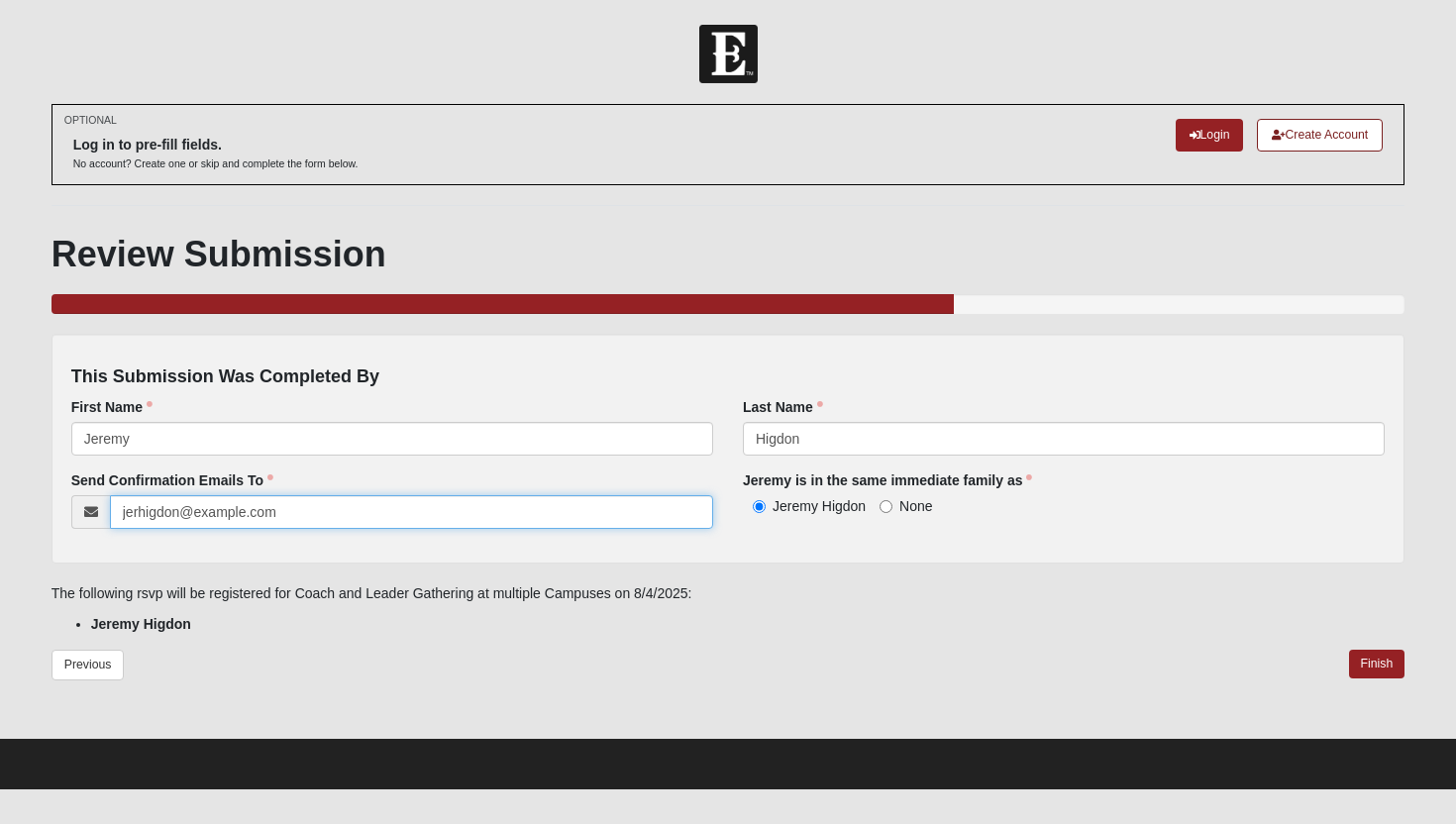 click on "jerhigdon@example.com" at bounding box center (411, 512) 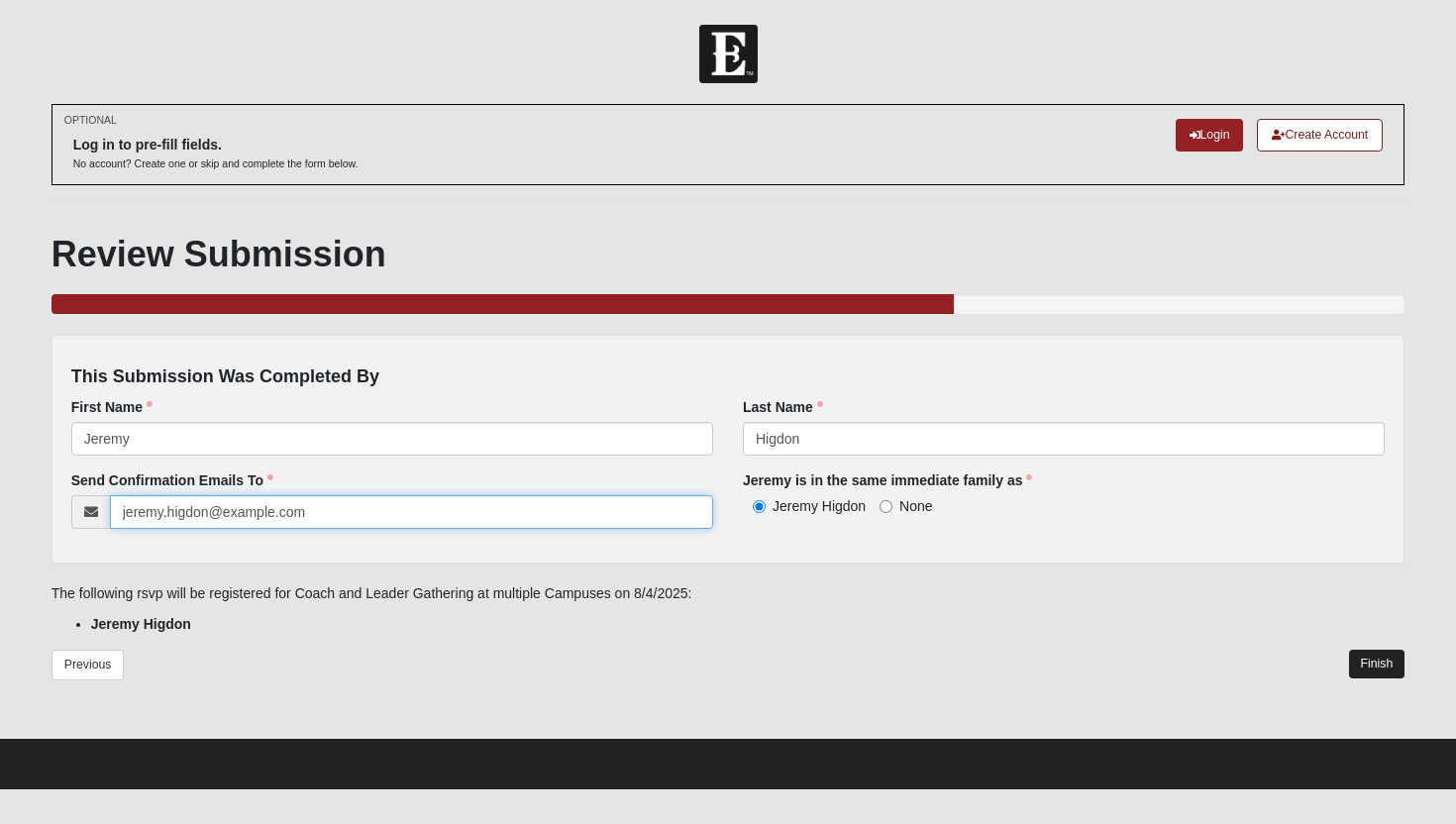 type on "jeremy.higdon@example.com" 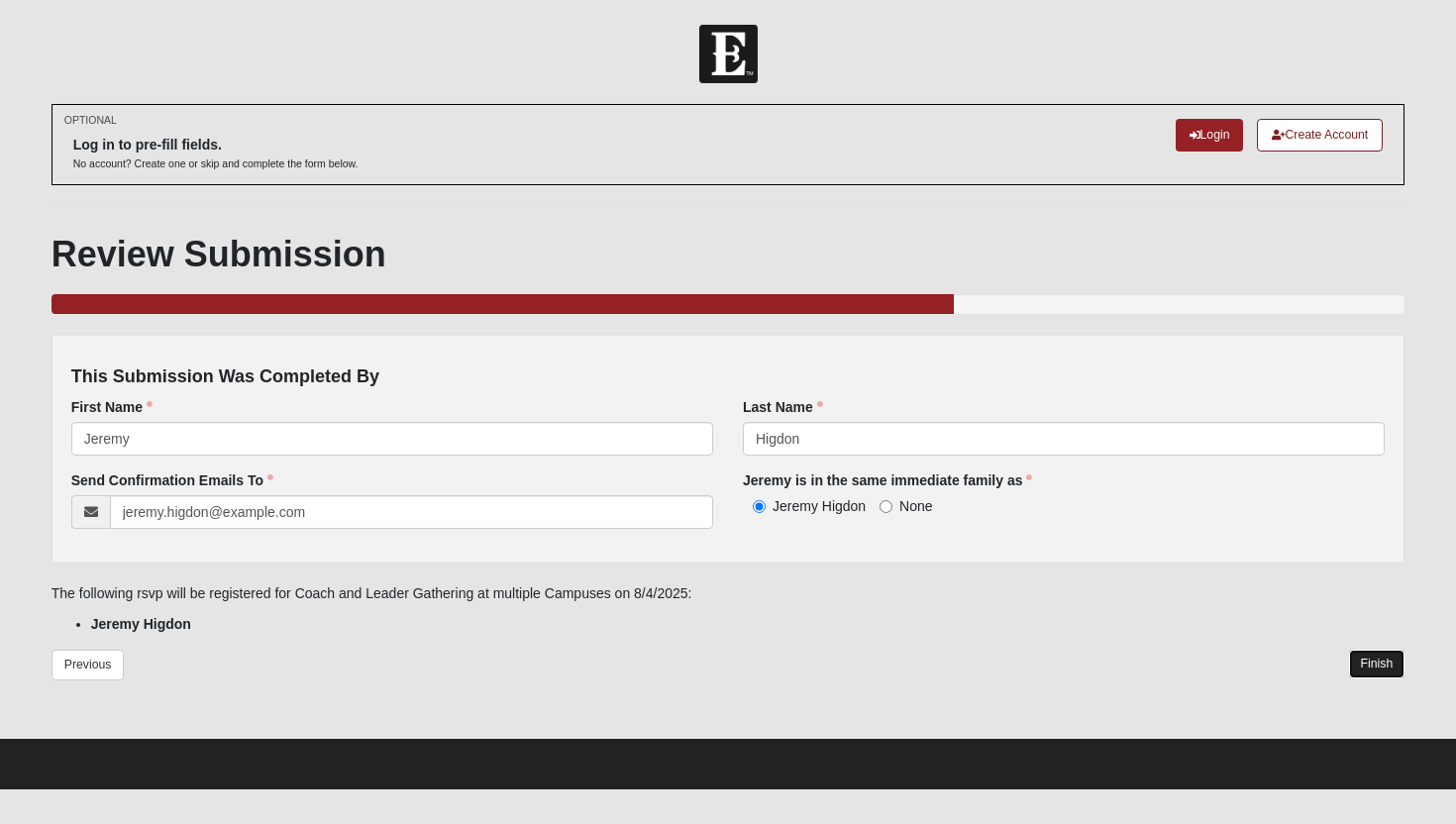 click on "Finish" at bounding box center [1377, 664] 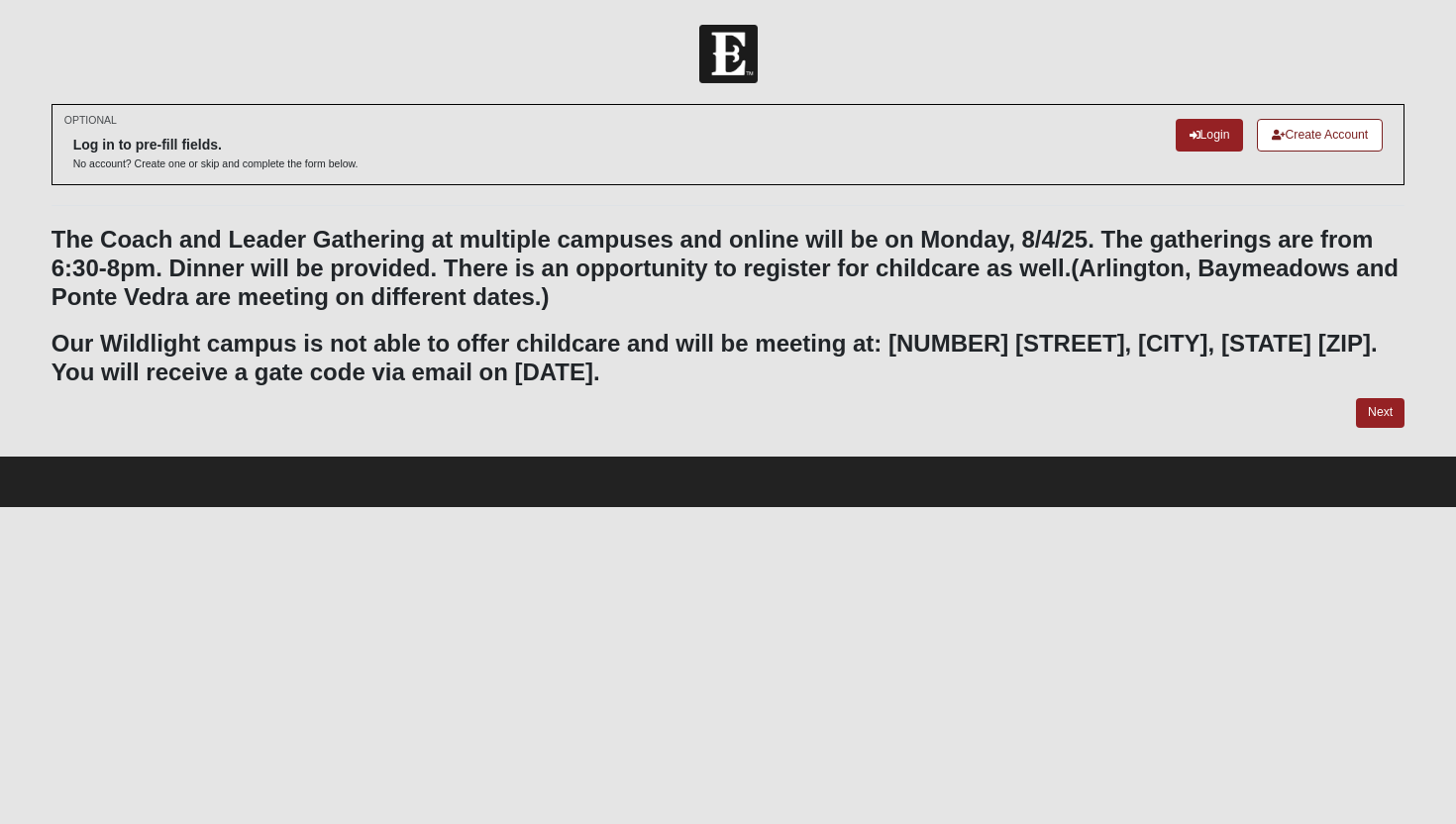 scroll, scrollTop: 0, scrollLeft: 0, axis: both 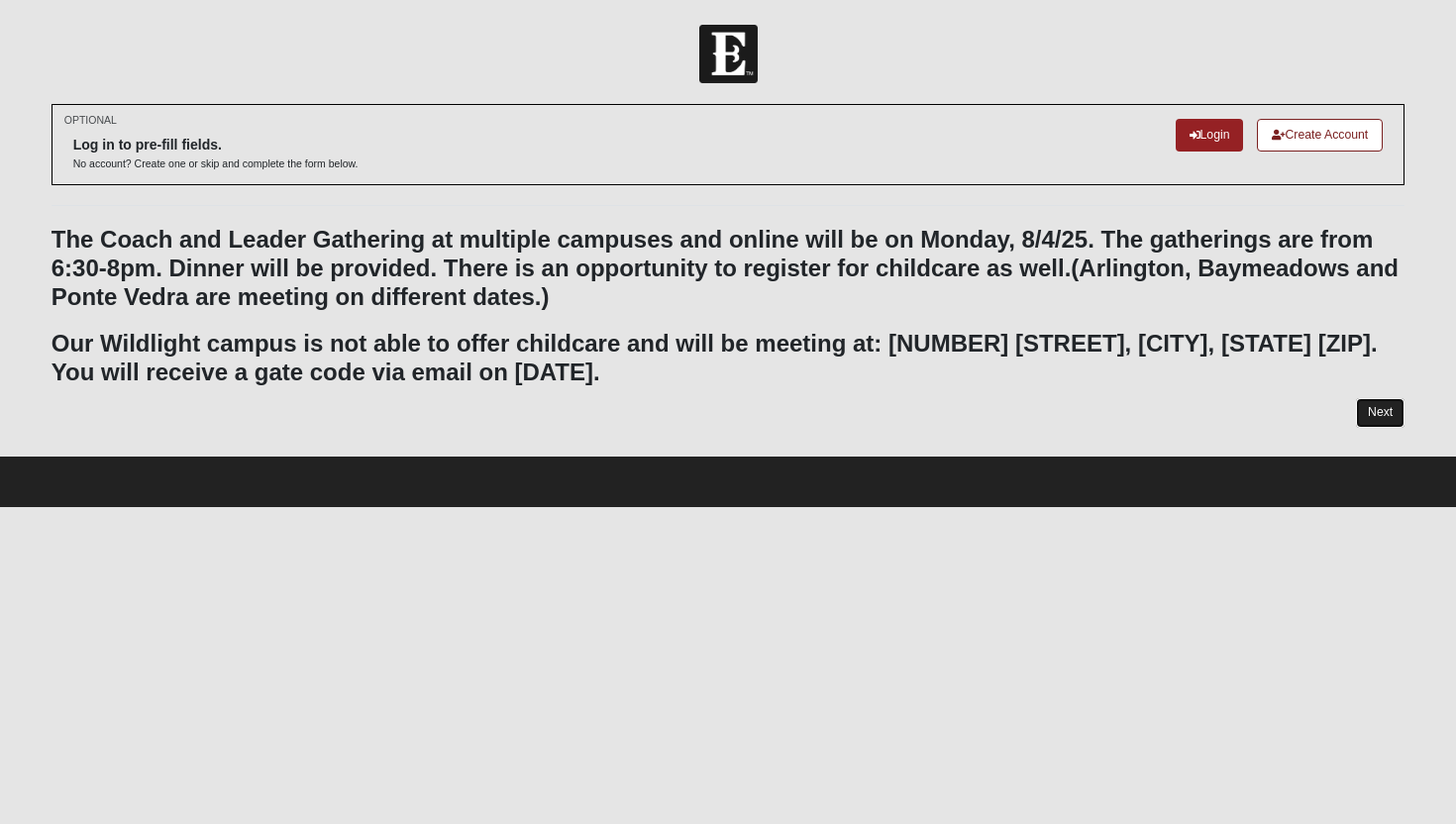 click on "Next" at bounding box center (1380, 412) 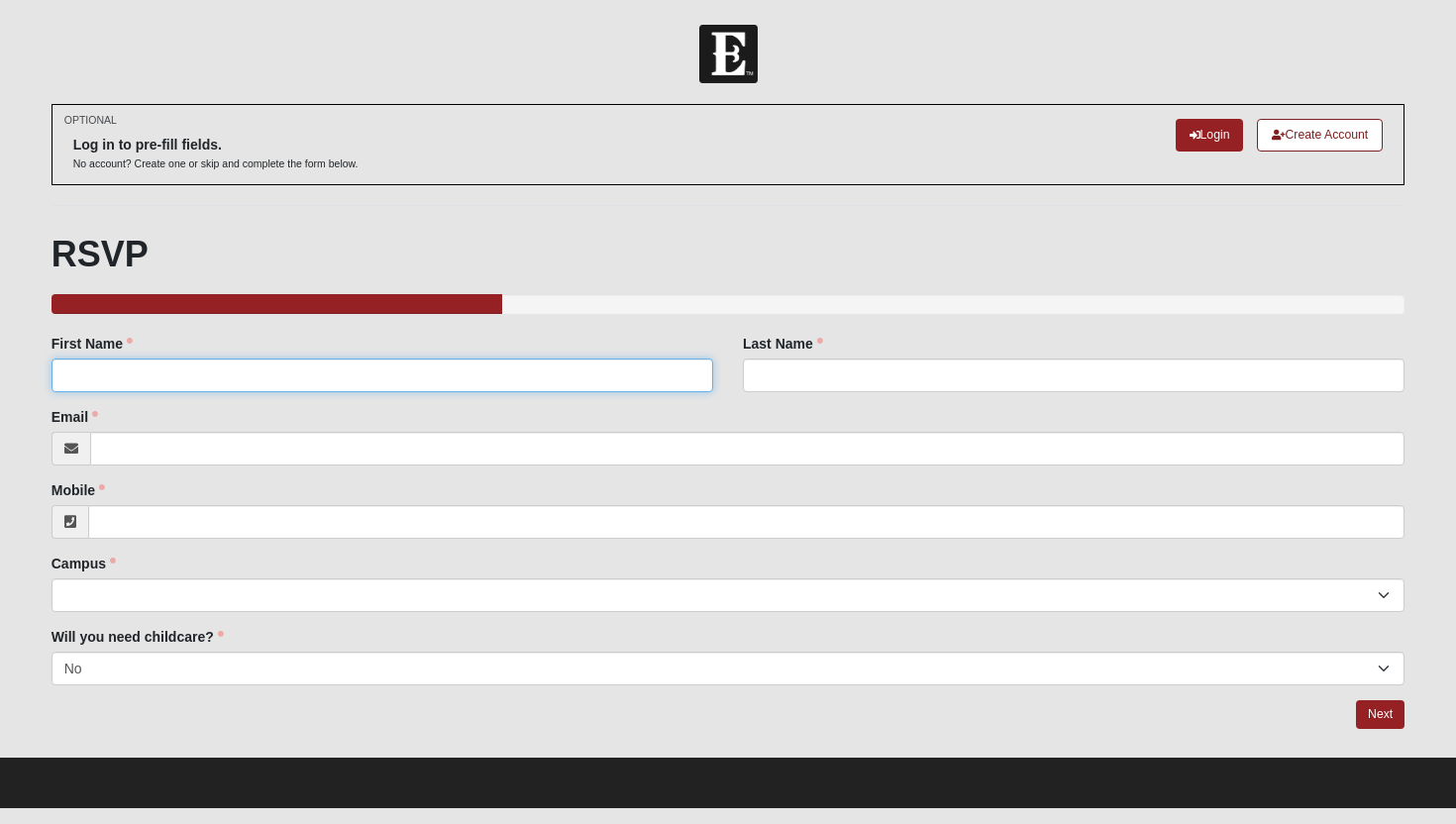 click on "First Name" at bounding box center [382, 375] 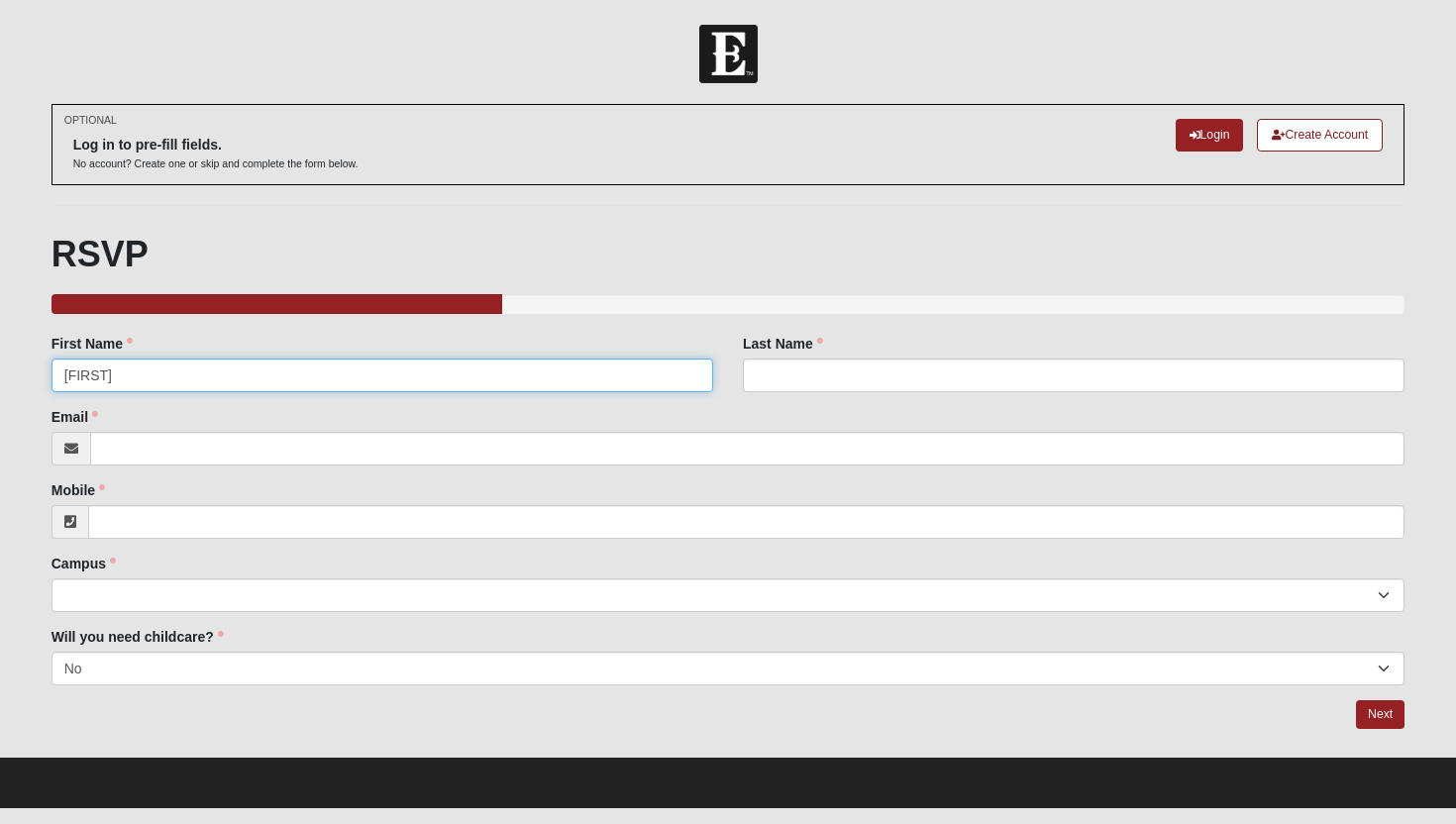 type on "[FIRST]" 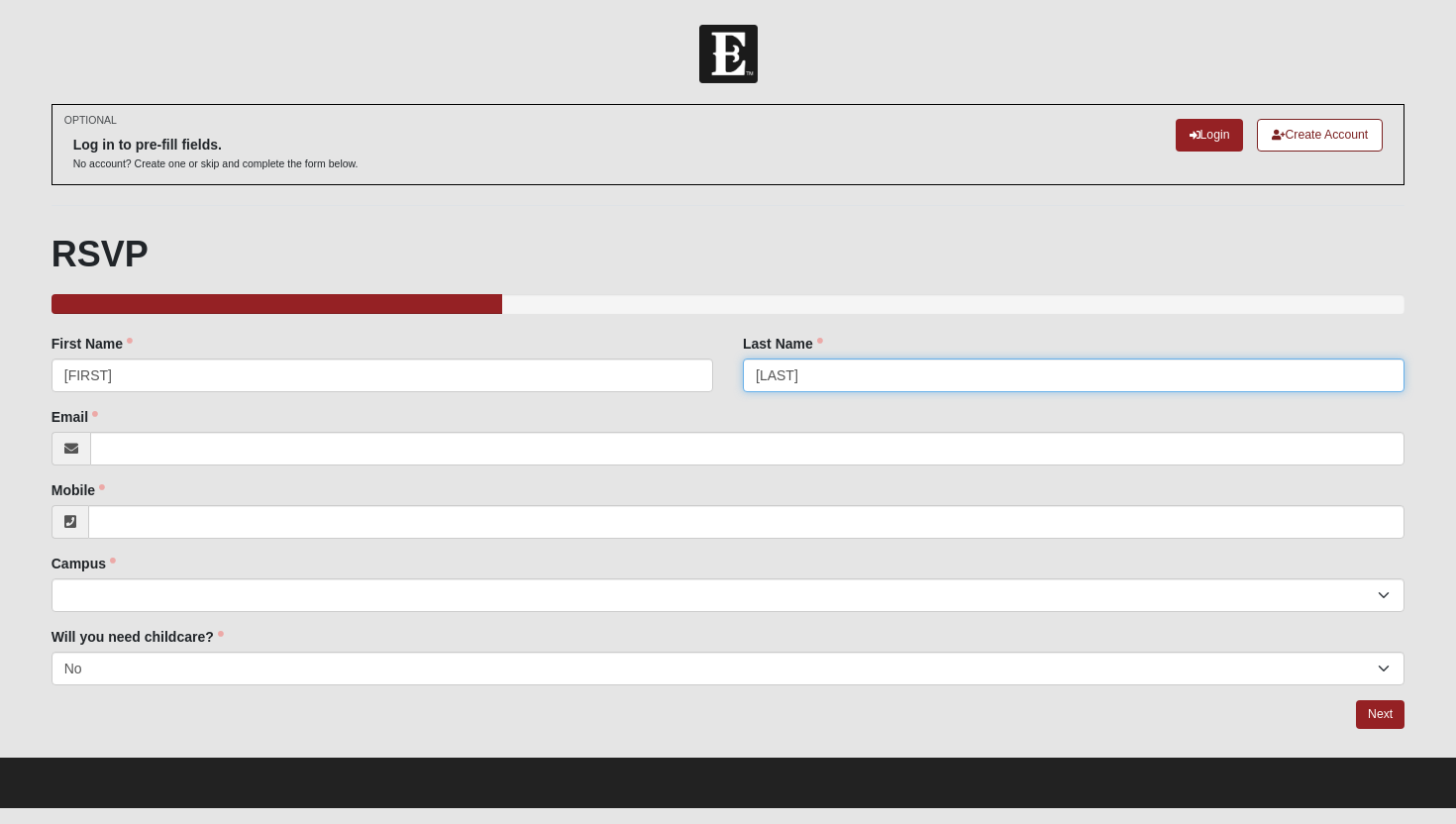 type on "[LAST]" 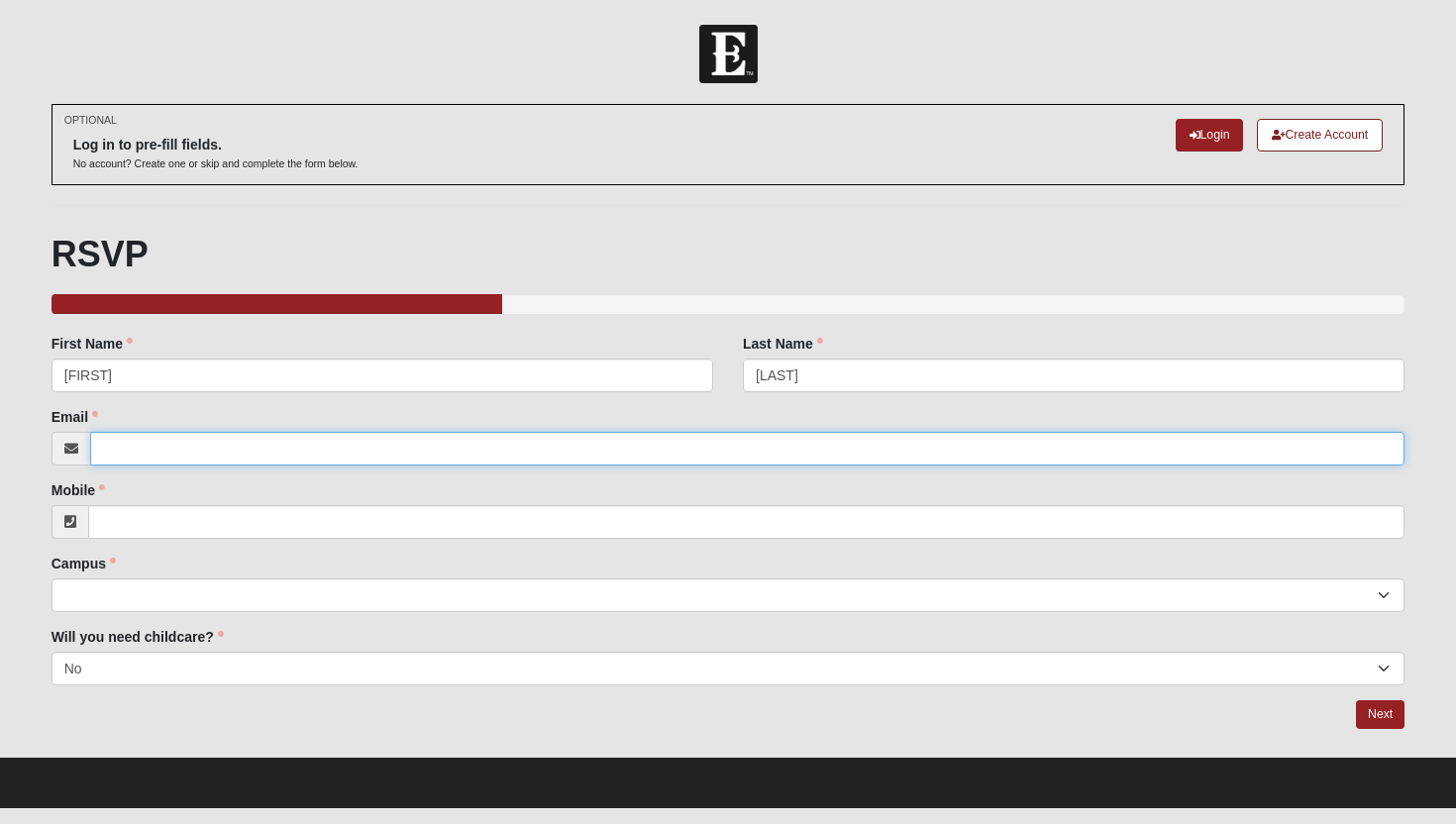 click on "Email" at bounding box center [748, 449] 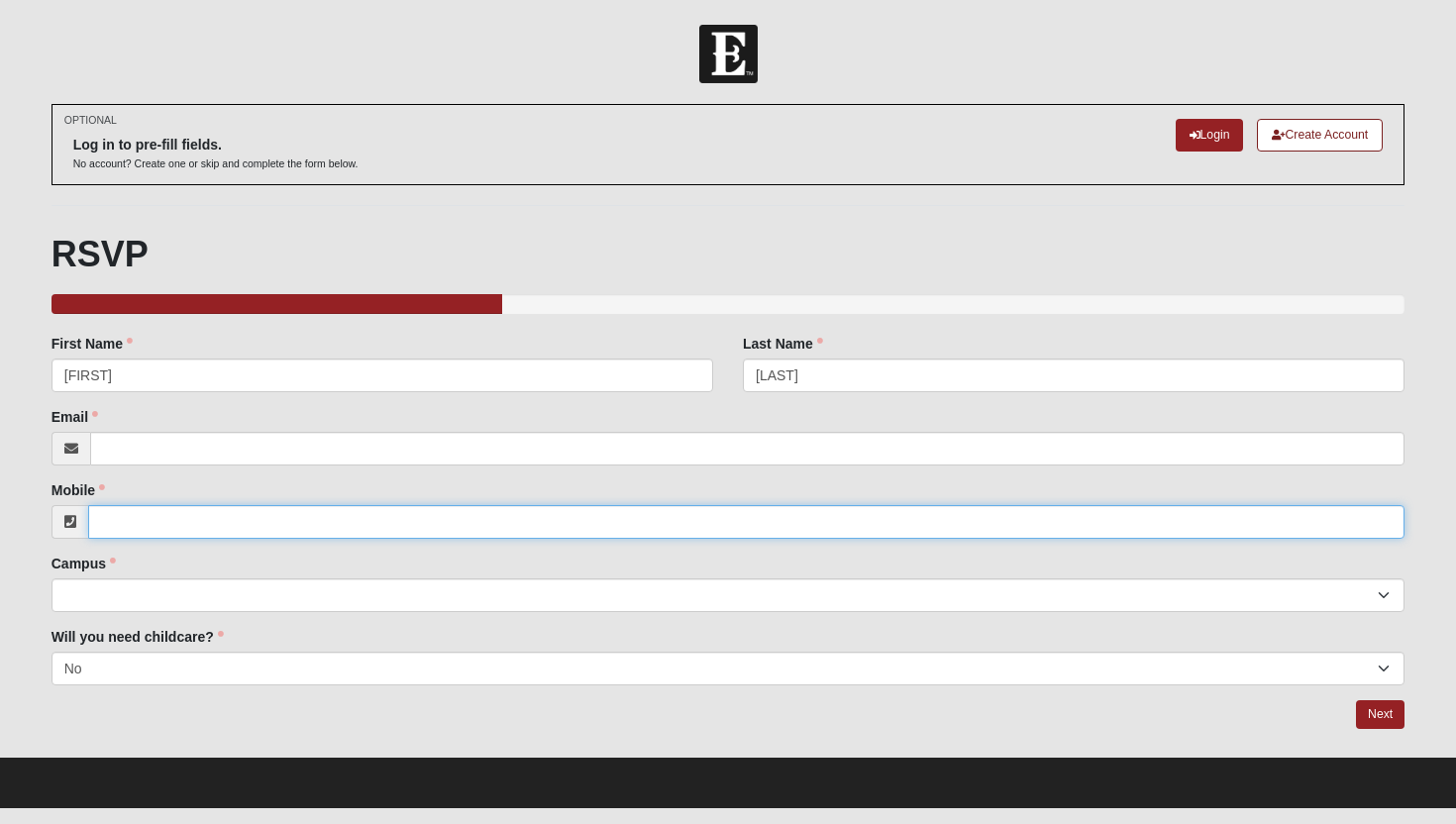 click on "Mobile" at bounding box center [747, 522] 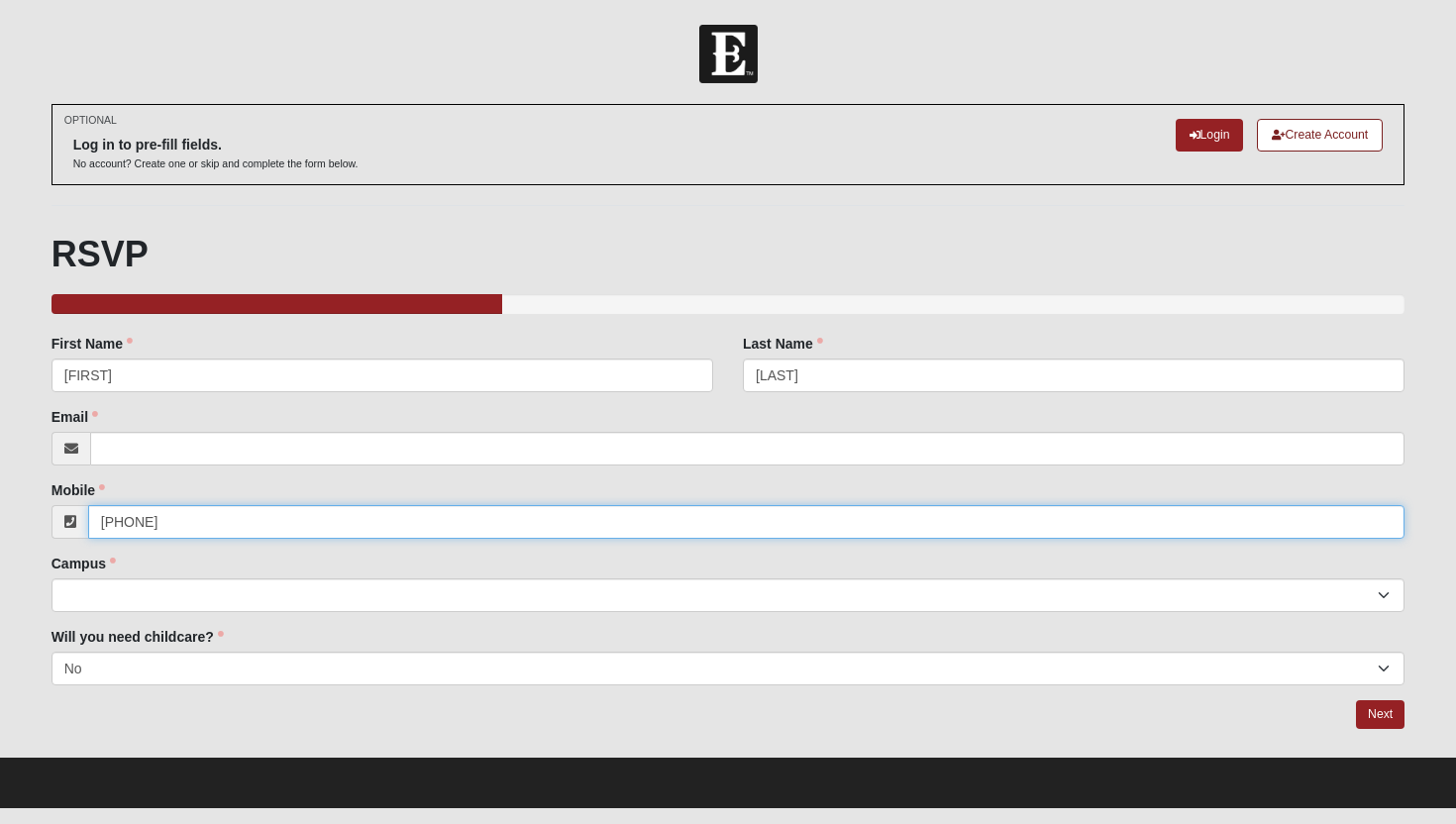 type on "(509) 969-4185" 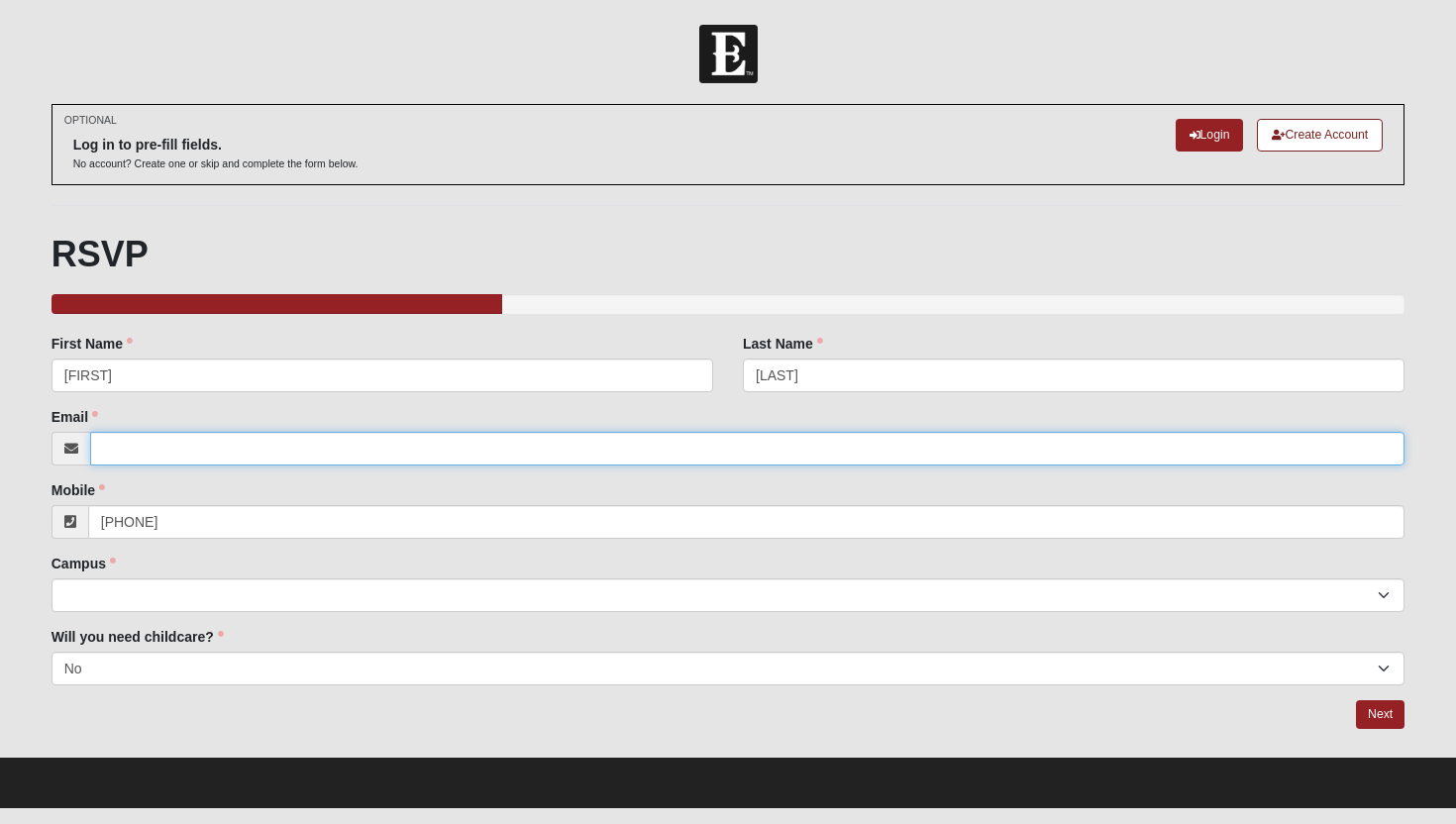 click on "Email" at bounding box center (748, 449) 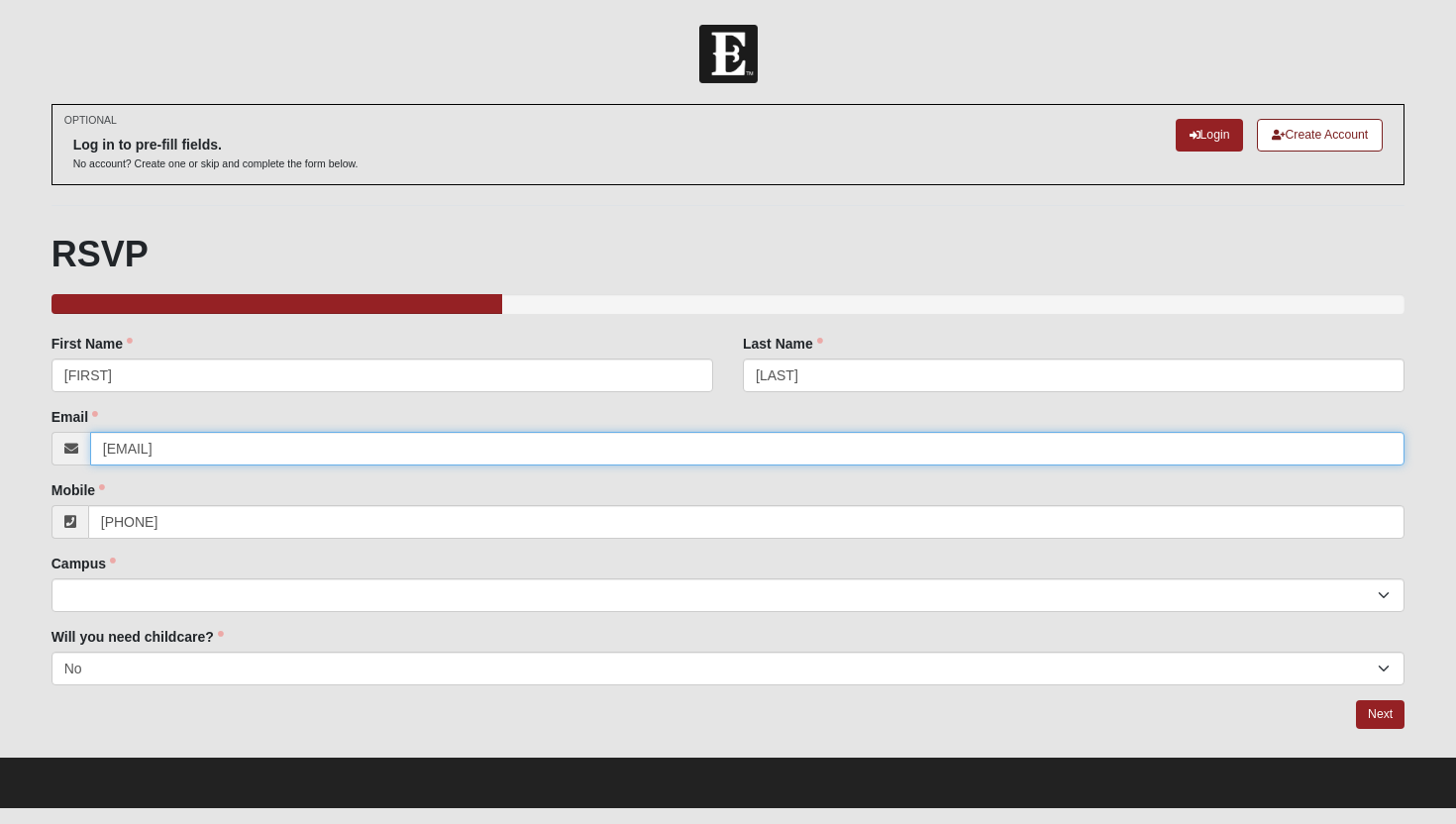 type on "madog1416@gmail.com" 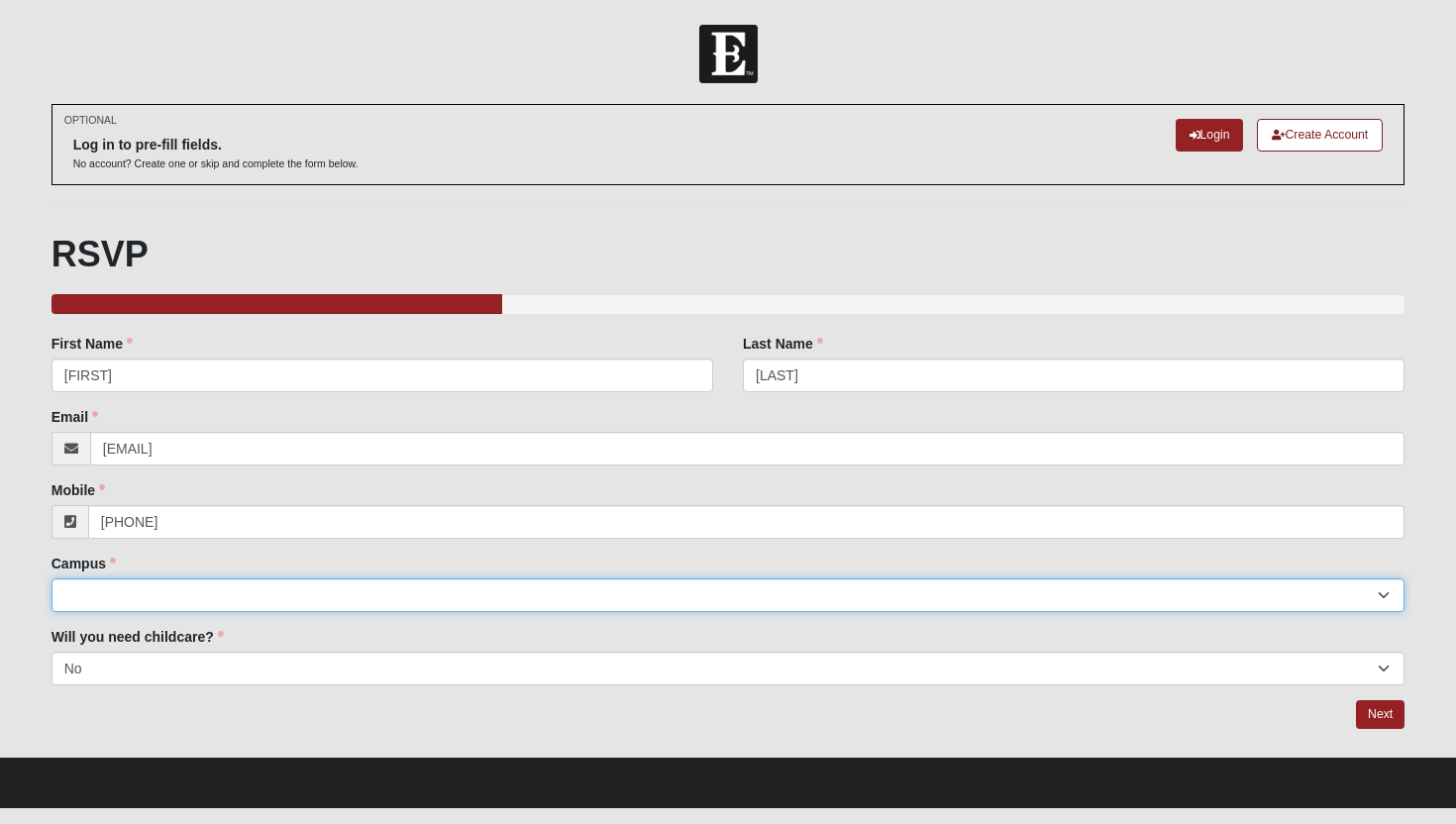 click on "Arlington
Baymeadows
Eleven22 Online
Fleming Island
Jesup
Mandarin
North Jax
Orange Park
Outpost
Palatka (Coming Soon)
Ponte Vedra
San Pablo
St. Johns
St. Augustine (Coming Soon)
Wildlight
NONE" at bounding box center (728, 595) 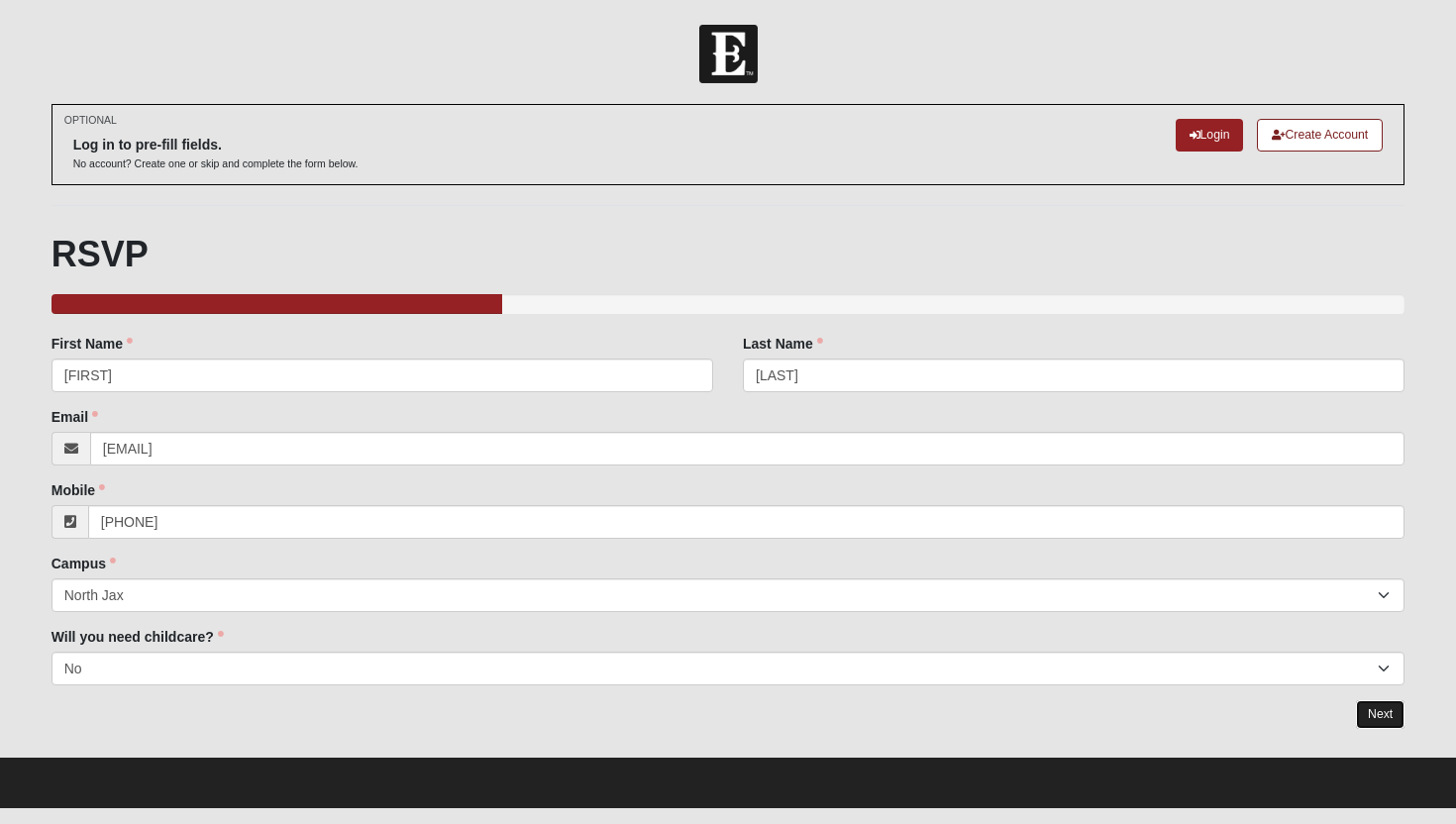 click on "Next" at bounding box center [1380, 714] 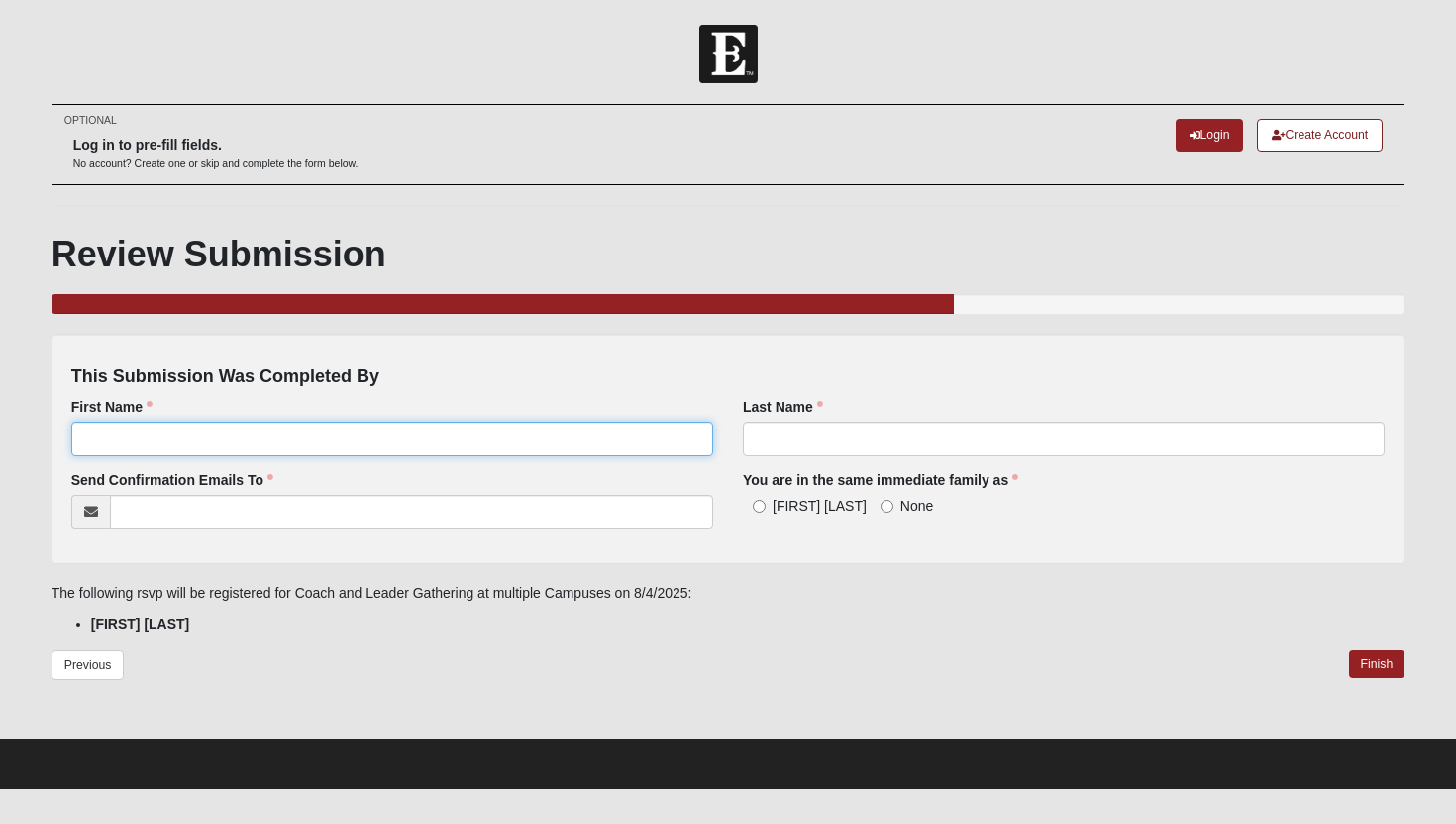 click on "First Name" at bounding box center (392, 439) 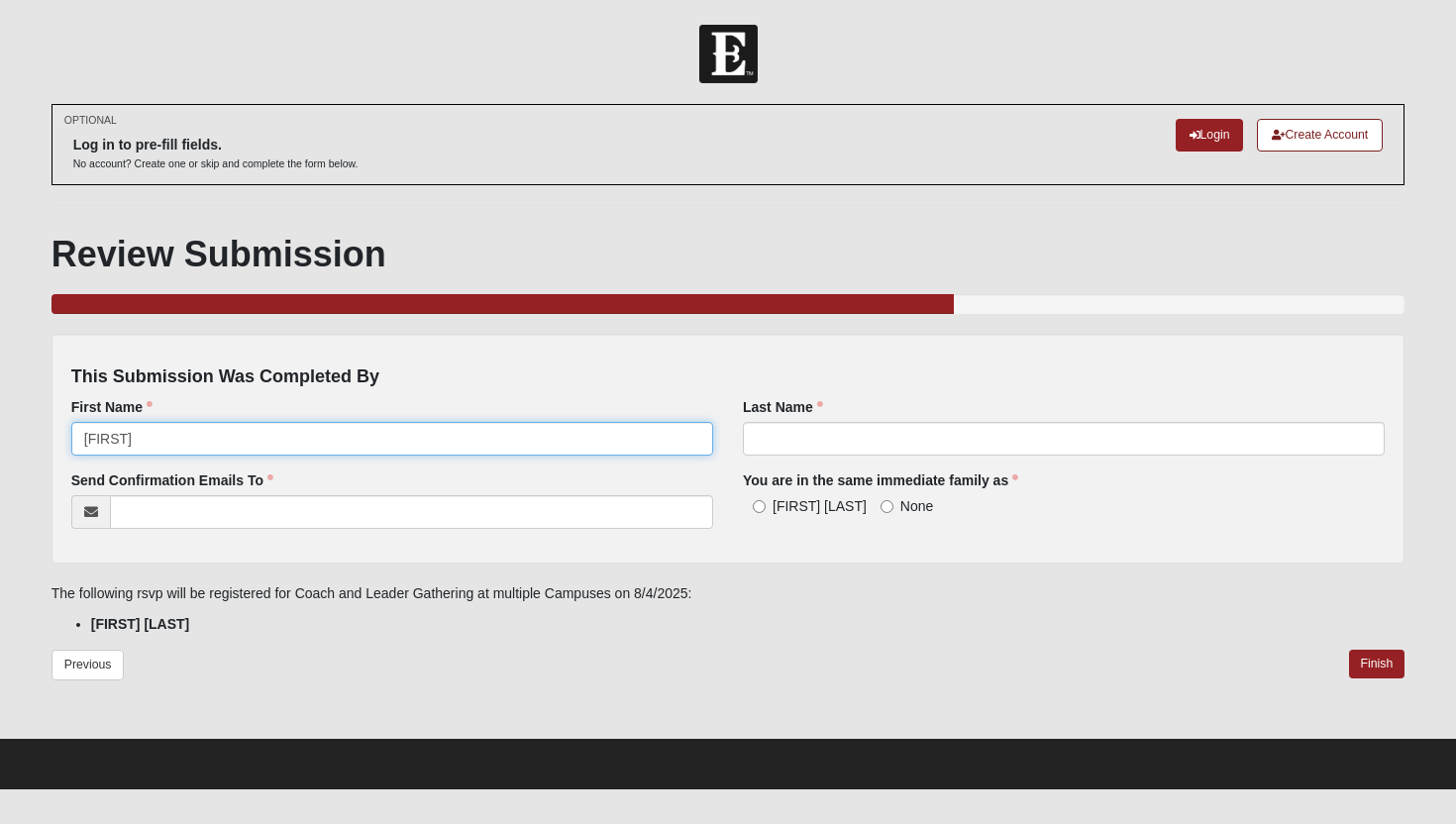 type on "Roger" 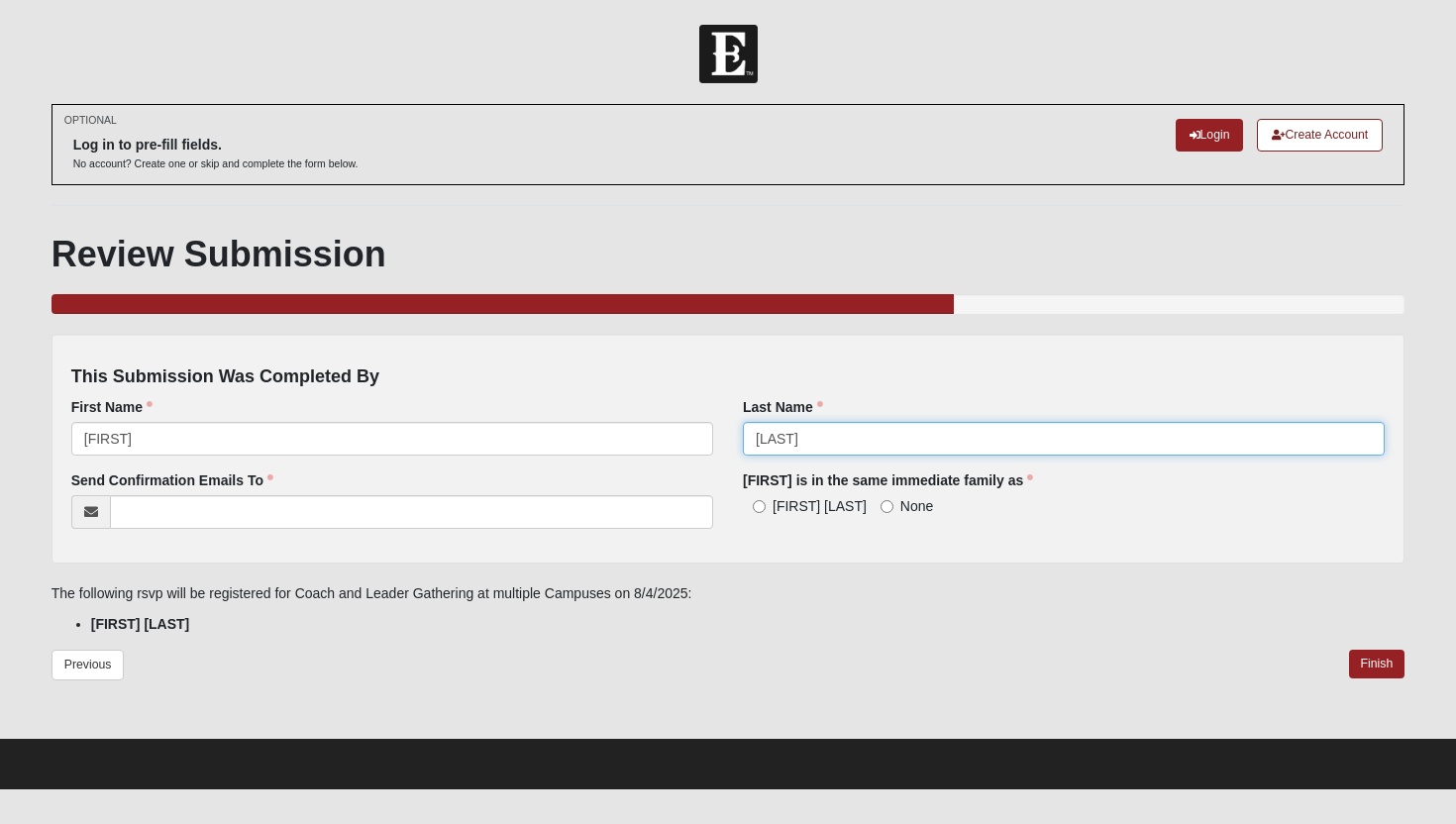 type on "LeBlanc" 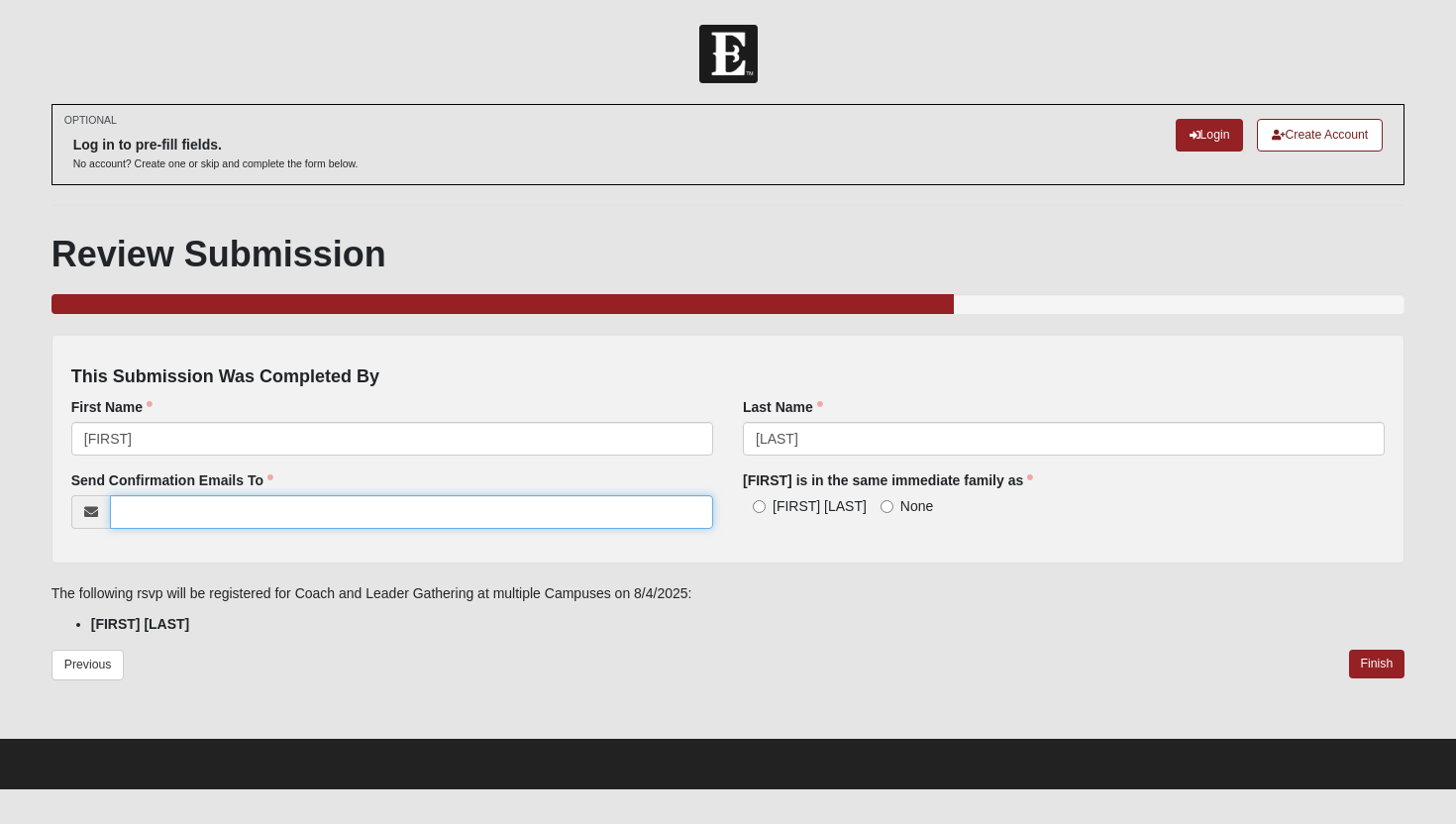 click on "Send Confirmation Emails To" at bounding box center (411, 512) 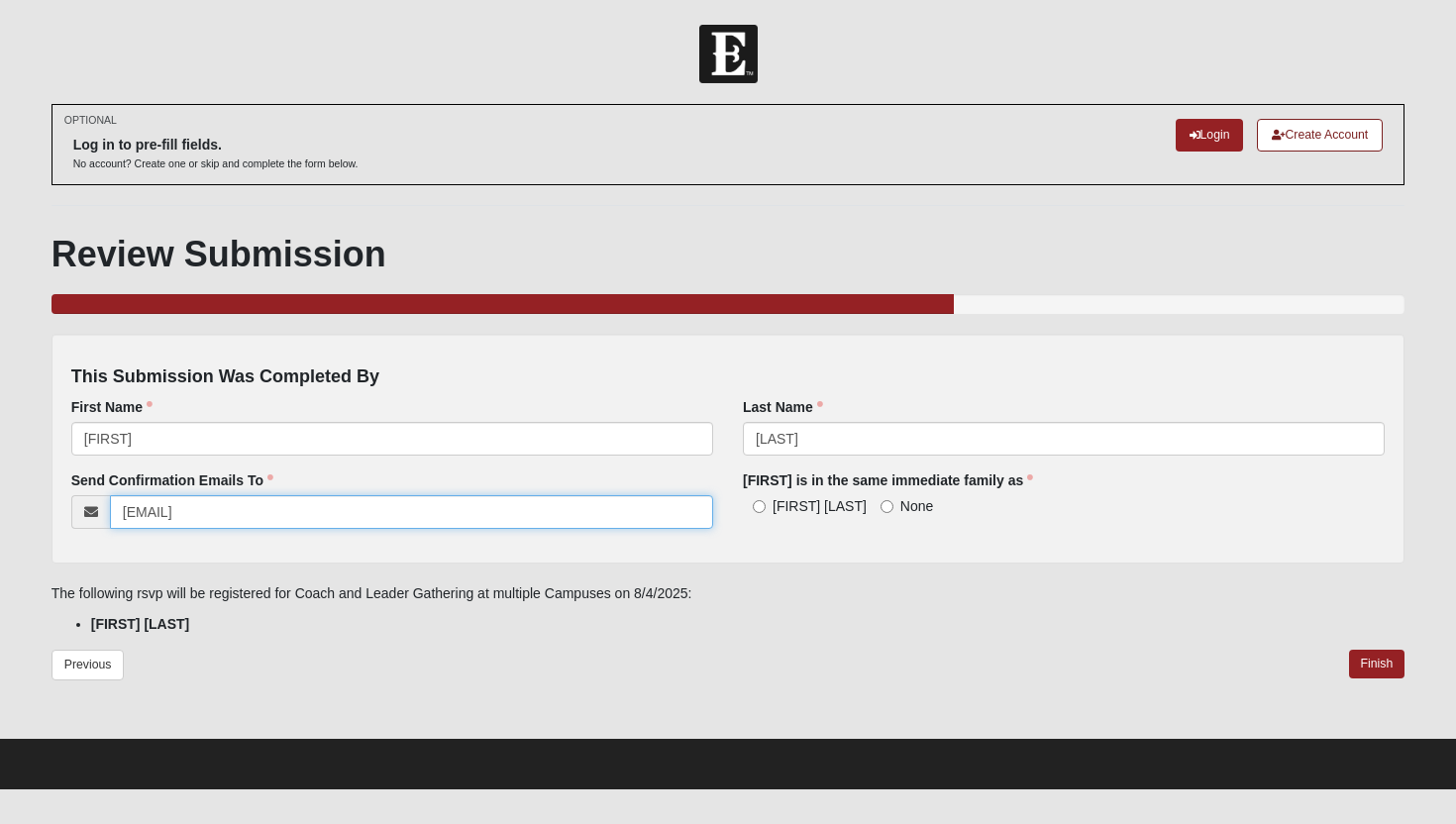type on "madog1416@gmail.com" 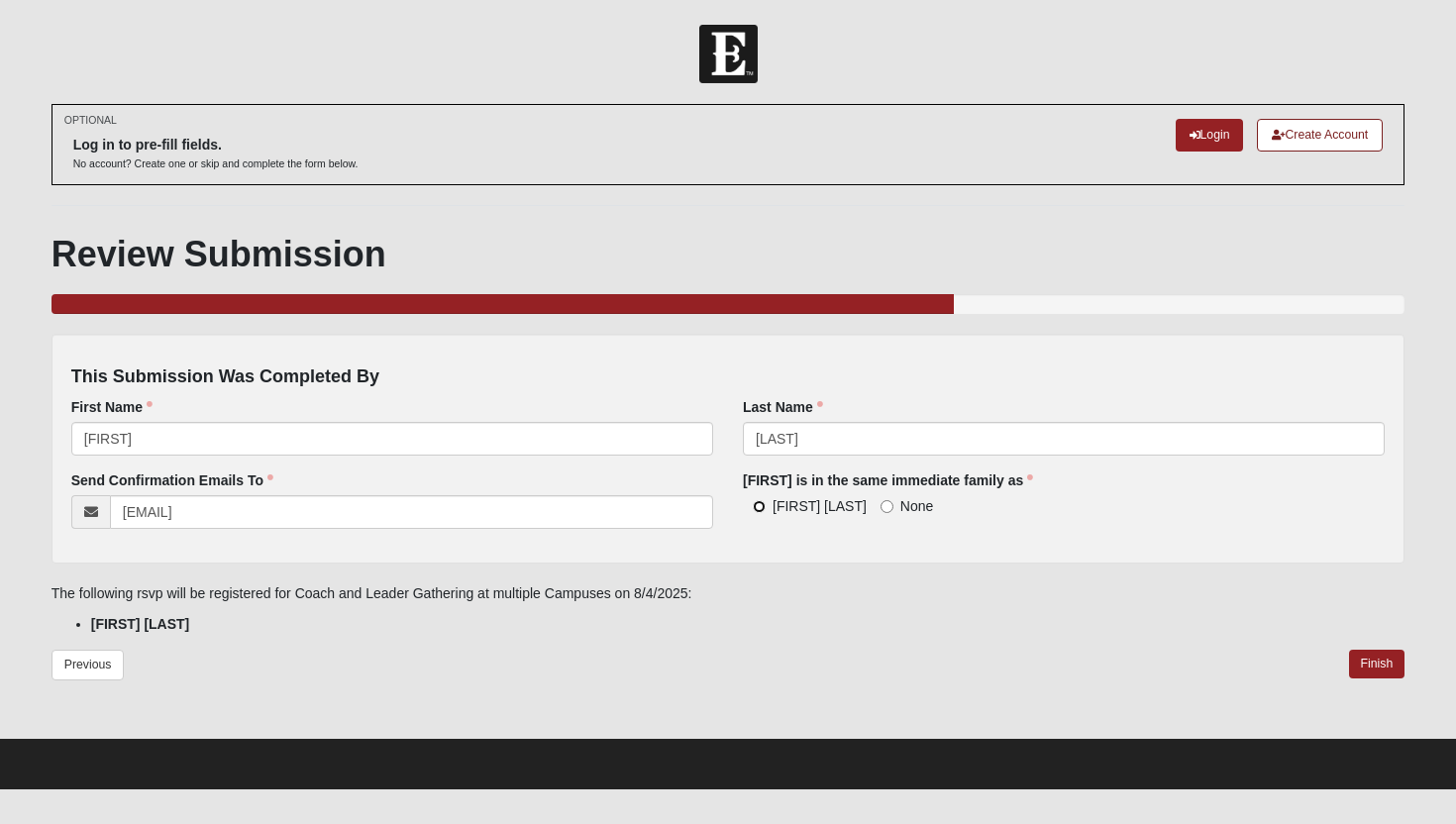 click on "Roger LeBlanc" at bounding box center [759, 506] 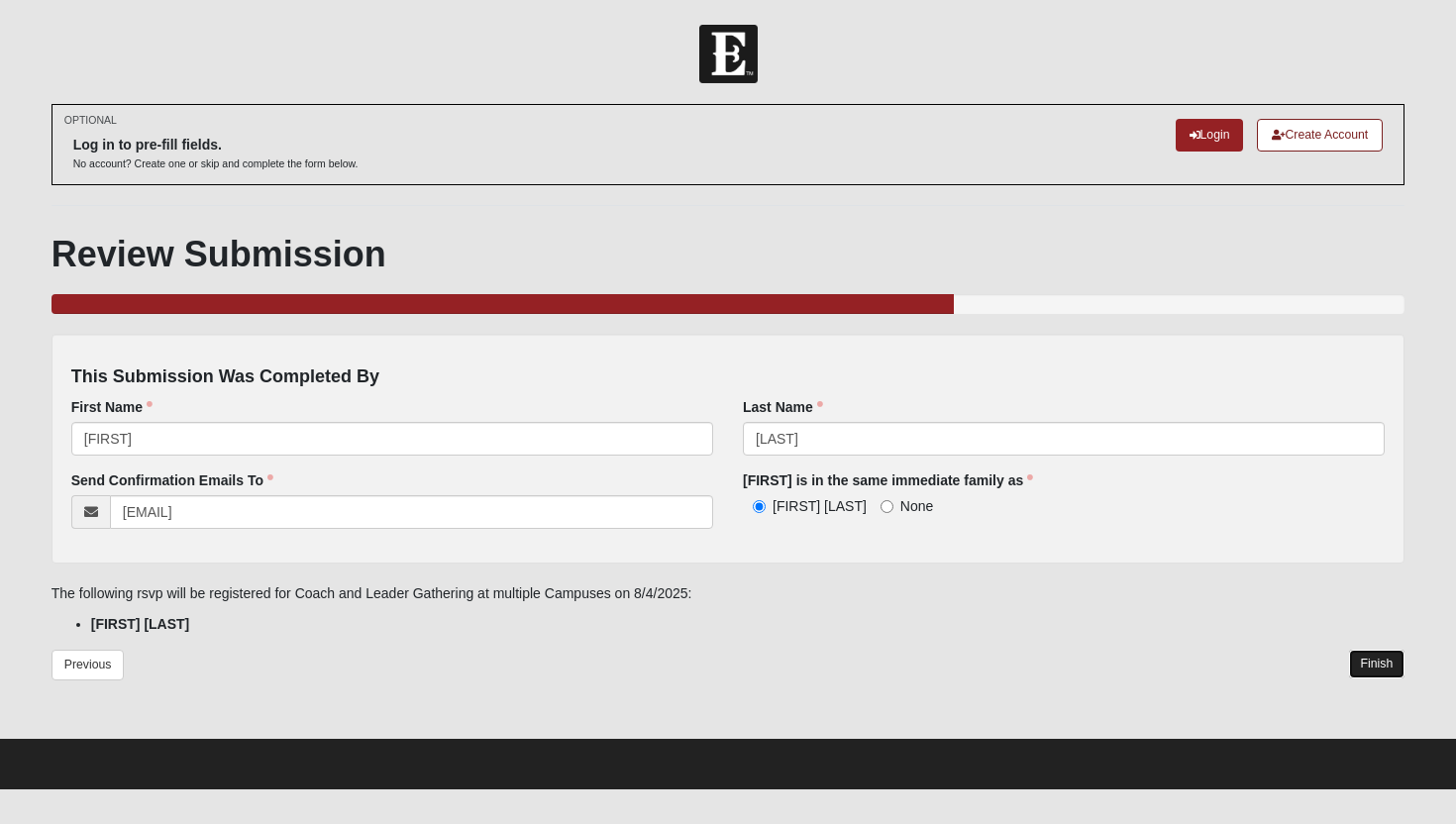 click on "Finish" at bounding box center [1377, 664] 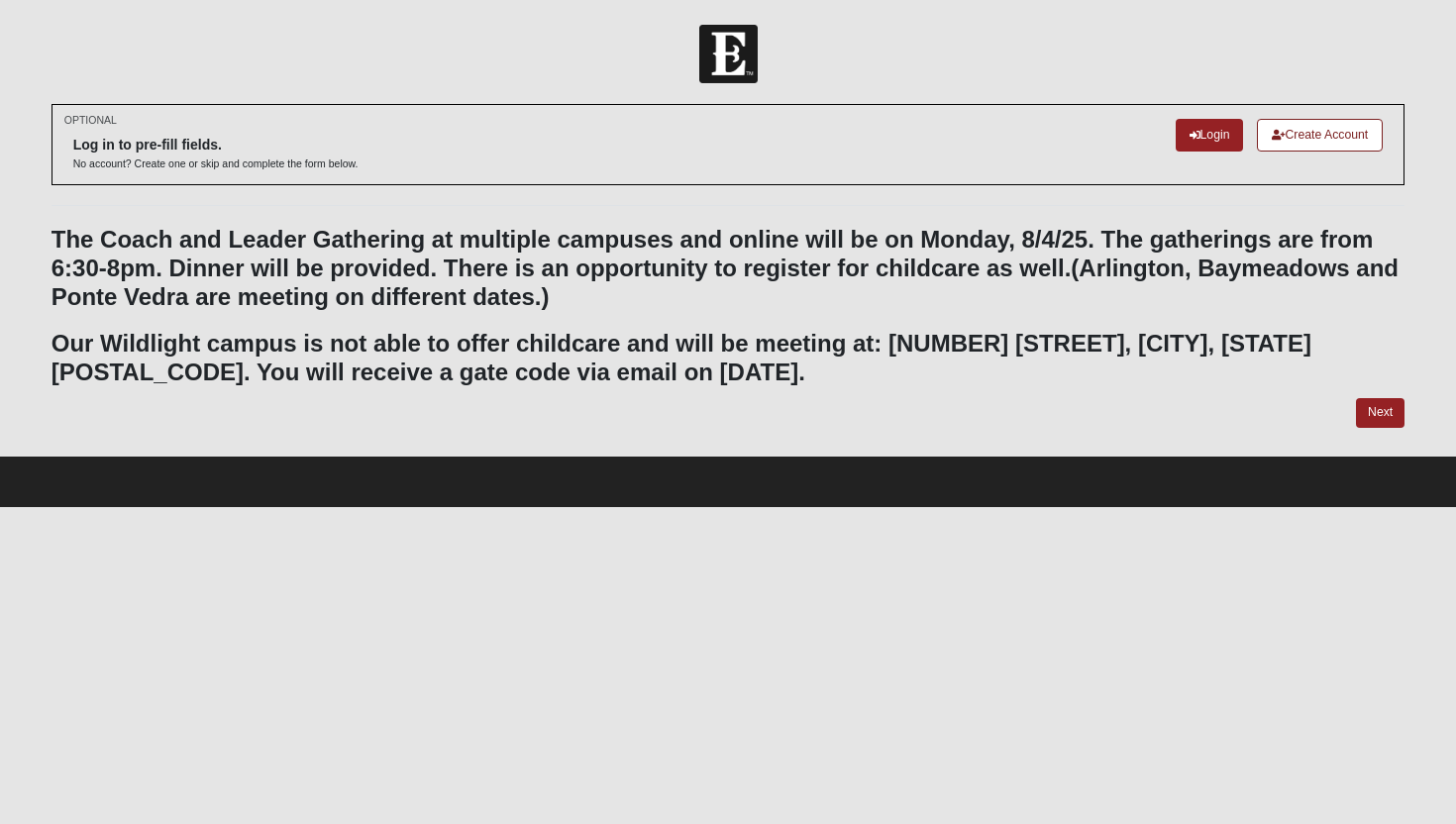 scroll, scrollTop: 0, scrollLeft: 0, axis: both 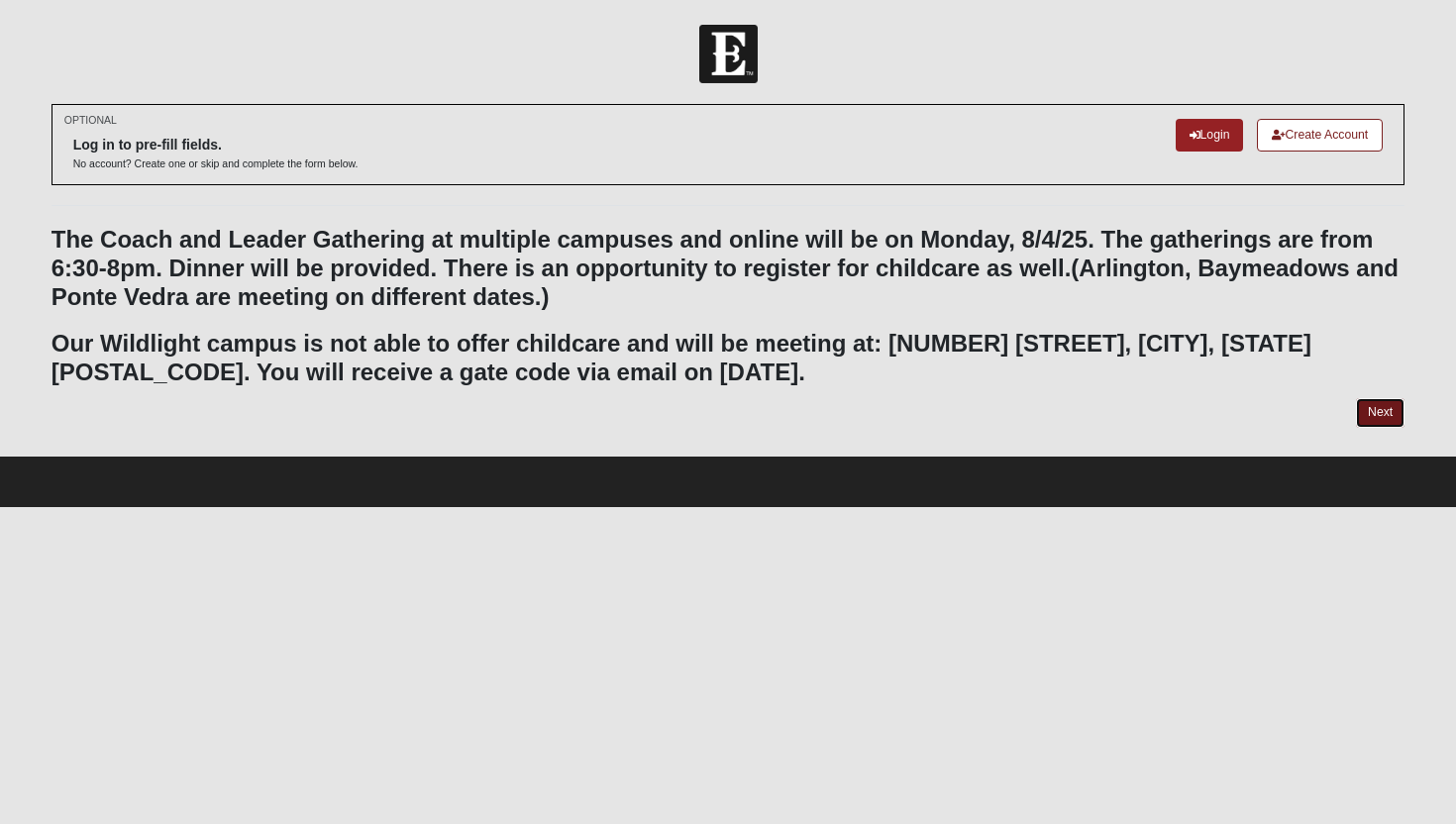 click on "Next" at bounding box center [1380, 412] 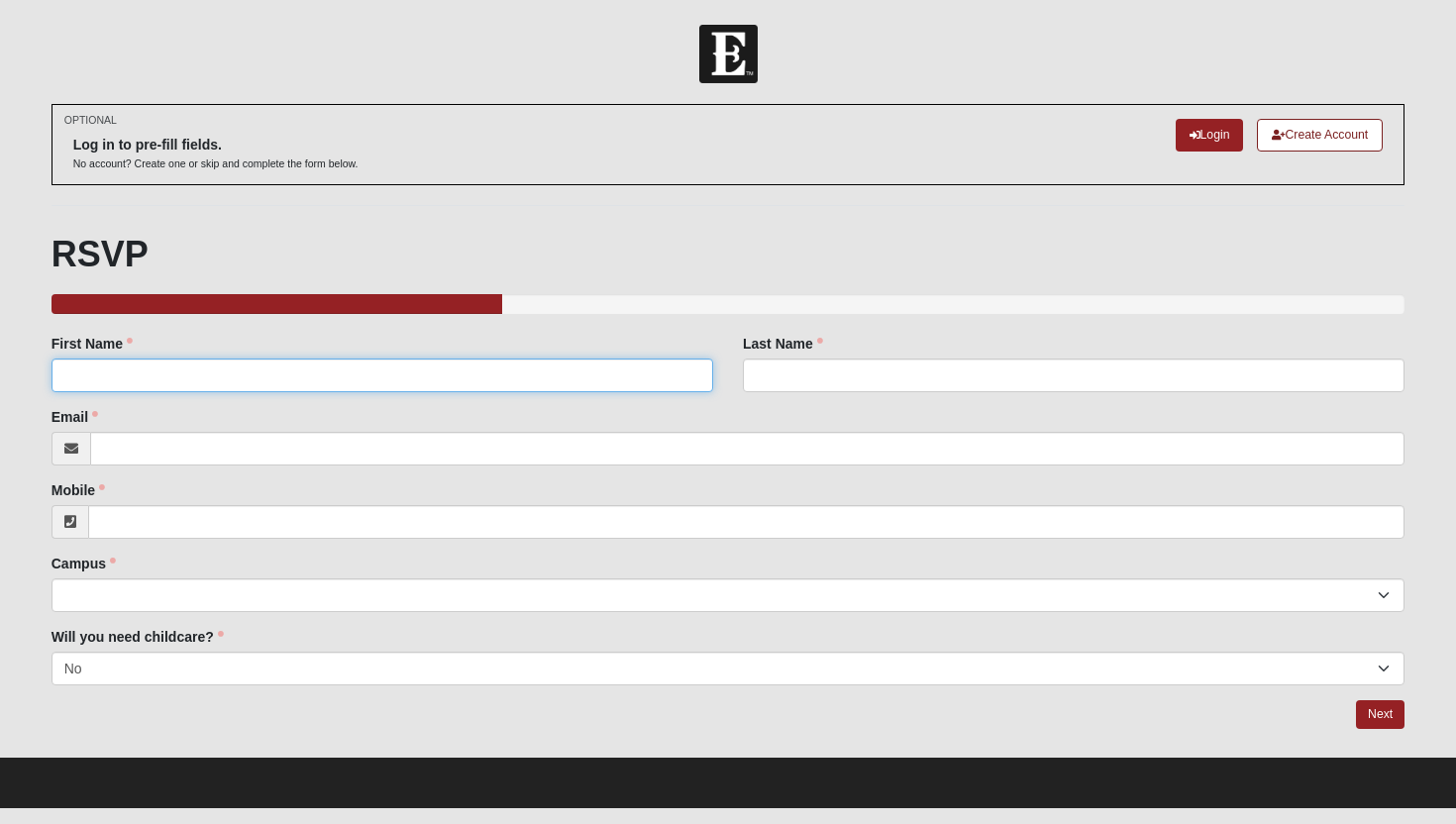 click on "First Name" at bounding box center [382, 375] 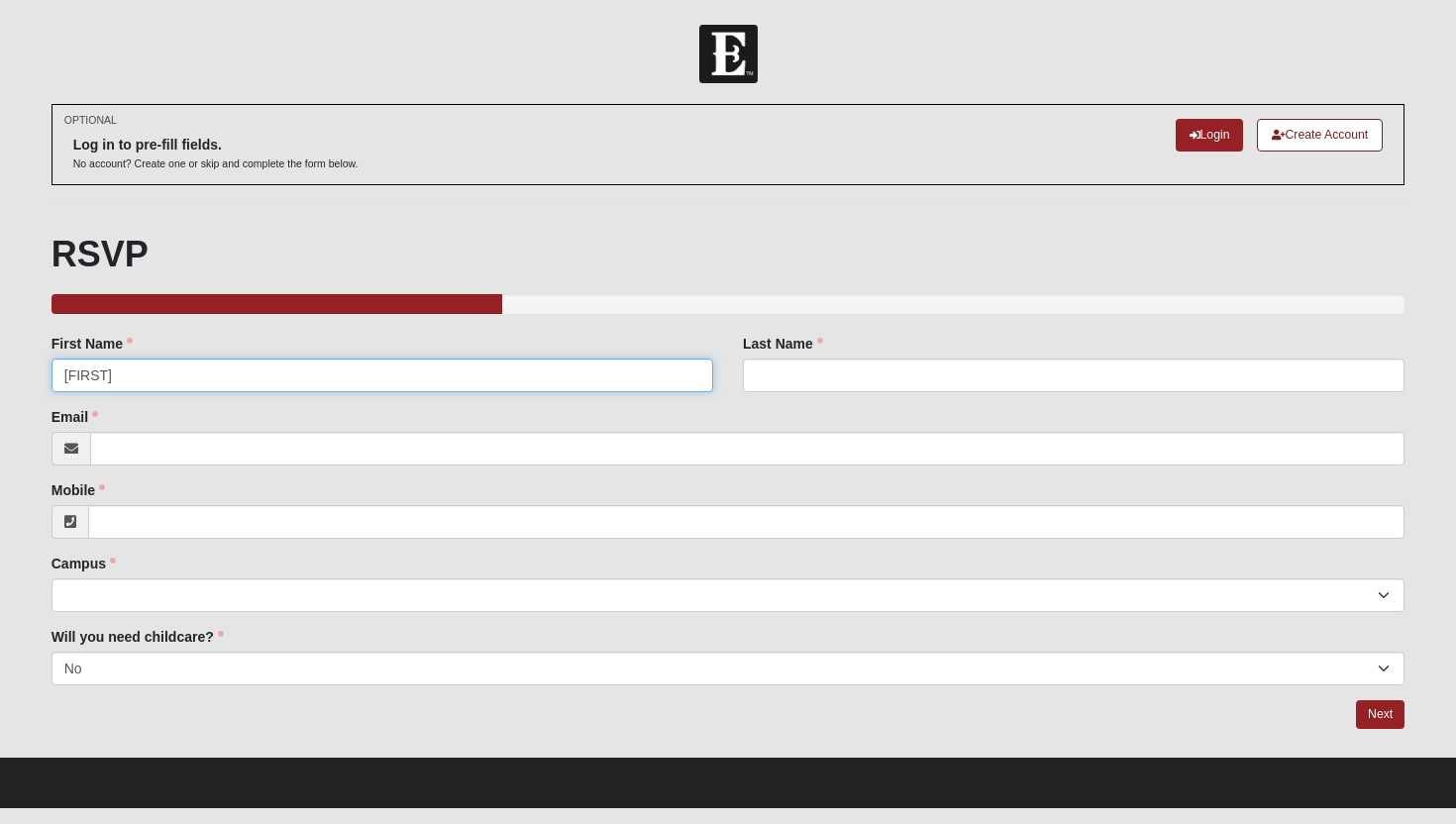 type on "[FIRST]" 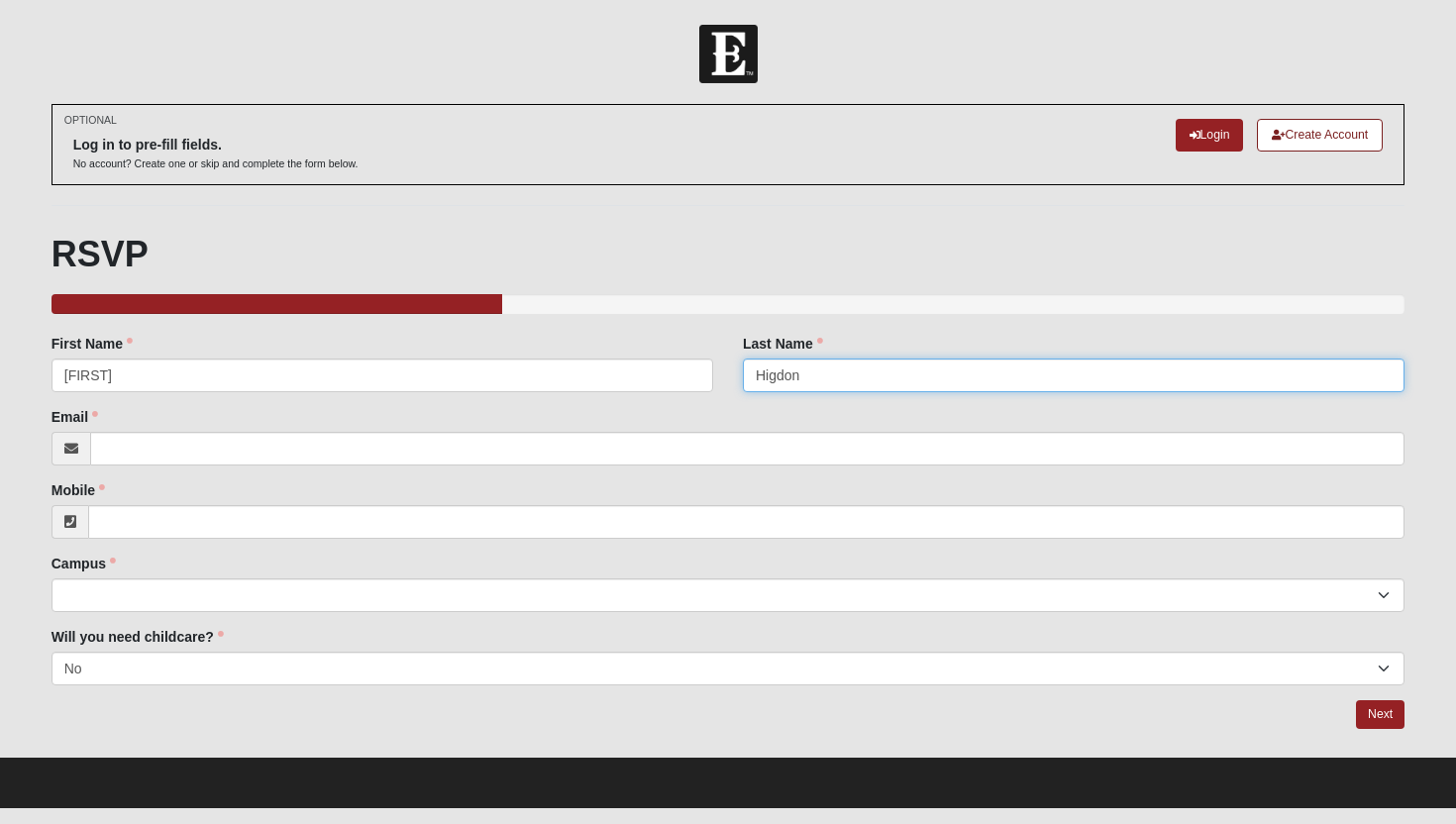 type on "Higdon" 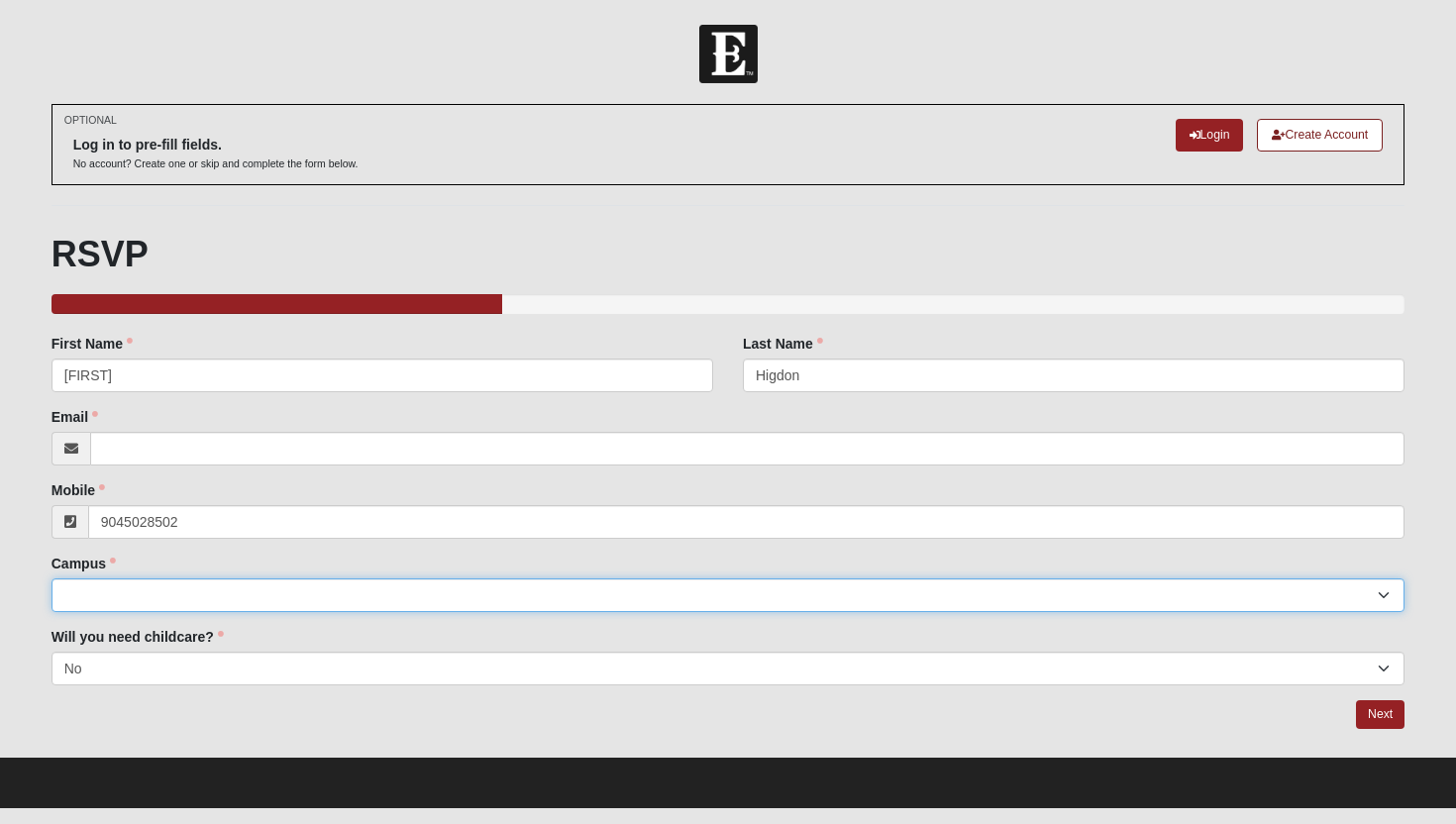 type on "[PHONE]" 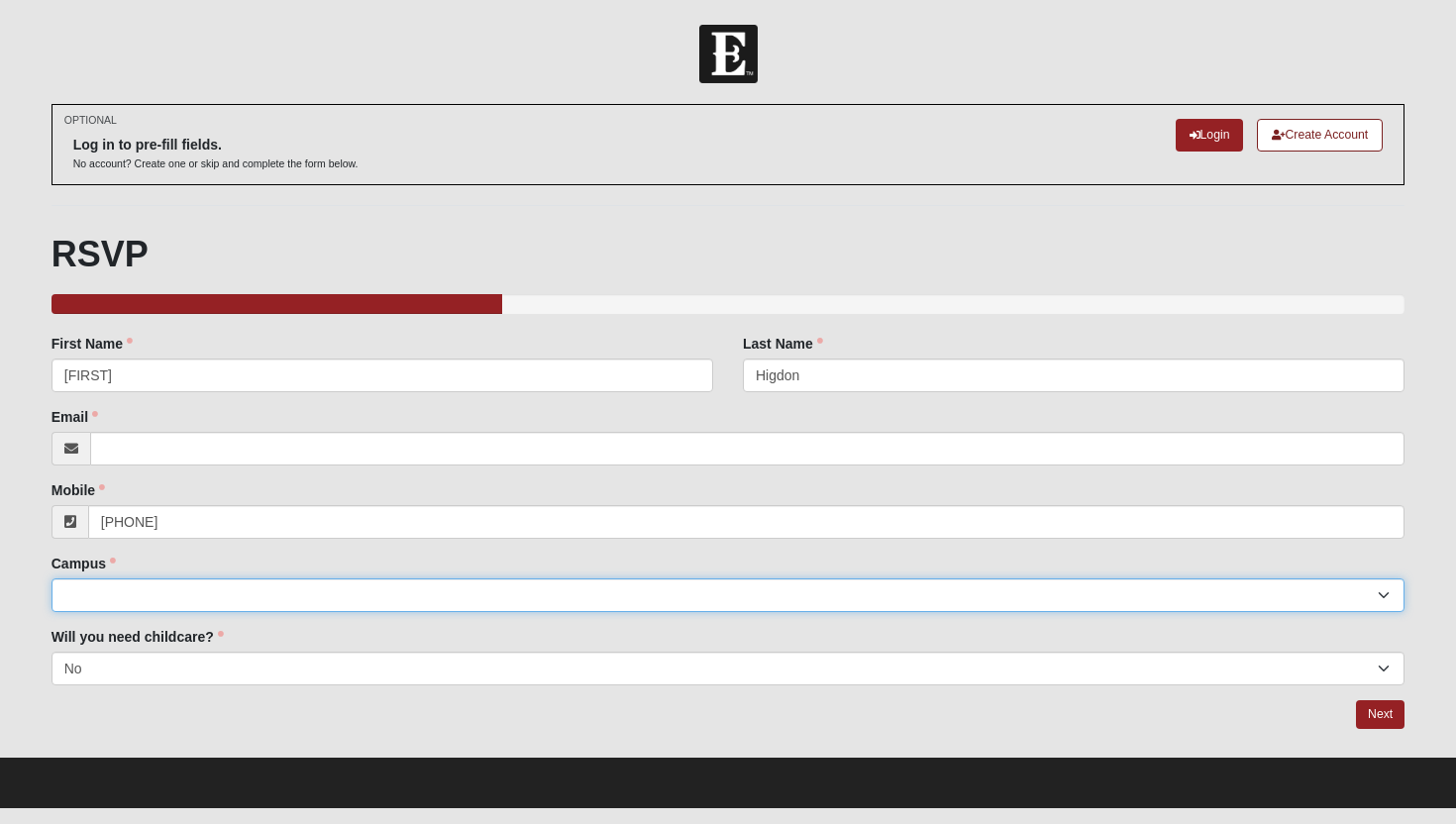click on "Arlington
Baymeadows
Eleven22 Online
Fleming Island
Jesup
Mandarin
North Jax
Orange Park
Outpost
Palatka (Coming Soon)
Ponte Vedra
San Pablo
St. Johns
St. Augustine (Coming Soon)
Wildlight
NONE" at bounding box center (728, 595) 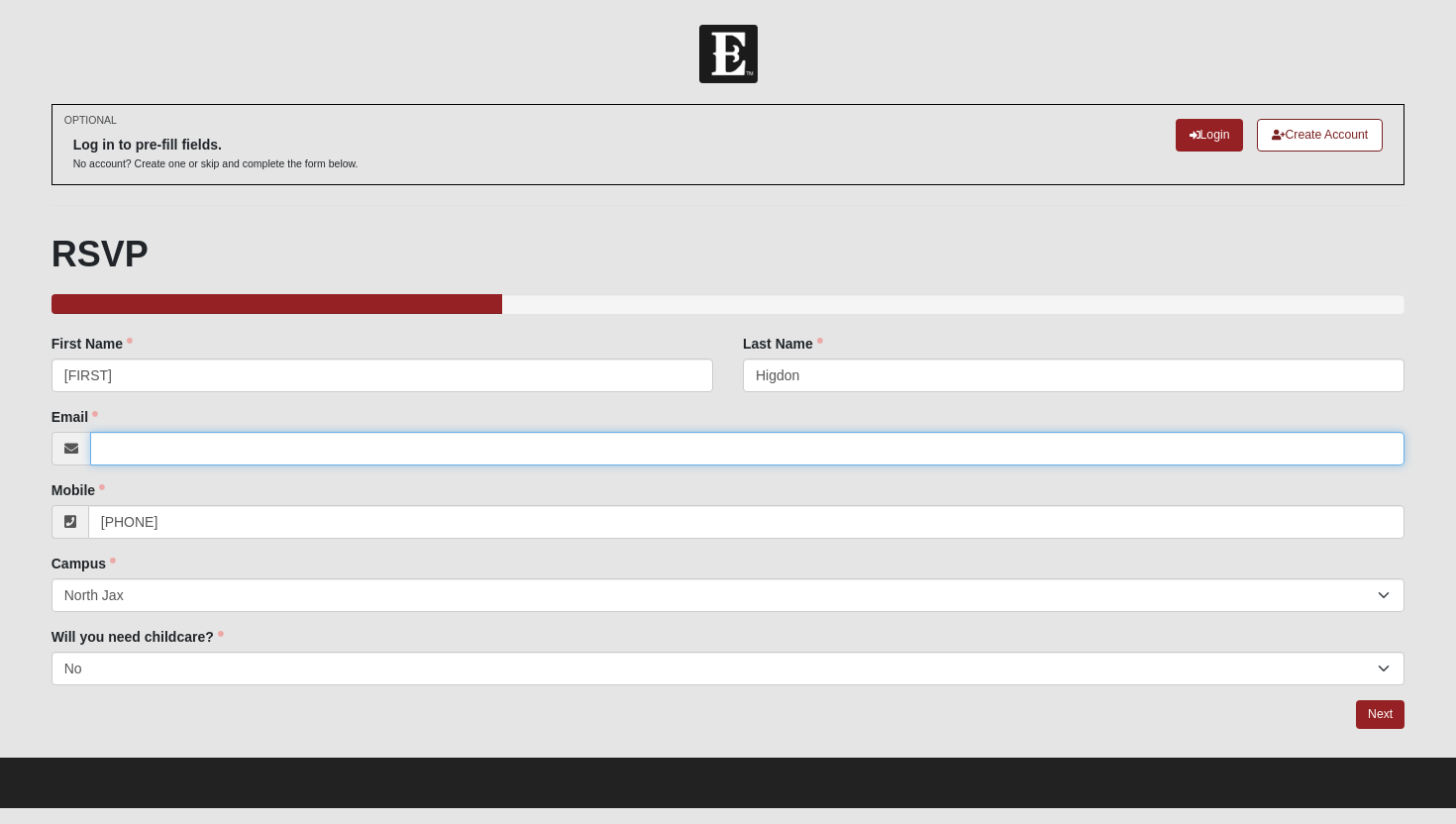 click on "Email" at bounding box center (748, 449) 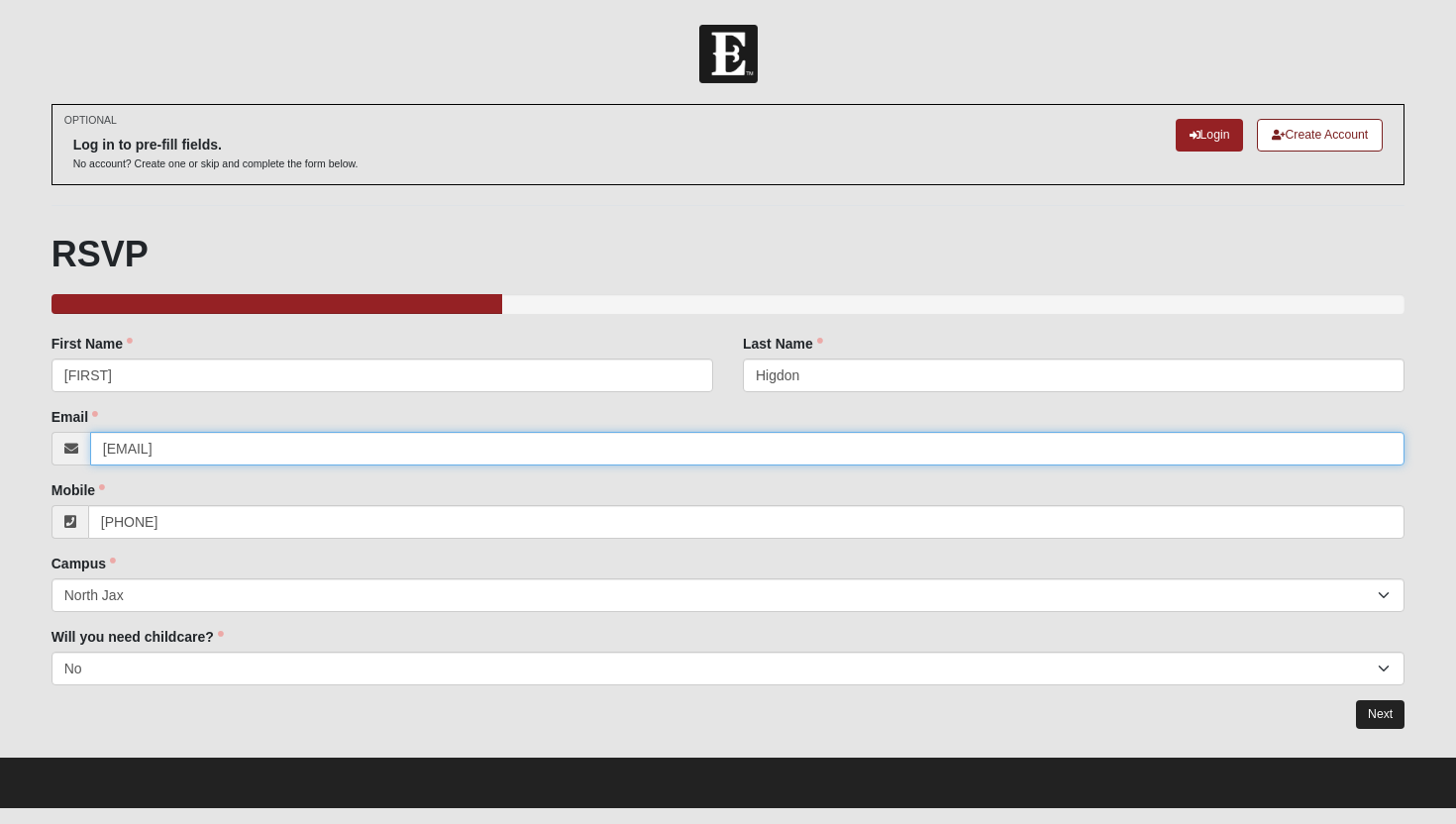 type on "[EMAIL]" 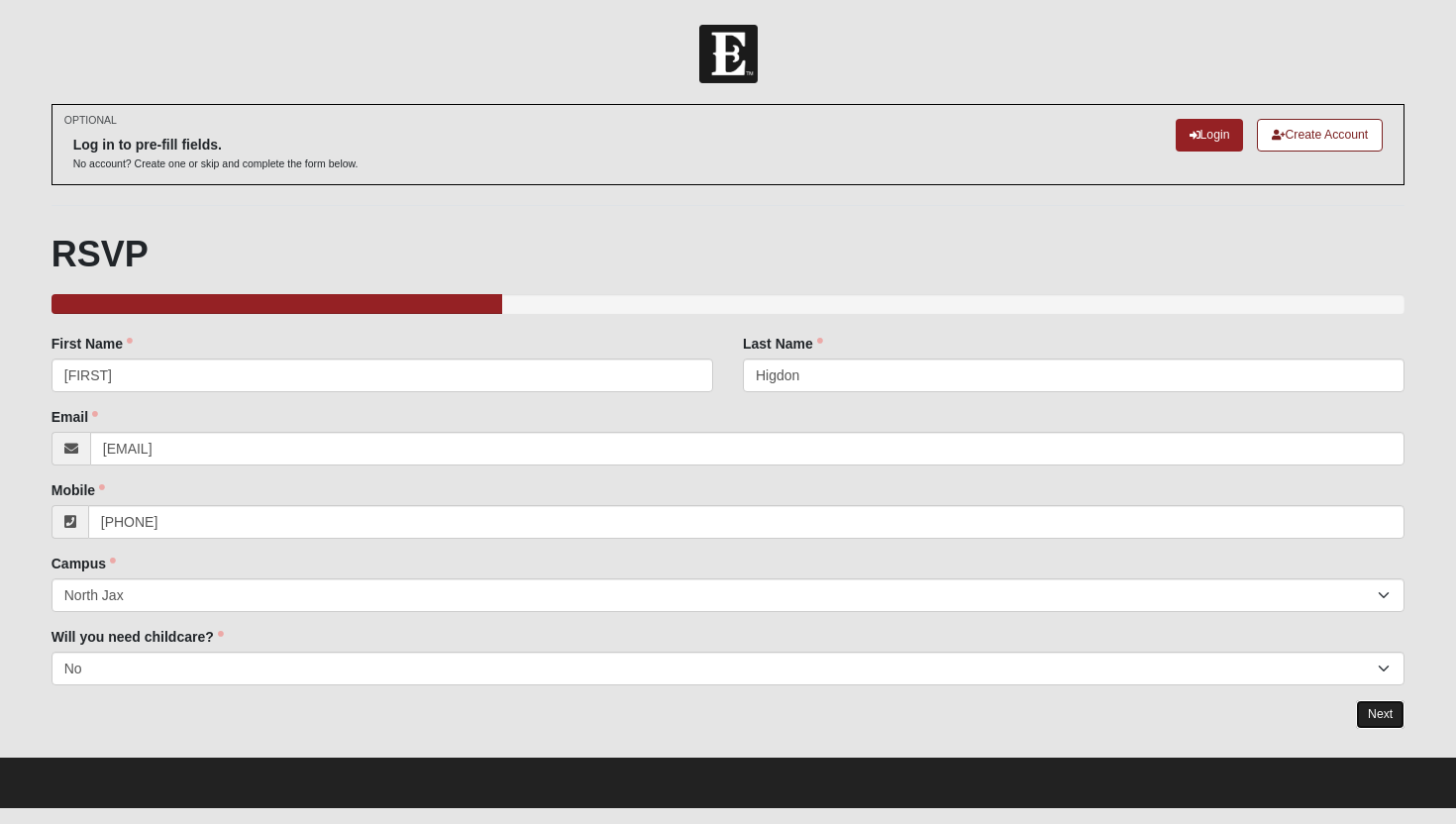 click on "Next" at bounding box center (1380, 714) 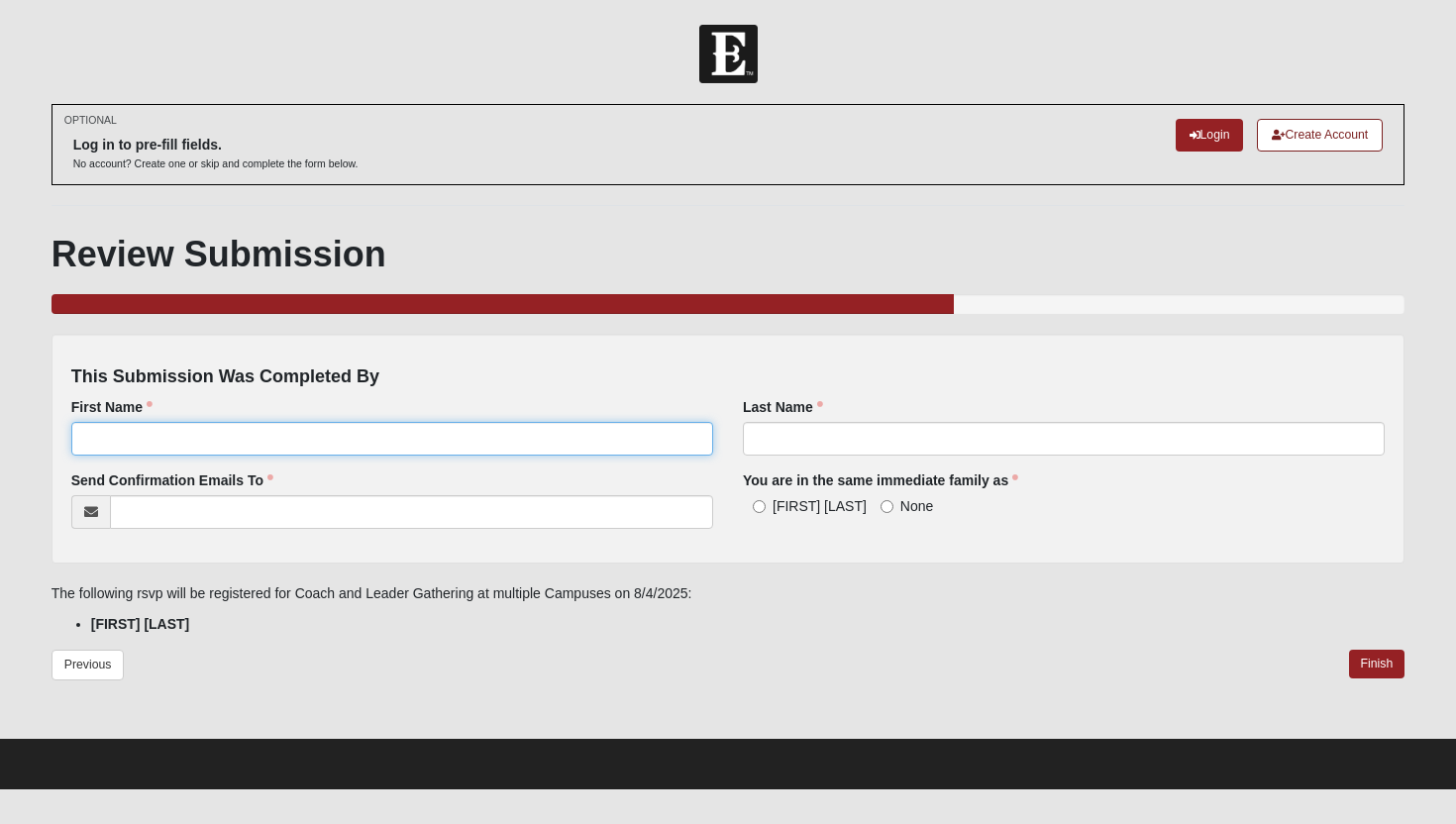 click on "First Name" at bounding box center [392, 439] 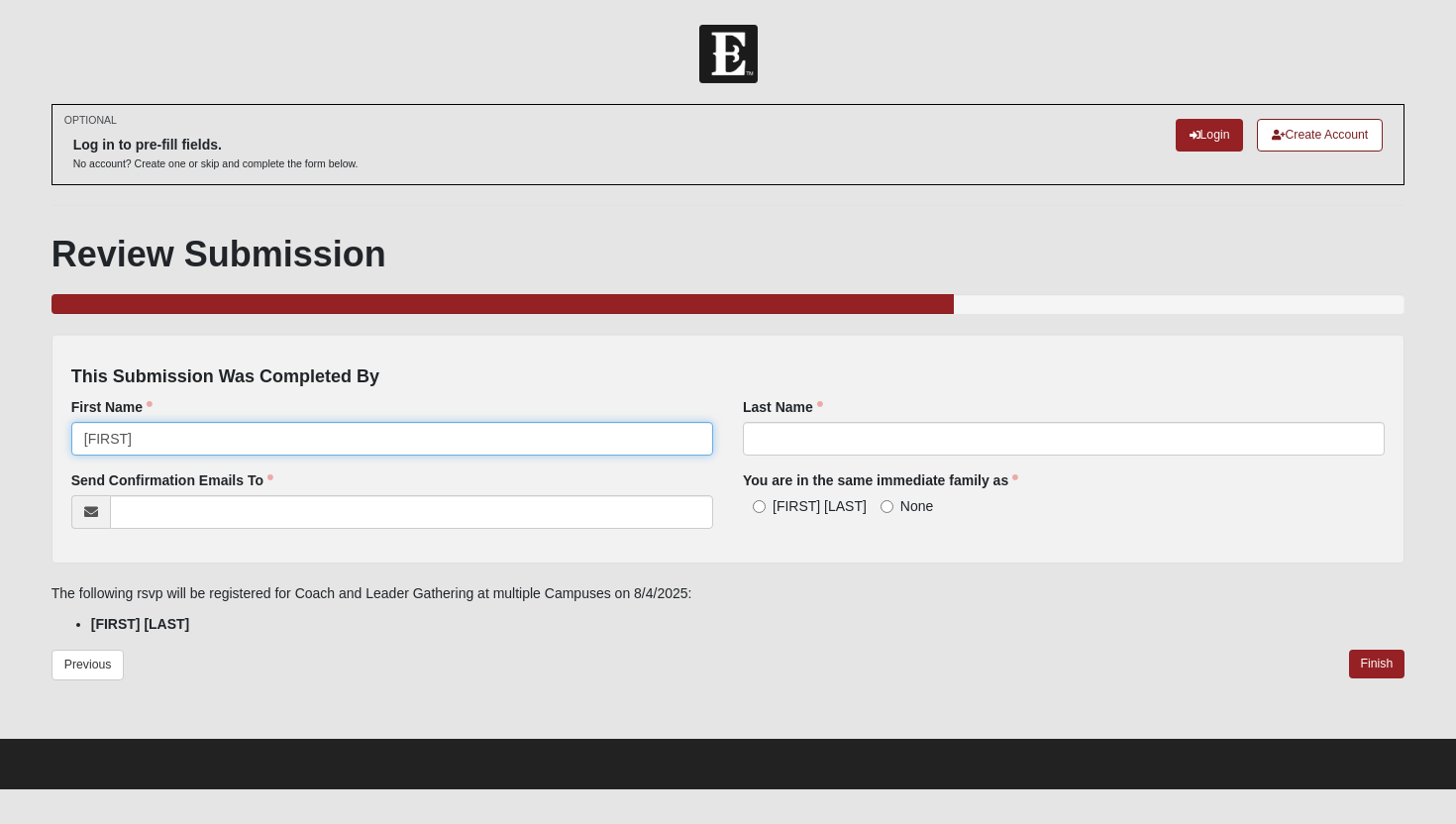 type on "[FIRST]" 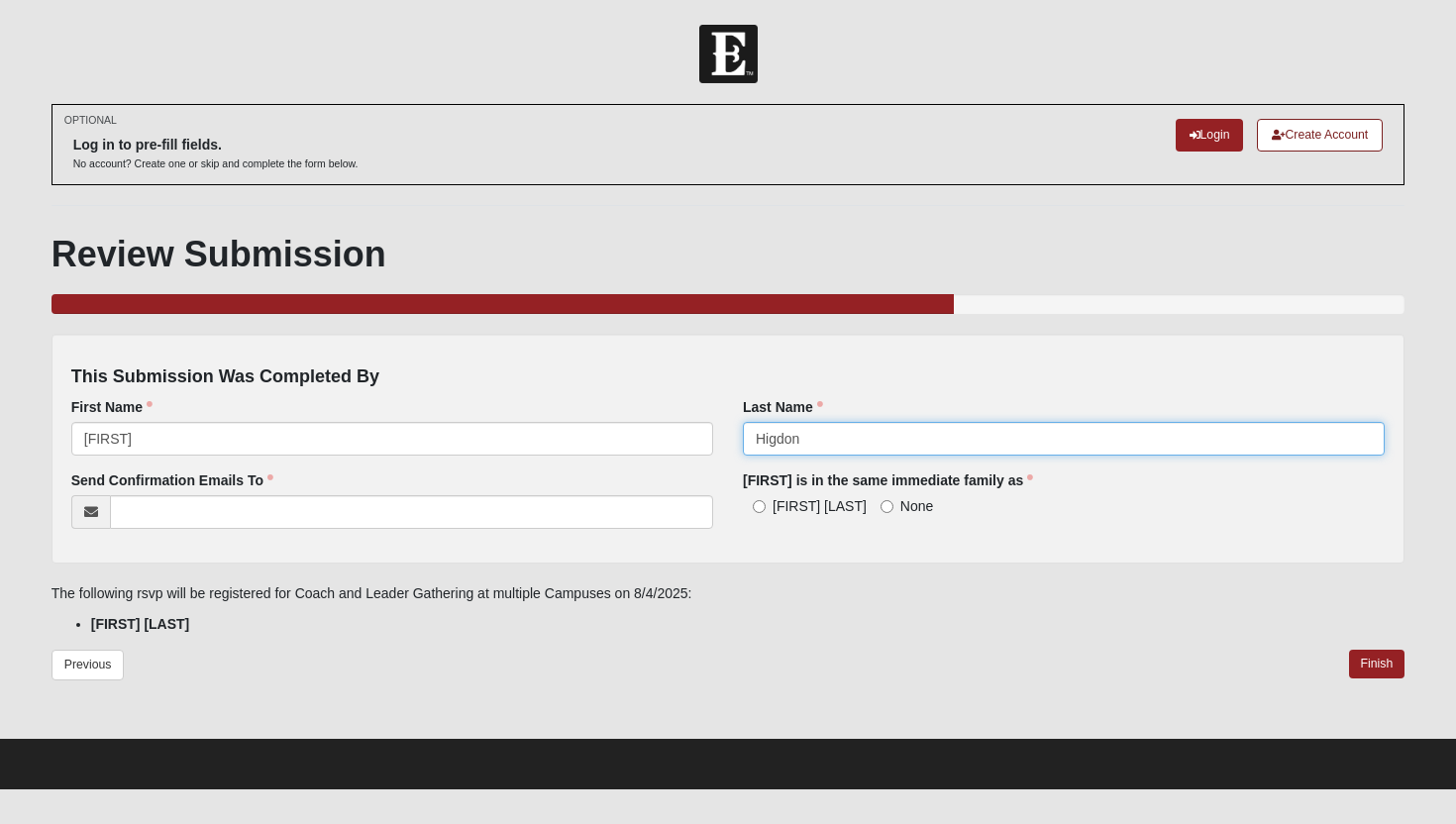 type on "Higdon" 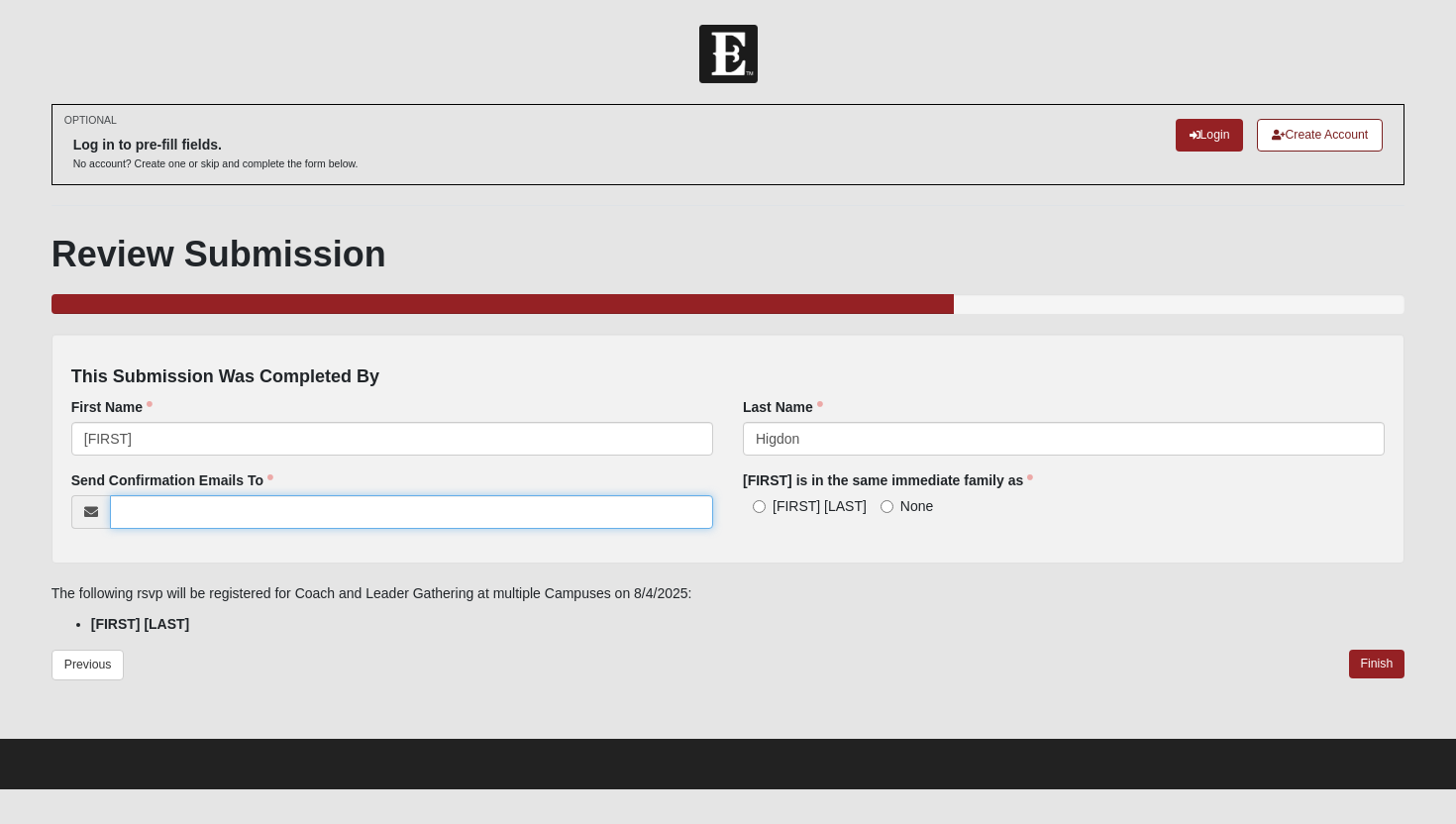 paste on "[EMAIL]" 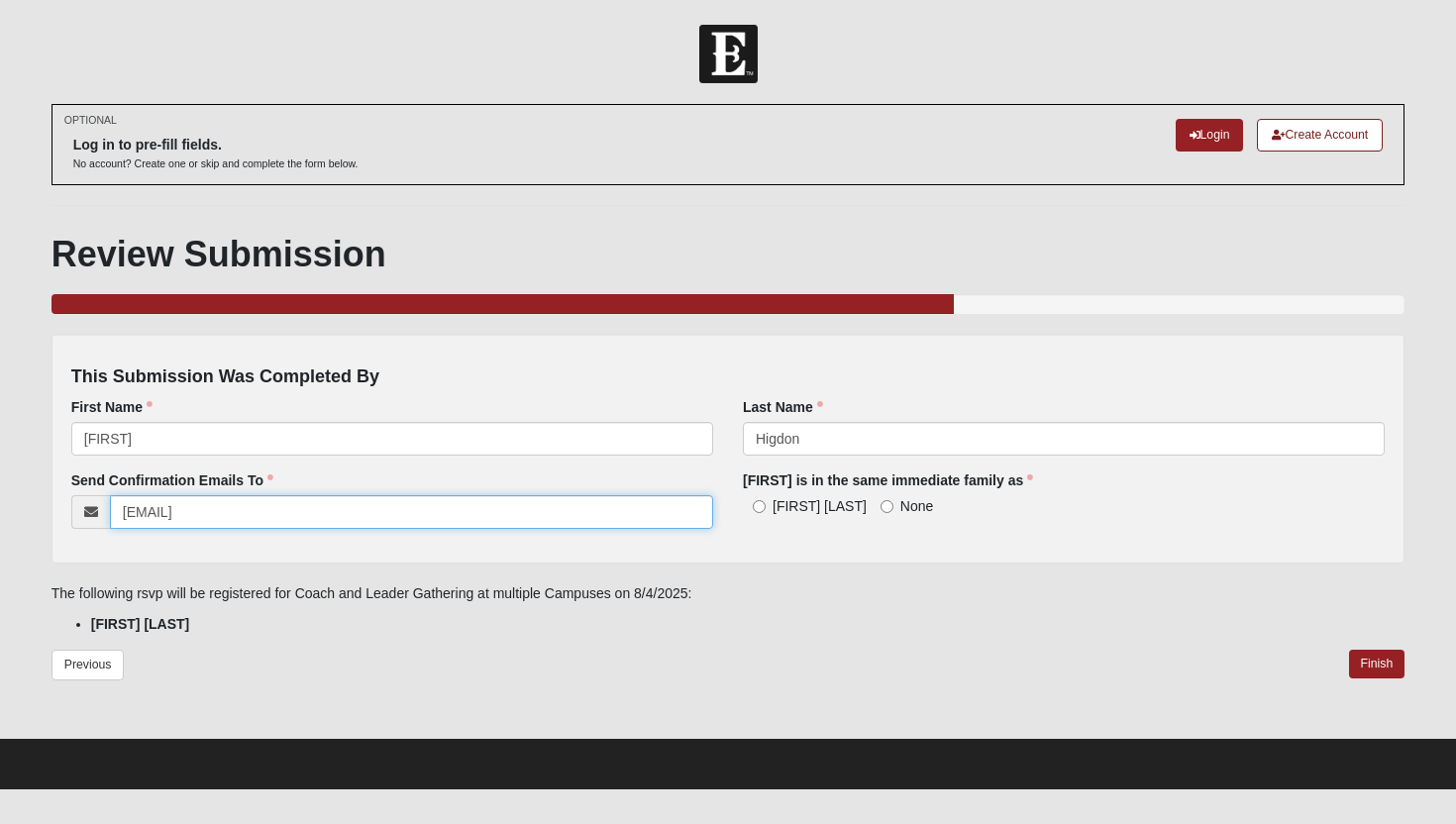 type on "[EMAIL]" 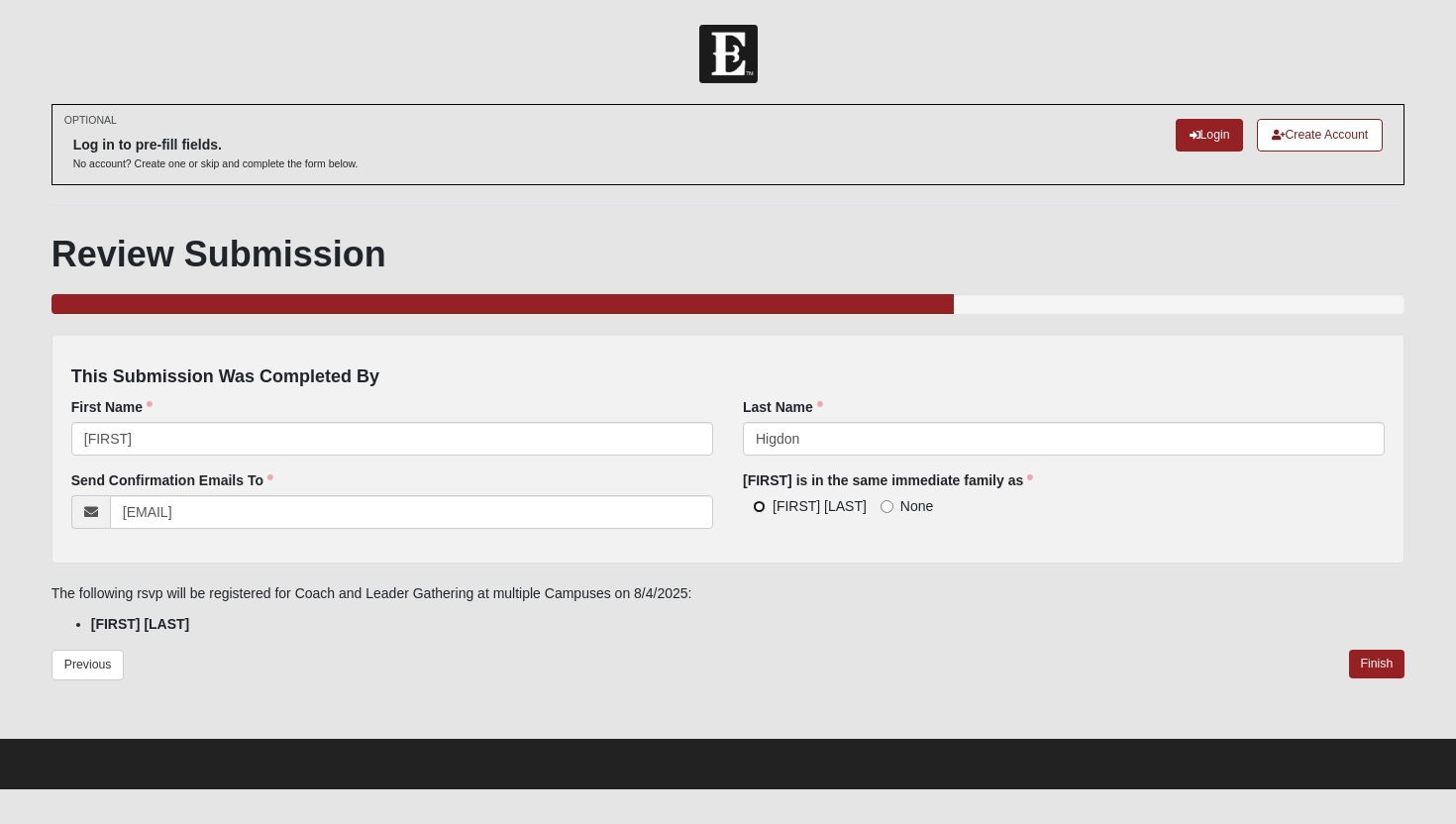 click on "[FIRST] [LAST]" at bounding box center (759, 506) 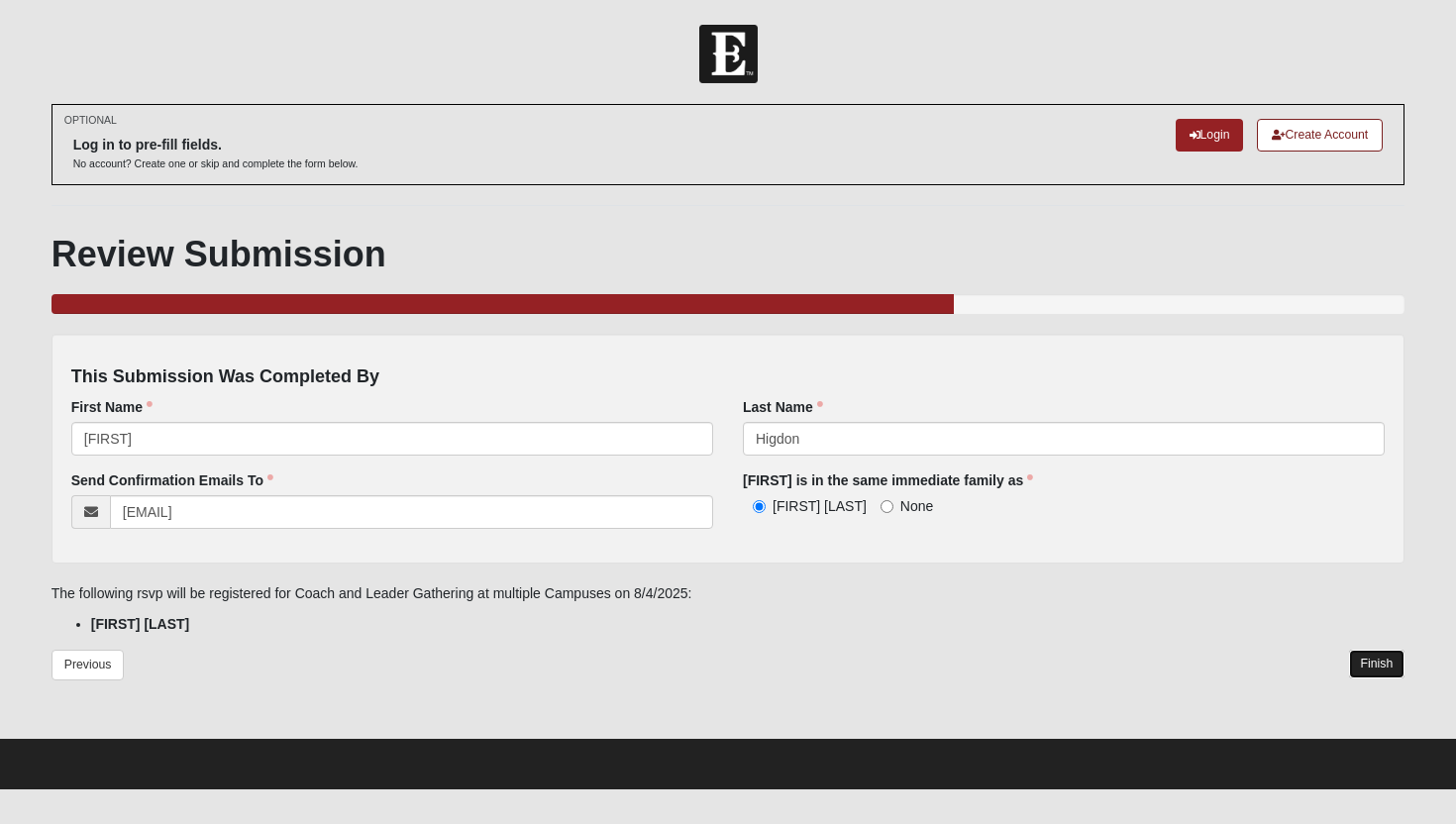 click on "Finish" at bounding box center (1377, 664) 